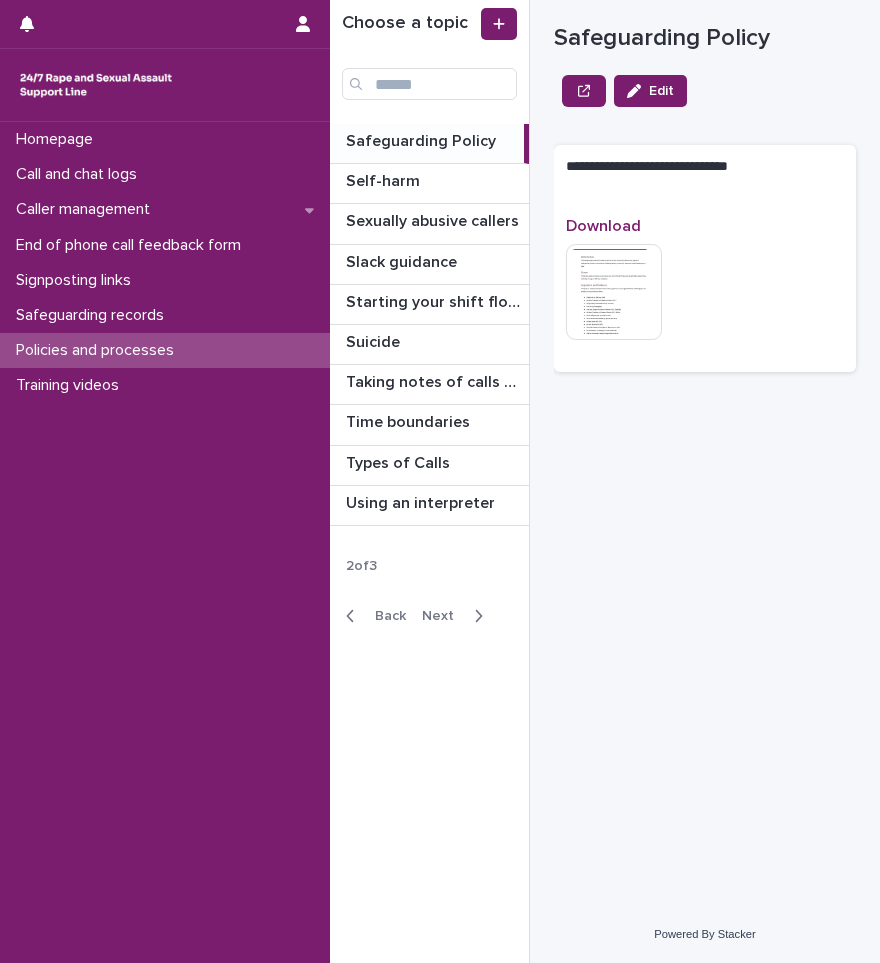 scroll, scrollTop: 0, scrollLeft: 0, axis: both 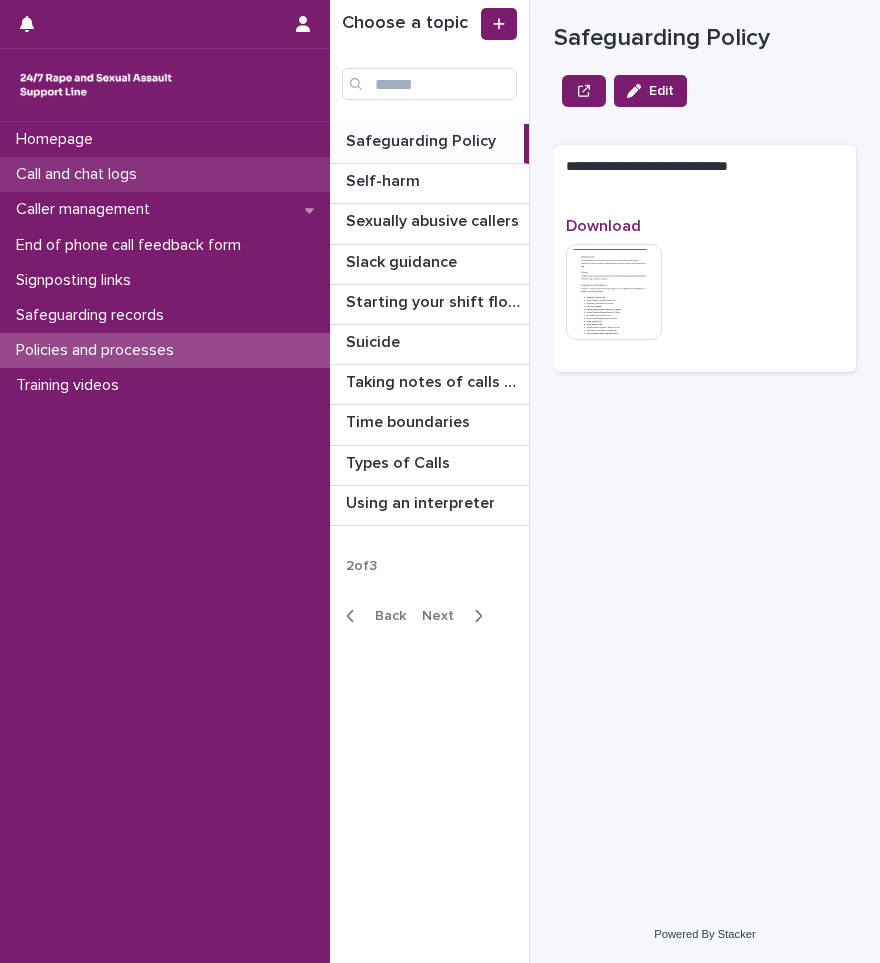 click on "Call and chat logs" at bounding box center [80, 174] 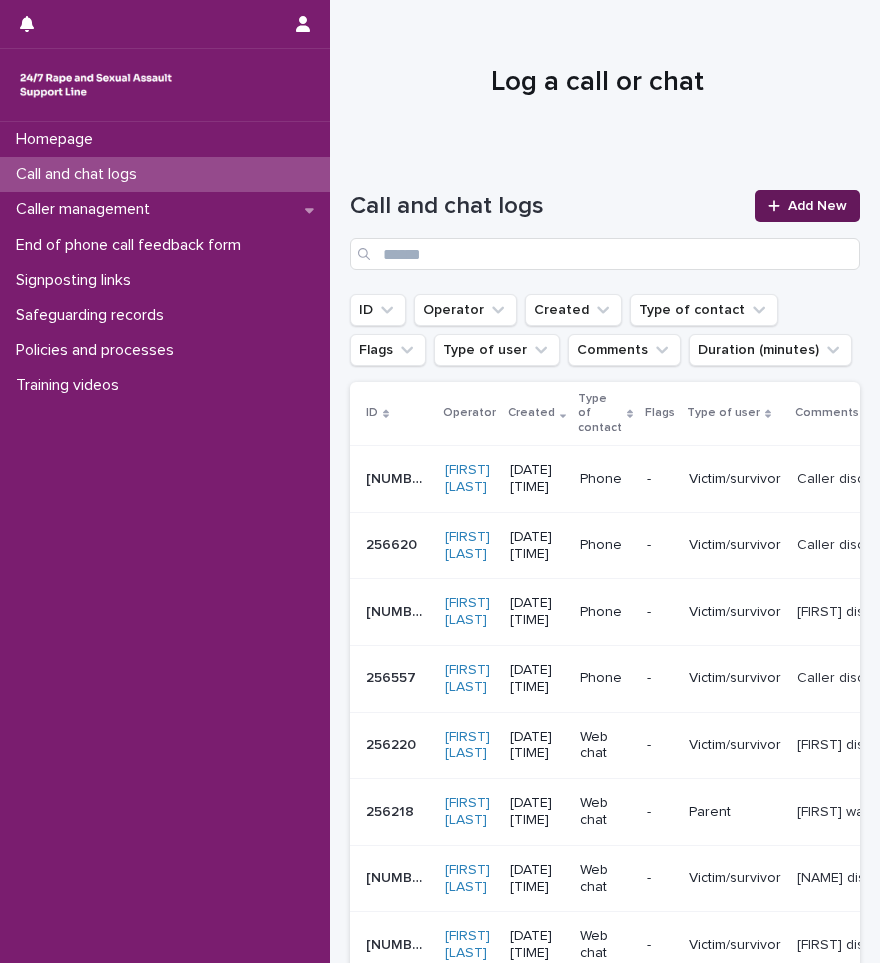 click at bounding box center [778, 206] 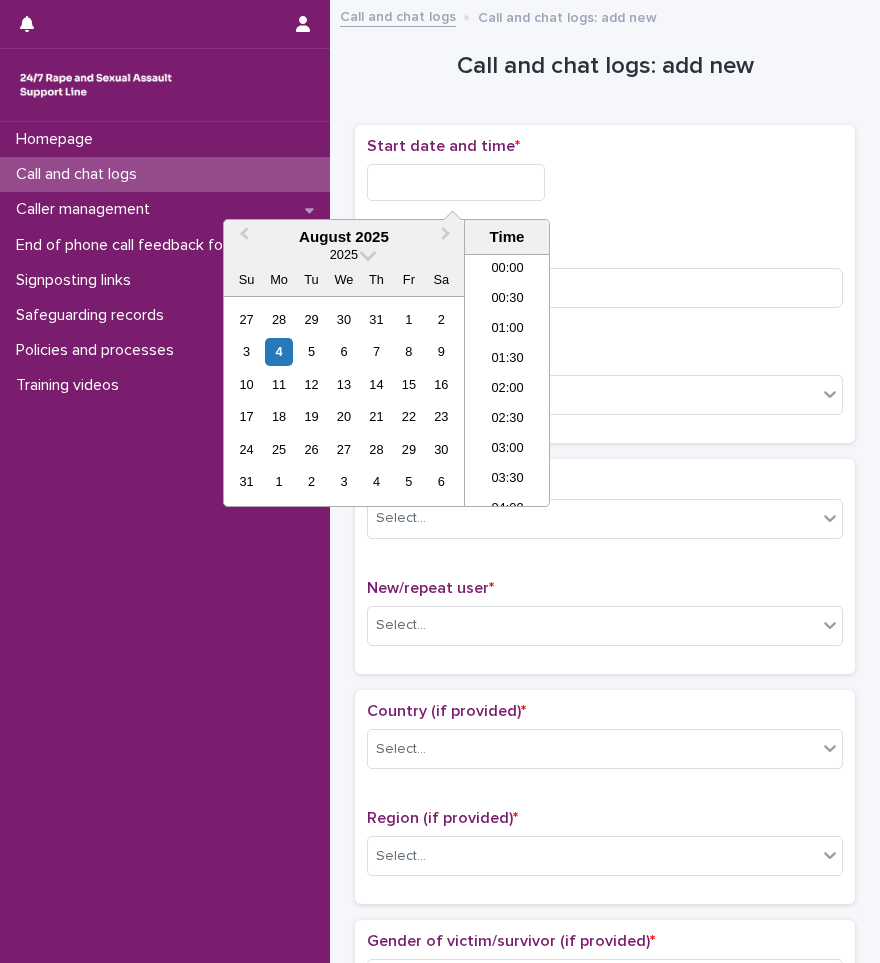 click at bounding box center [456, 182] 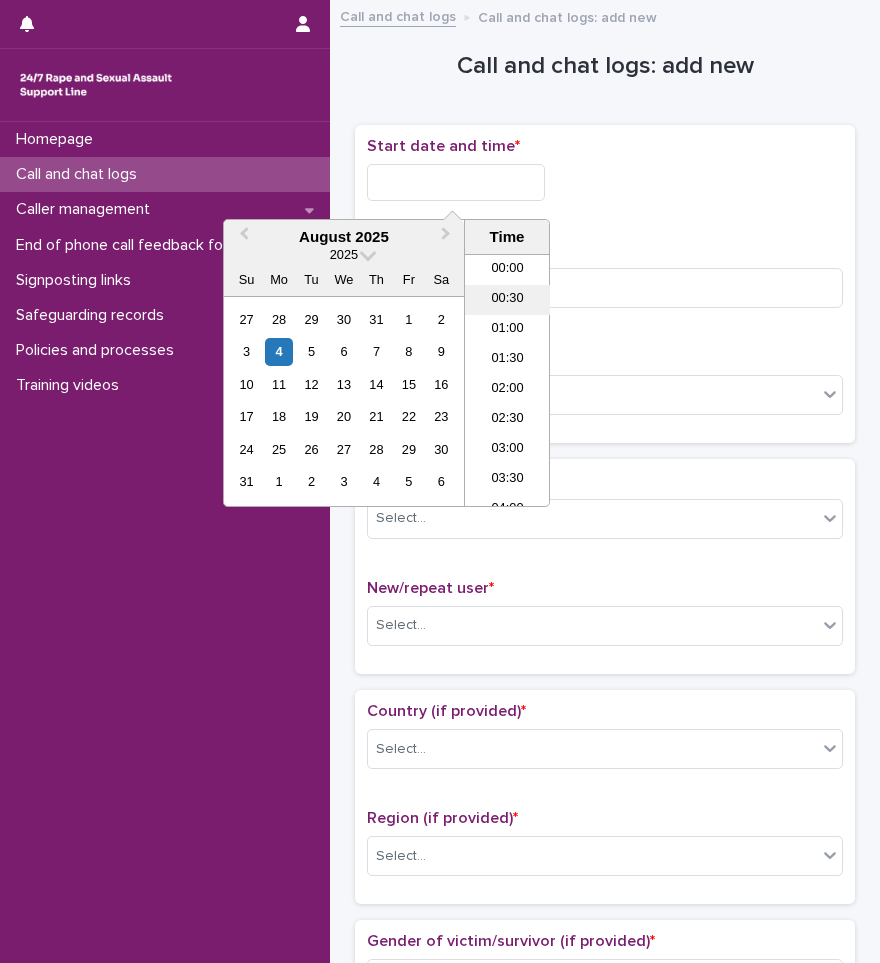 click on "00:30" at bounding box center (507, 300) 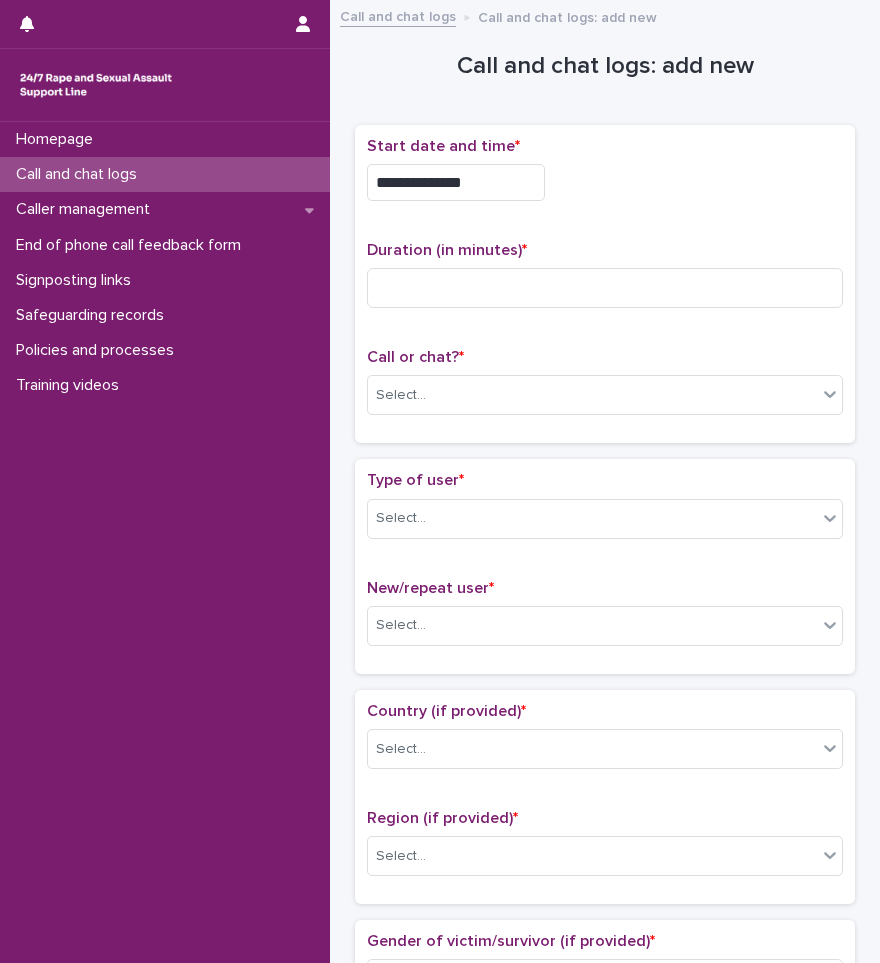 click on "**********" at bounding box center (456, 182) 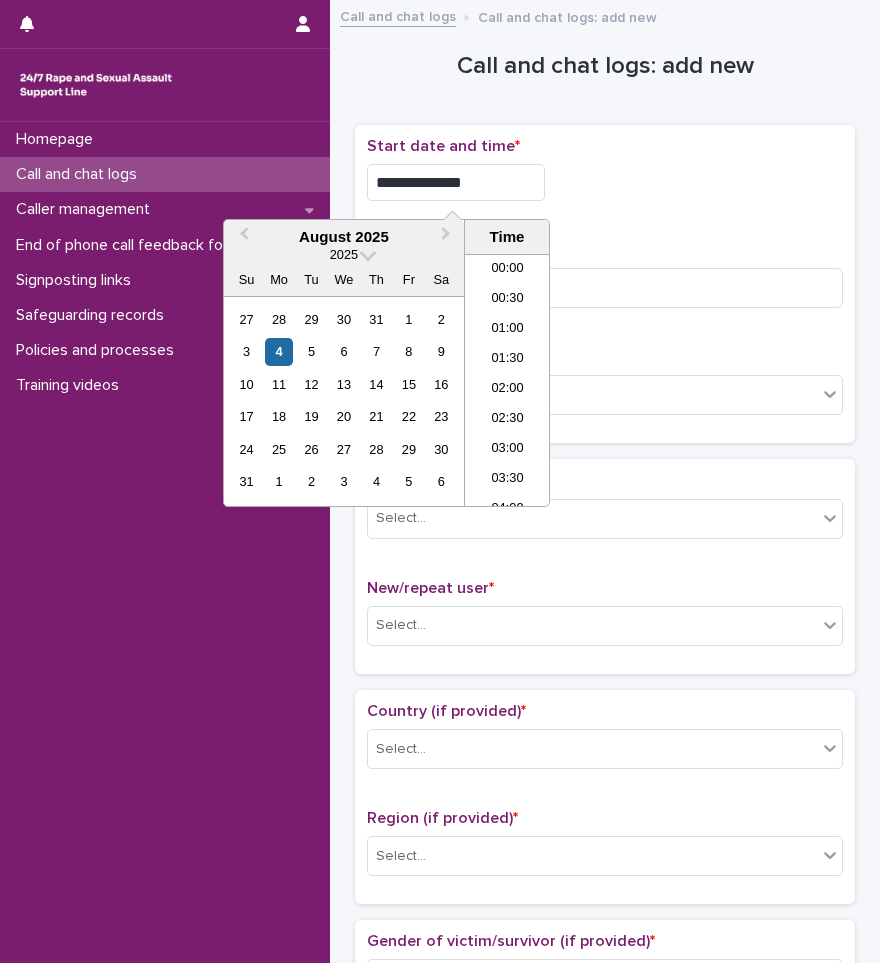 type on "**********" 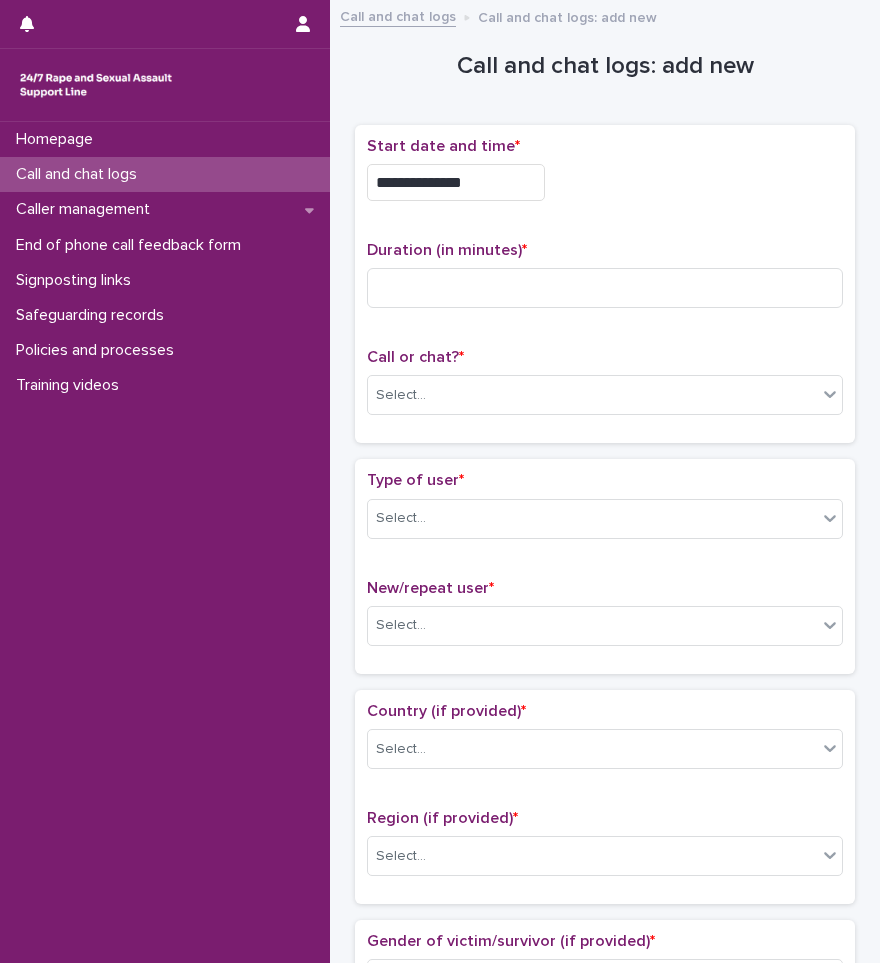 click on "**********" at bounding box center (605, 182) 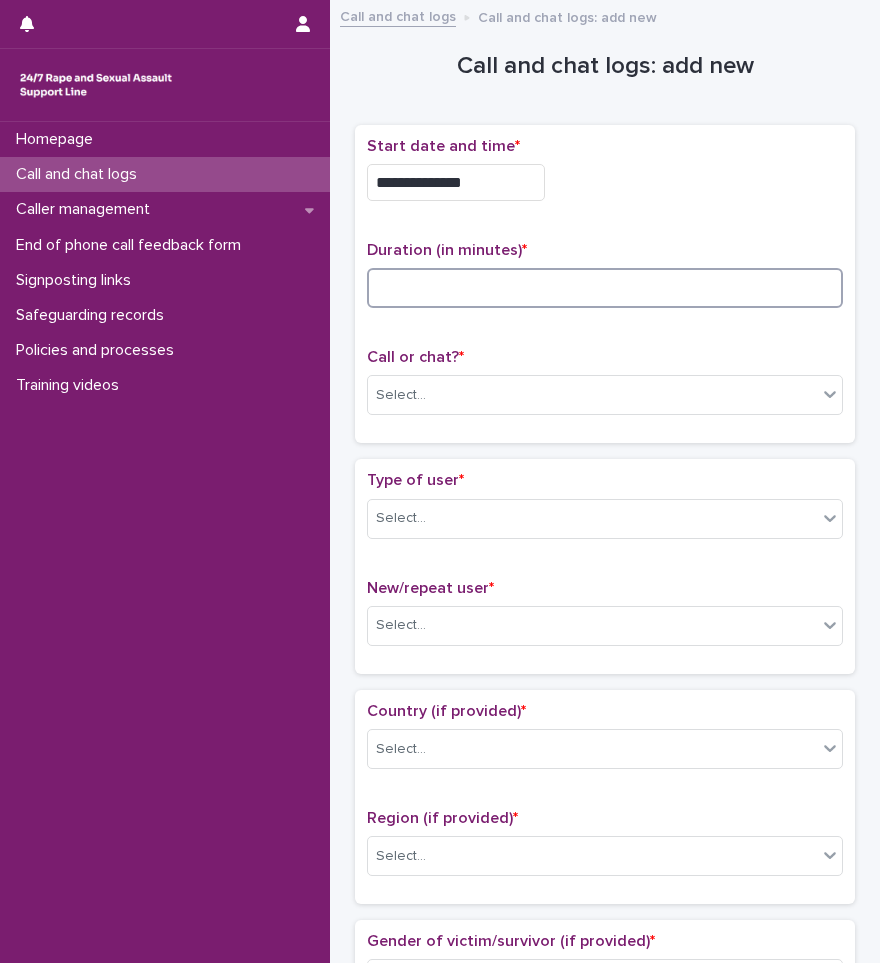 click at bounding box center [605, 288] 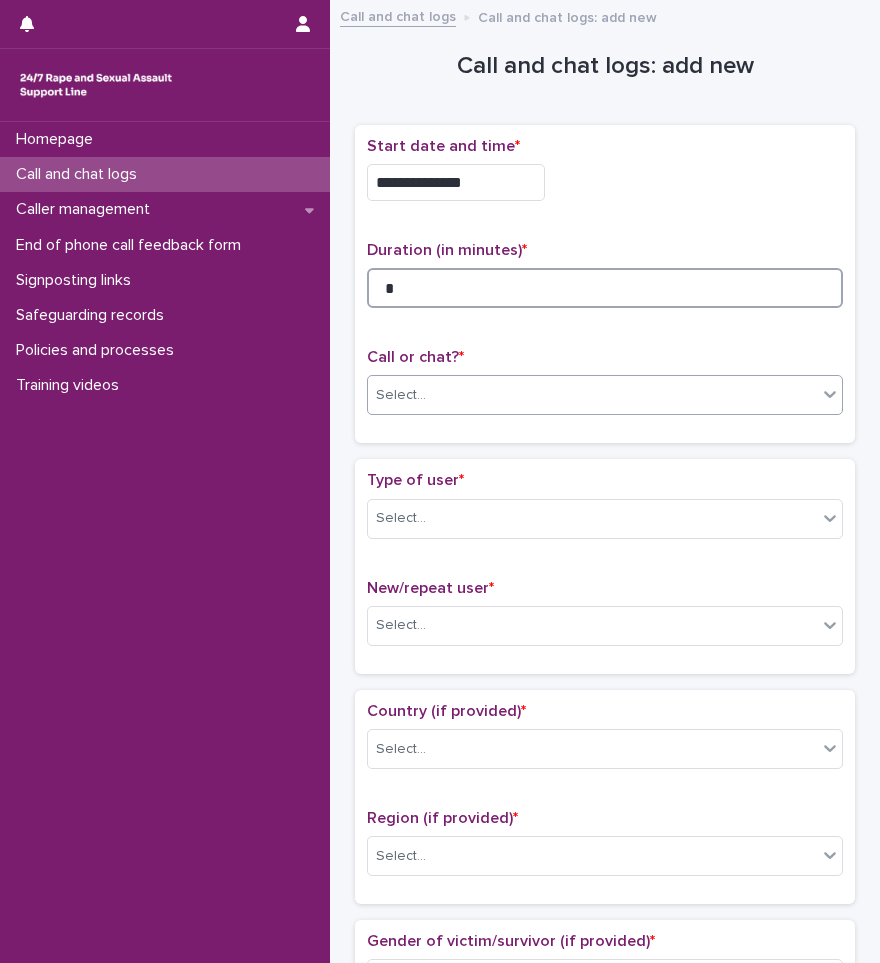type on "*" 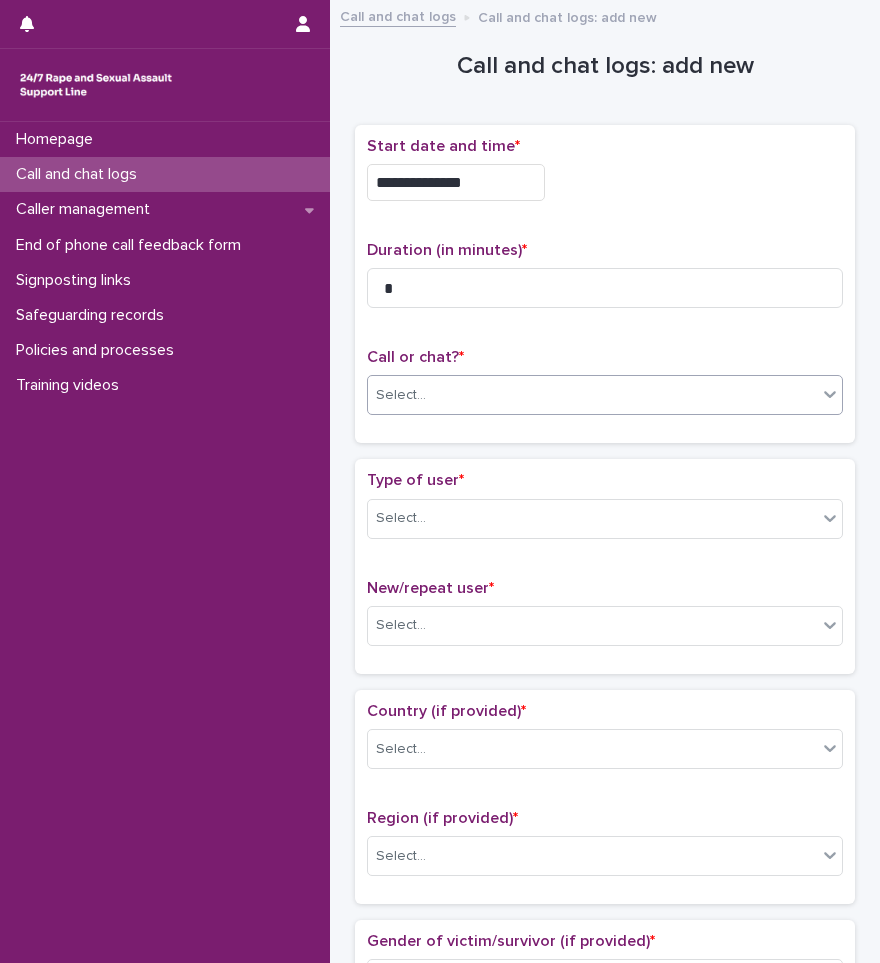 click on "Select..." at bounding box center (592, 395) 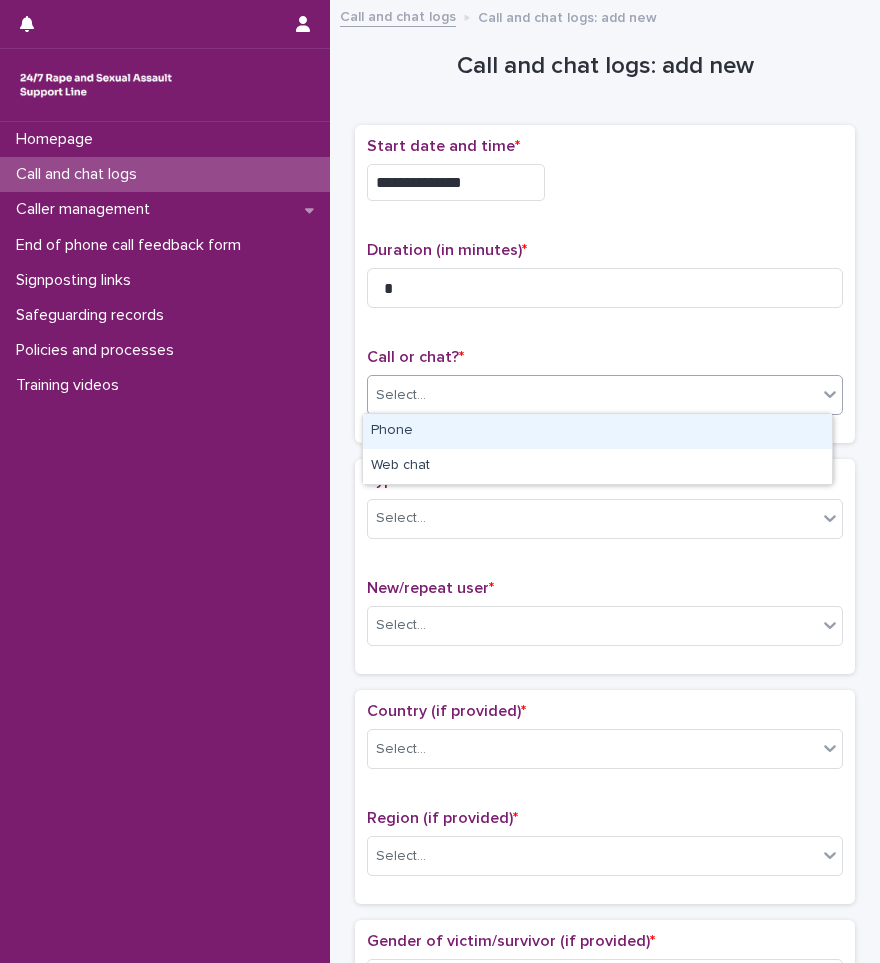click on "Phone" at bounding box center [597, 431] 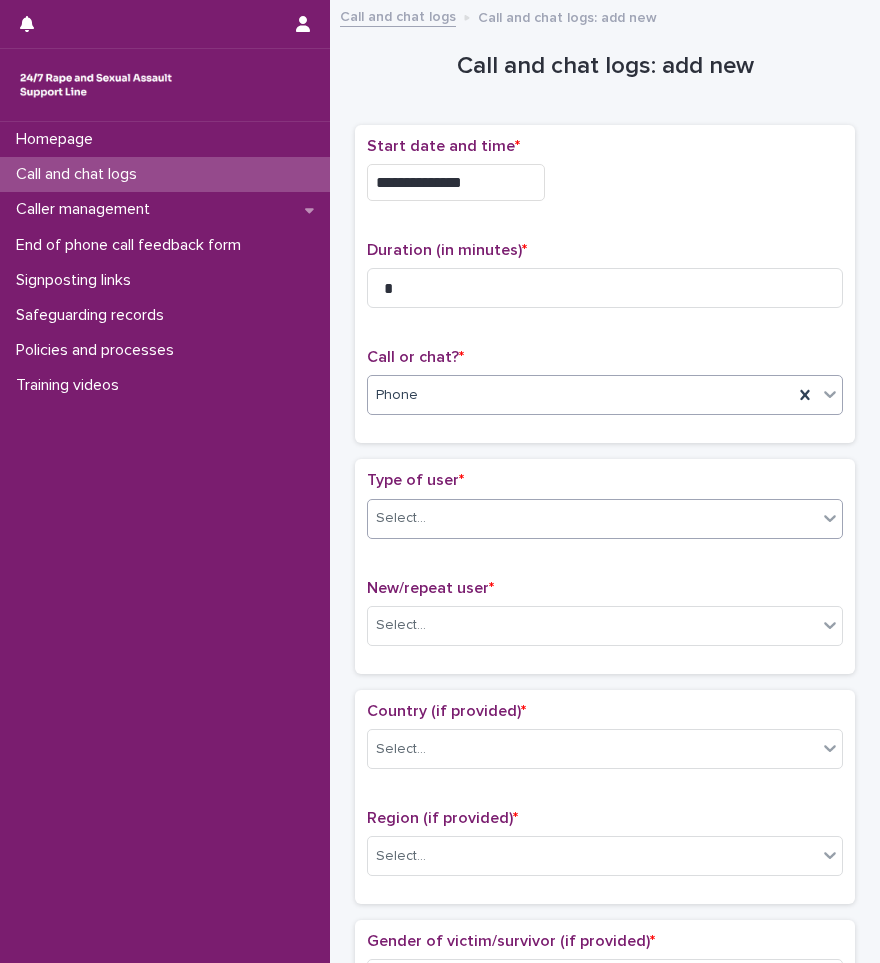 click on "Select..." at bounding box center [592, 518] 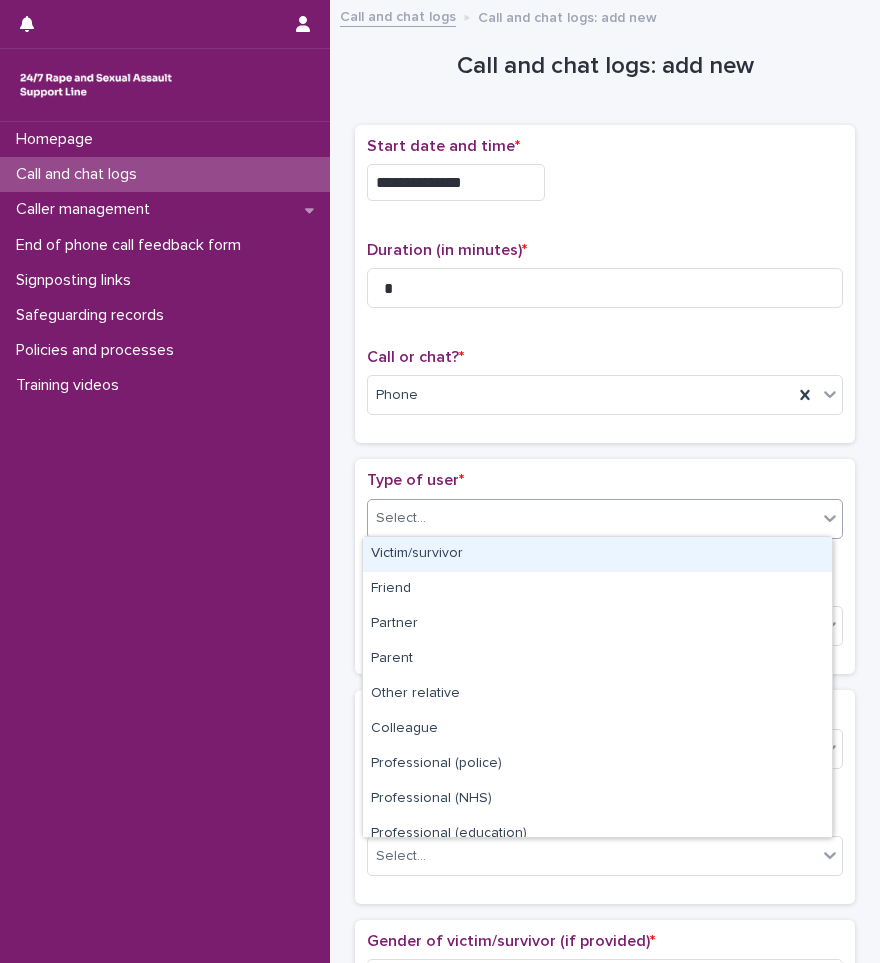 click on "Victim/survivor" at bounding box center [597, 554] 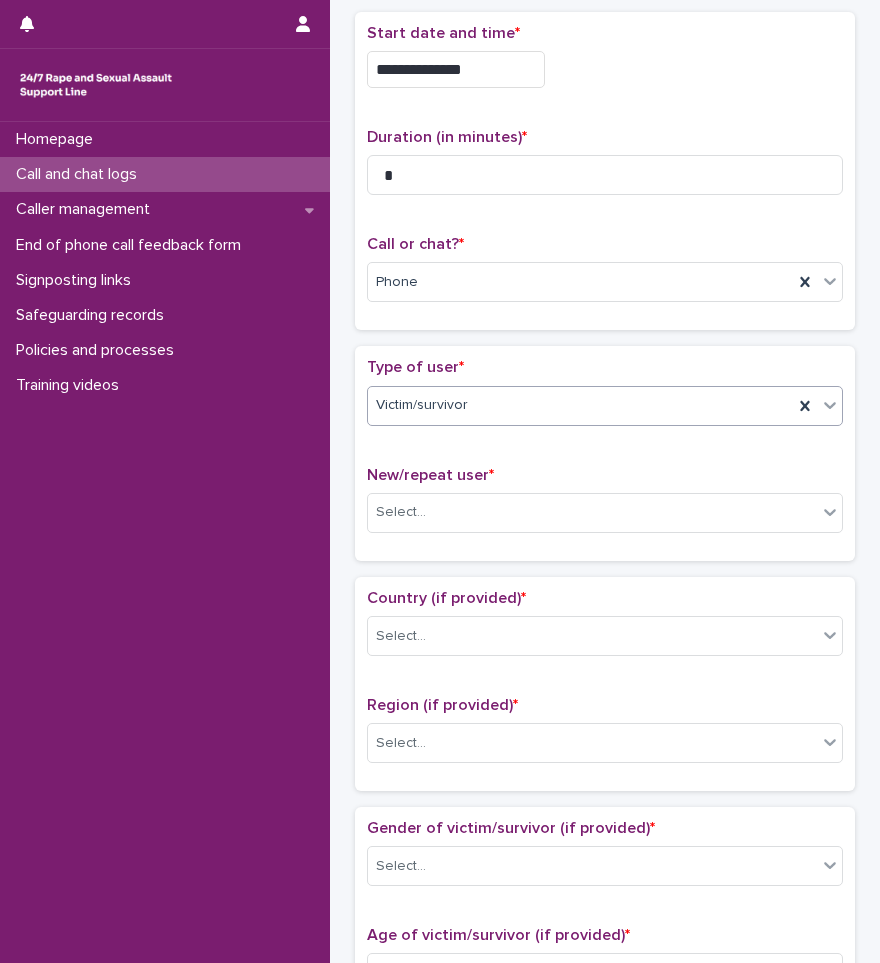 scroll, scrollTop: 200, scrollLeft: 0, axis: vertical 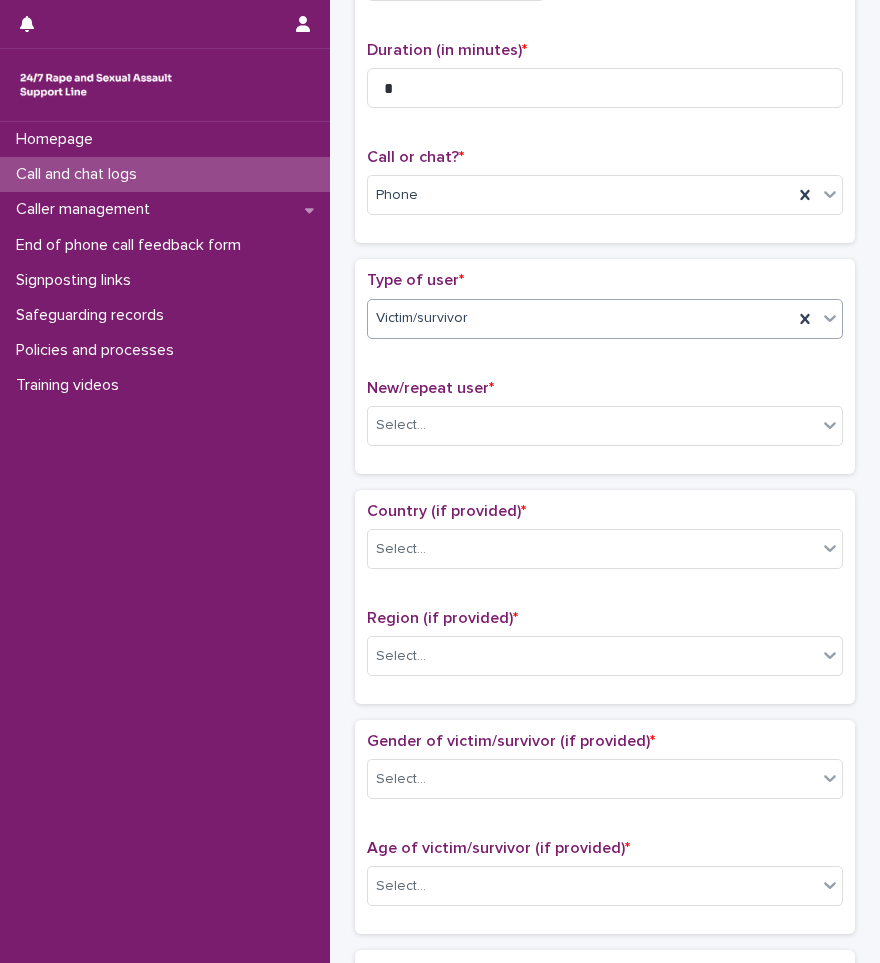 click on "Victim/survivor" at bounding box center [580, 318] 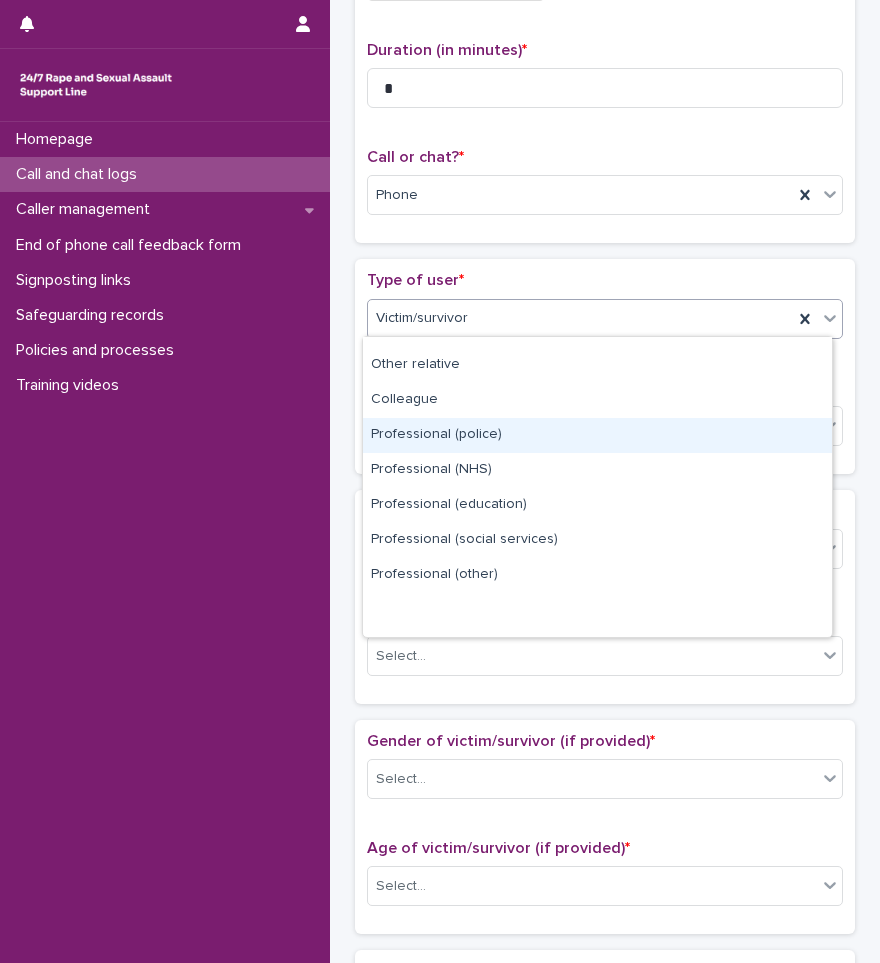 scroll, scrollTop: 225, scrollLeft: 0, axis: vertical 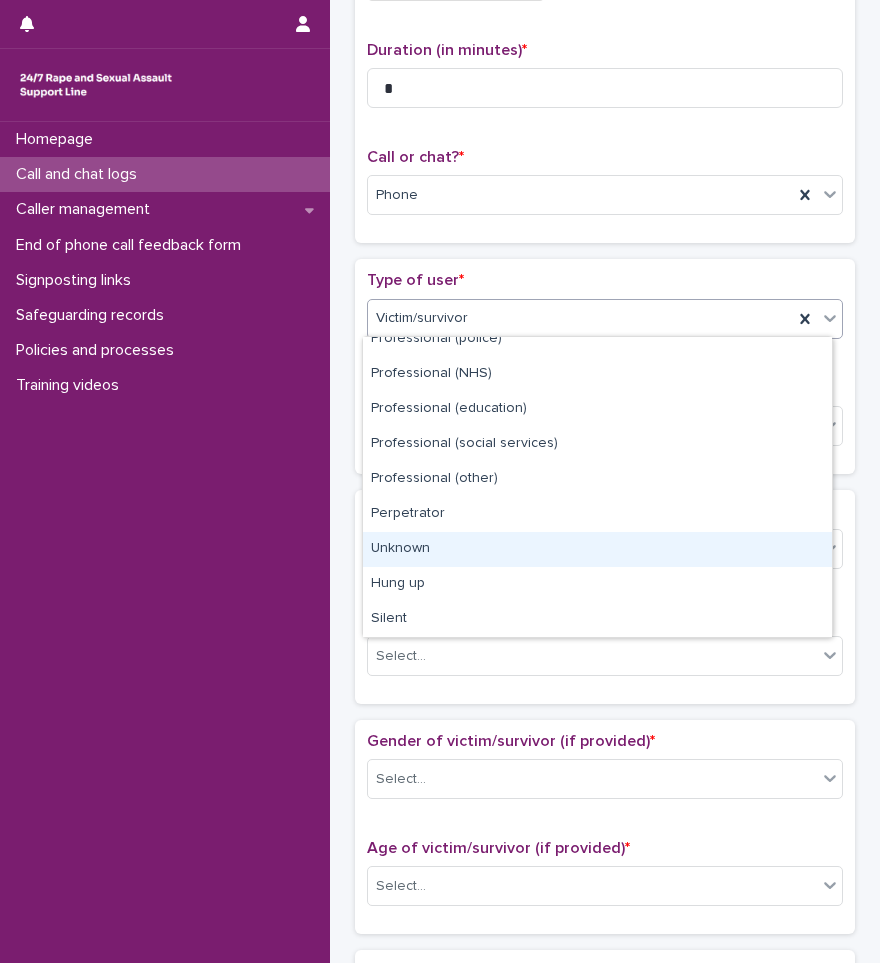 click on "Unknown" at bounding box center (597, 549) 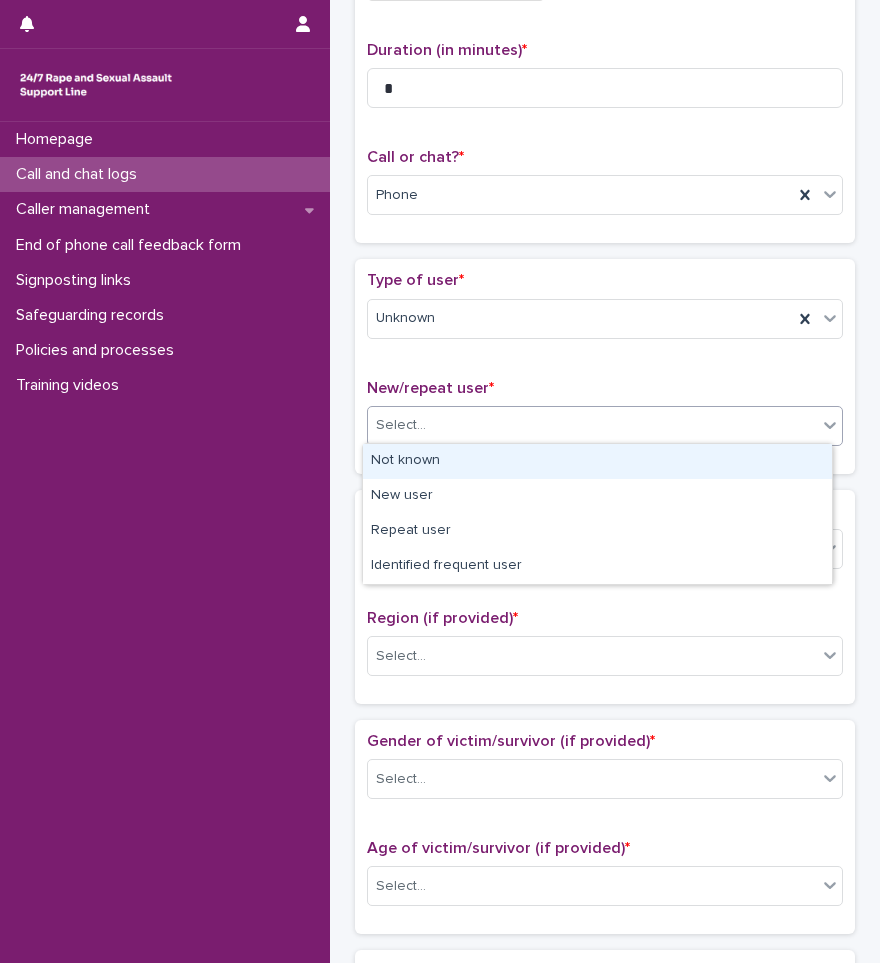 click on "Select..." at bounding box center [592, 425] 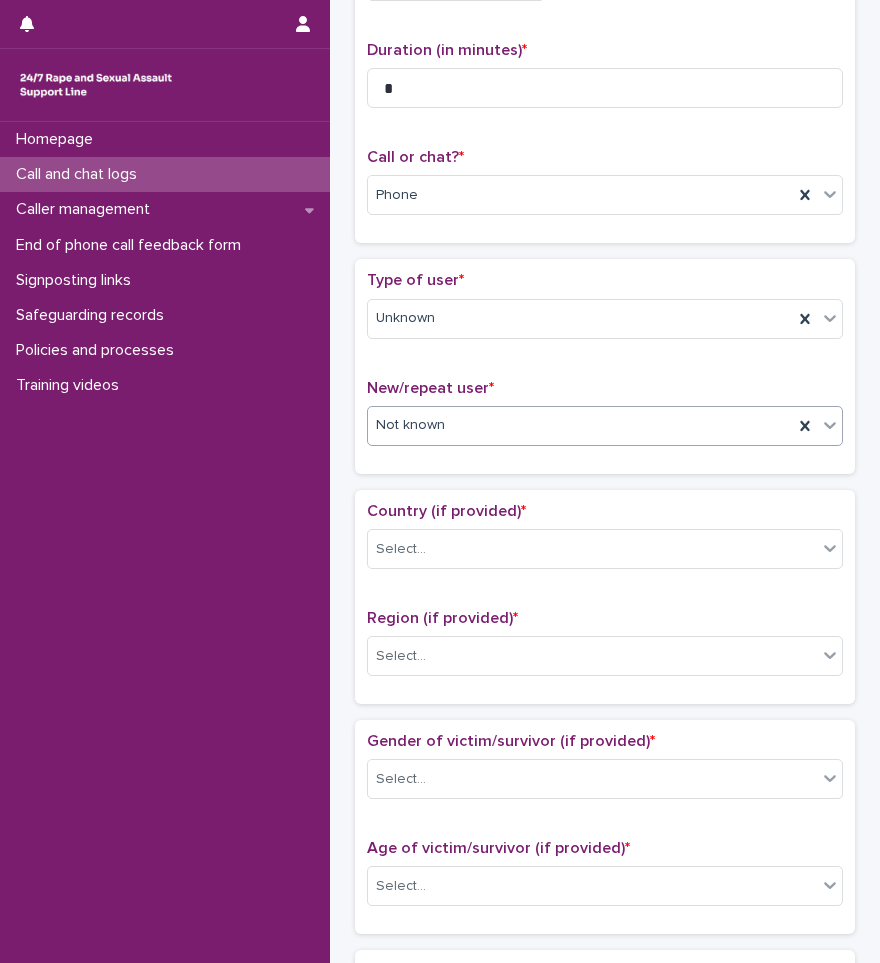 scroll, scrollTop: 300, scrollLeft: 0, axis: vertical 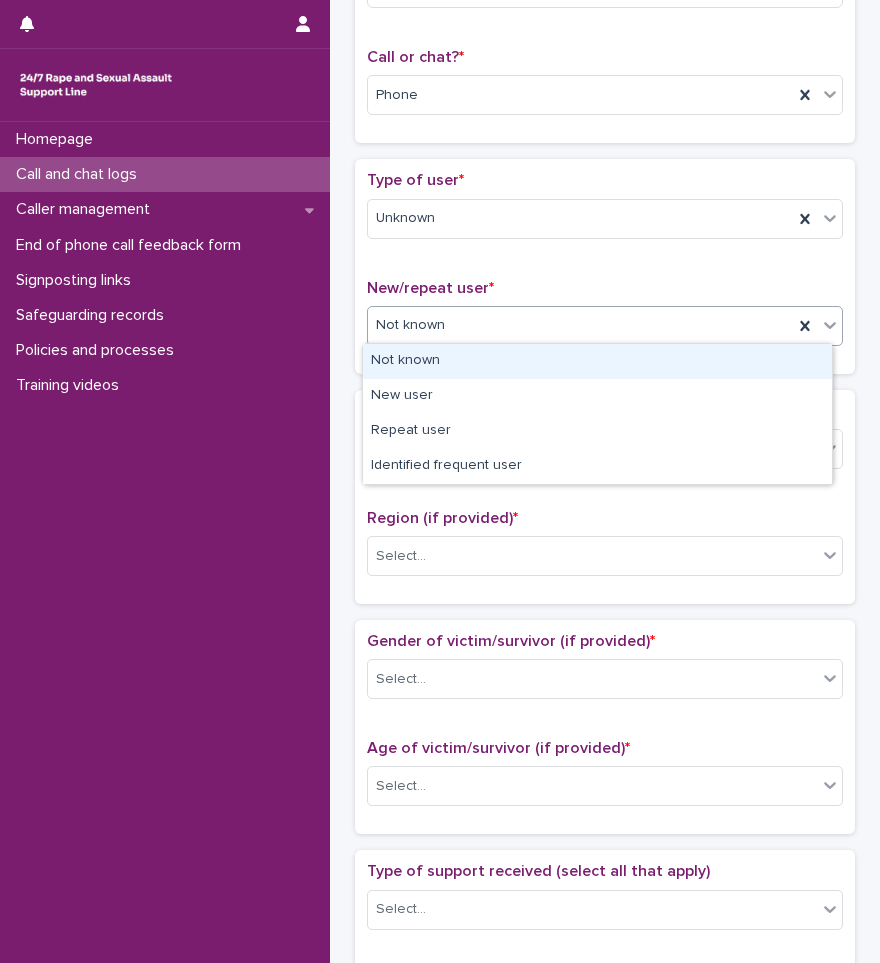 click on "Not known" at bounding box center [580, 325] 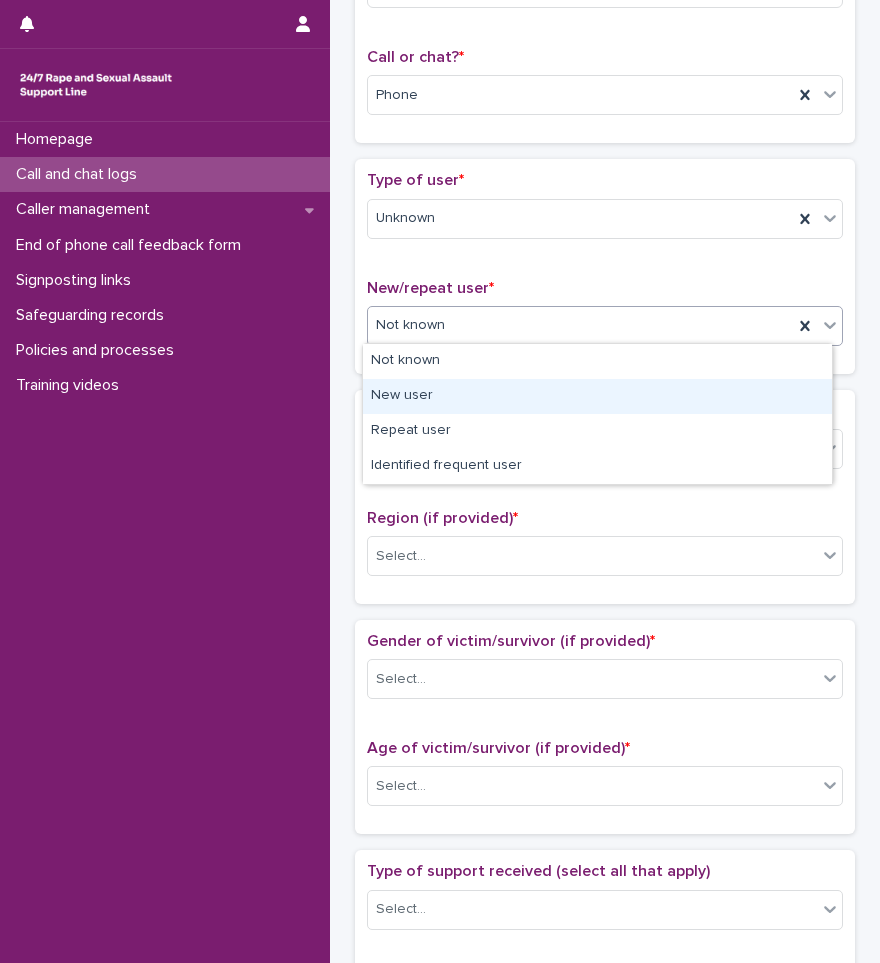 click on "New user" at bounding box center (597, 396) 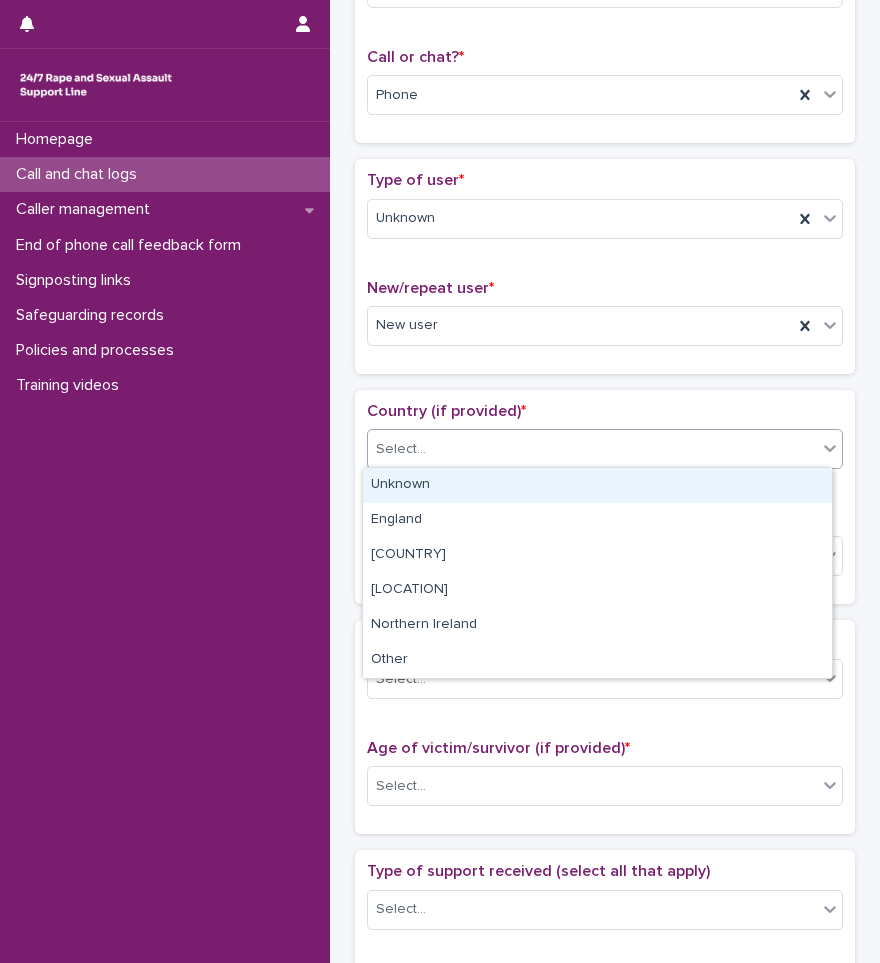 click on "Select..." at bounding box center [592, 449] 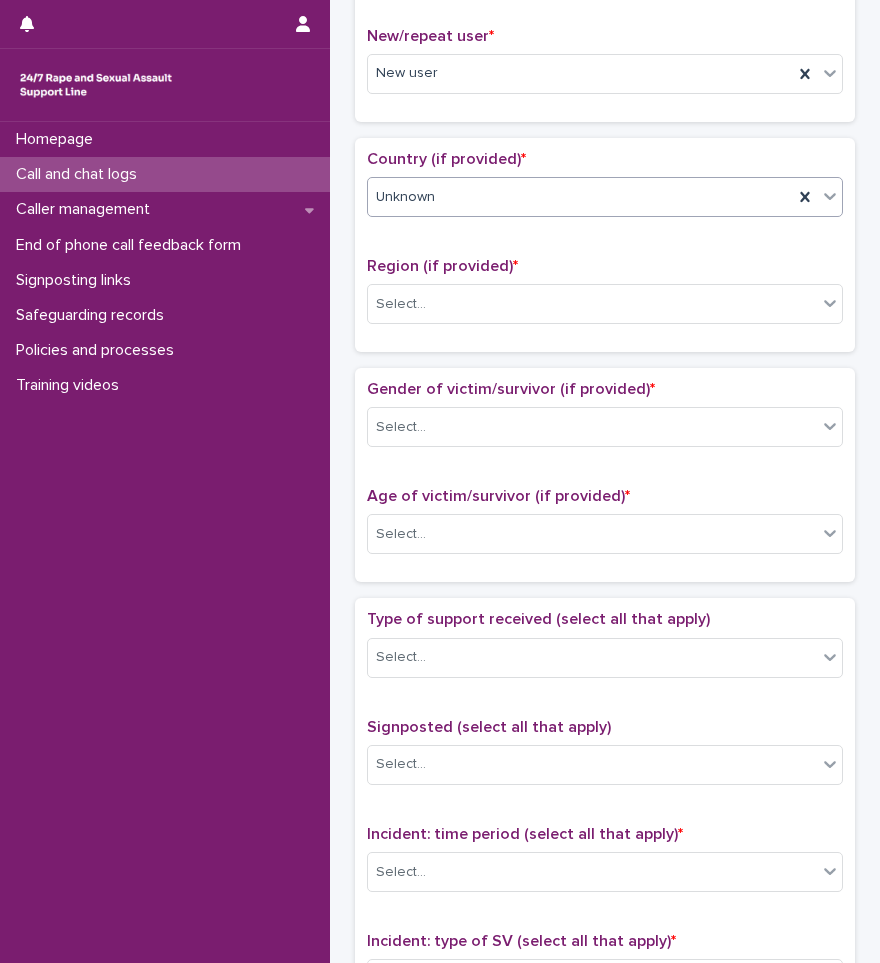 scroll, scrollTop: 600, scrollLeft: 0, axis: vertical 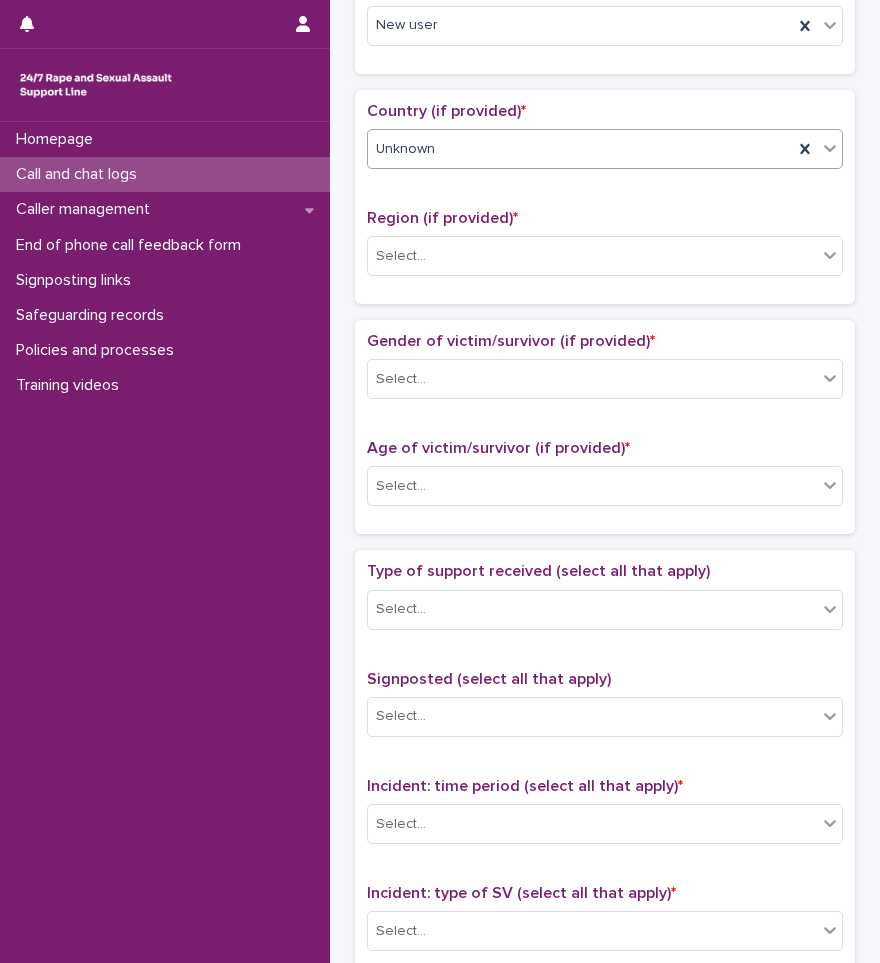 click on "Region (if provided) * Select..." at bounding box center (605, 250) 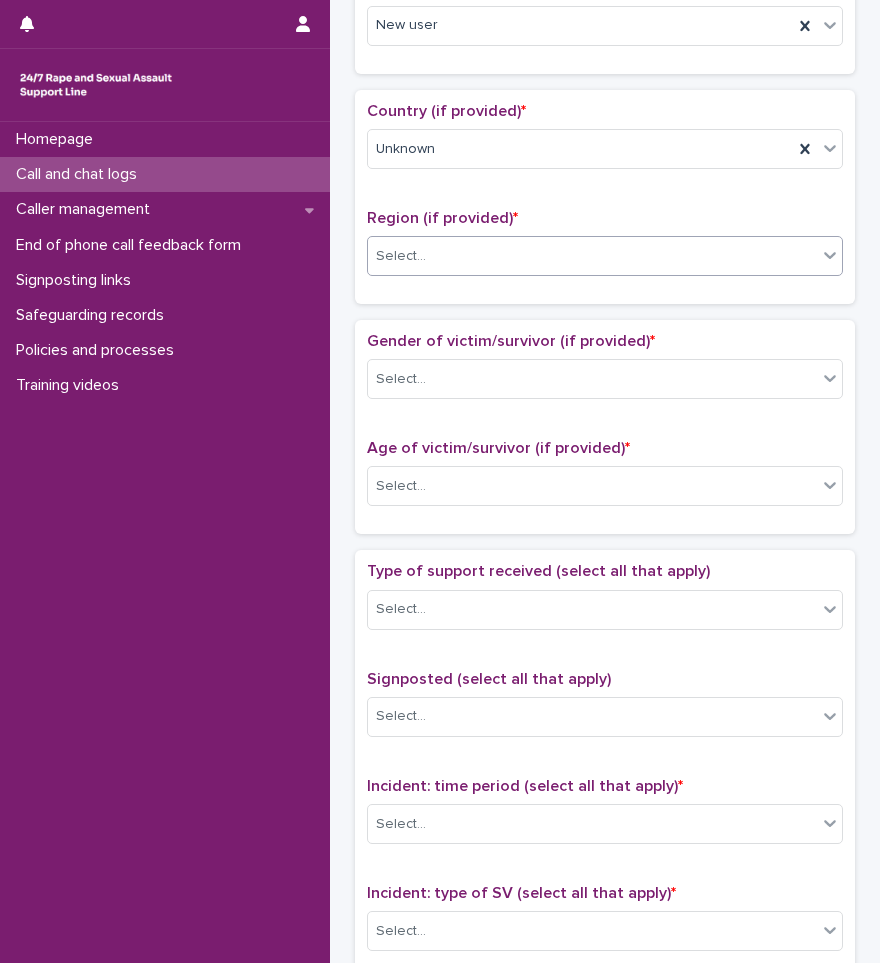 click on "Select..." at bounding box center (592, 256) 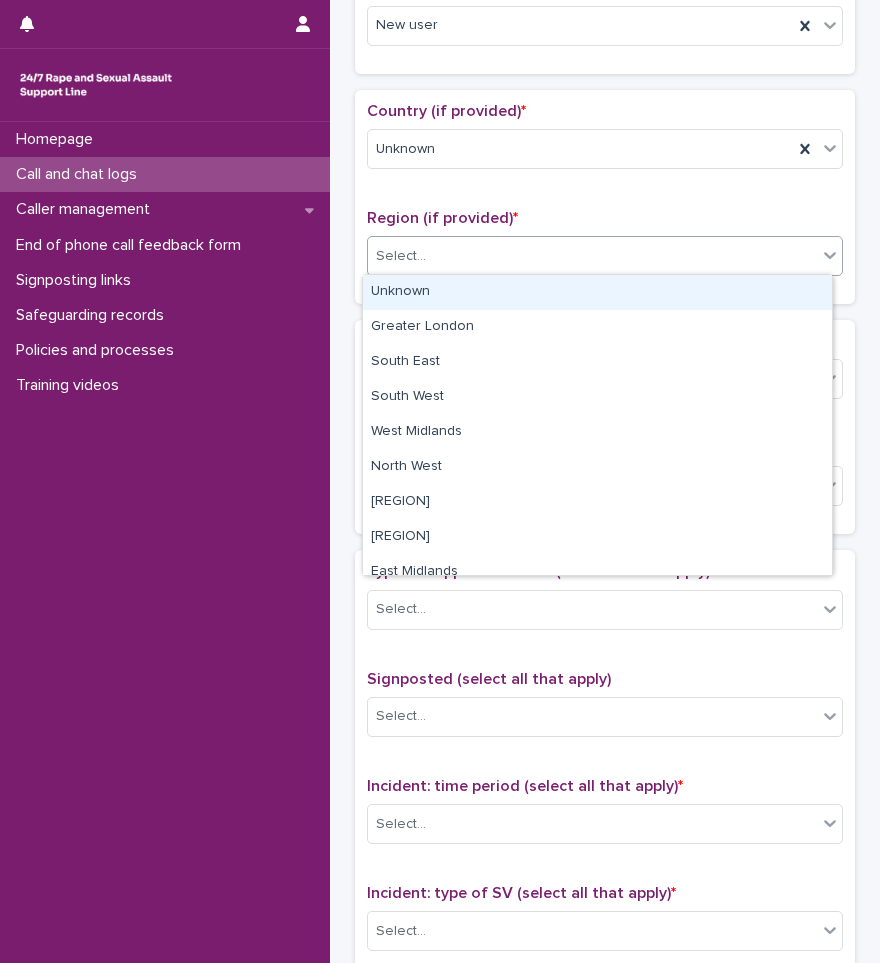 click on "Unknown" at bounding box center (597, 292) 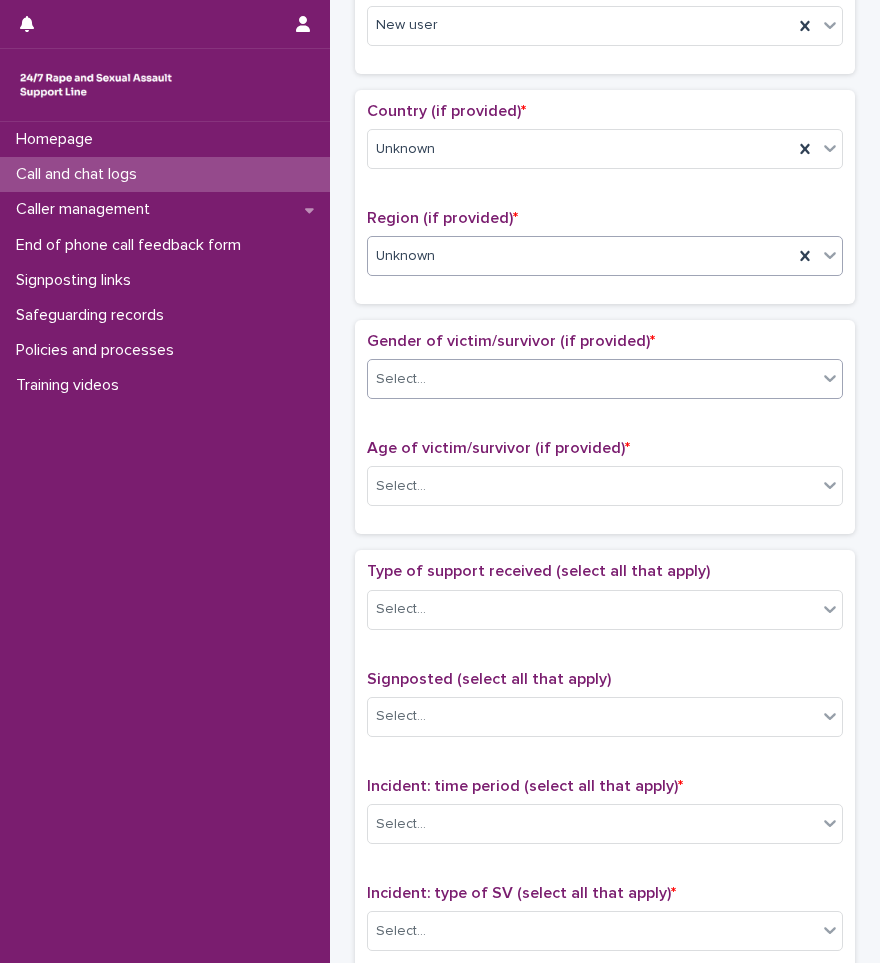 click on "Select..." at bounding box center (592, 379) 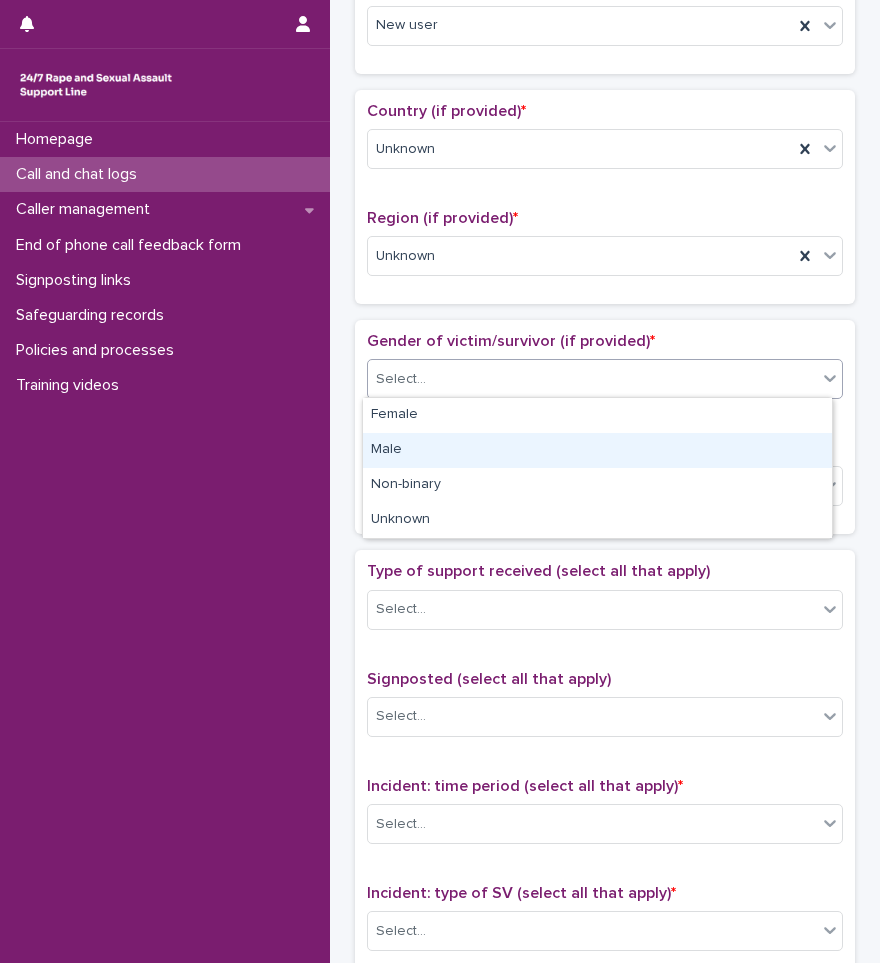 drag, startPoint x: 476, startPoint y: 432, endPoint x: 463, endPoint y: 446, distance: 19.104973 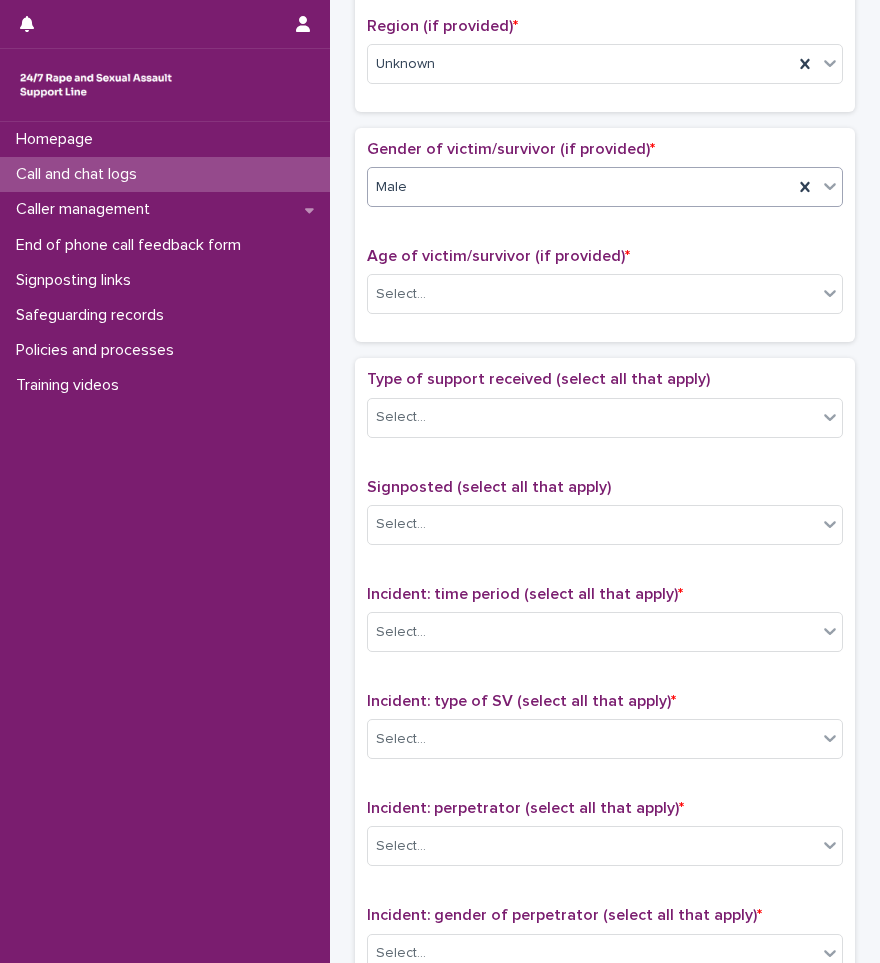 scroll, scrollTop: 800, scrollLeft: 0, axis: vertical 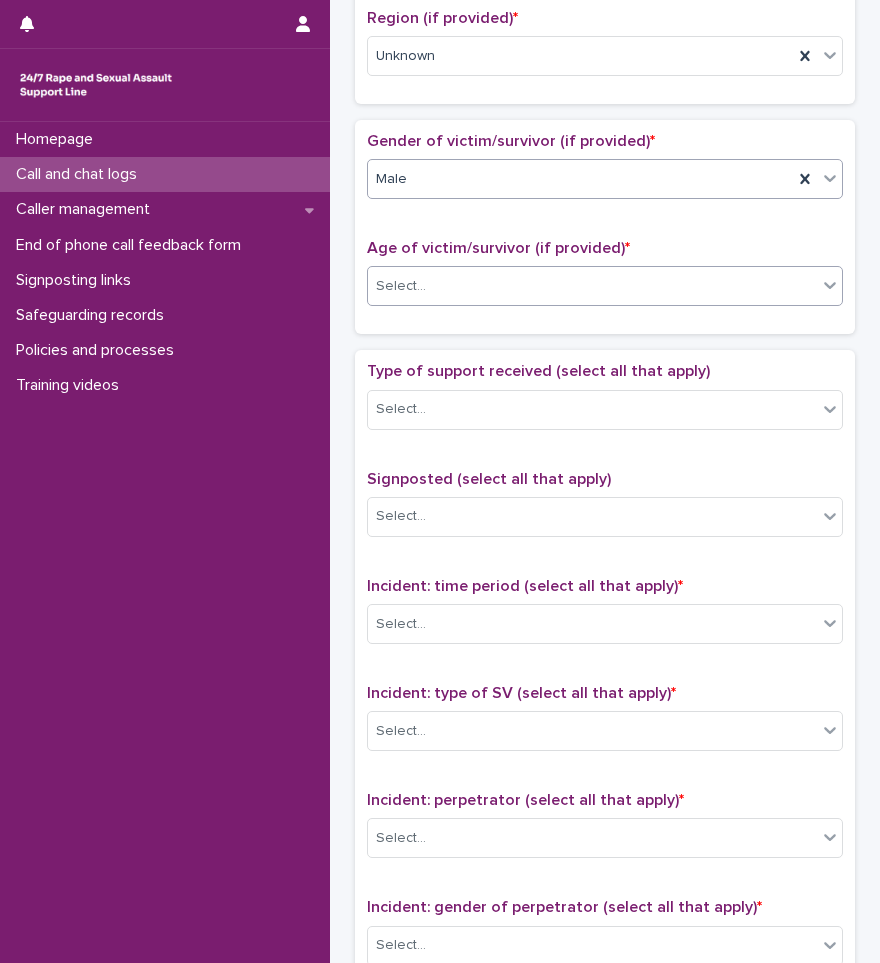 click on "Select..." at bounding box center (592, 286) 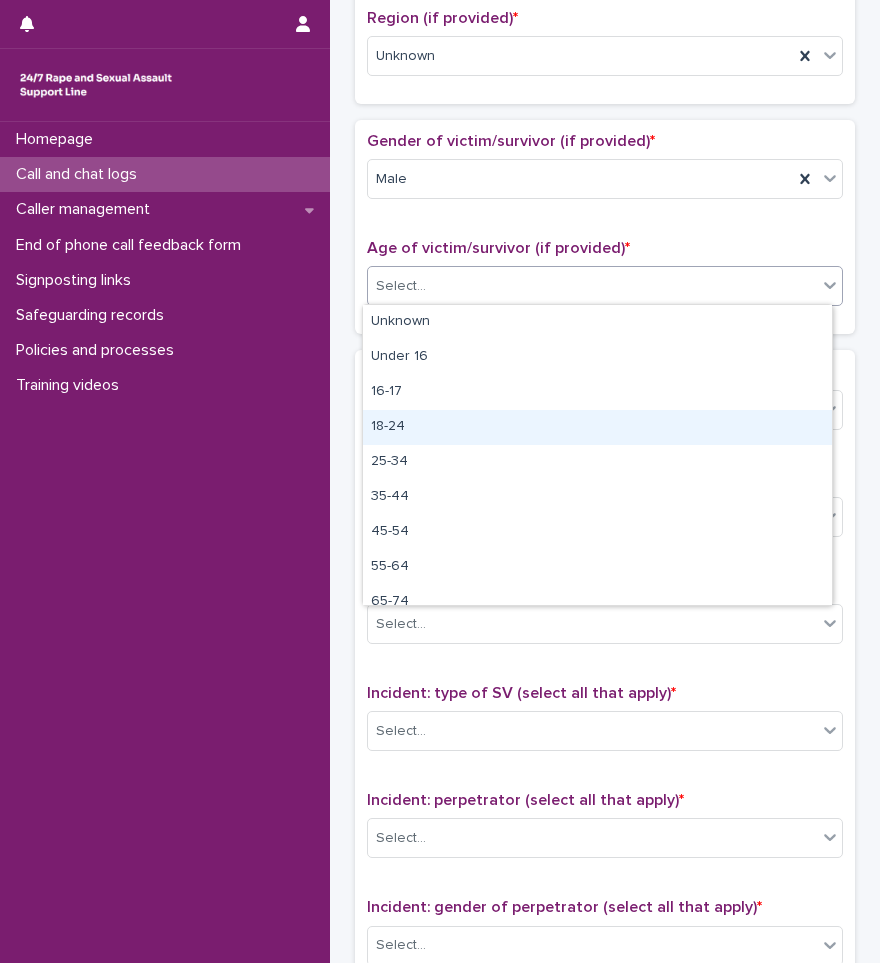 click on "18-24" at bounding box center (597, 427) 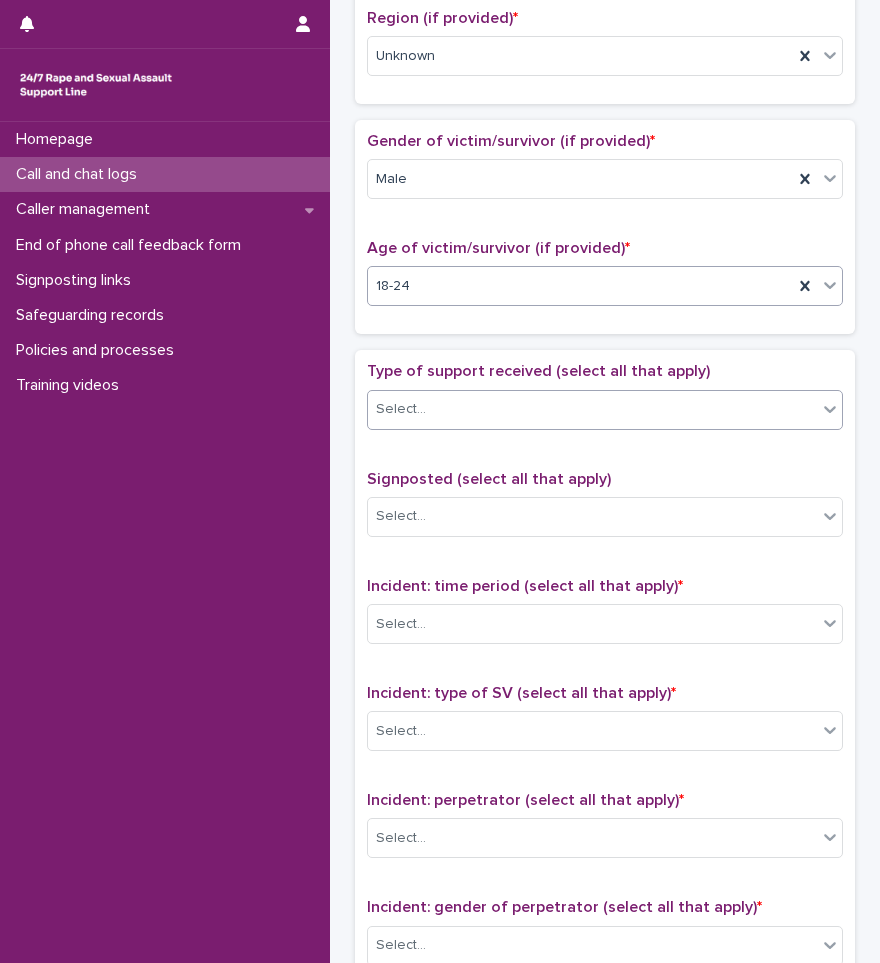scroll, scrollTop: 900, scrollLeft: 0, axis: vertical 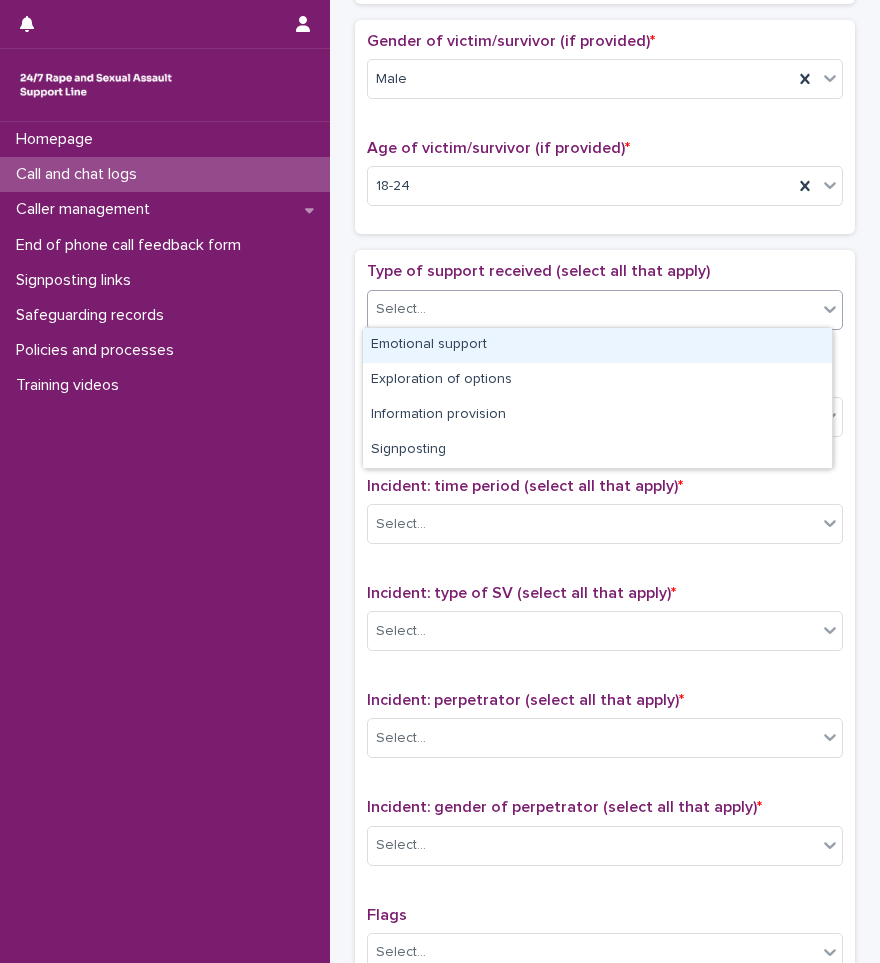 click on "Select..." at bounding box center [592, 309] 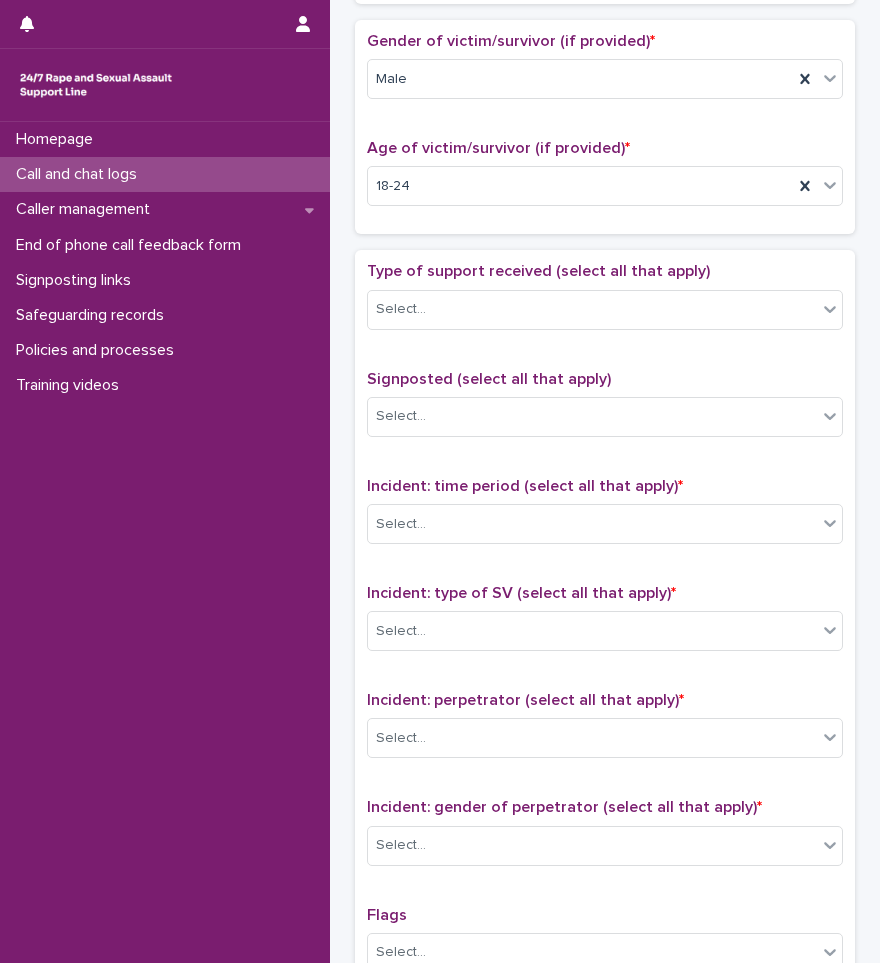 click on "Type of support received (select all that apply) Select... Signposted (select all that apply) Select... Incident: time period (select all that apply) * Select... Incident: type of SV (select all that apply) * Select... Incident: perpetrator (select all that apply) * Select... Incident: gender of perpetrator (select all that apply) * Select... Flags Select... Comments" at bounding box center [605, 680] 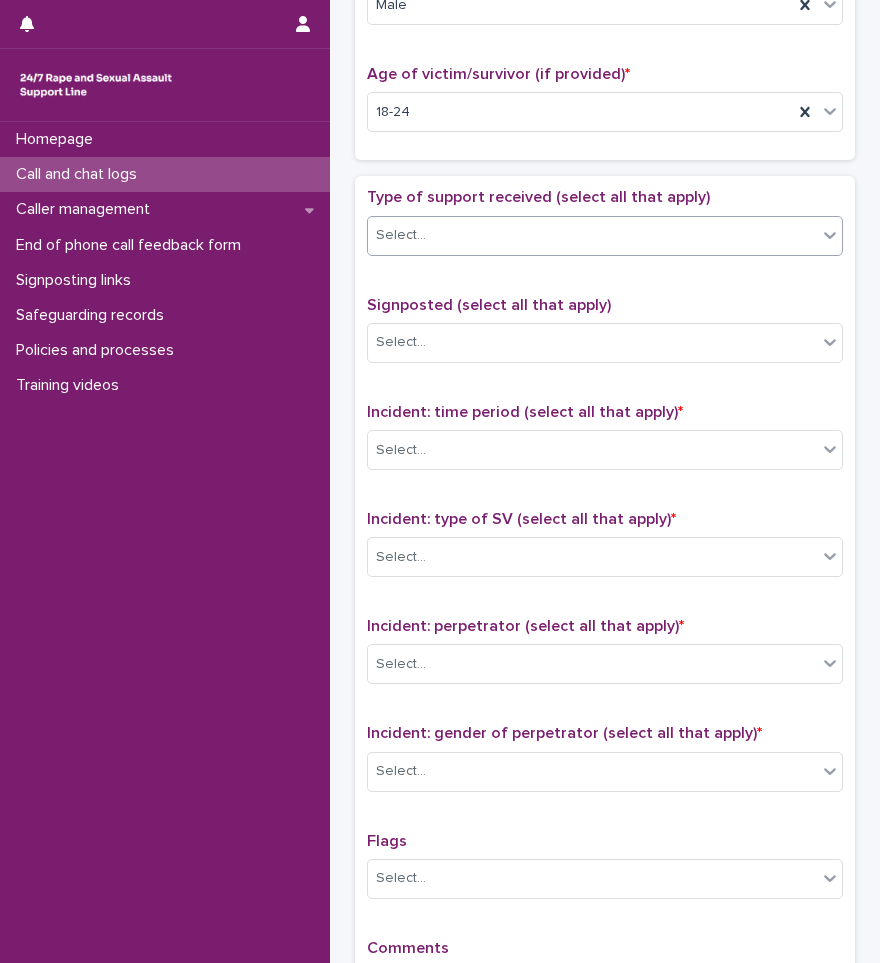 scroll, scrollTop: 1200, scrollLeft: 0, axis: vertical 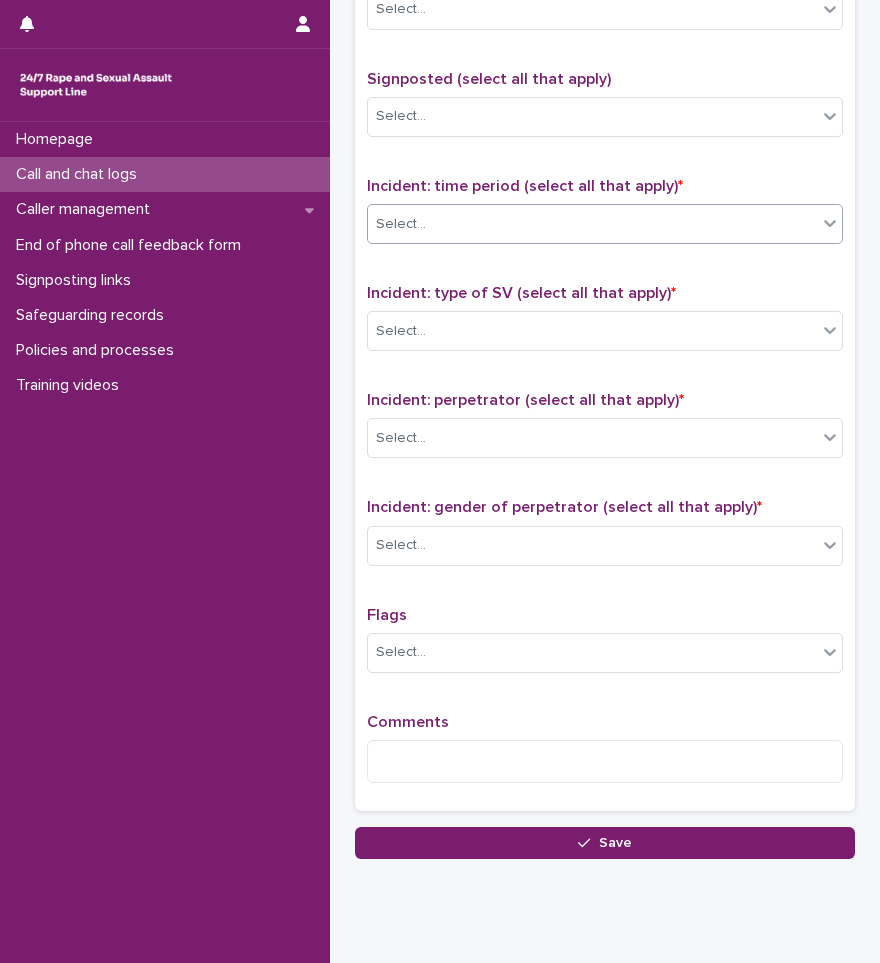 click on "Select..." at bounding box center (592, 224) 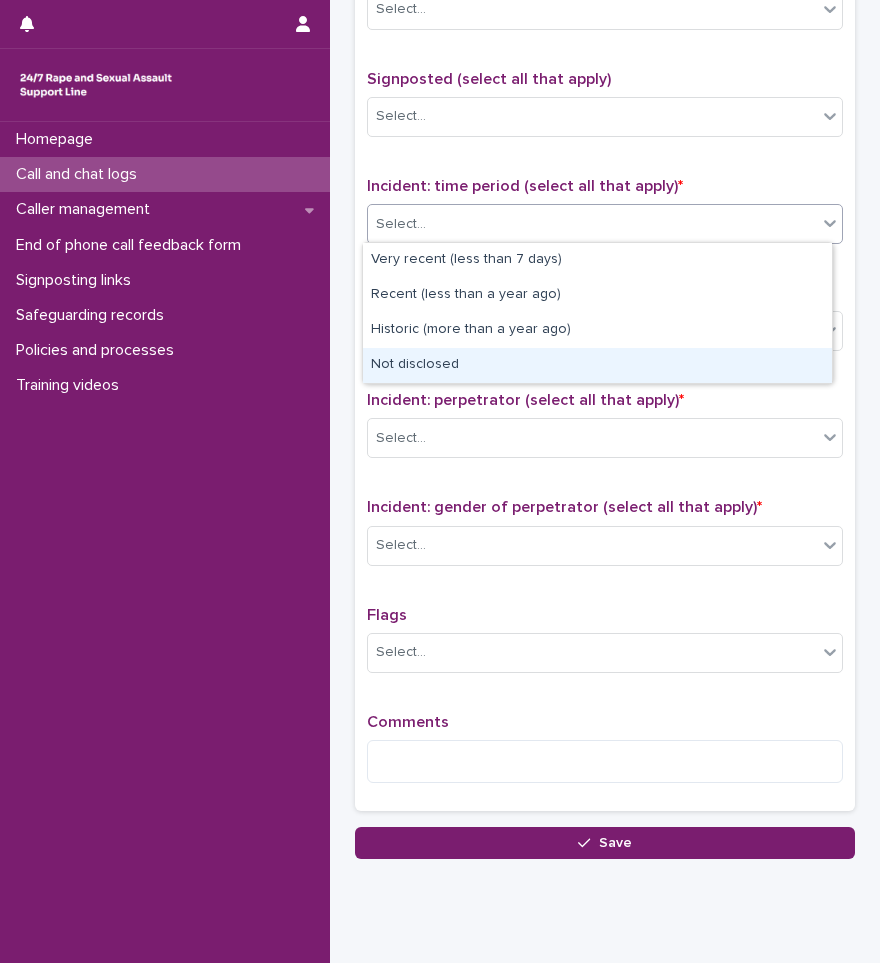 click on "Not disclosed" at bounding box center (597, 365) 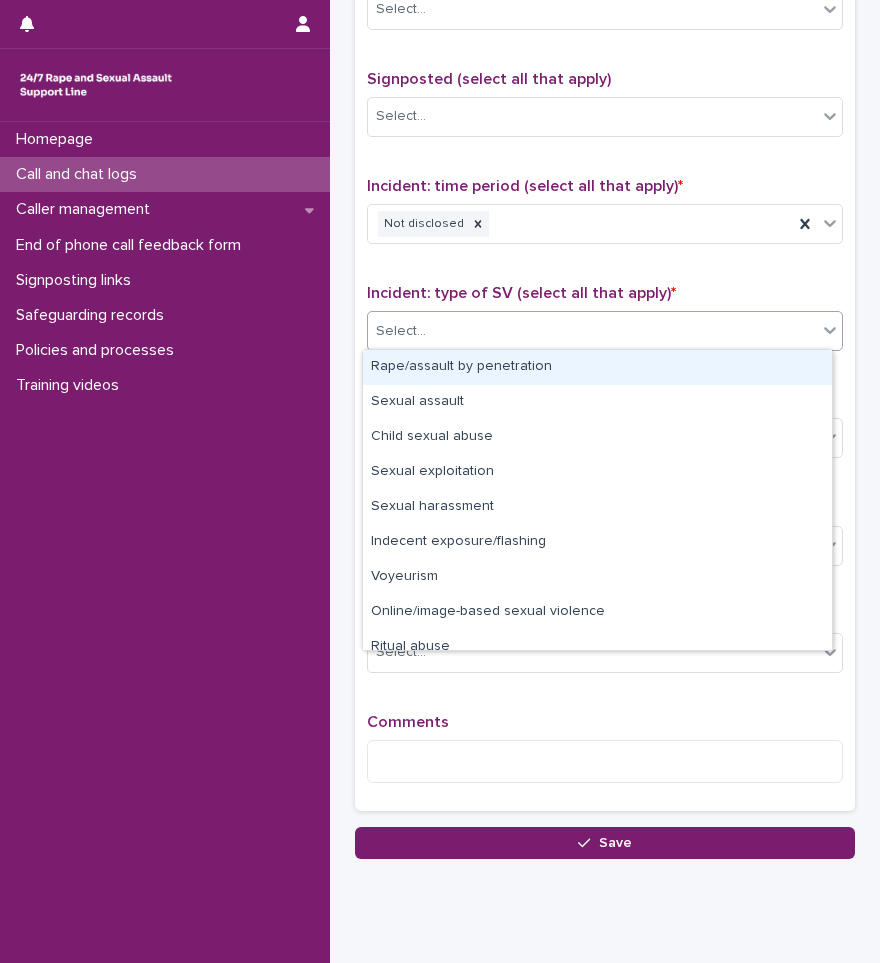 click on "Select..." at bounding box center [592, 331] 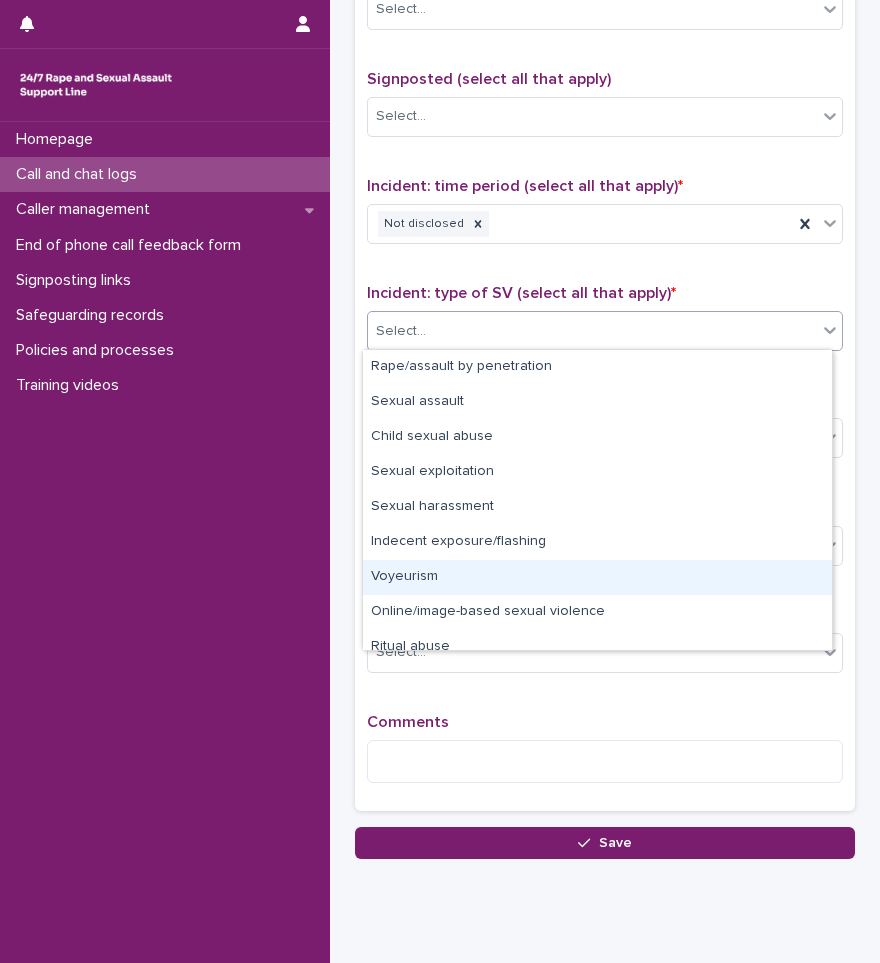 scroll, scrollTop: 50, scrollLeft: 0, axis: vertical 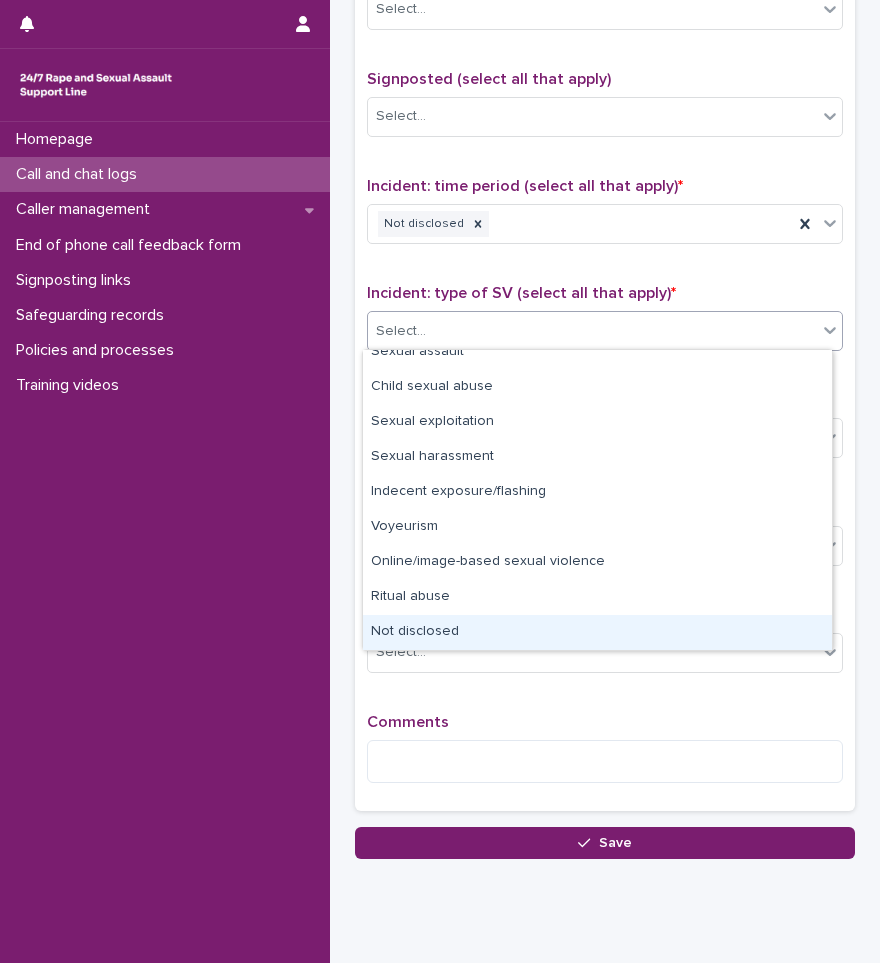 click on "Not disclosed" at bounding box center [597, 632] 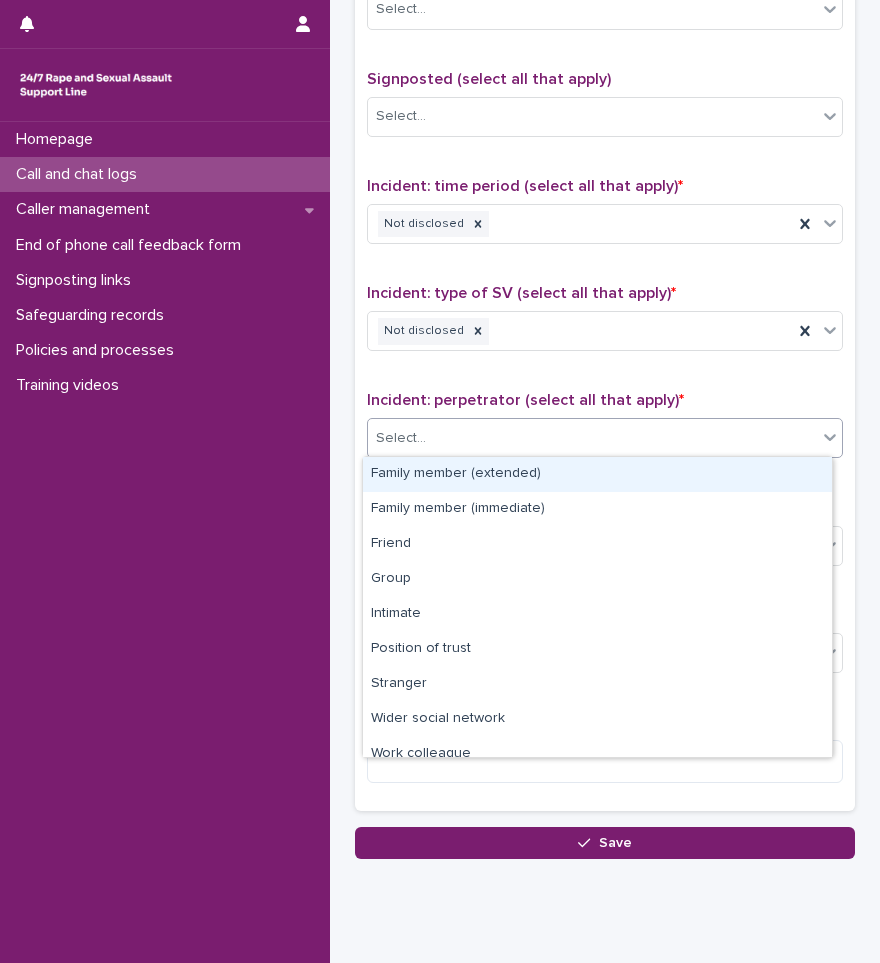click on "Select..." at bounding box center [592, 438] 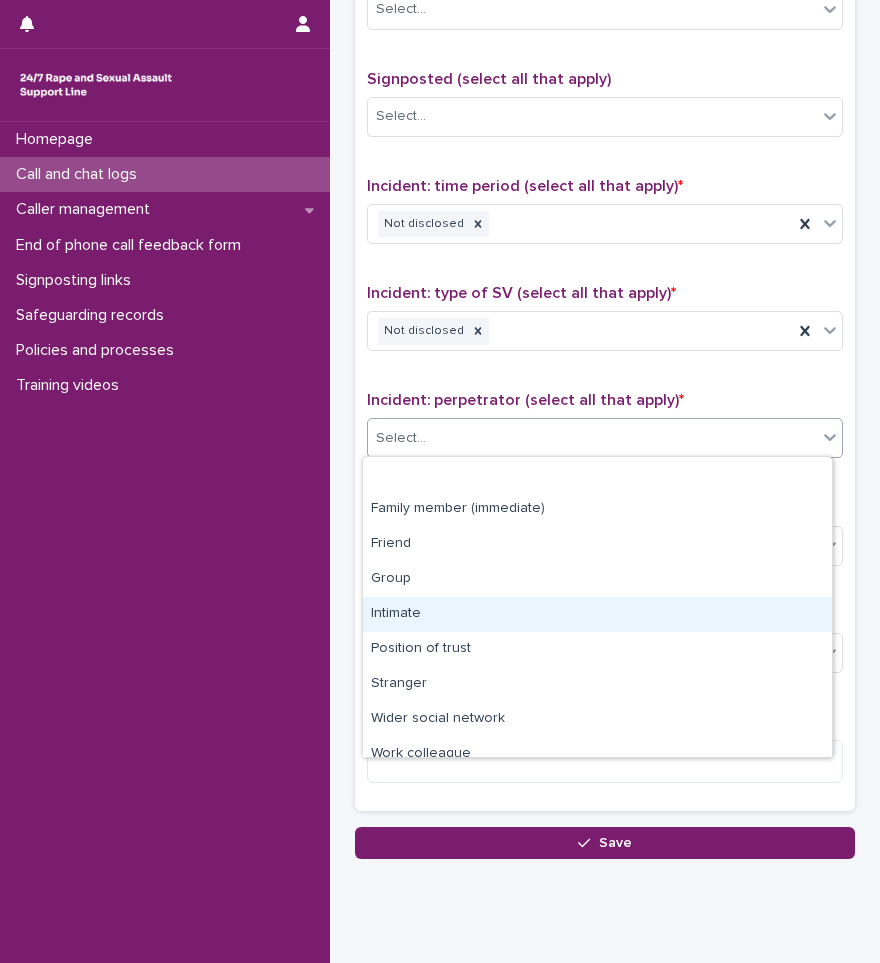 scroll, scrollTop: 85, scrollLeft: 0, axis: vertical 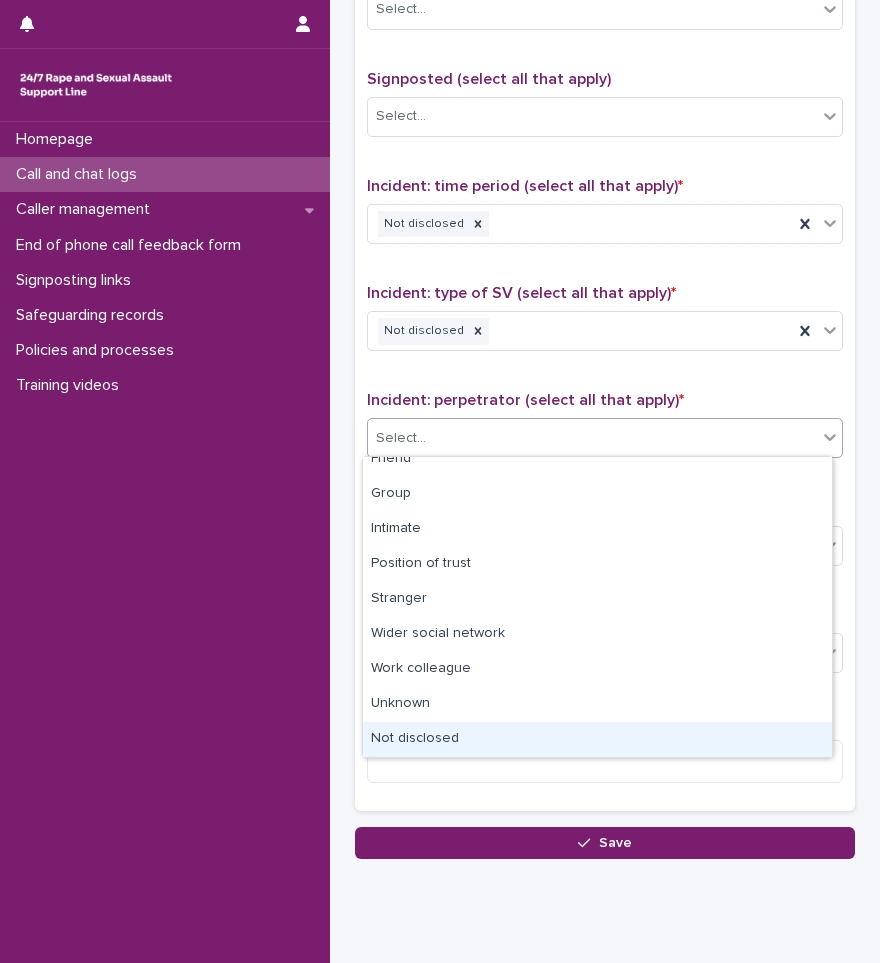 click on "Not disclosed" at bounding box center [597, 739] 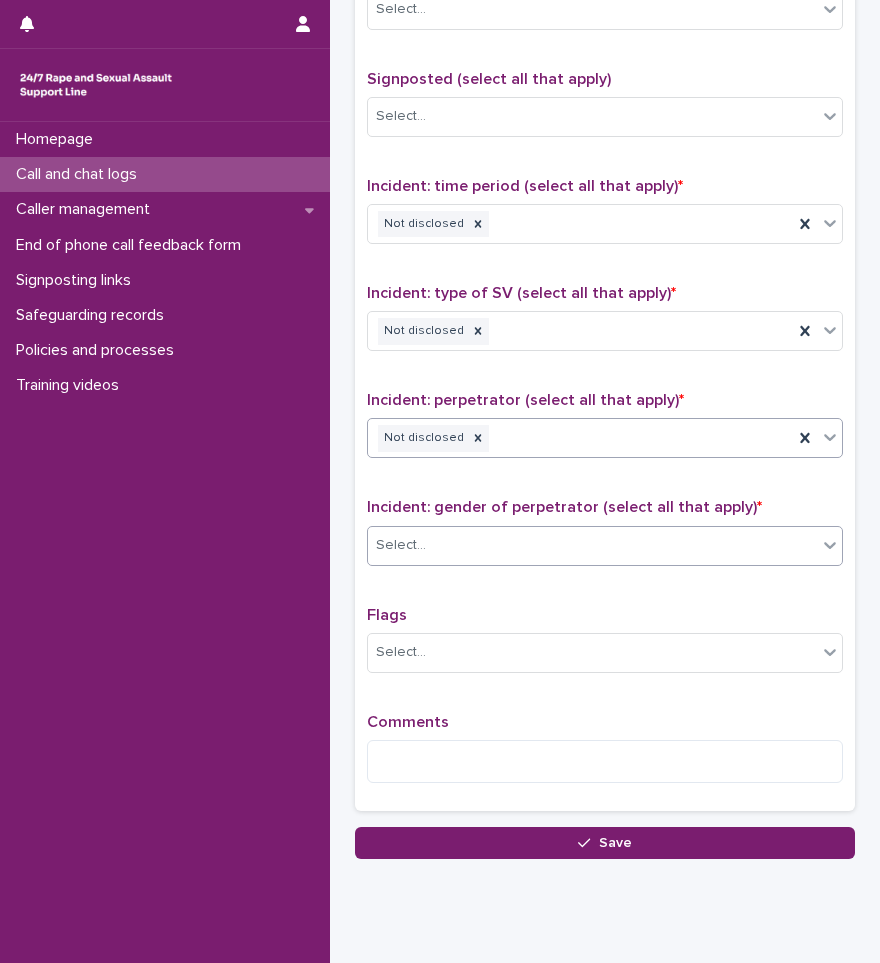 click on "Select..." at bounding box center [592, 545] 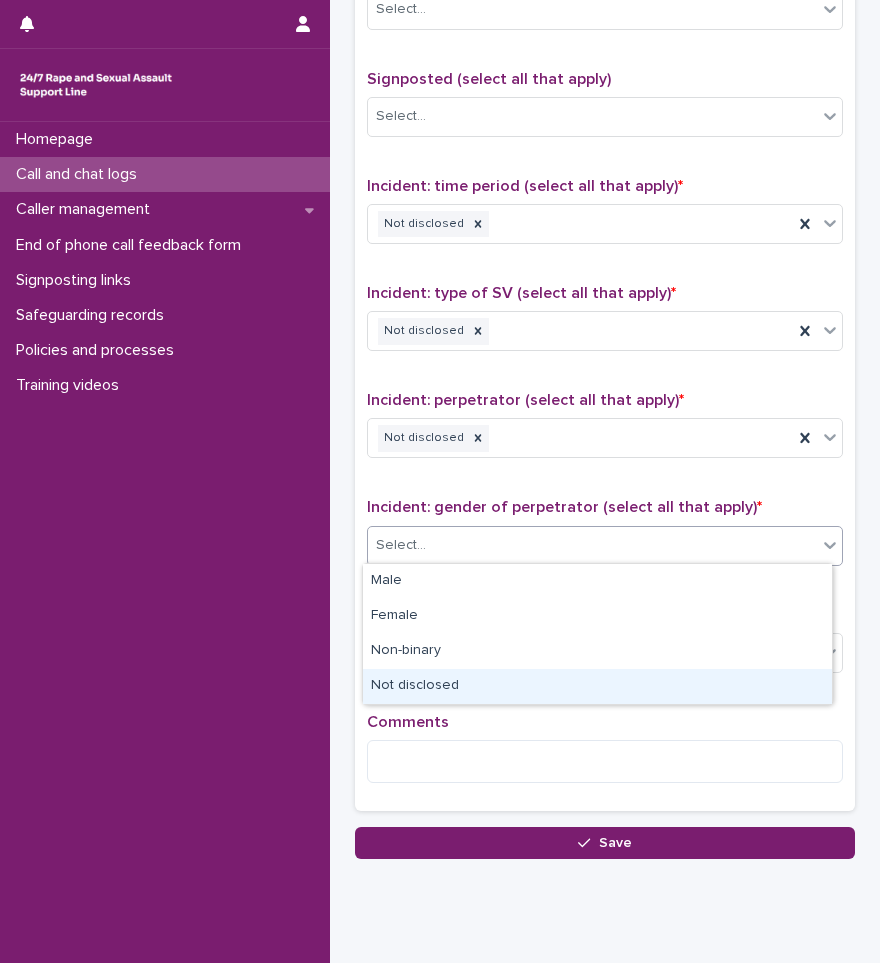 click on "Not disclosed" at bounding box center (597, 686) 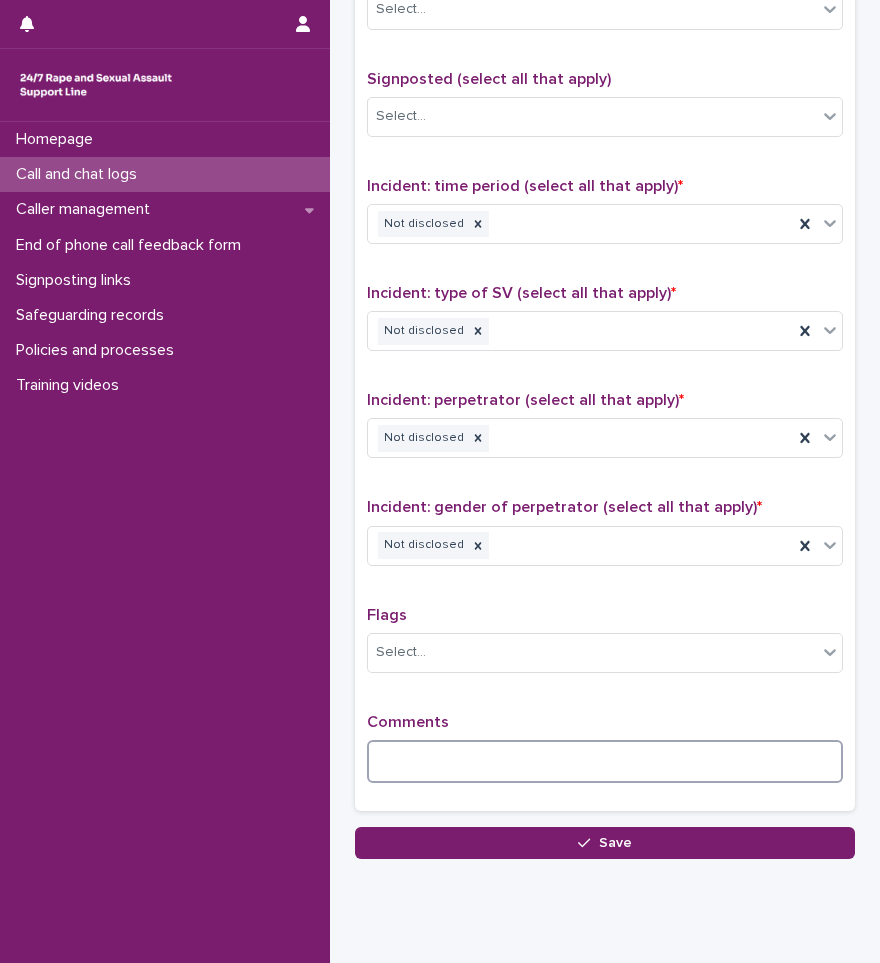 click at bounding box center [605, 761] 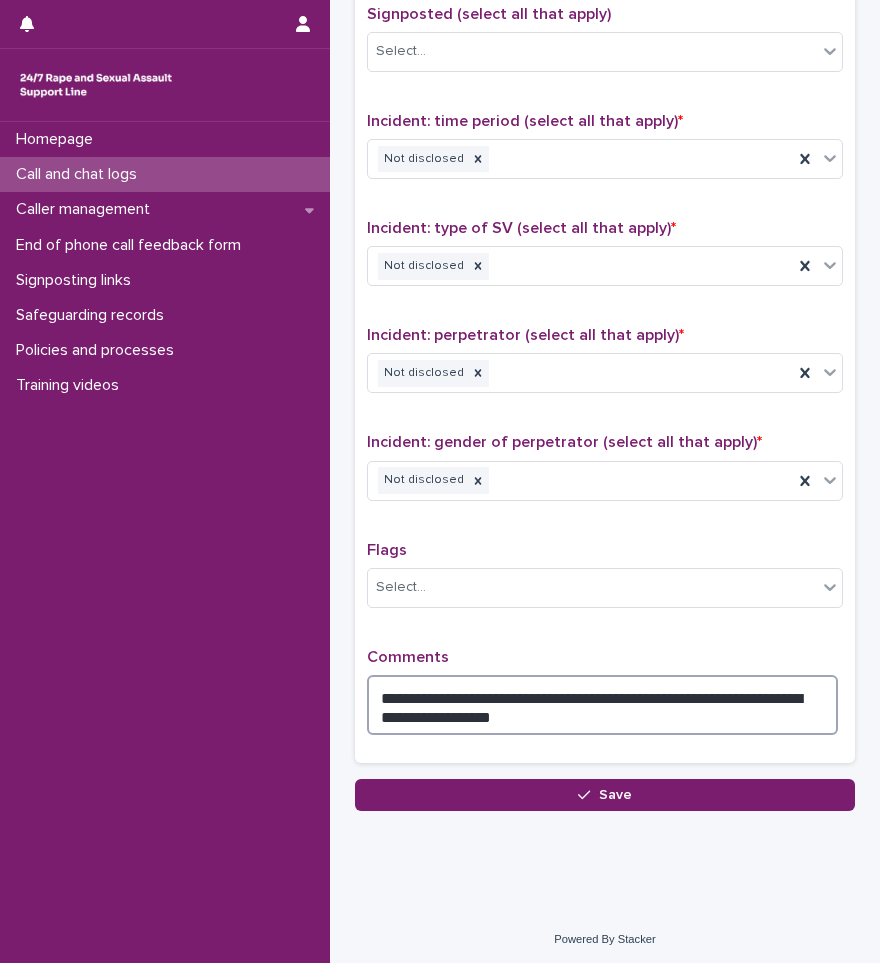 scroll, scrollTop: 1267, scrollLeft: 0, axis: vertical 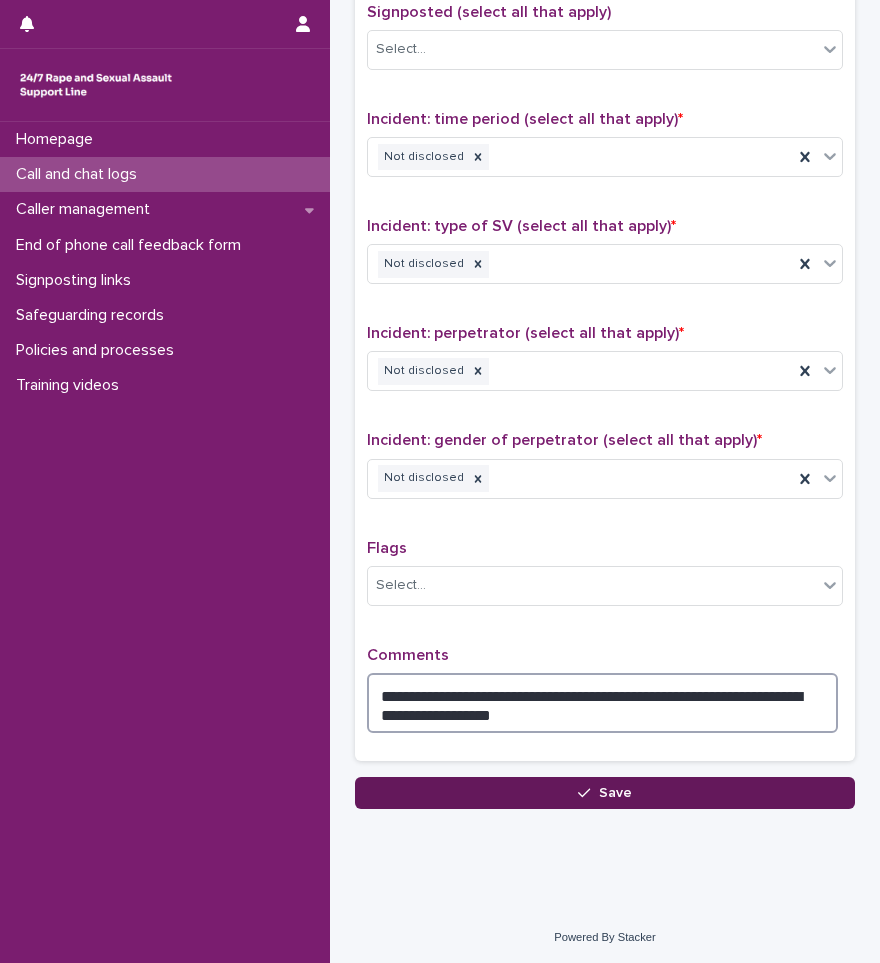 type on "**********" 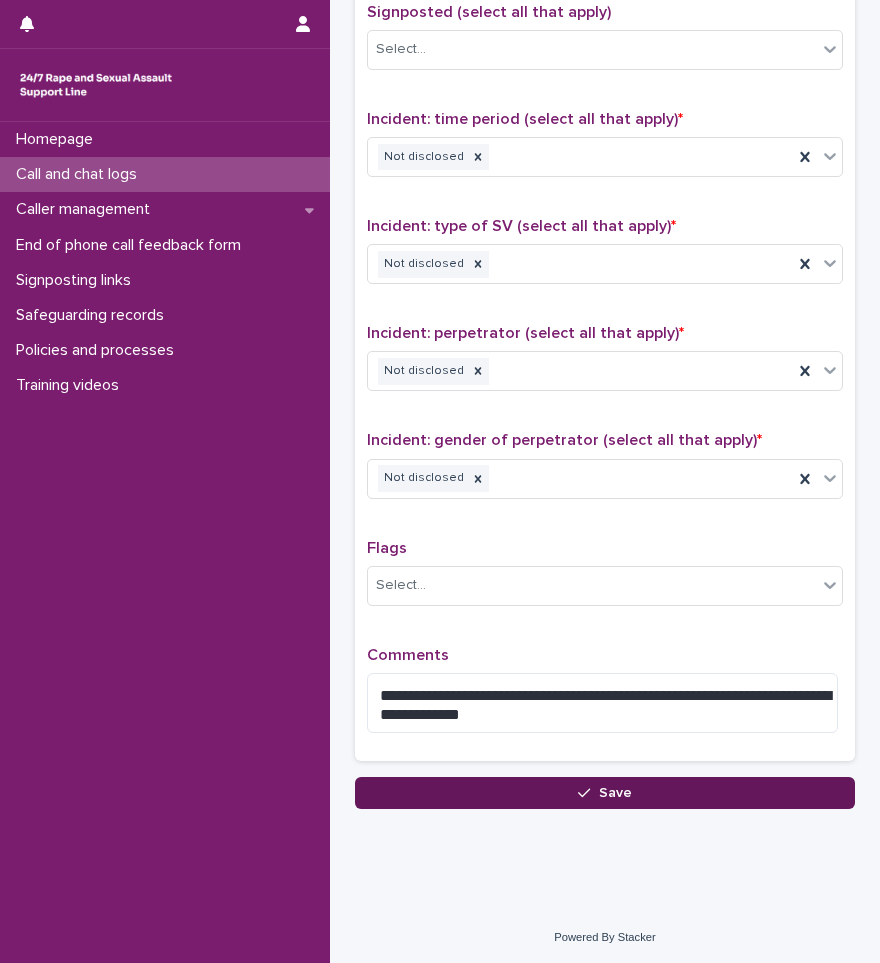 click on "Save" at bounding box center [615, 793] 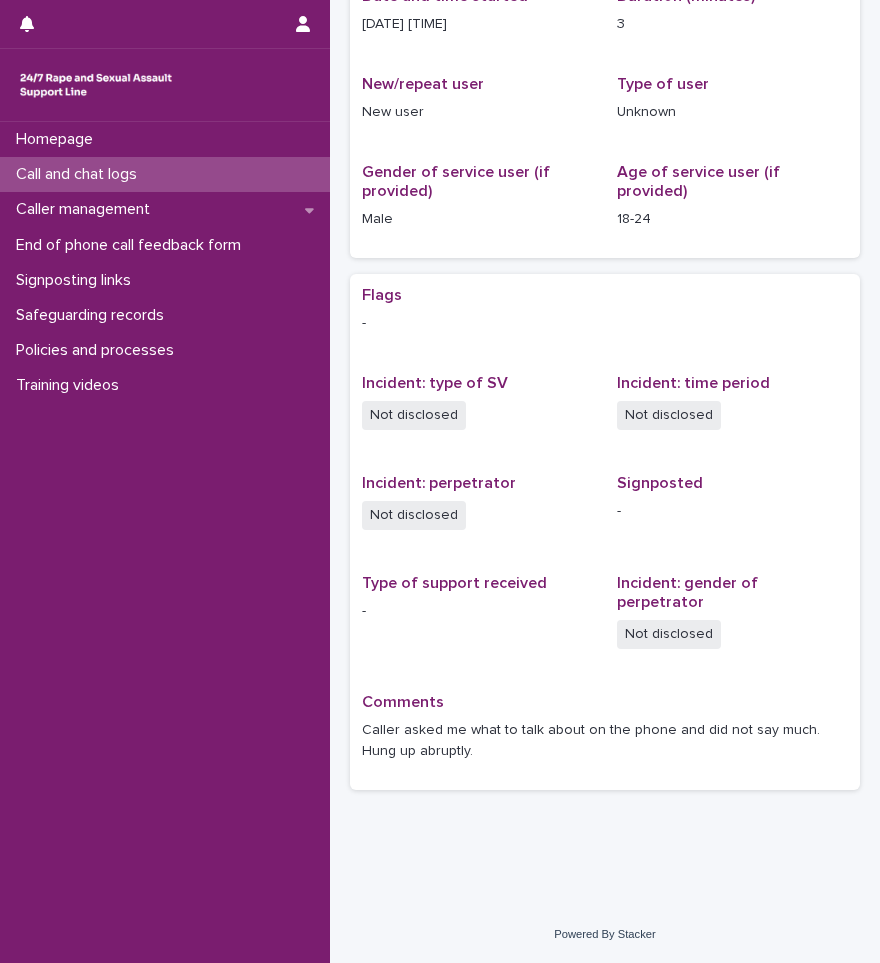 scroll, scrollTop: 0, scrollLeft: 0, axis: both 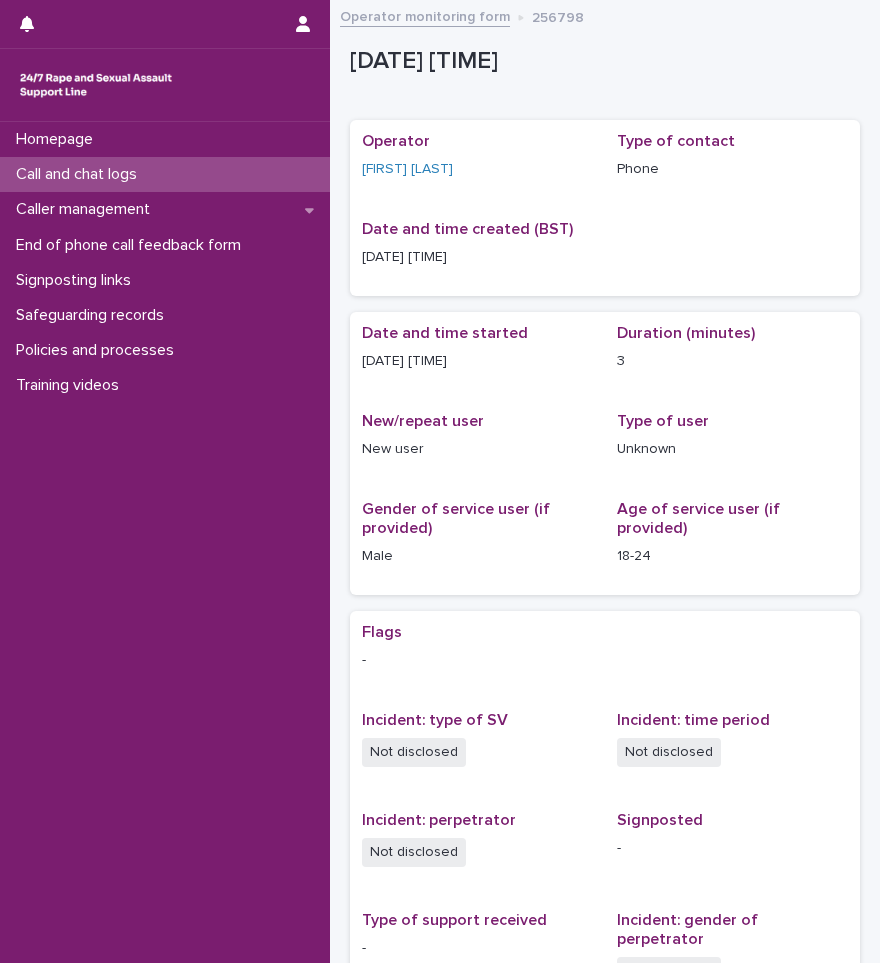 click on "Call and chat logs" at bounding box center (165, 174) 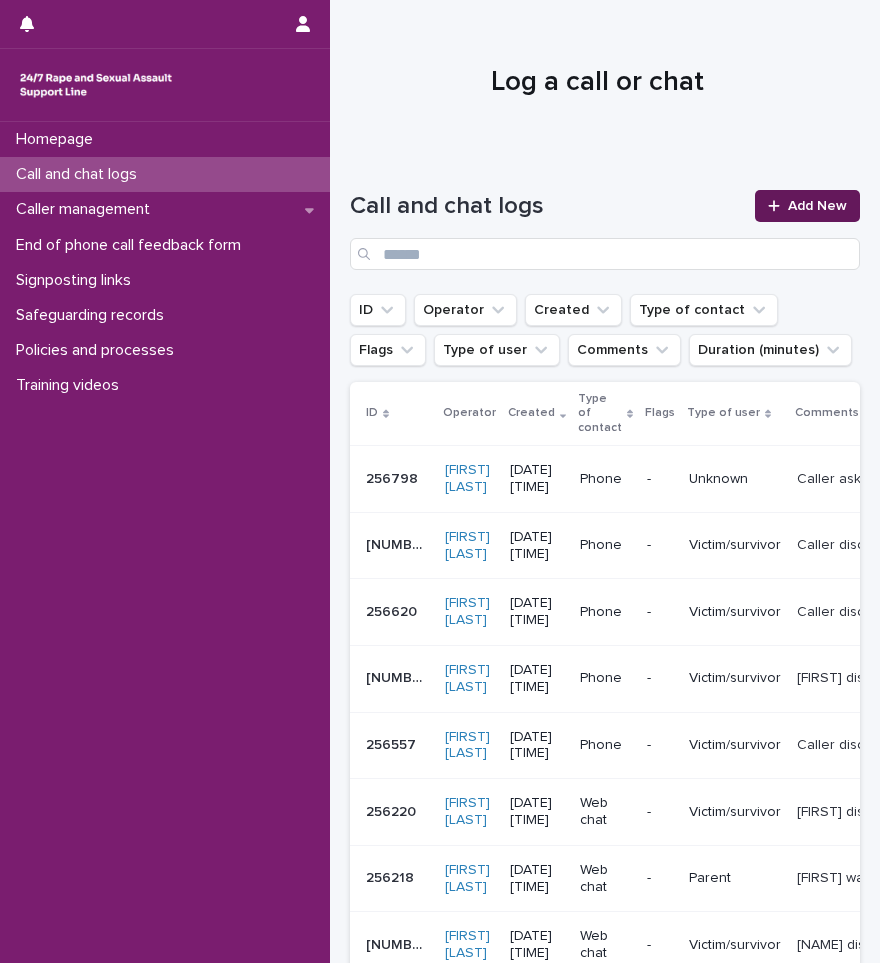 click on "Add New" at bounding box center (817, 206) 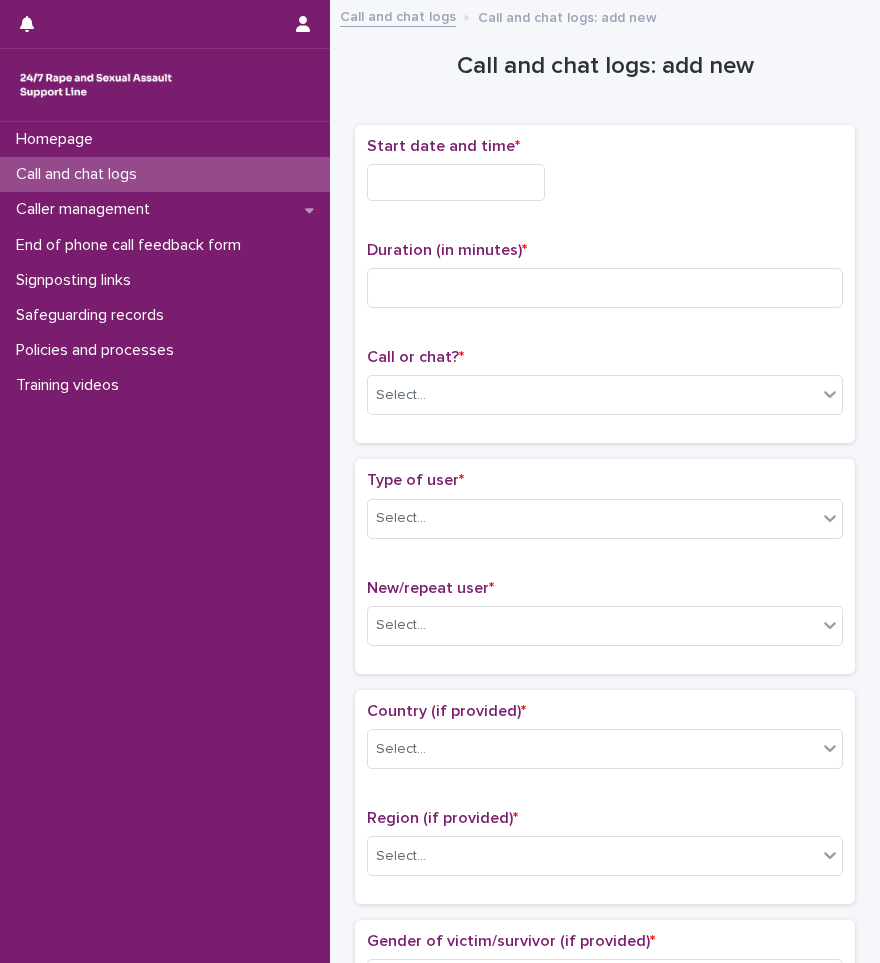 click at bounding box center (456, 182) 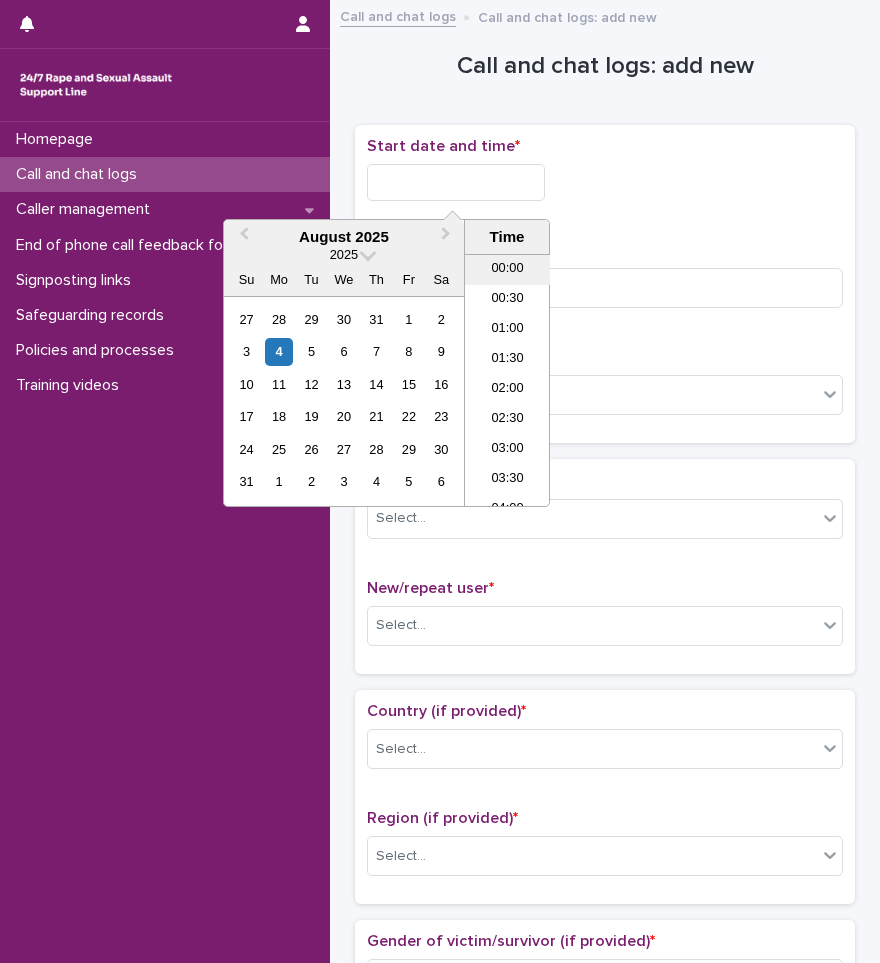 click on "00:00" at bounding box center (507, 270) 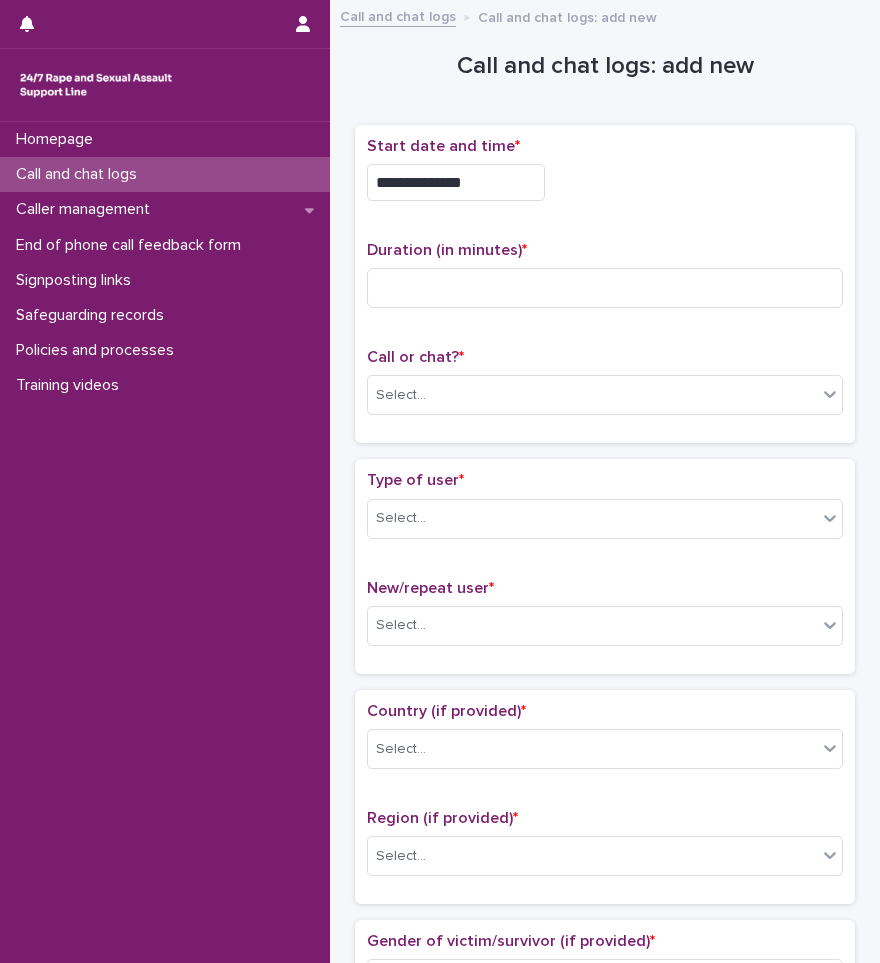 click on "**********" at bounding box center [456, 182] 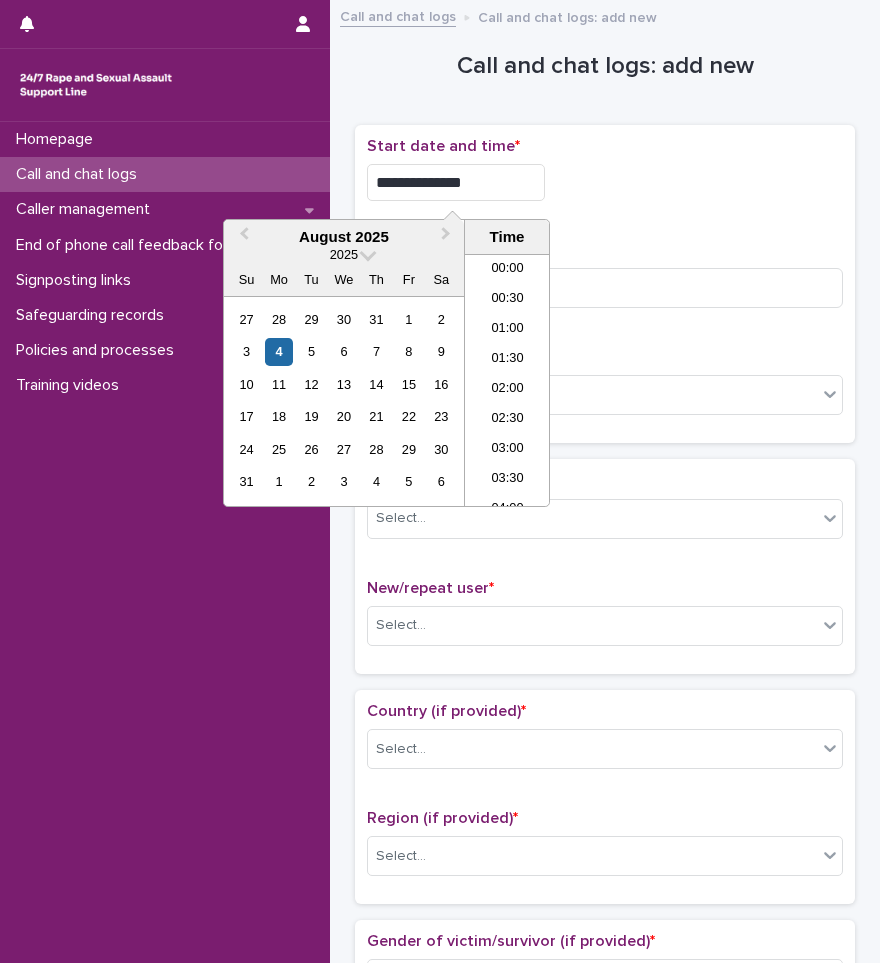 type on "**********" 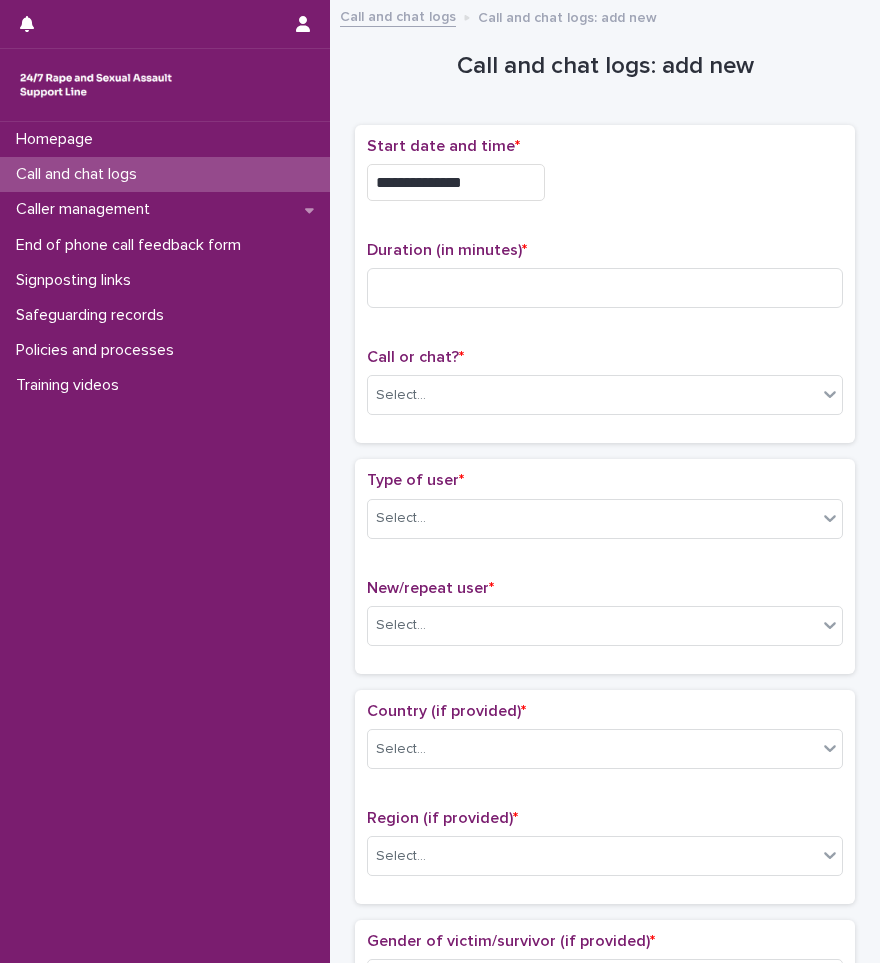 click on "Call and chat logs" at bounding box center (80, 174) 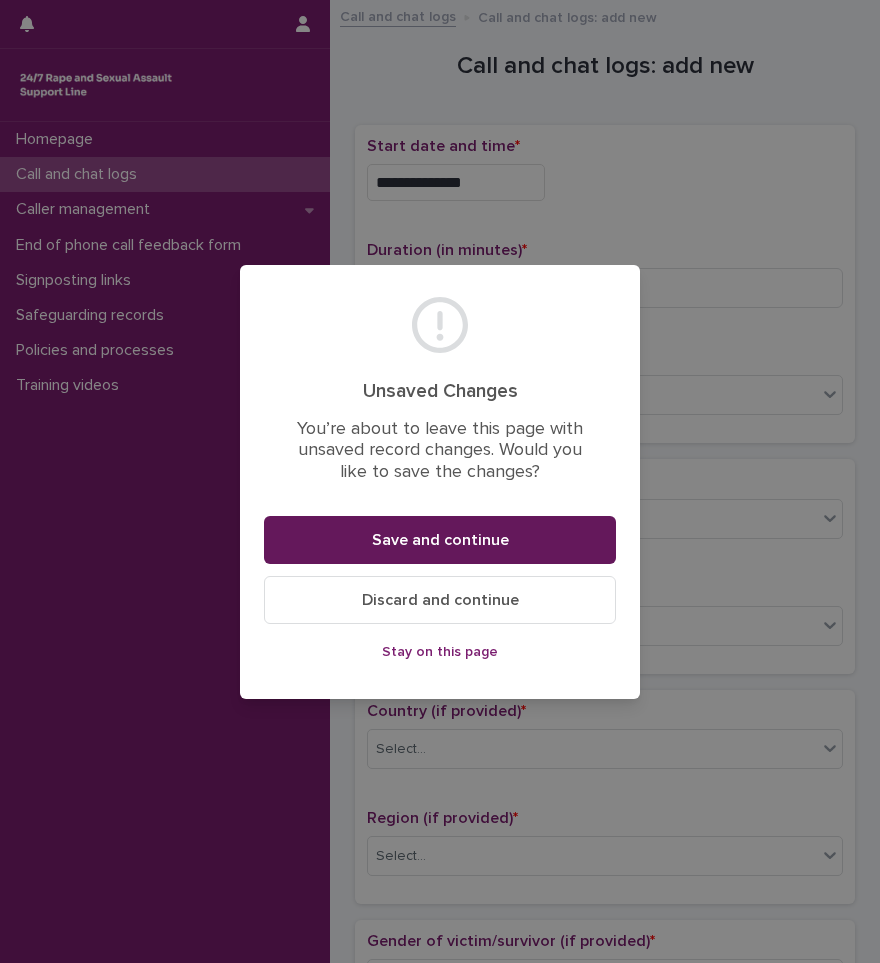 click on "Save and continue" at bounding box center (440, 540) 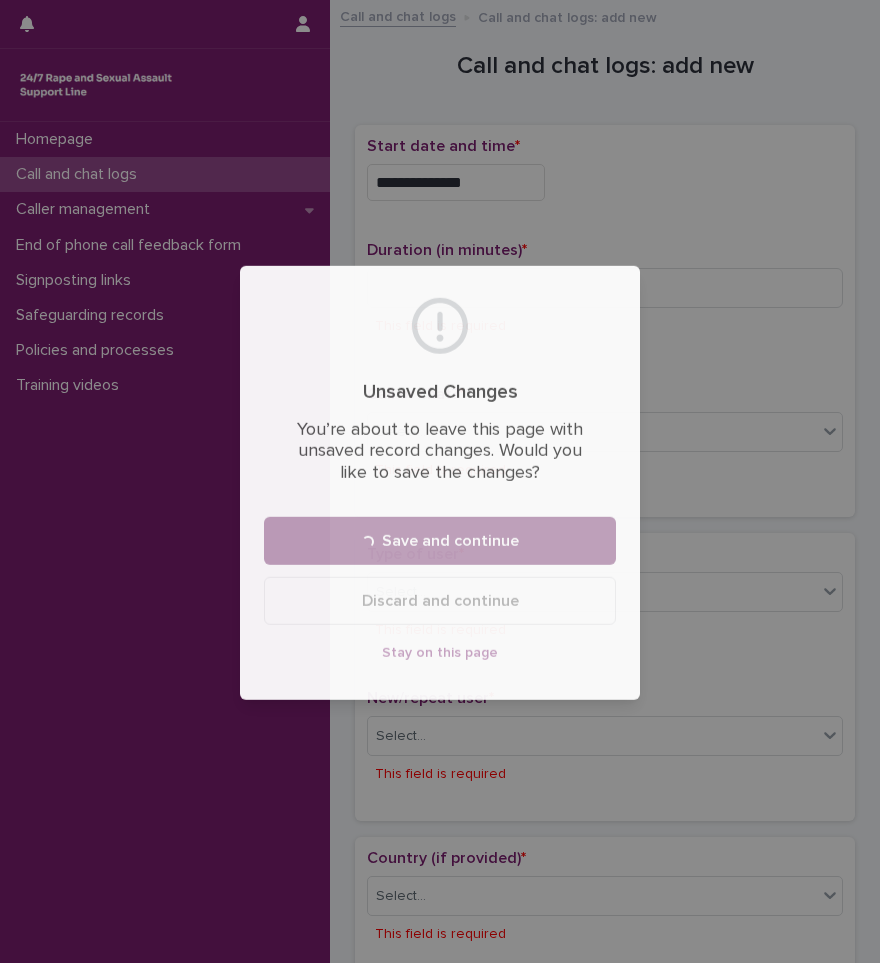 scroll, scrollTop: 239, scrollLeft: 0, axis: vertical 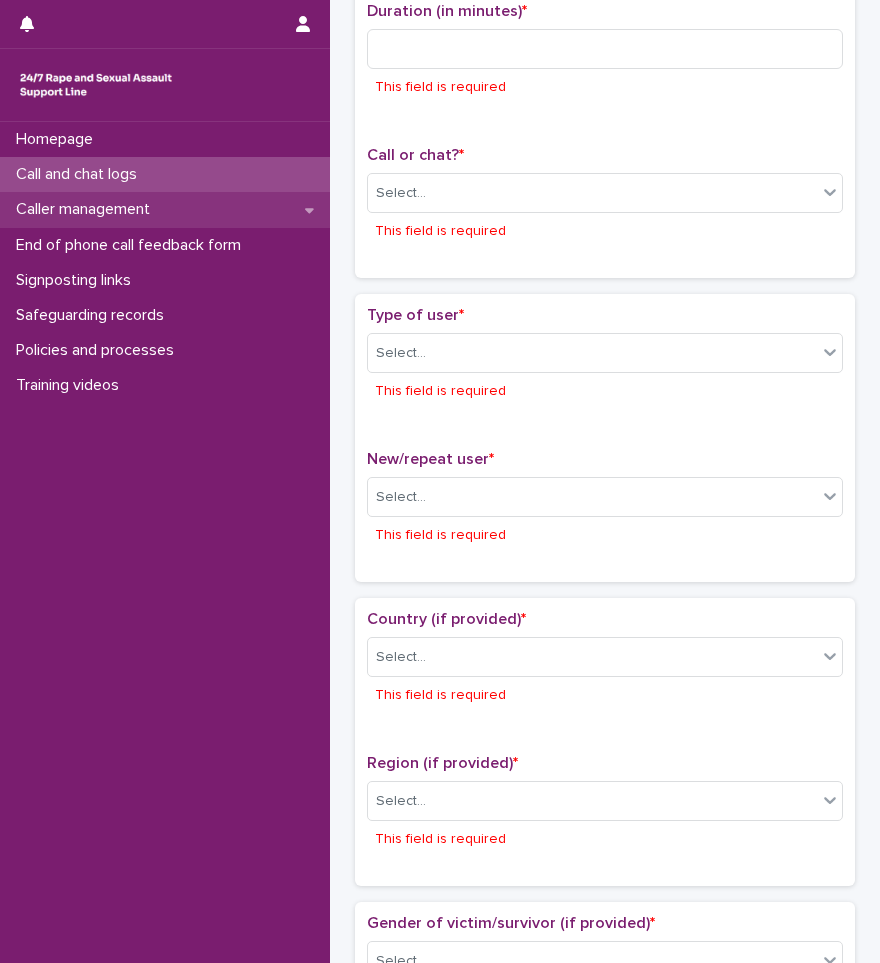 click on "Caller management" at bounding box center (87, 209) 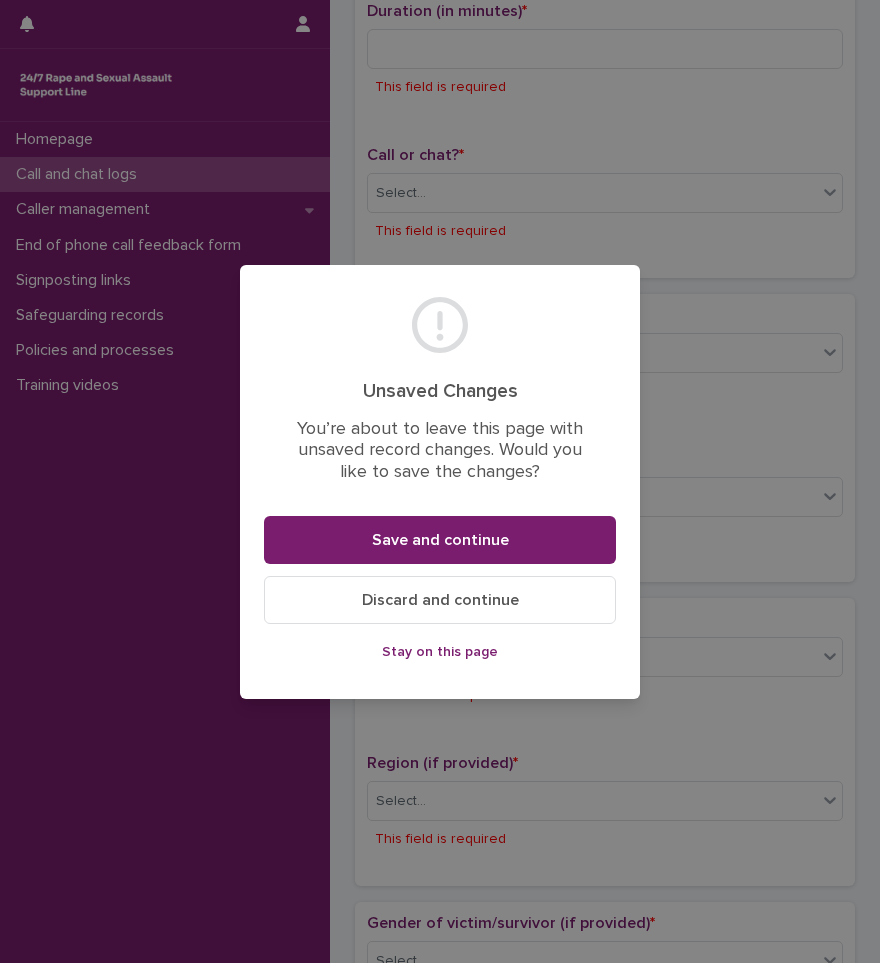 click on "Unsaved Changes You’re about to leave this page with unsaved record changes. Would you like to save the changes? Save and continue Discard and continue Stay on this page" at bounding box center [440, 481] 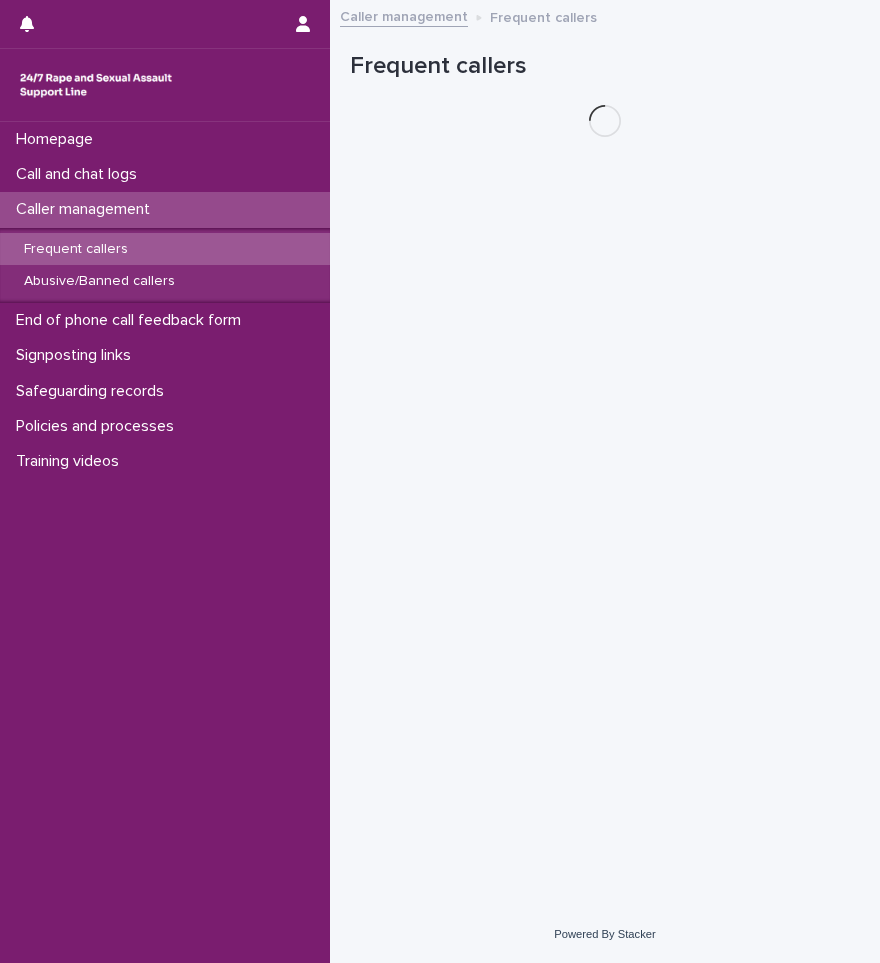 scroll, scrollTop: 0, scrollLeft: 0, axis: both 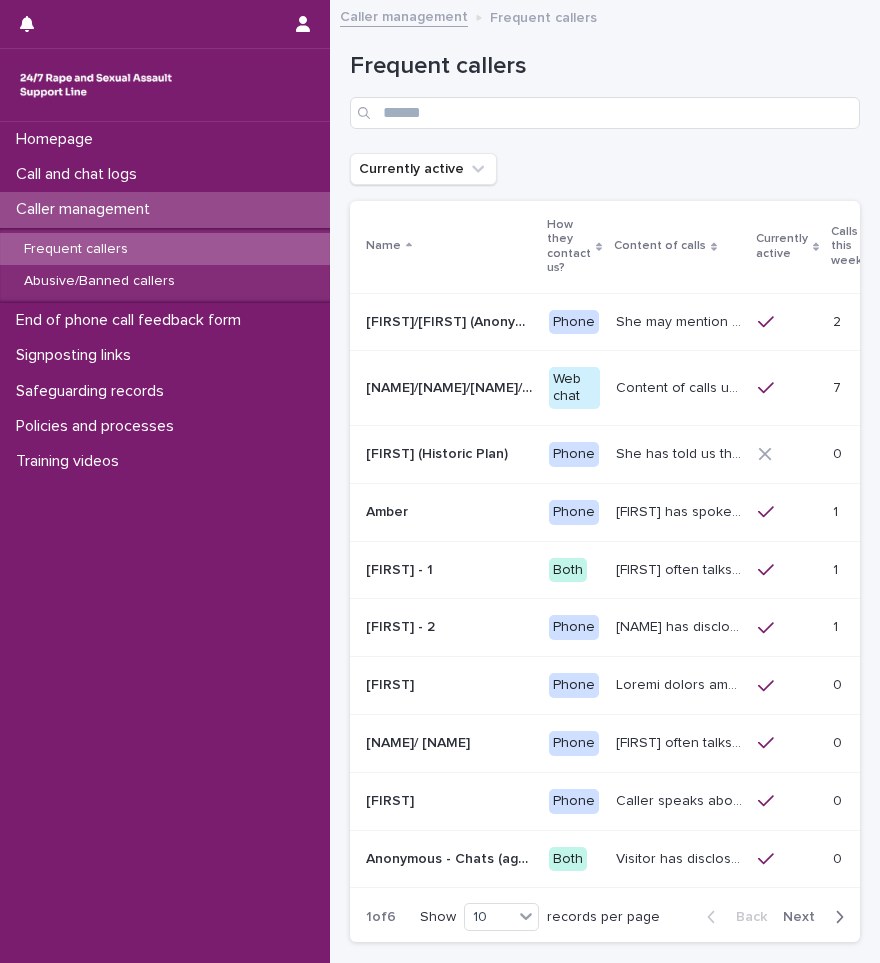 click at bounding box center [449, 512] 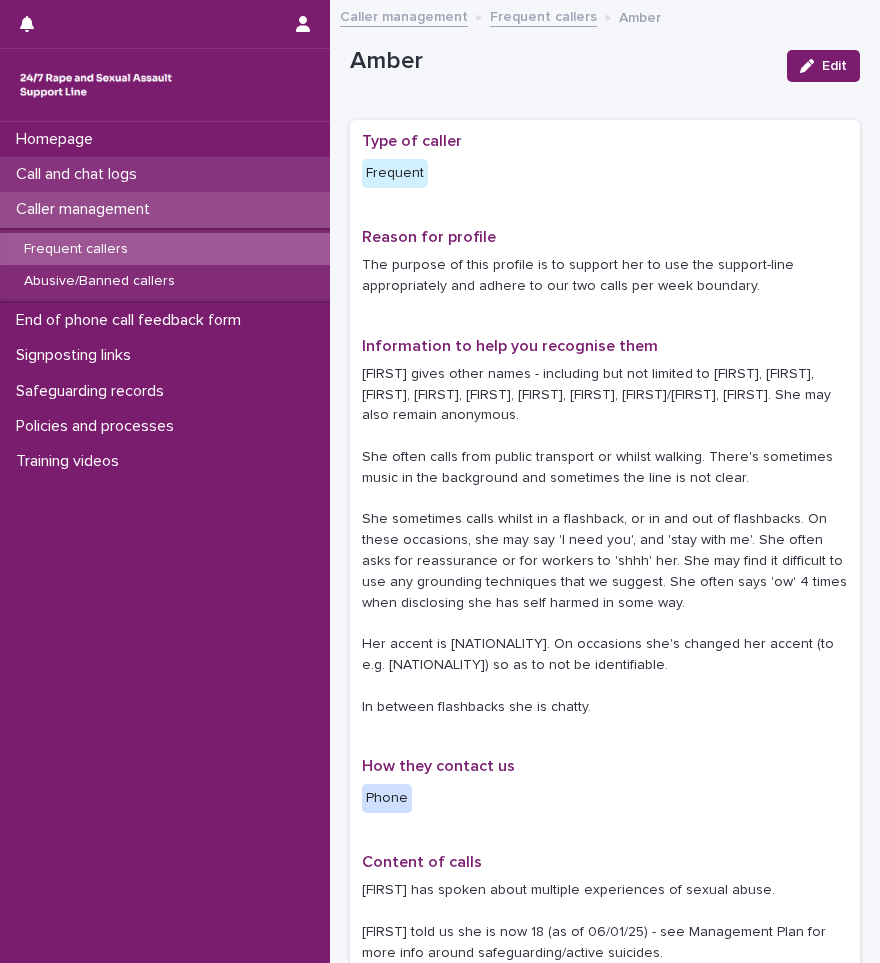 click on "Call and chat logs" at bounding box center (80, 174) 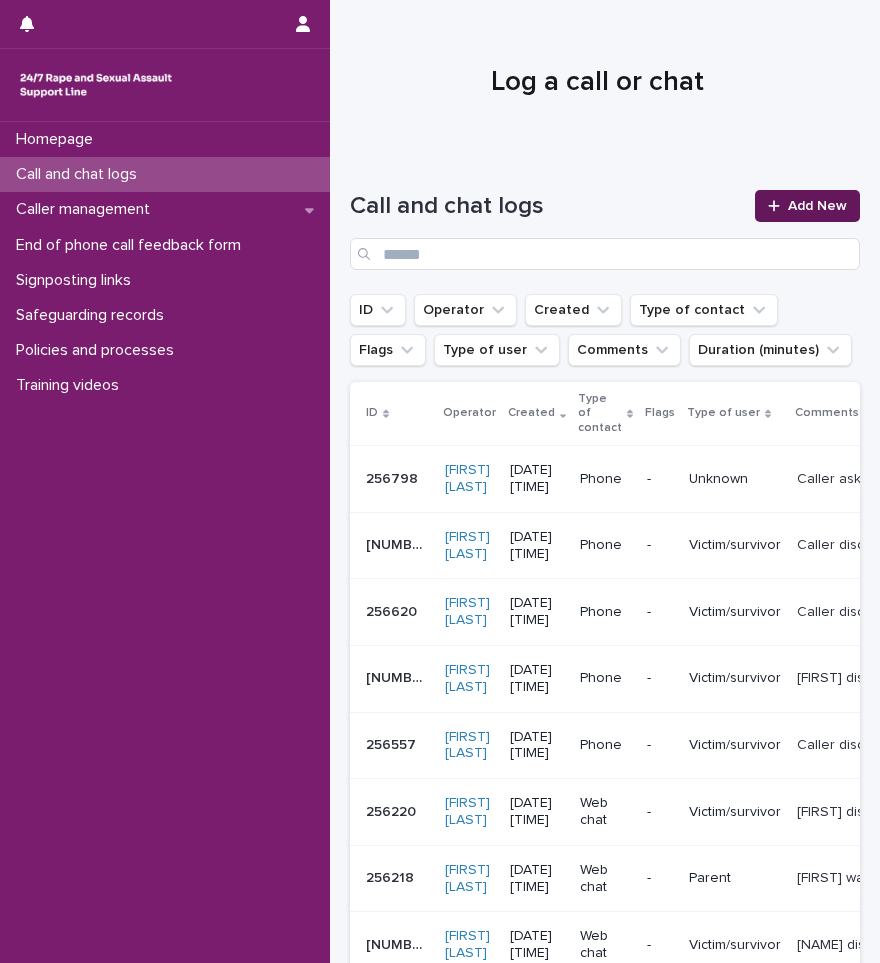 click on "Add New" at bounding box center [817, 206] 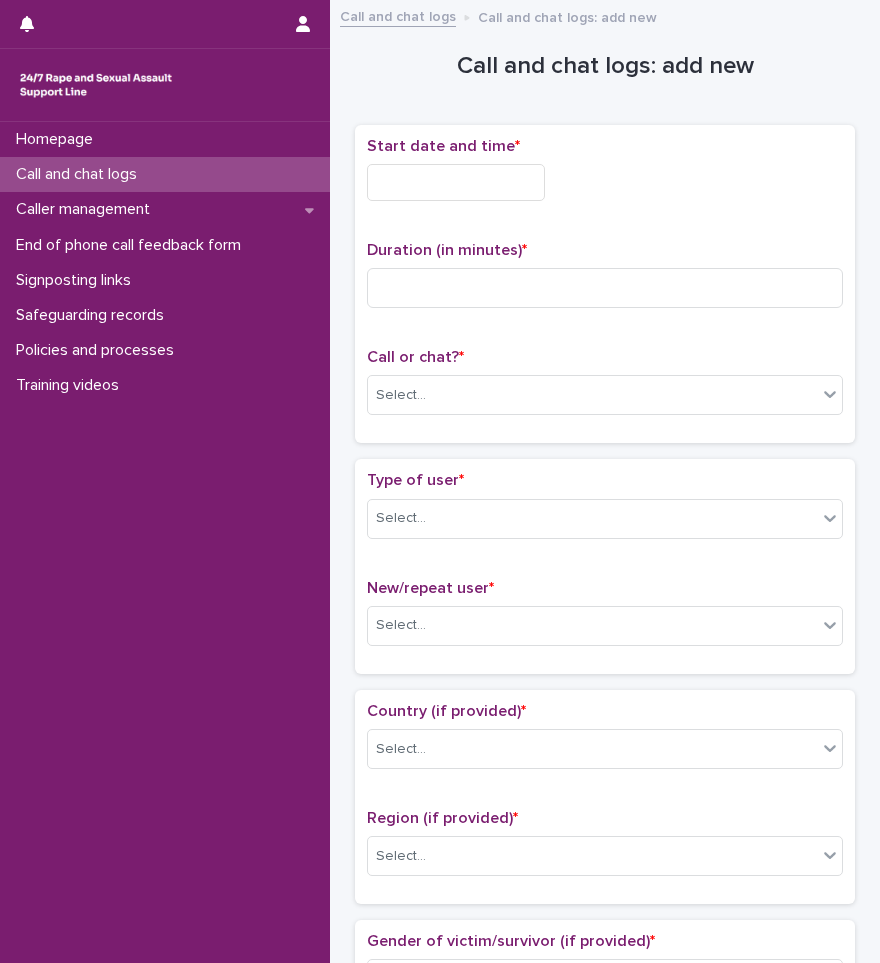 click at bounding box center [456, 182] 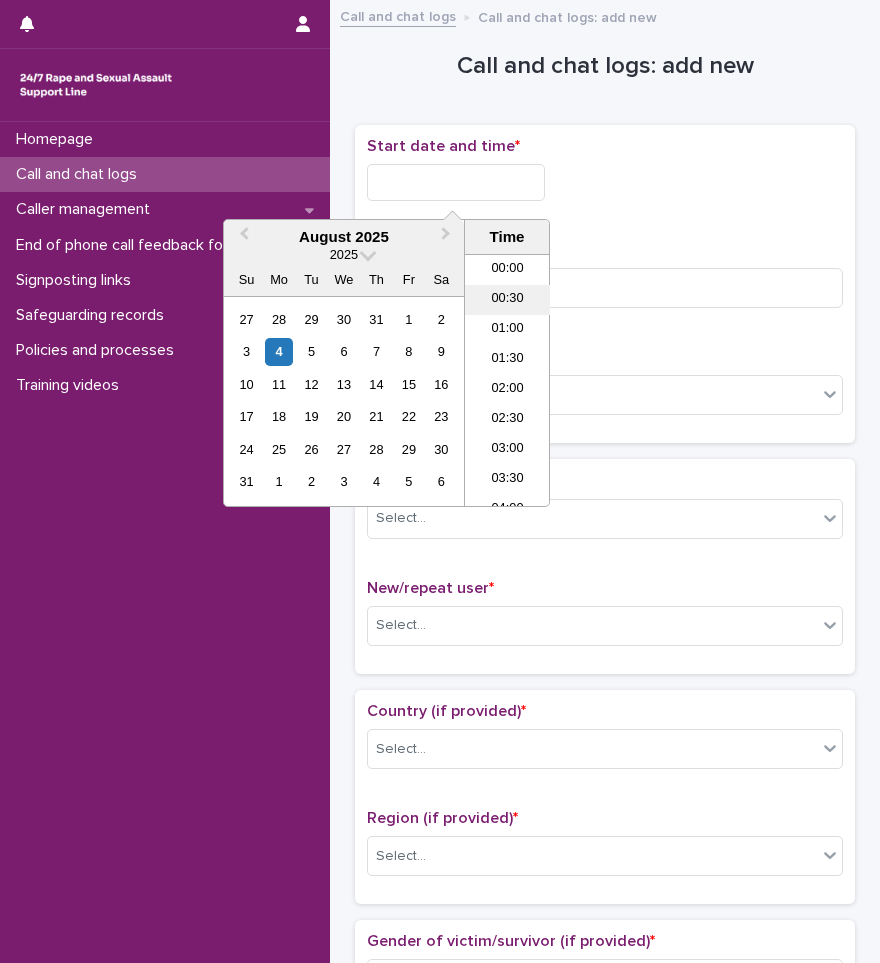 click on "00:30" at bounding box center (507, 300) 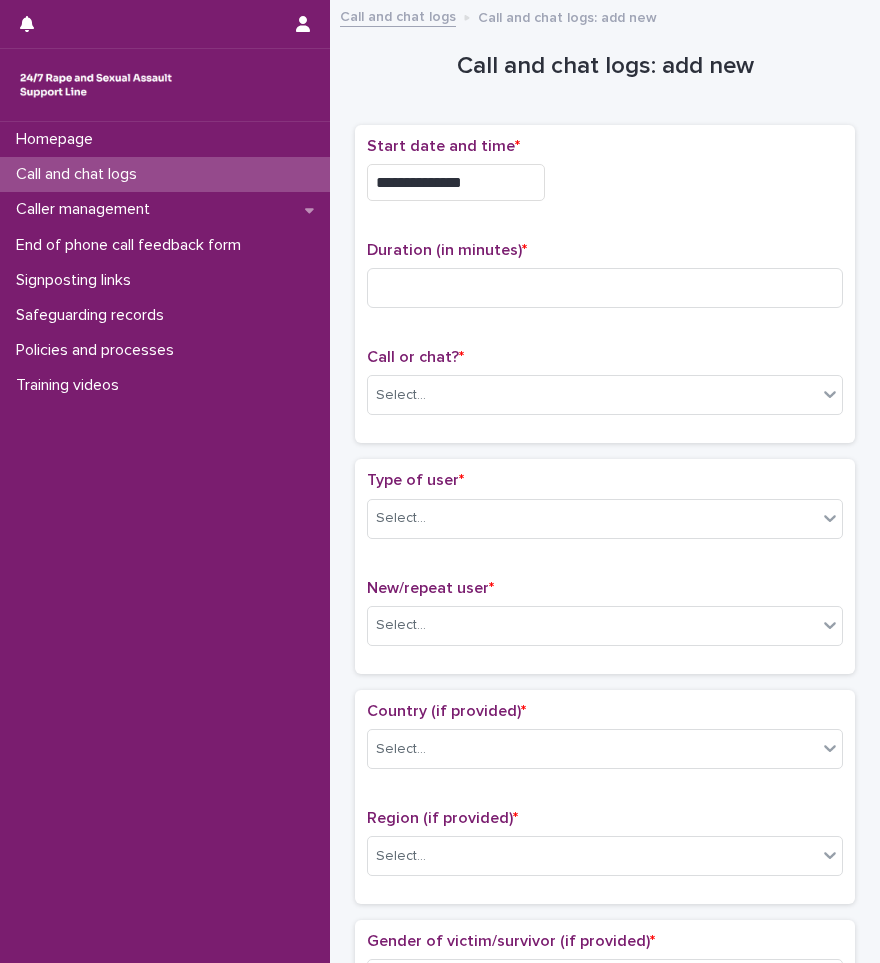 click on "**********" at bounding box center (456, 182) 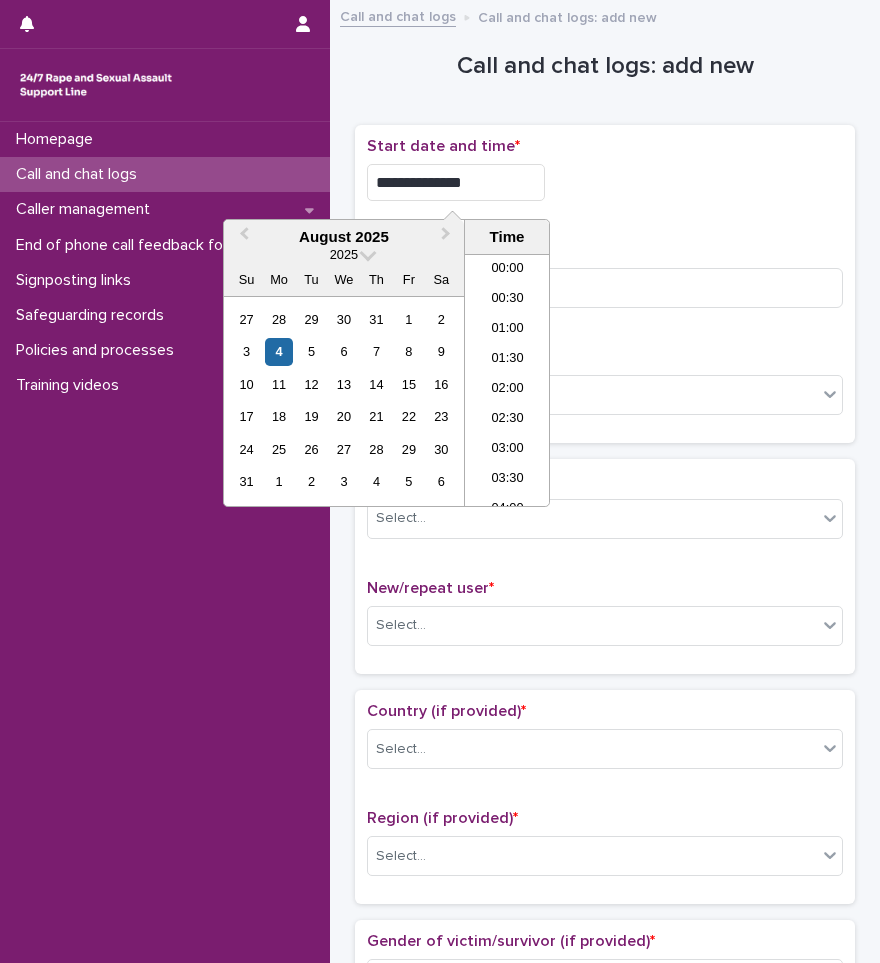 type on "**********" 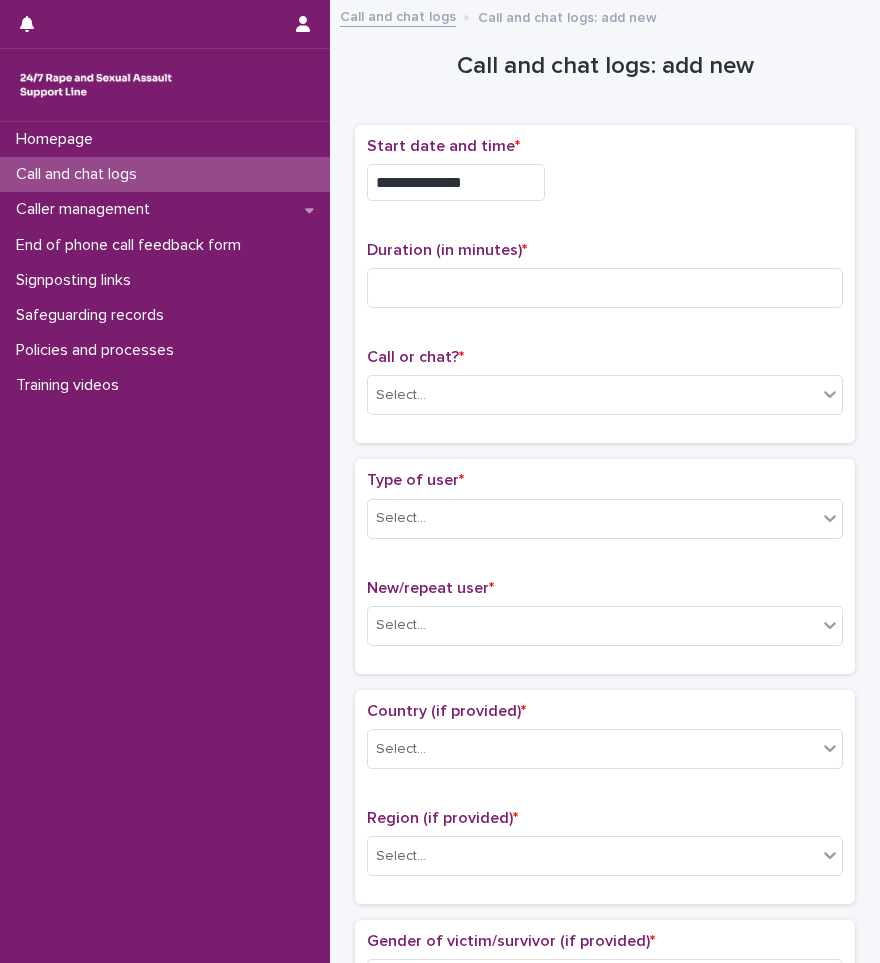 click on "**********" at bounding box center (605, 284) 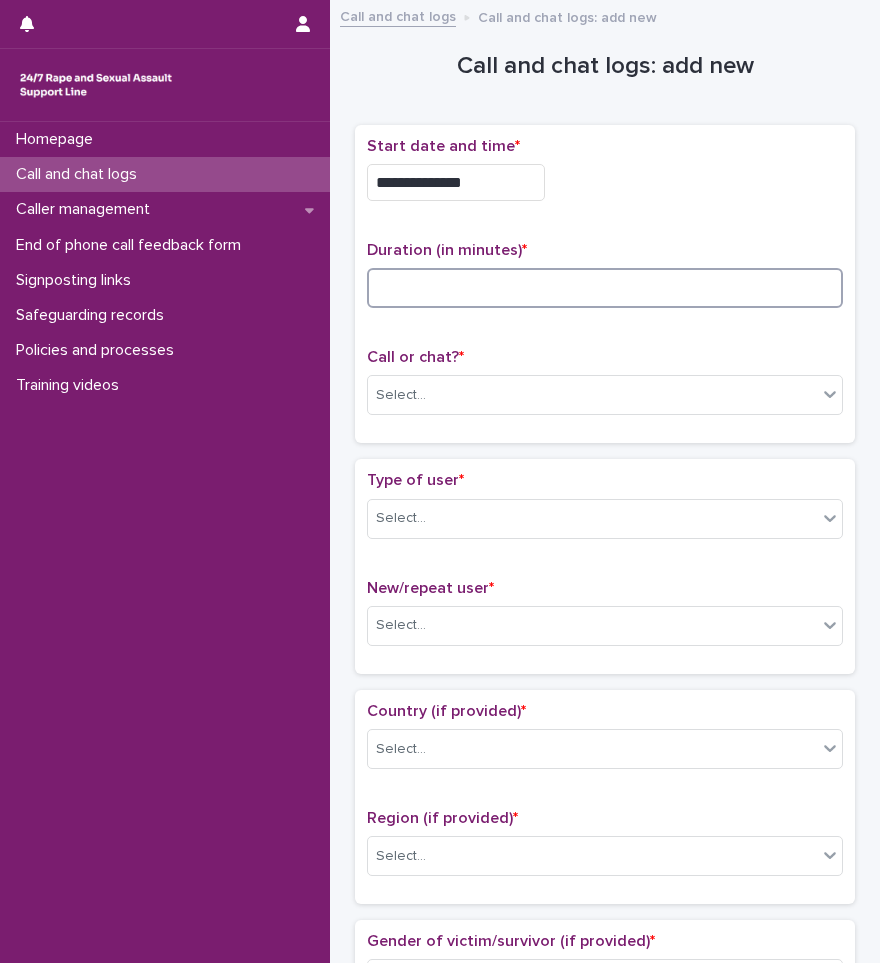 click at bounding box center (605, 288) 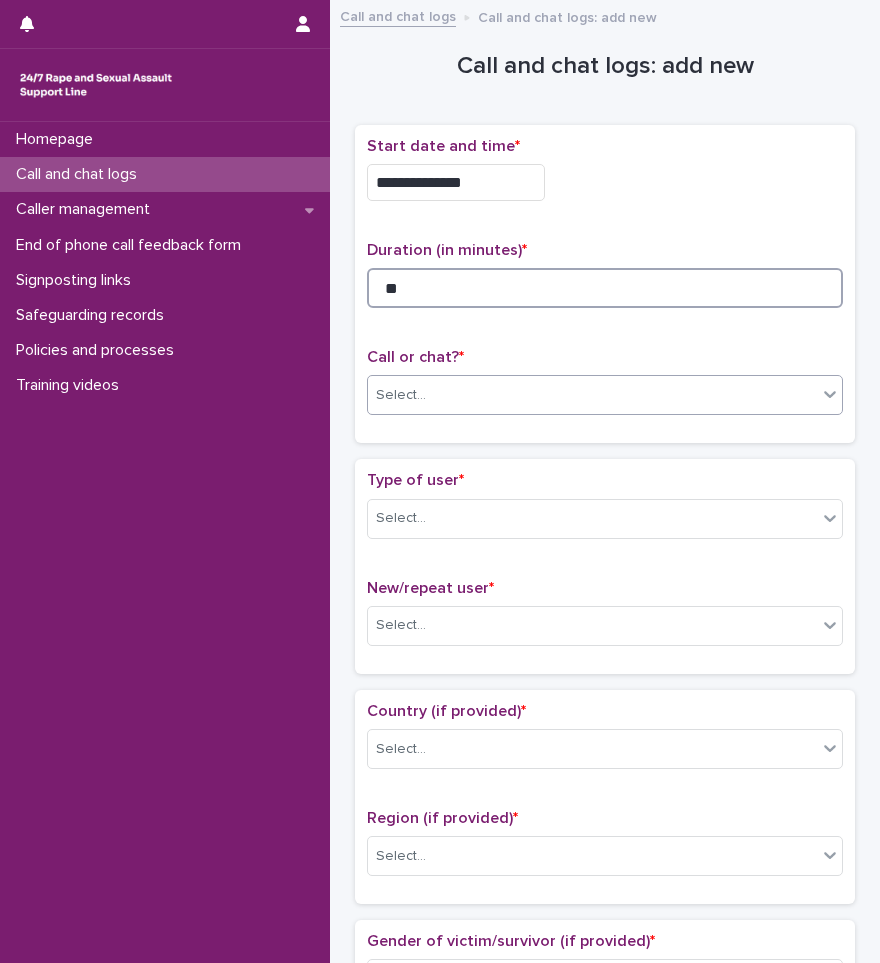 type on "**" 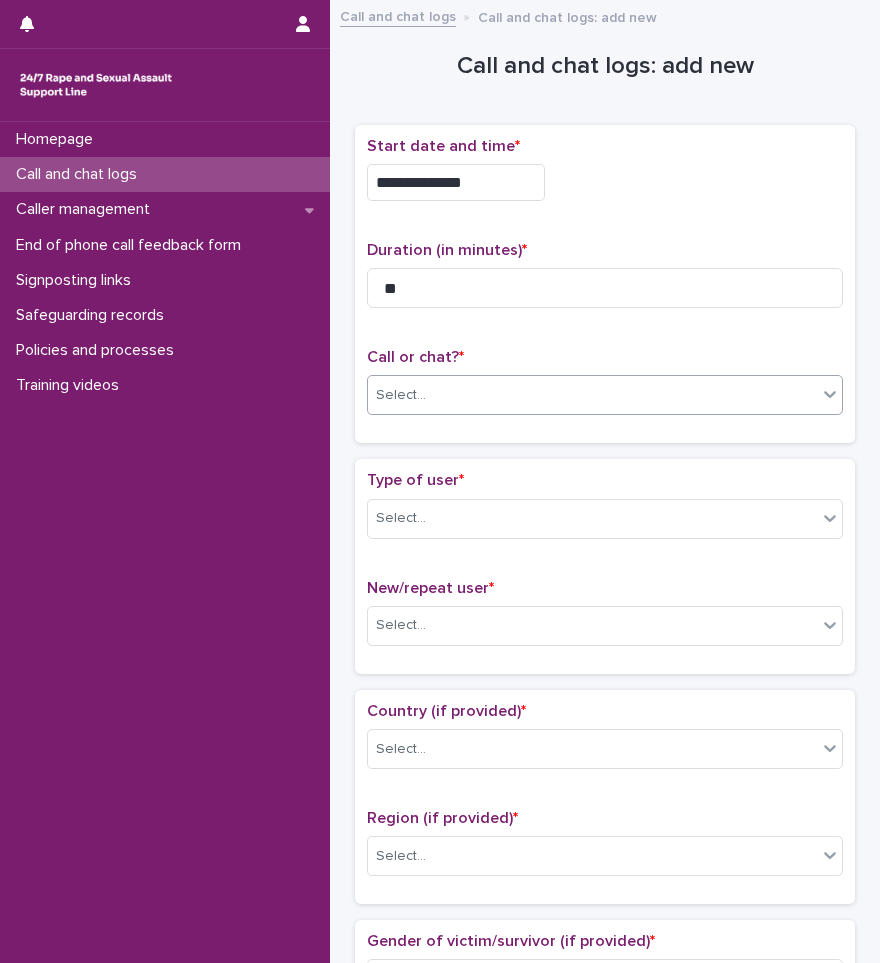 click on "Select..." at bounding box center [592, 395] 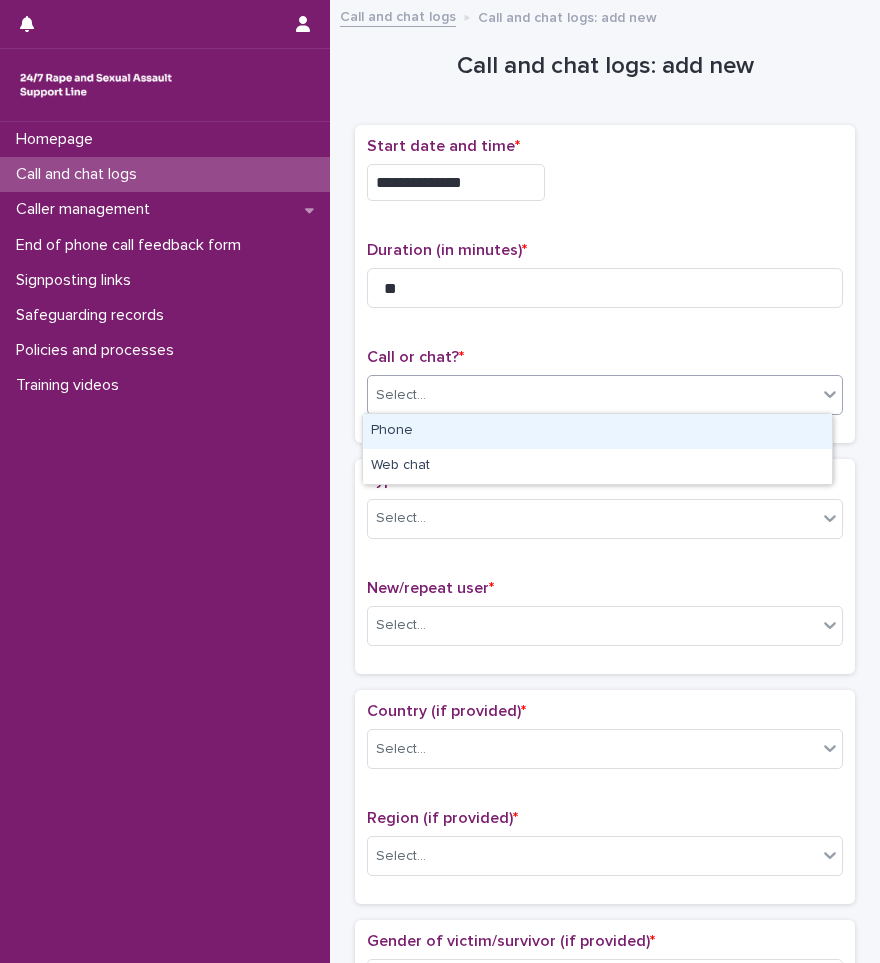 click on "Phone" at bounding box center [597, 431] 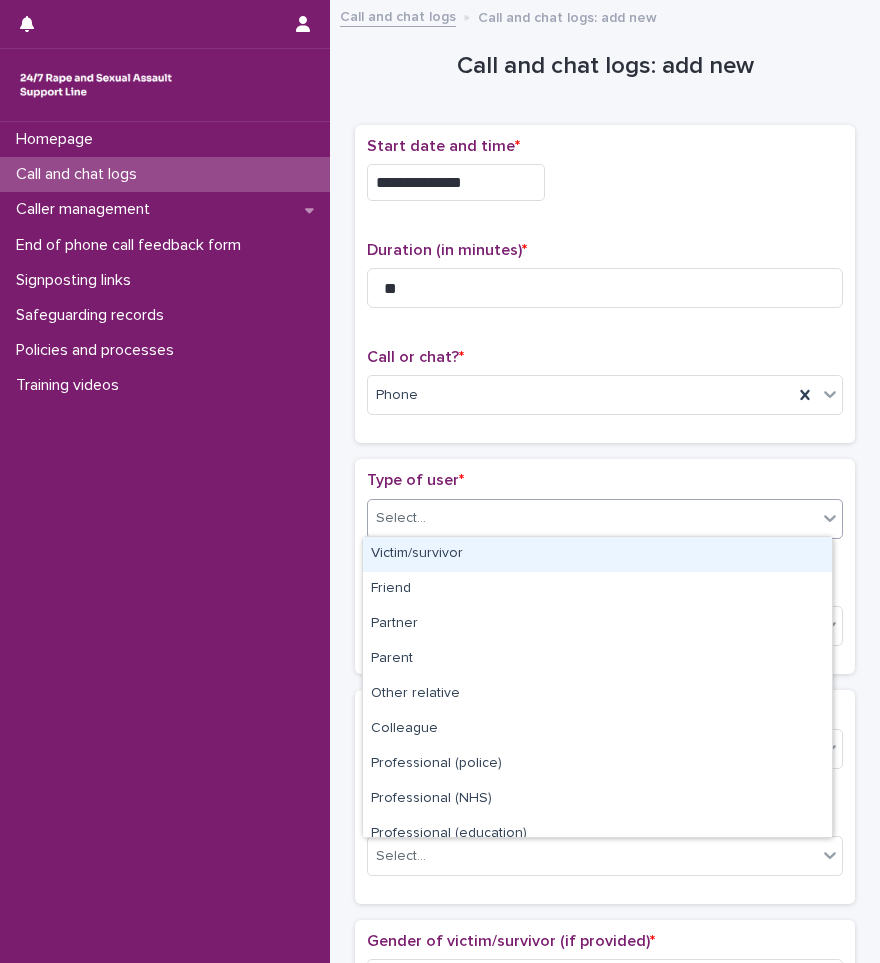 click on "Select..." at bounding box center (592, 518) 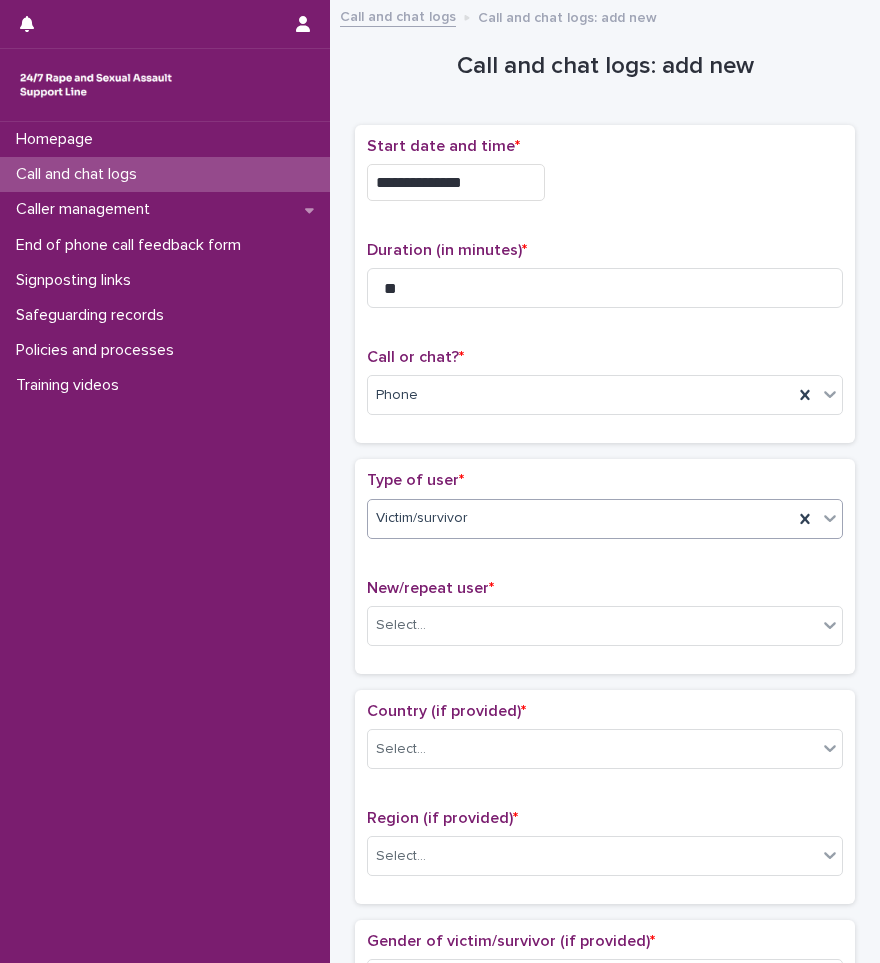 scroll, scrollTop: 300, scrollLeft: 0, axis: vertical 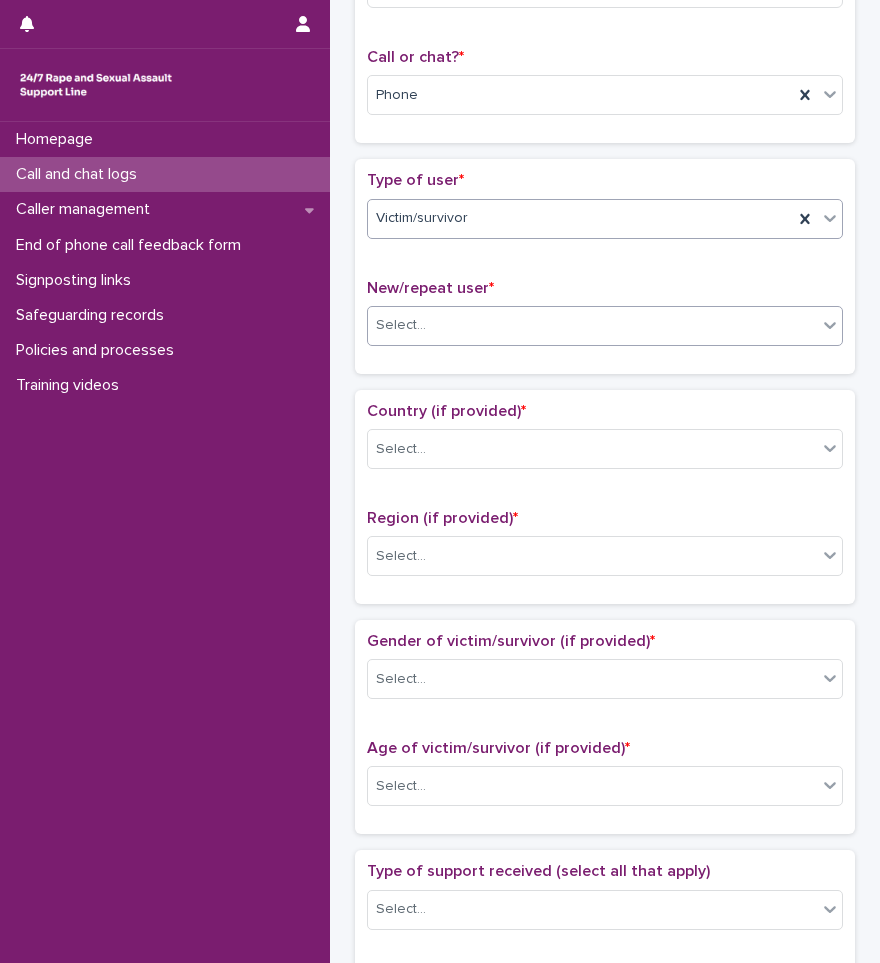 click on "Select..." at bounding box center [592, 325] 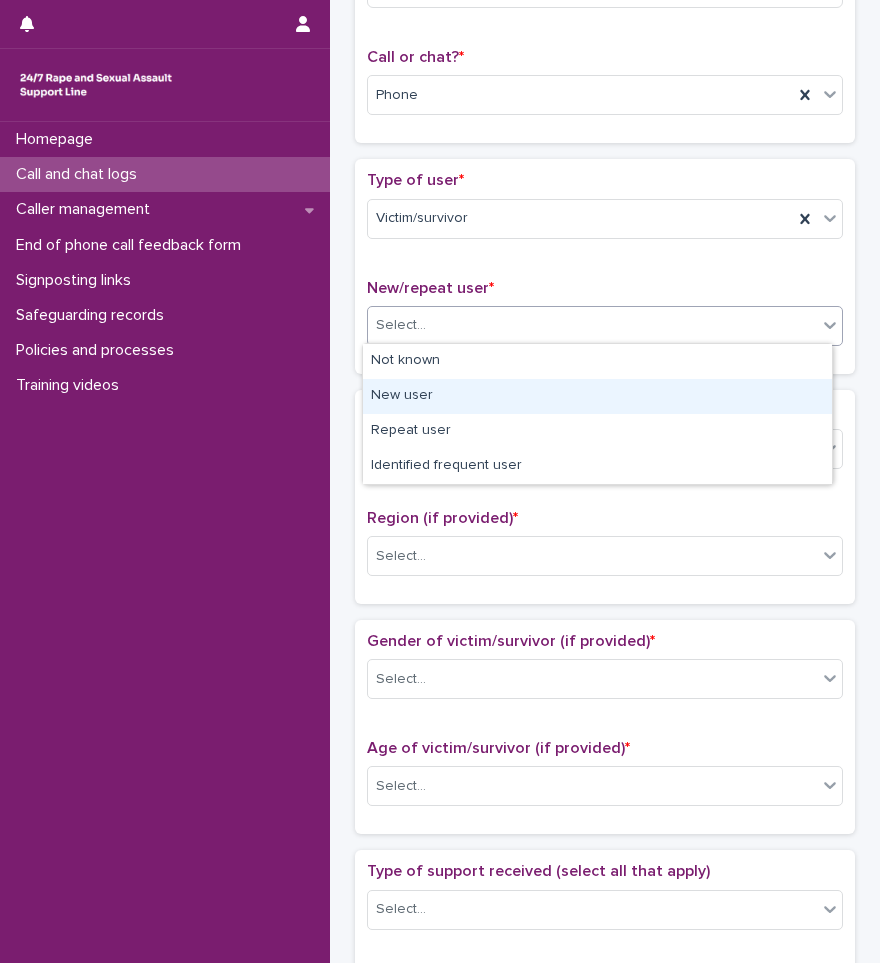 click on "New user" at bounding box center [597, 396] 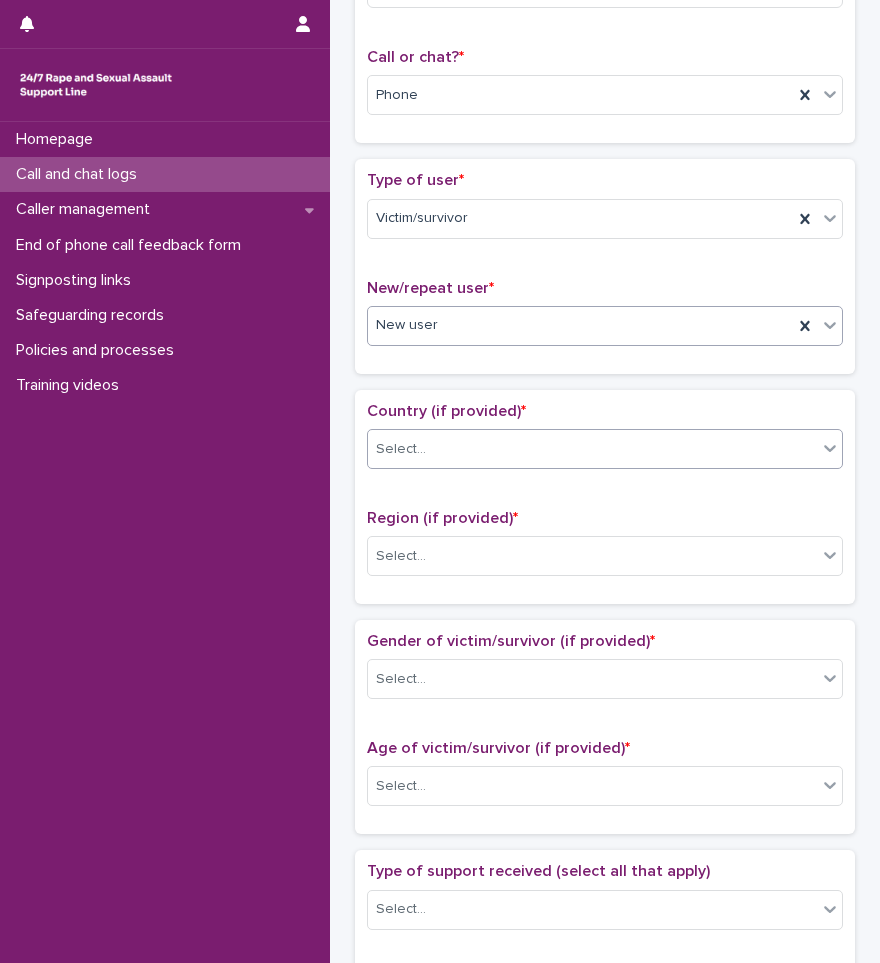 click on "Select..." at bounding box center (592, 449) 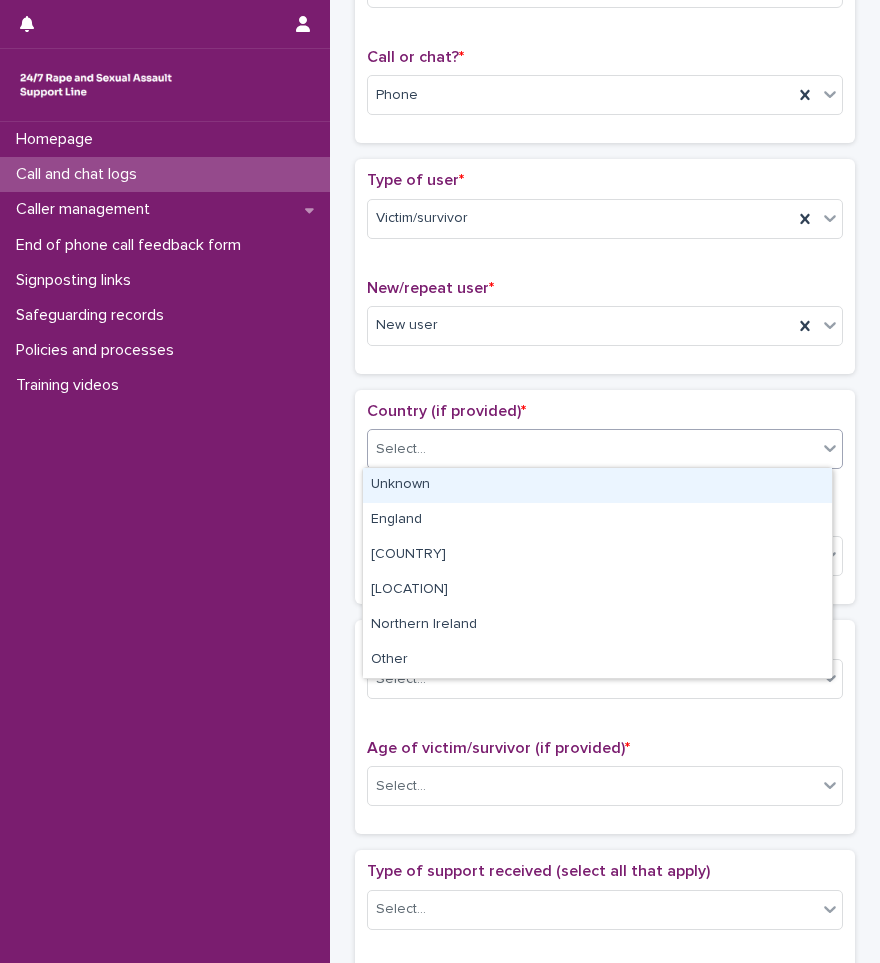 click on "Unknown" at bounding box center (597, 485) 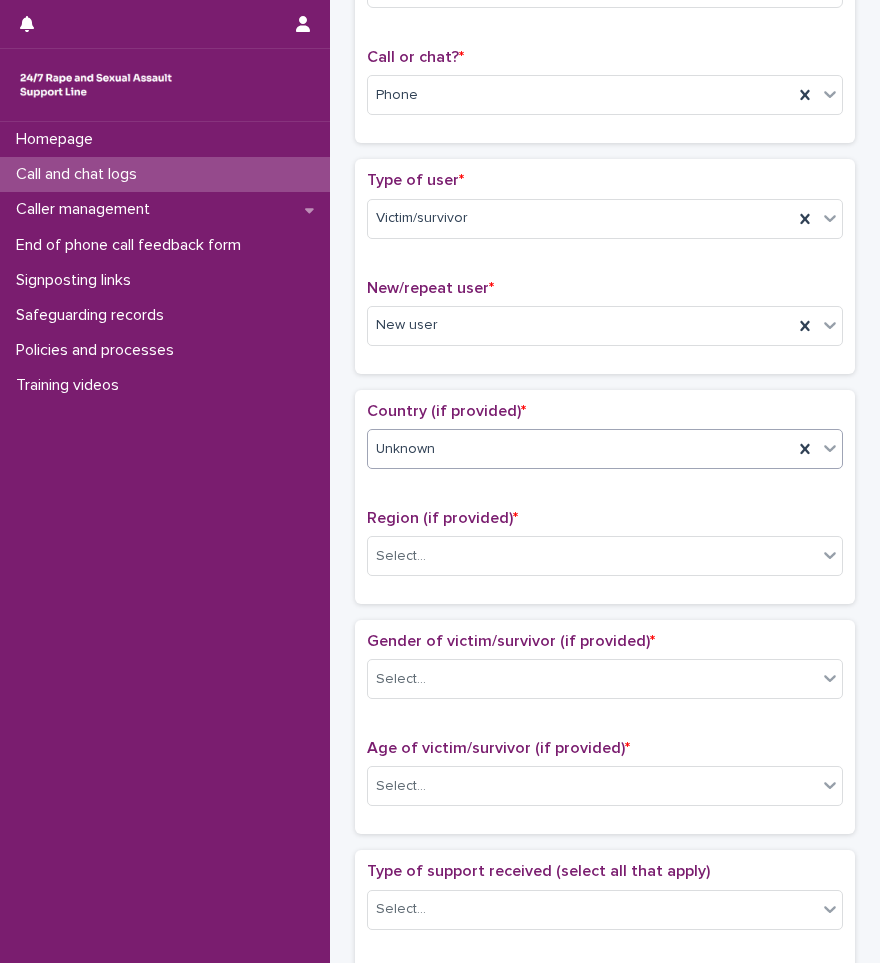 click on "Region (if provided) * Select..." at bounding box center (605, 550) 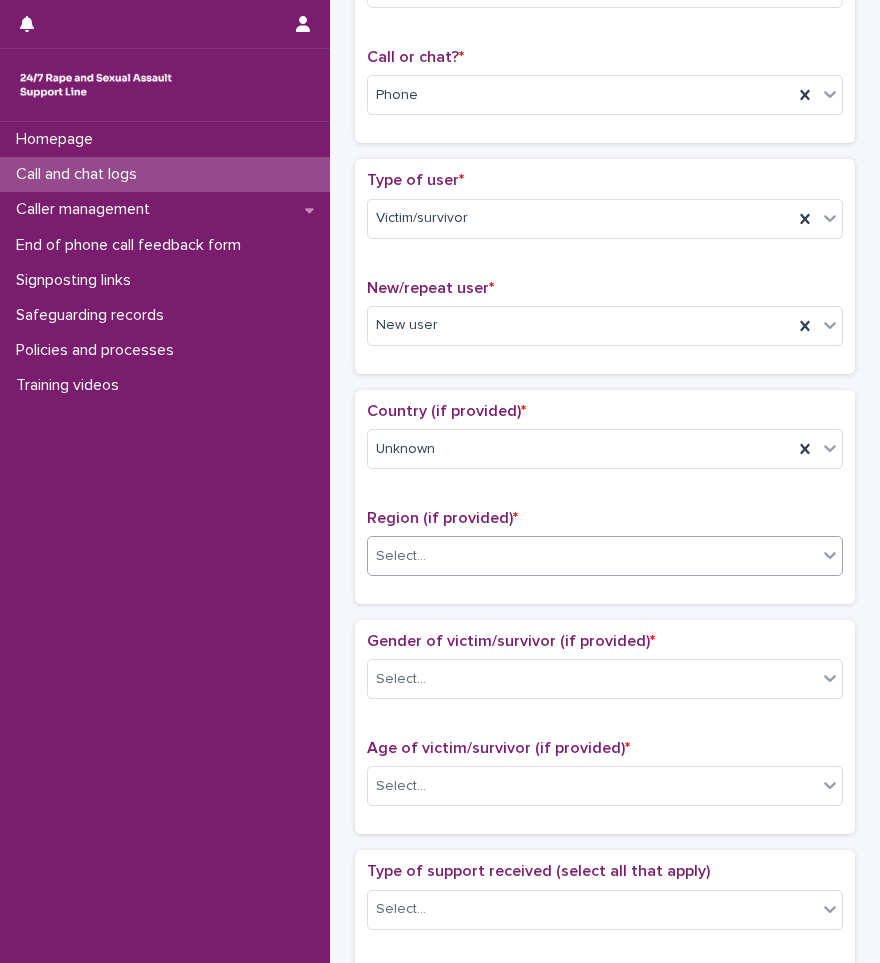 click on "Select..." at bounding box center (605, 556) 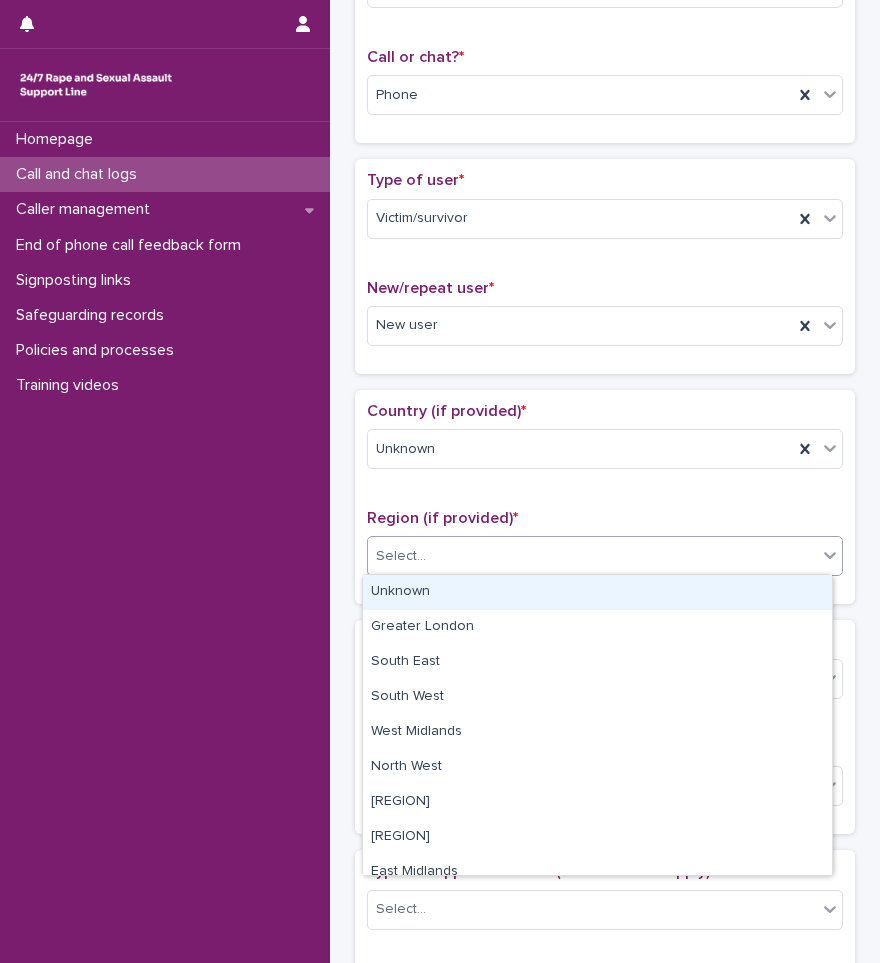 click on "Unknown" at bounding box center [597, 592] 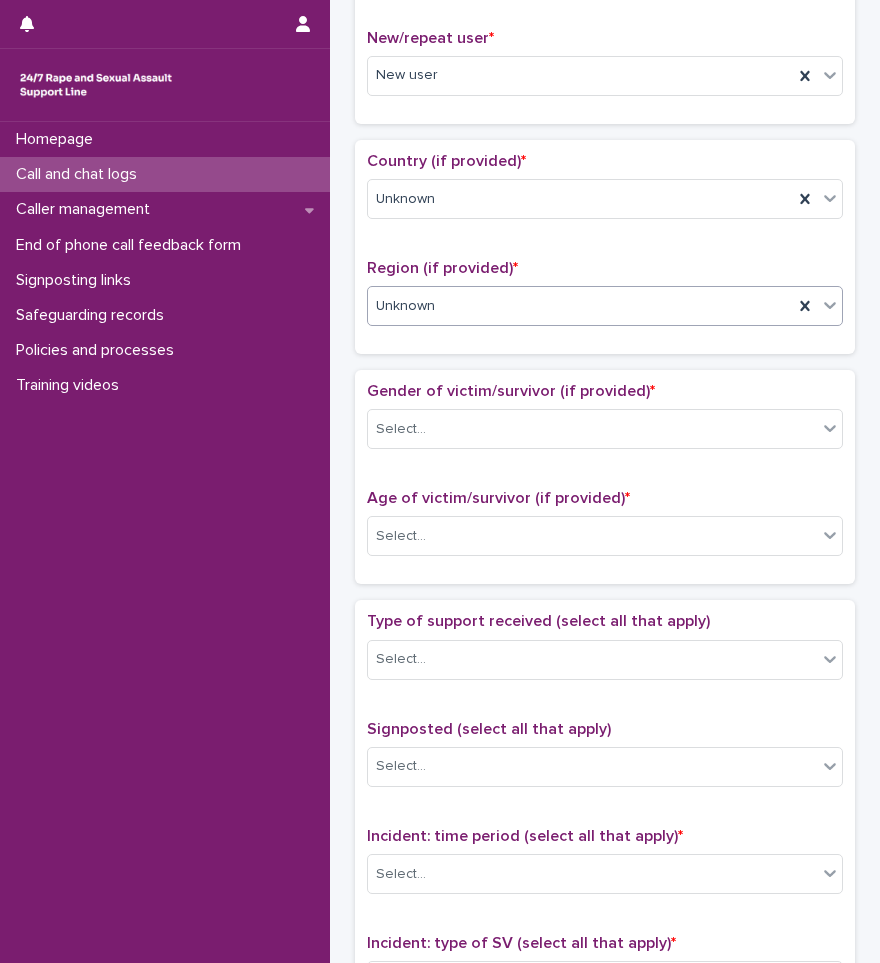 scroll, scrollTop: 600, scrollLeft: 0, axis: vertical 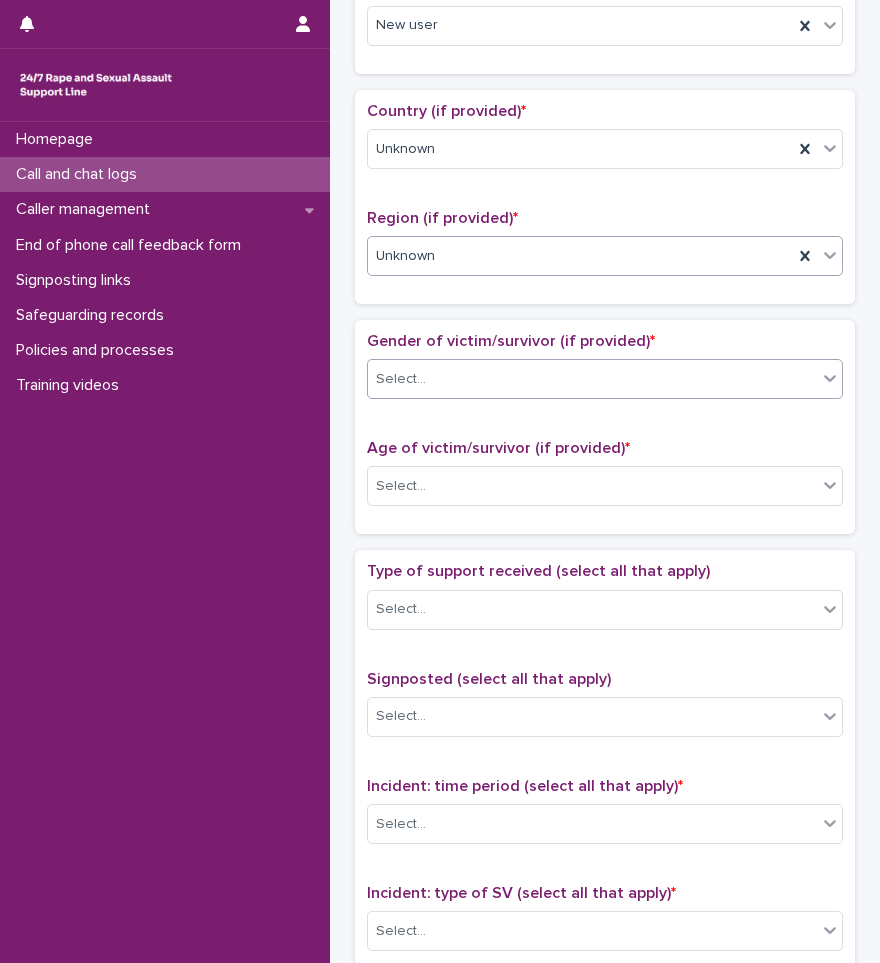 click on "Select..." at bounding box center [592, 379] 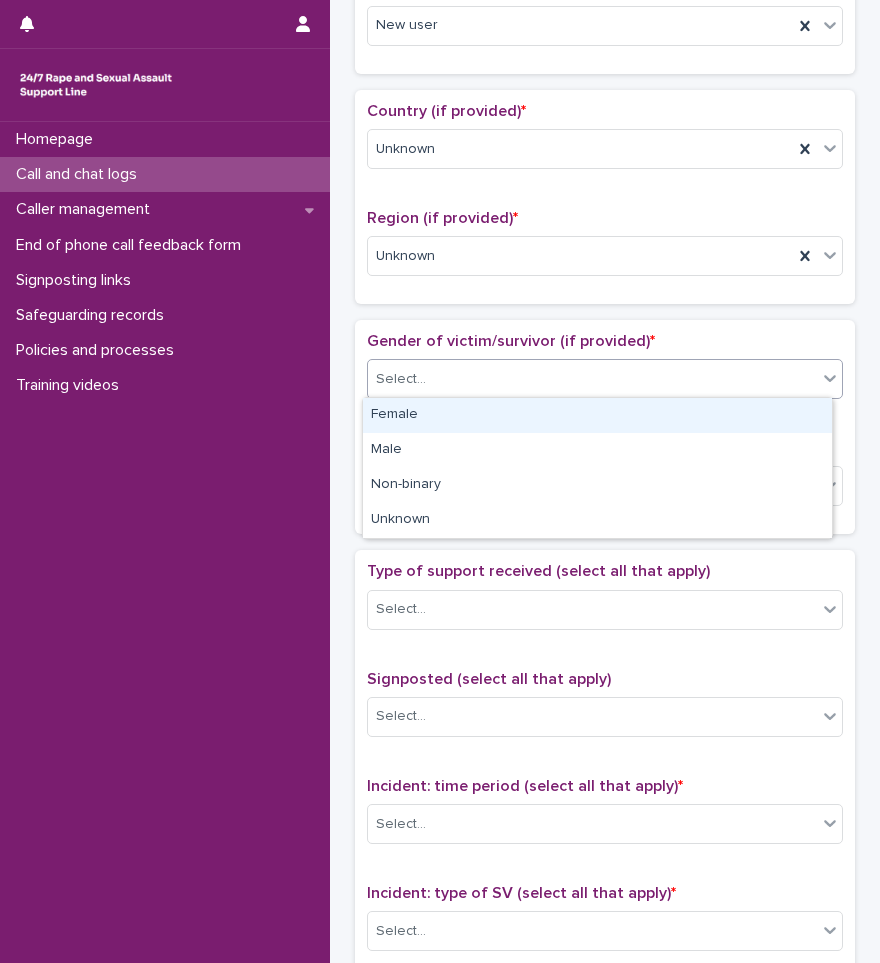 click on "Female" at bounding box center (597, 415) 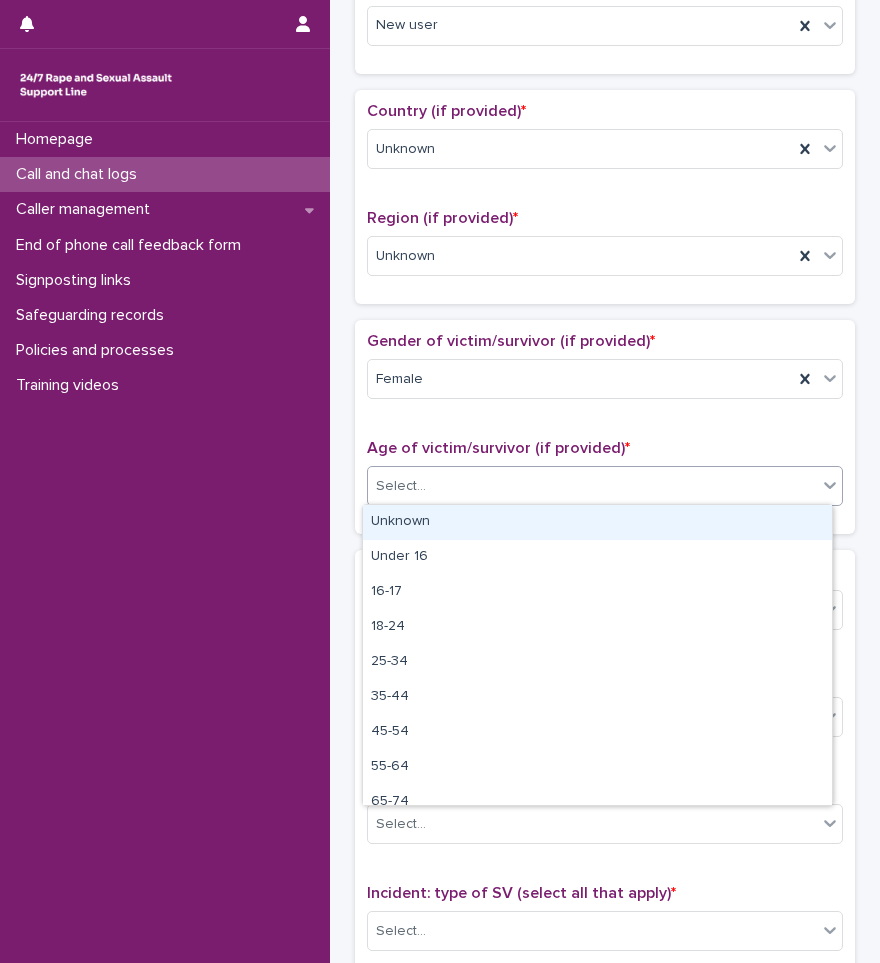 click on "Select..." at bounding box center [592, 486] 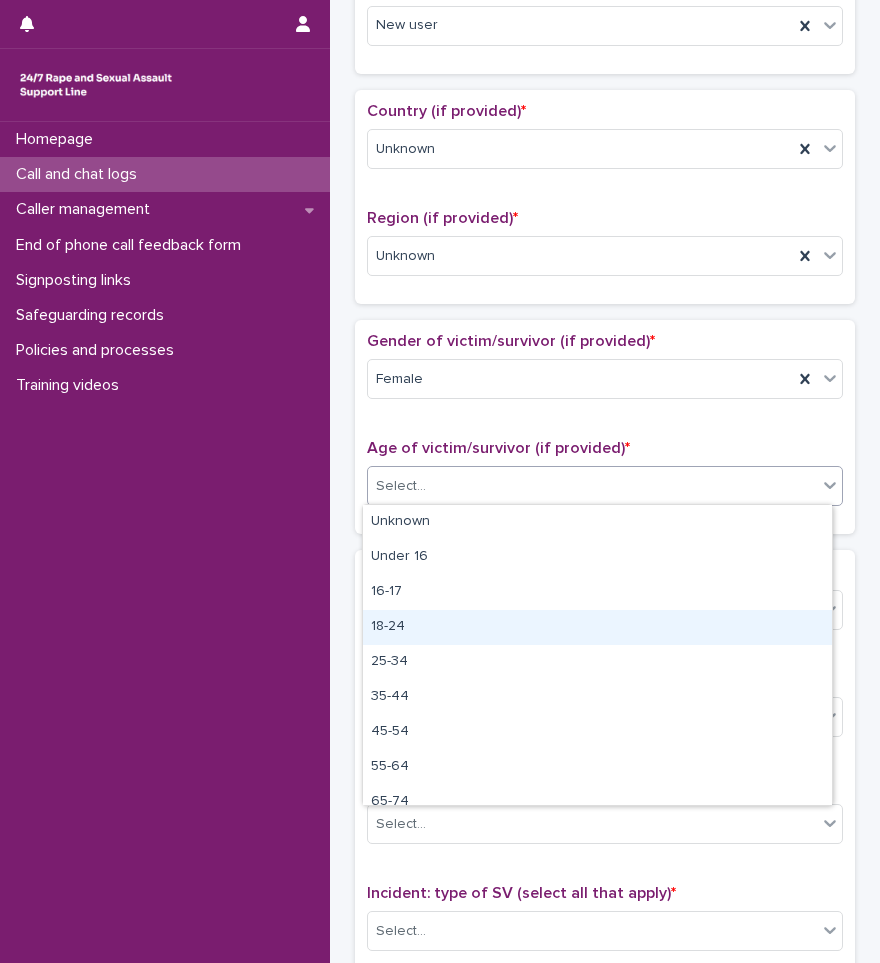 click on "18-24" at bounding box center (597, 627) 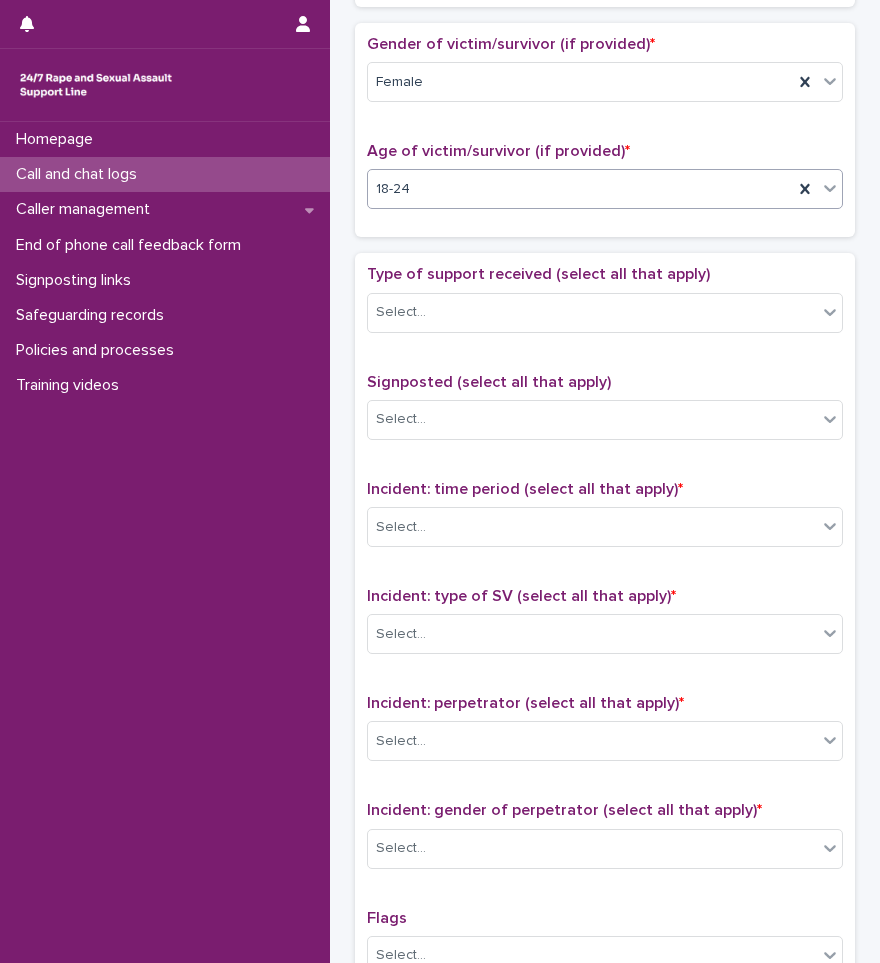 scroll, scrollTop: 900, scrollLeft: 0, axis: vertical 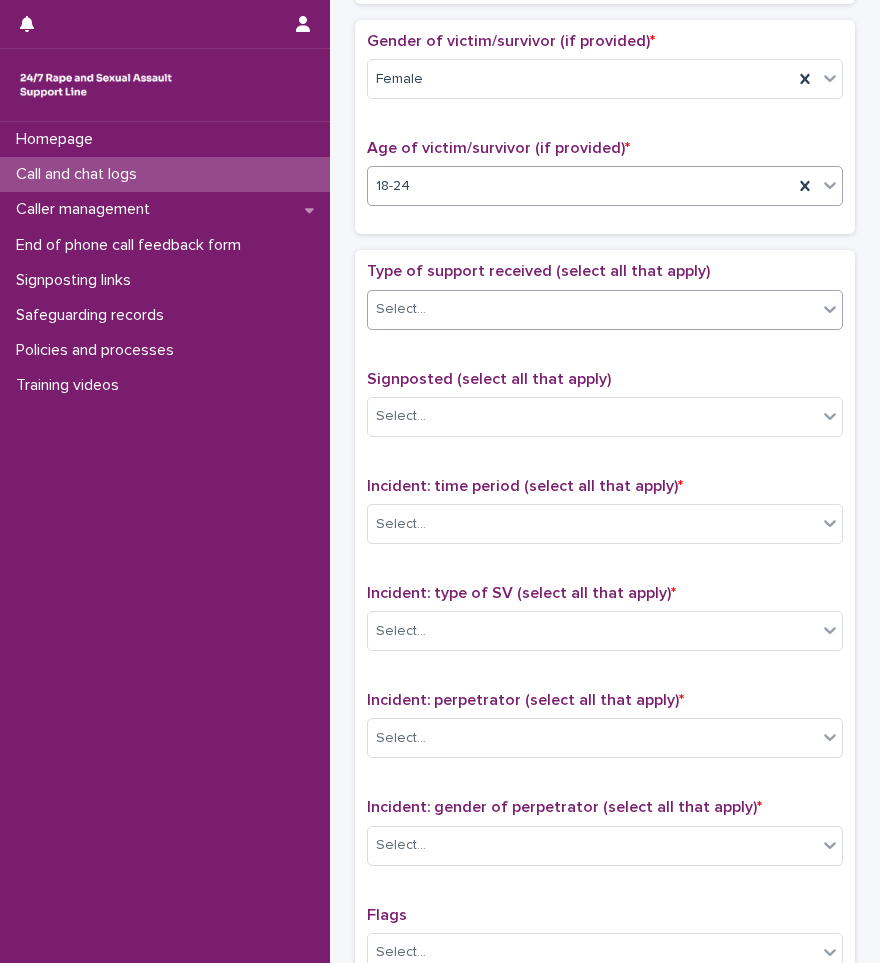 click on "Select..." at bounding box center (592, 309) 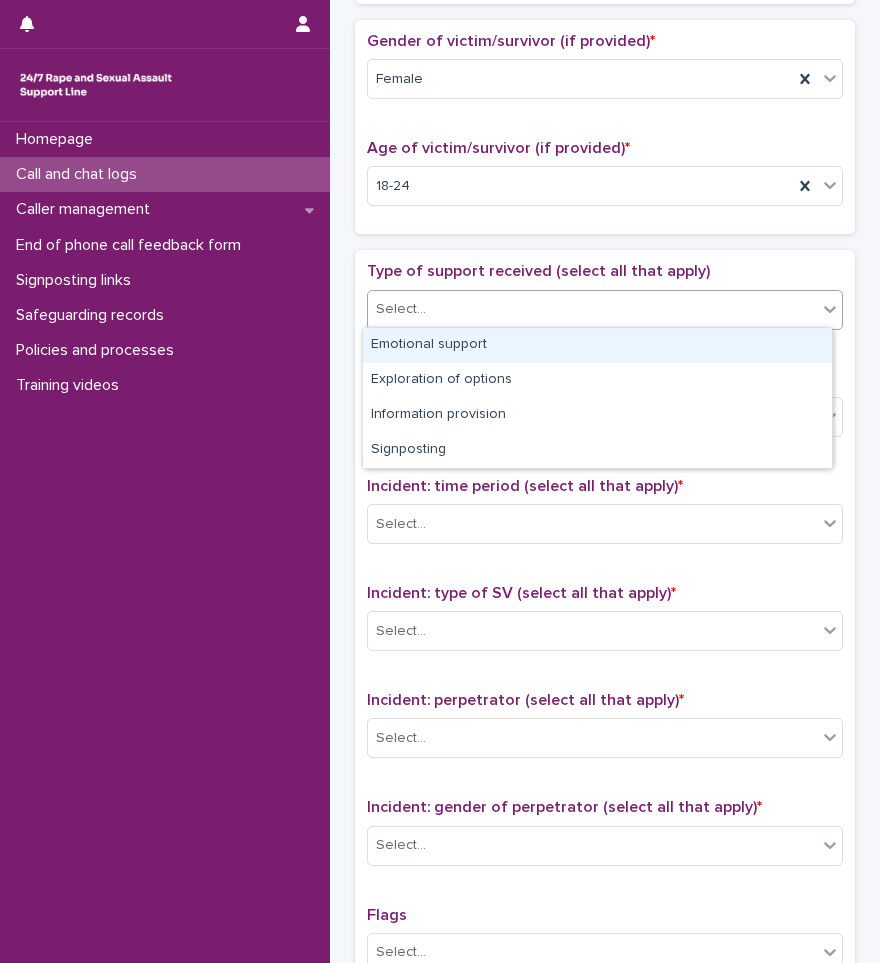 click on "Emotional support" at bounding box center (597, 345) 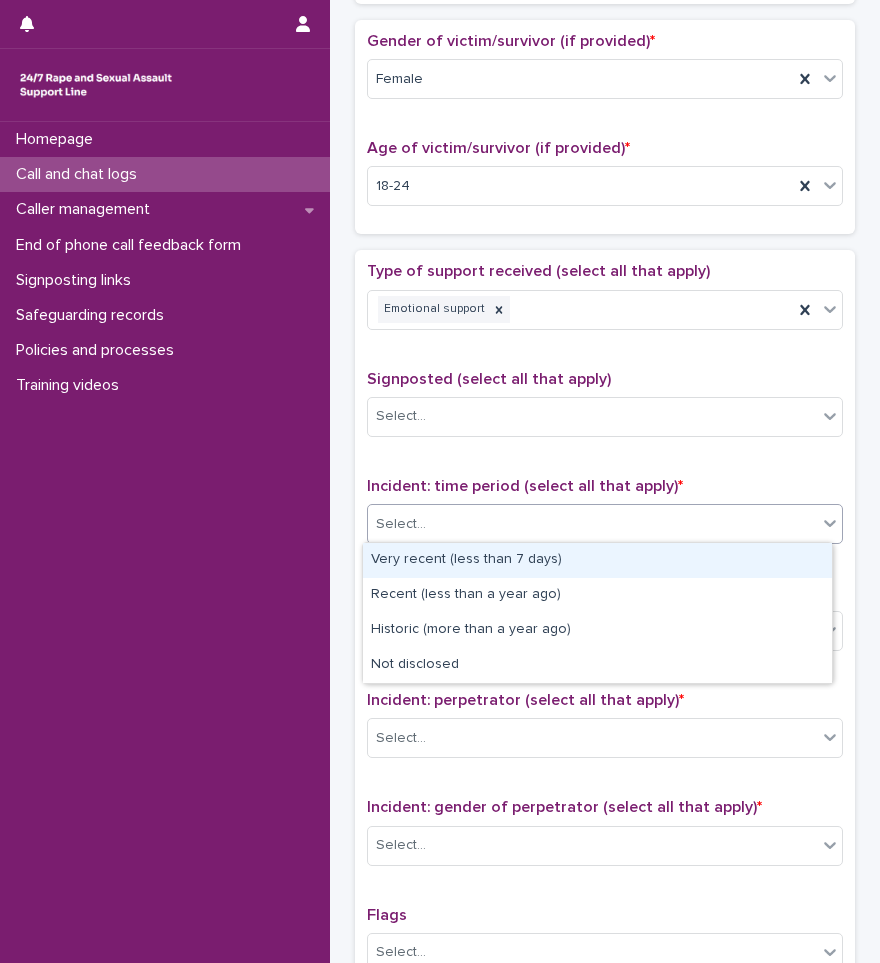 click on "Select..." at bounding box center [592, 524] 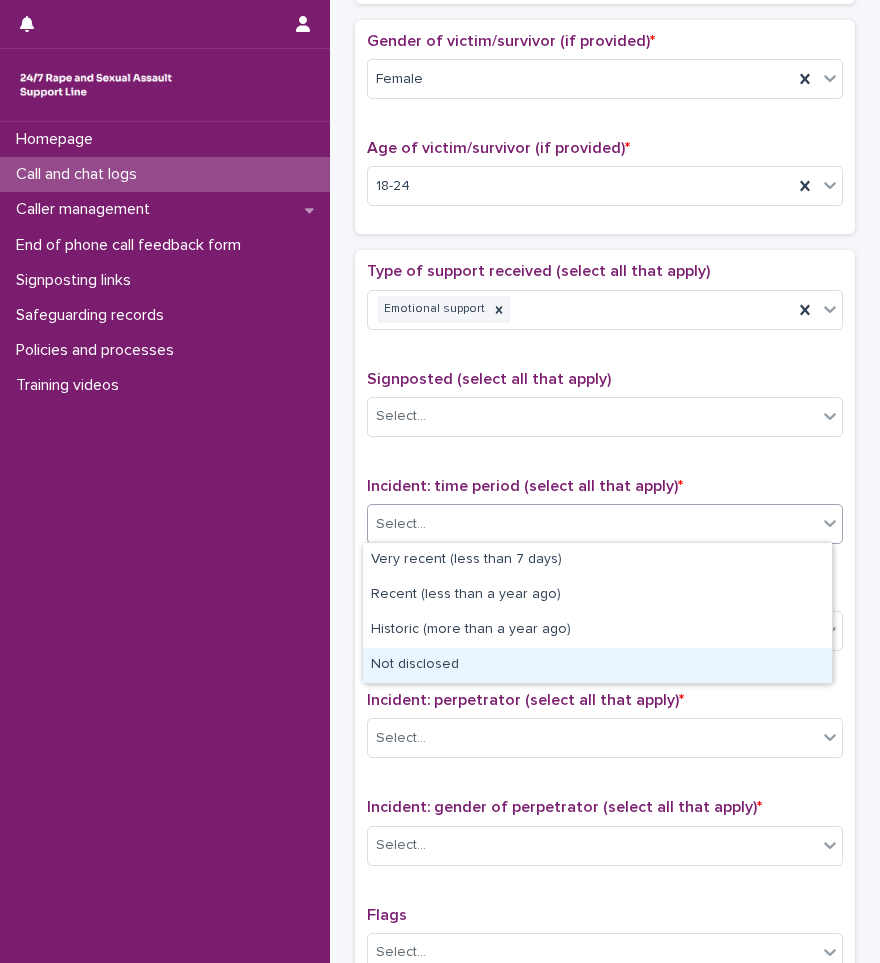 click on "Not disclosed" at bounding box center (597, 665) 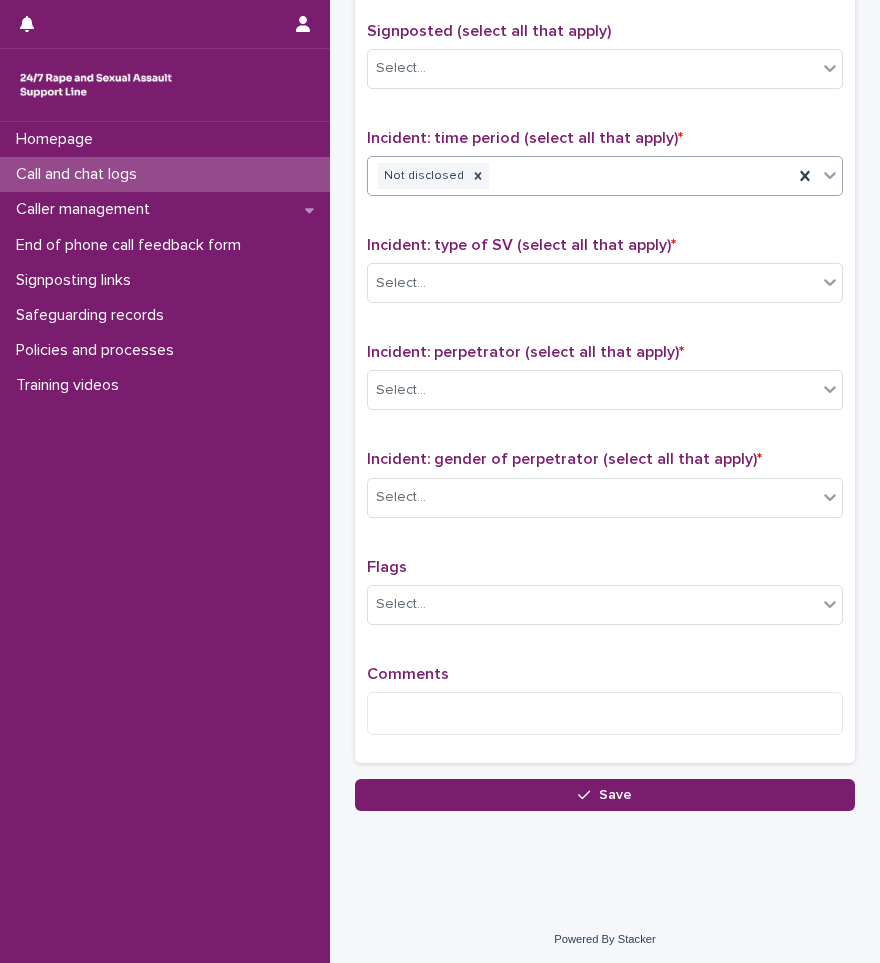 scroll, scrollTop: 1250, scrollLeft: 0, axis: vertical 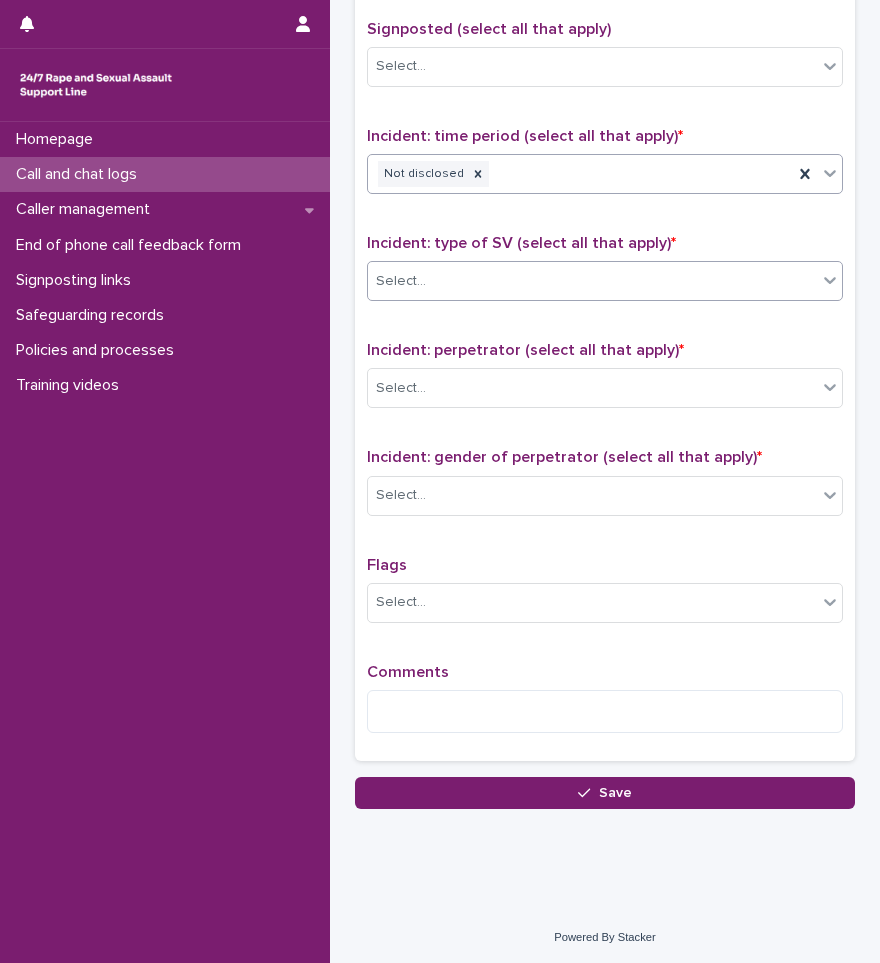 click on "Select..." at bounding box center [592, 281] 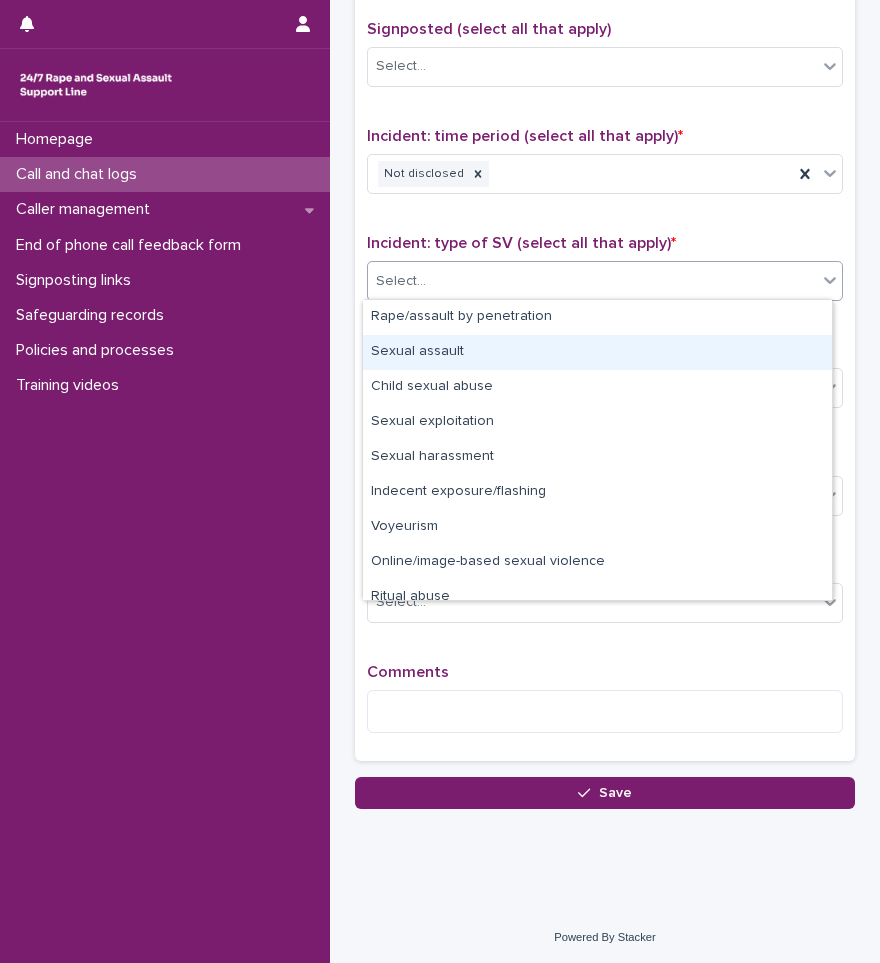 click on "Sexual assault" at bounding box center [597, 352] 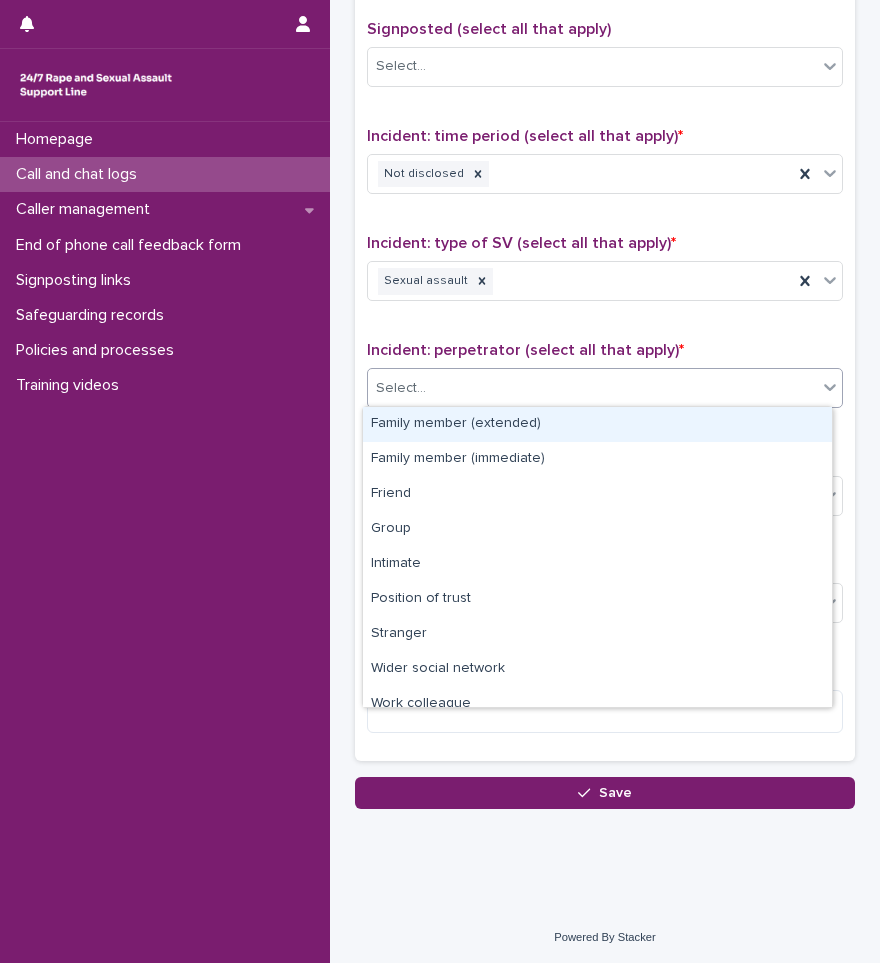 click on "Select..." at bounding box center [592, 388] 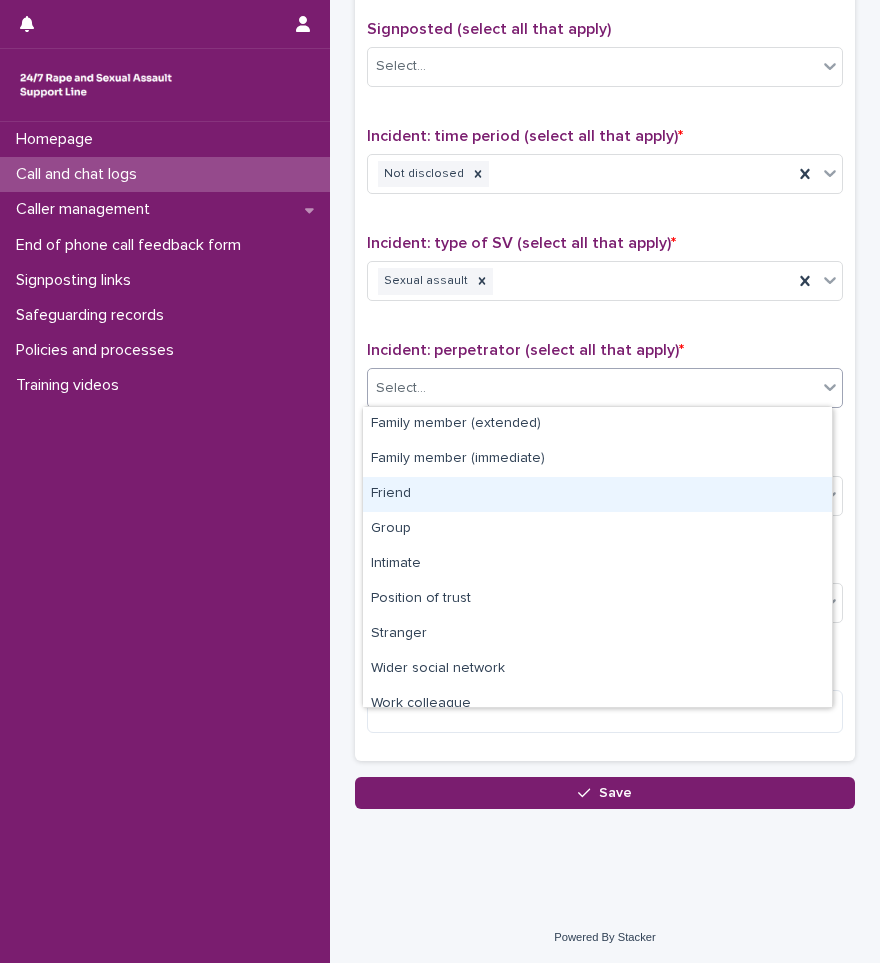 click on "Friend" at bounding box center [597, 494] 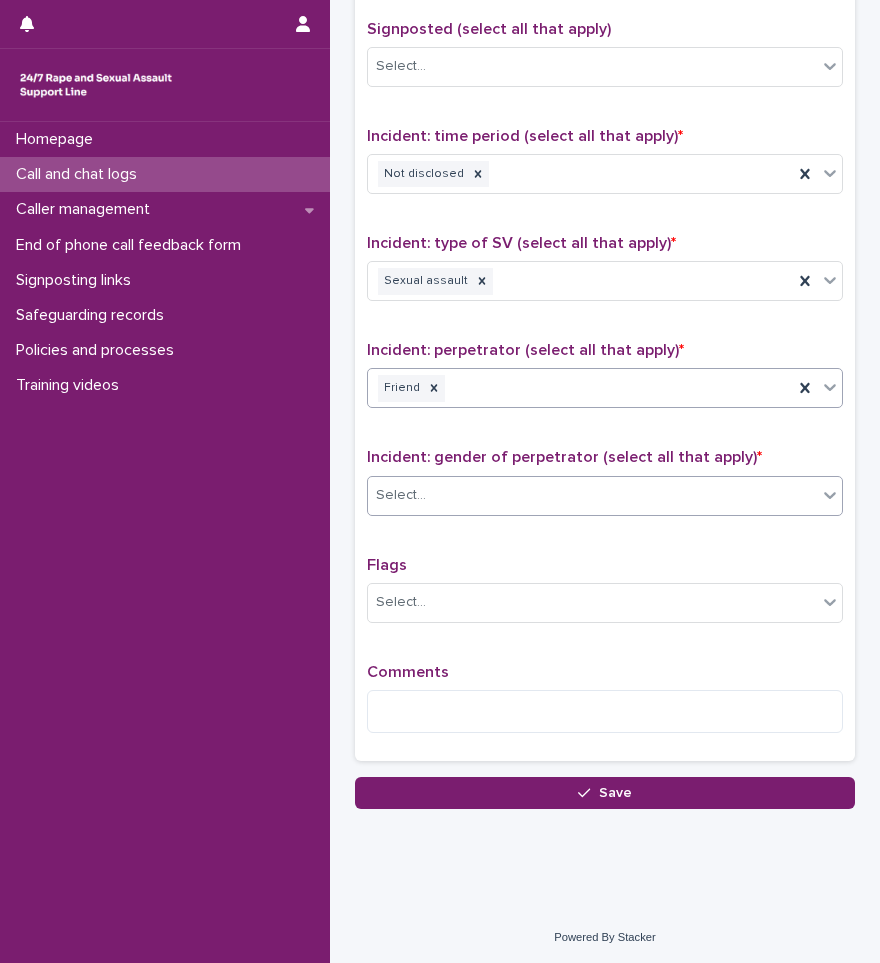 click on "Select..." at bounding box center [592, 495] 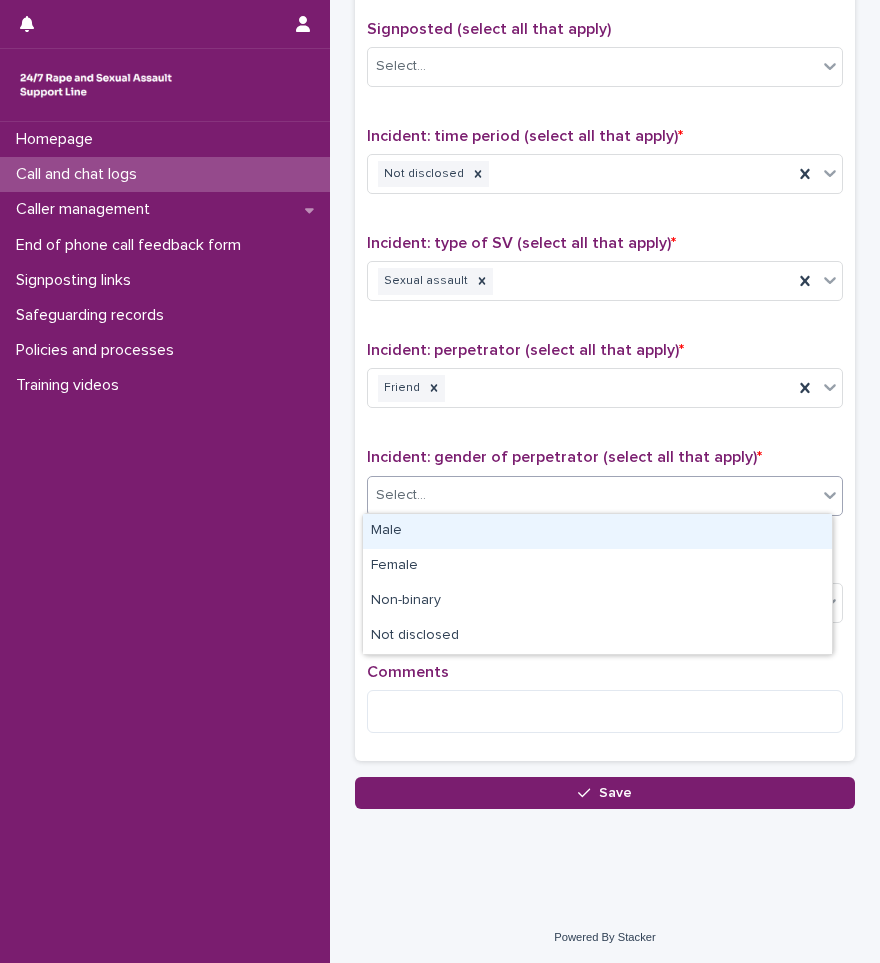 click on "Male" at bounding box center (597, 531) 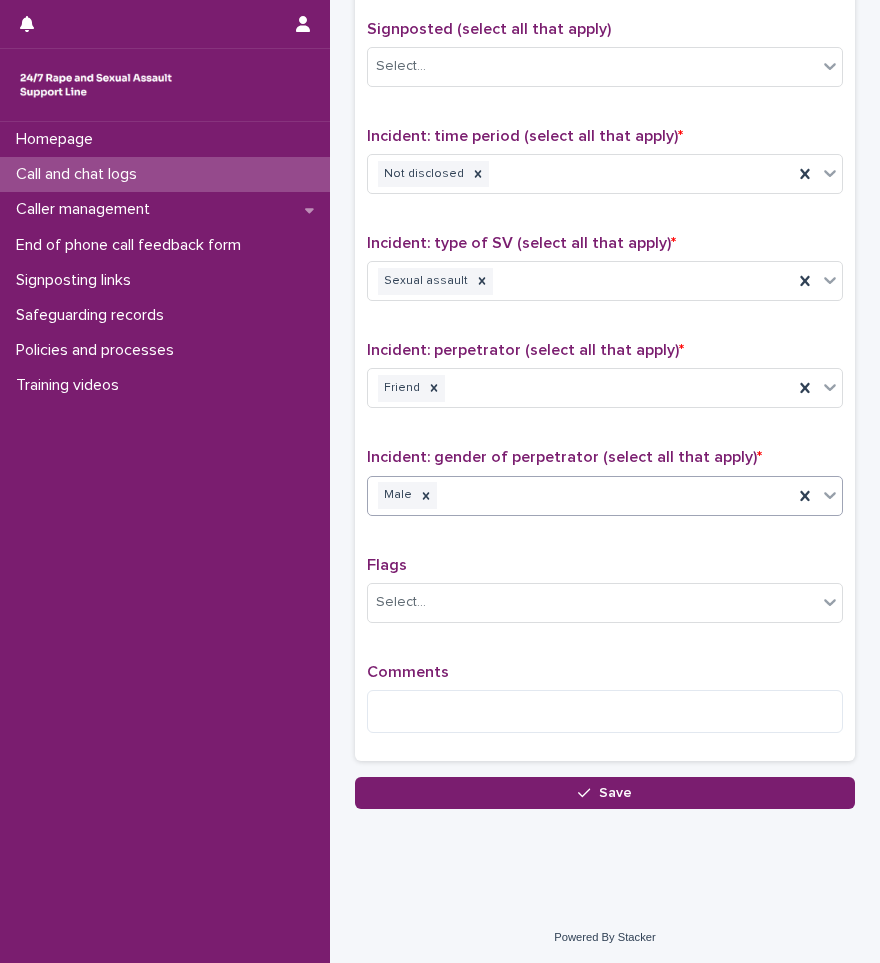 click on "Comments" at bounding box center [605, 706] 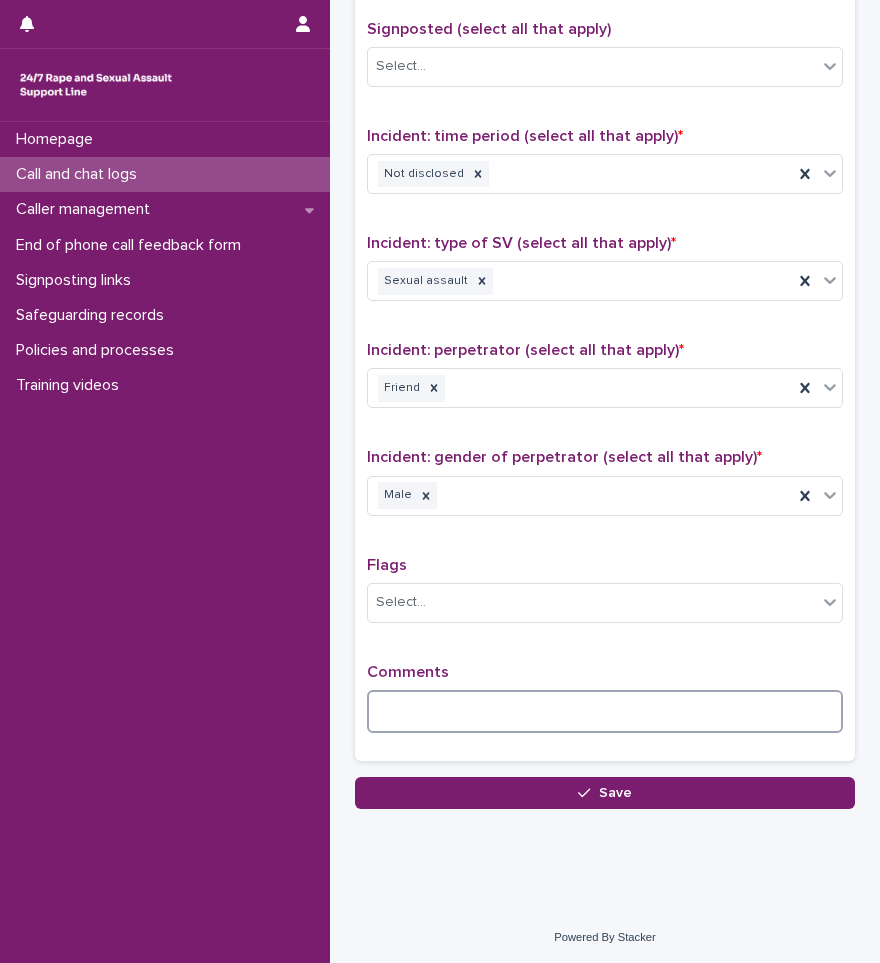 click at bounding box center [605, 711] 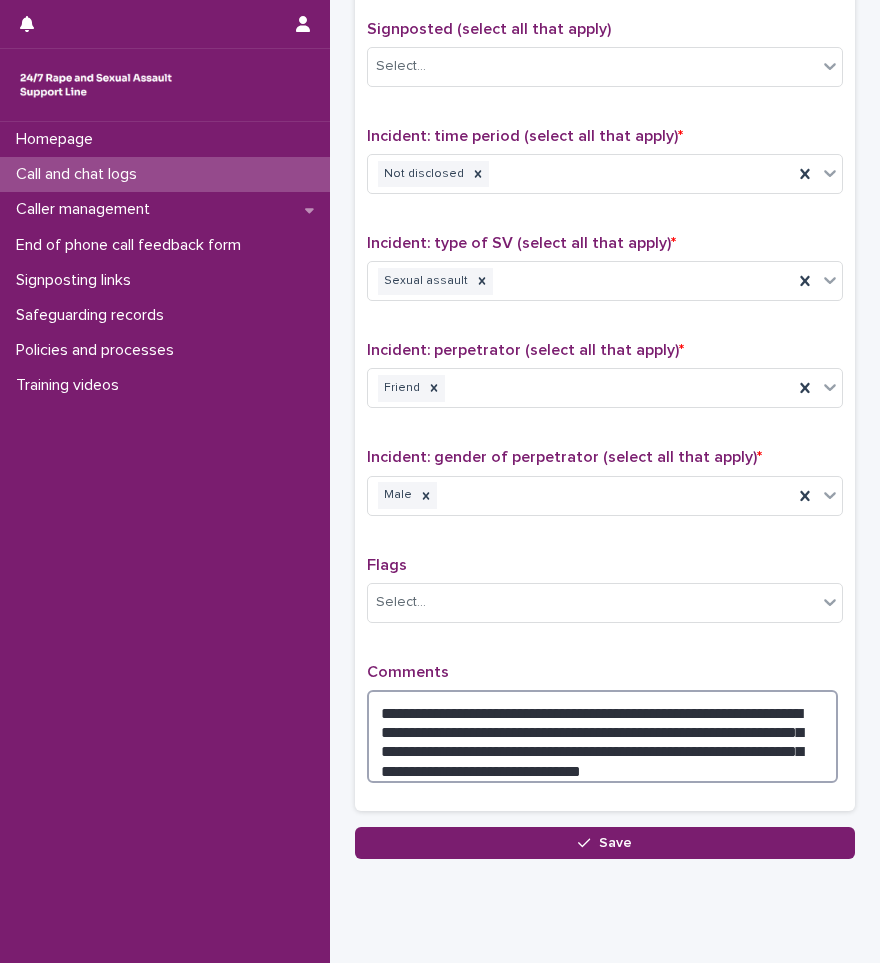 click on "**********" at bounding box center (602, 736) 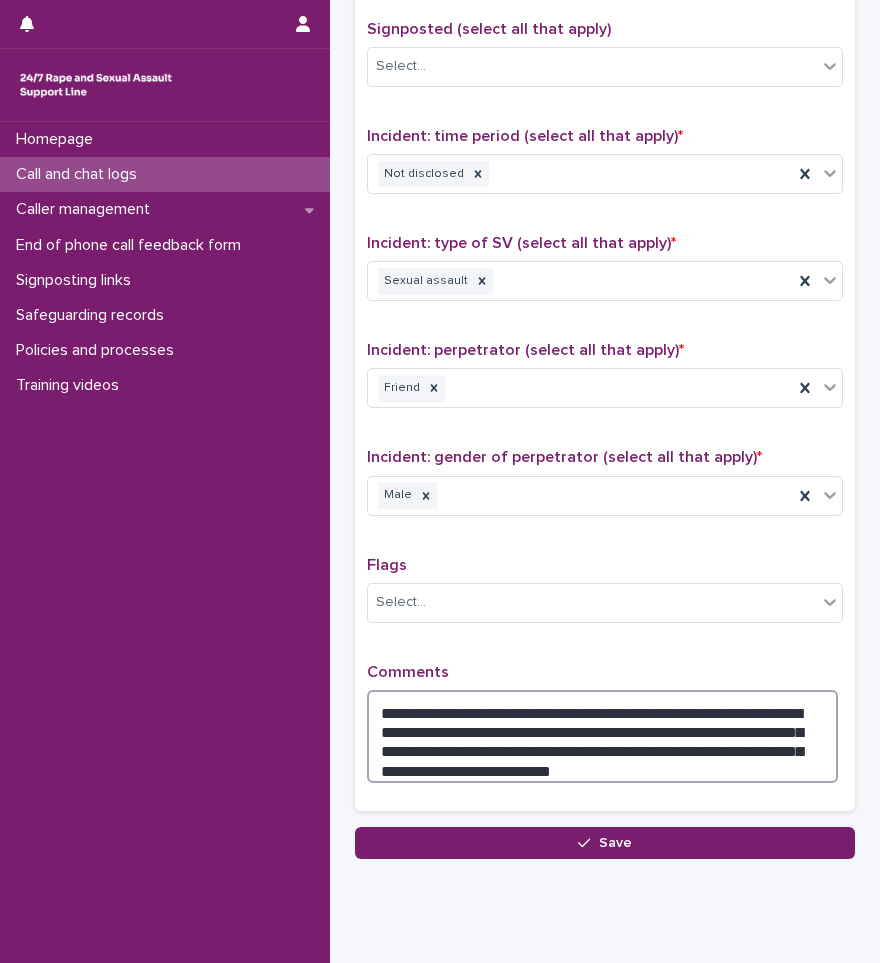 click on "**********" at bounding box center (602, 736) 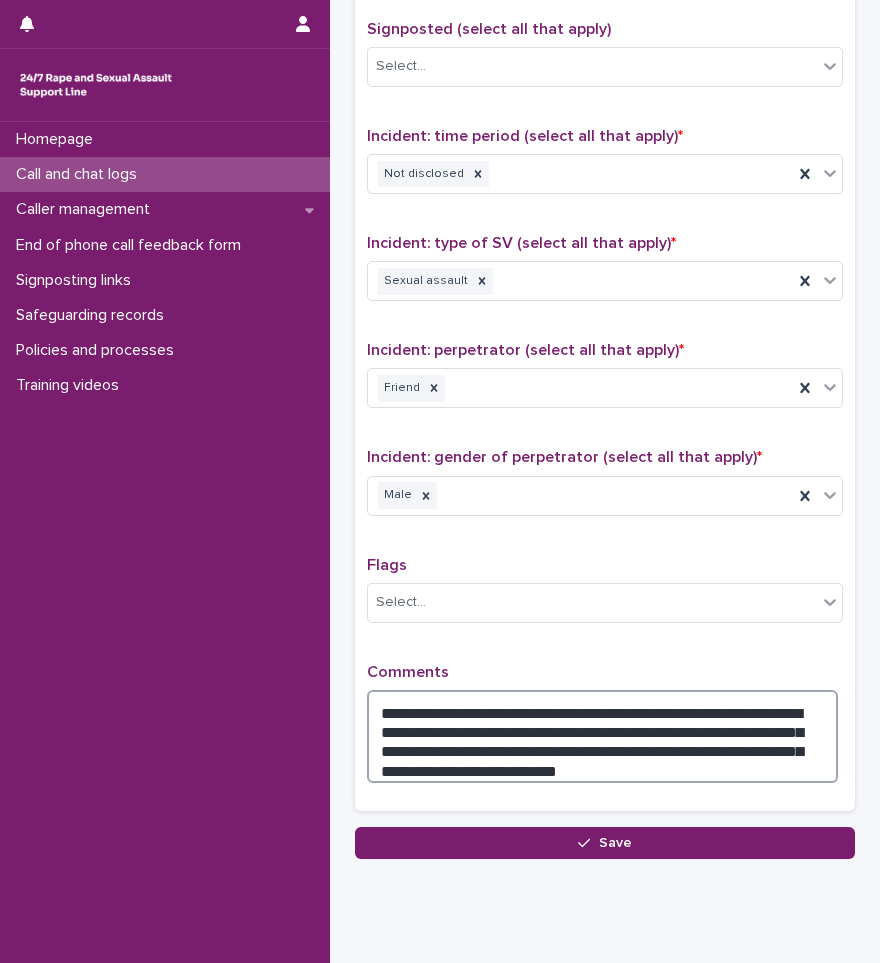 click on "**********" at bounding box center (602, 736) 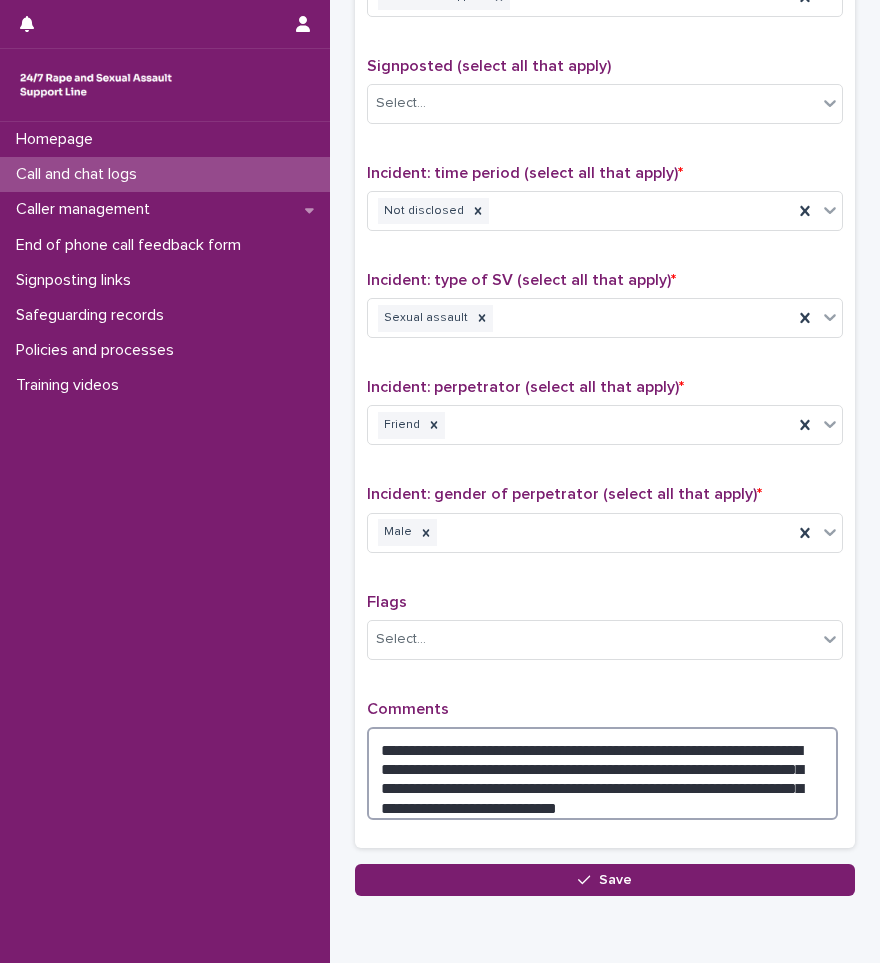 scroll, scrollTop: 1300, scrollLeft: 0, axis: vertical 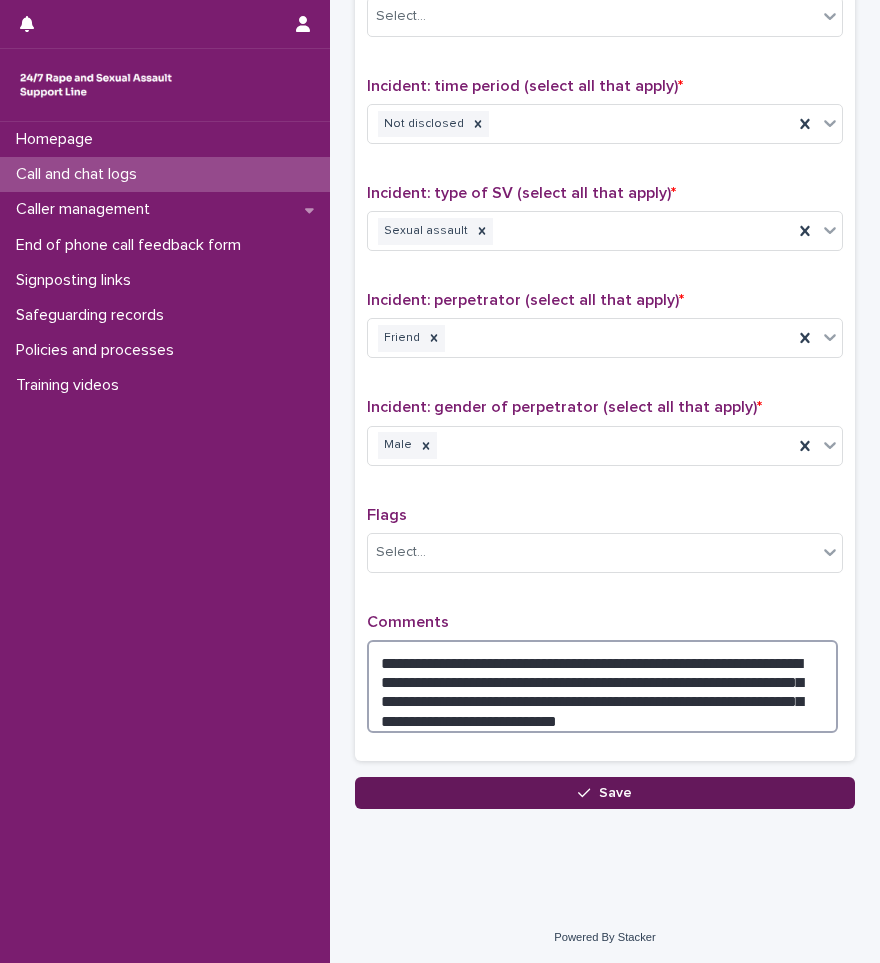 type on "**********" 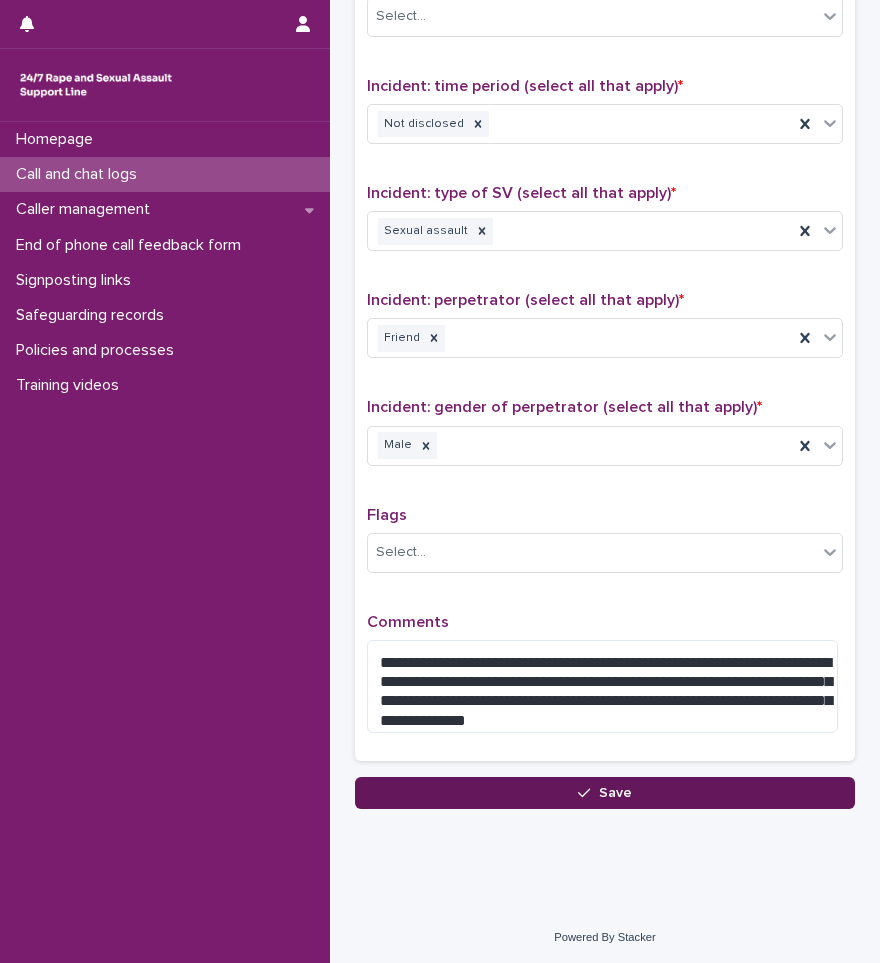click 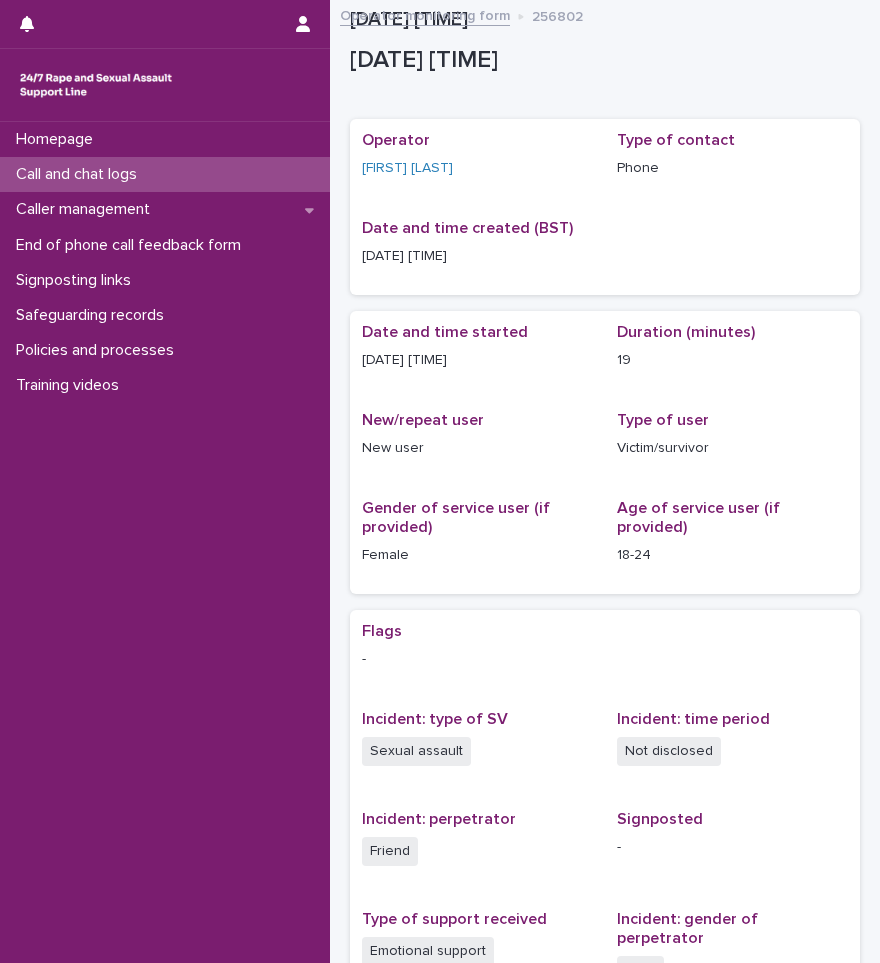 scroll, scrollTop: 0, scrollLeft: 0, axis: both 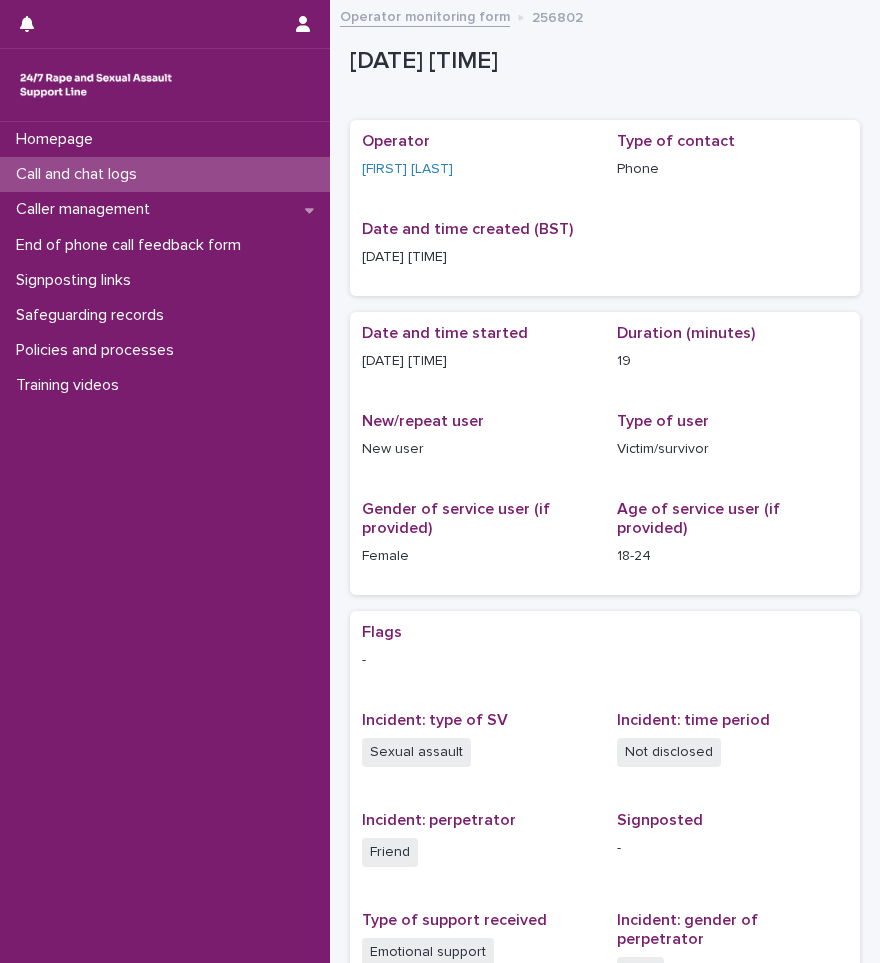 click on "Call and chat logs" at bounding box center [80, 174] 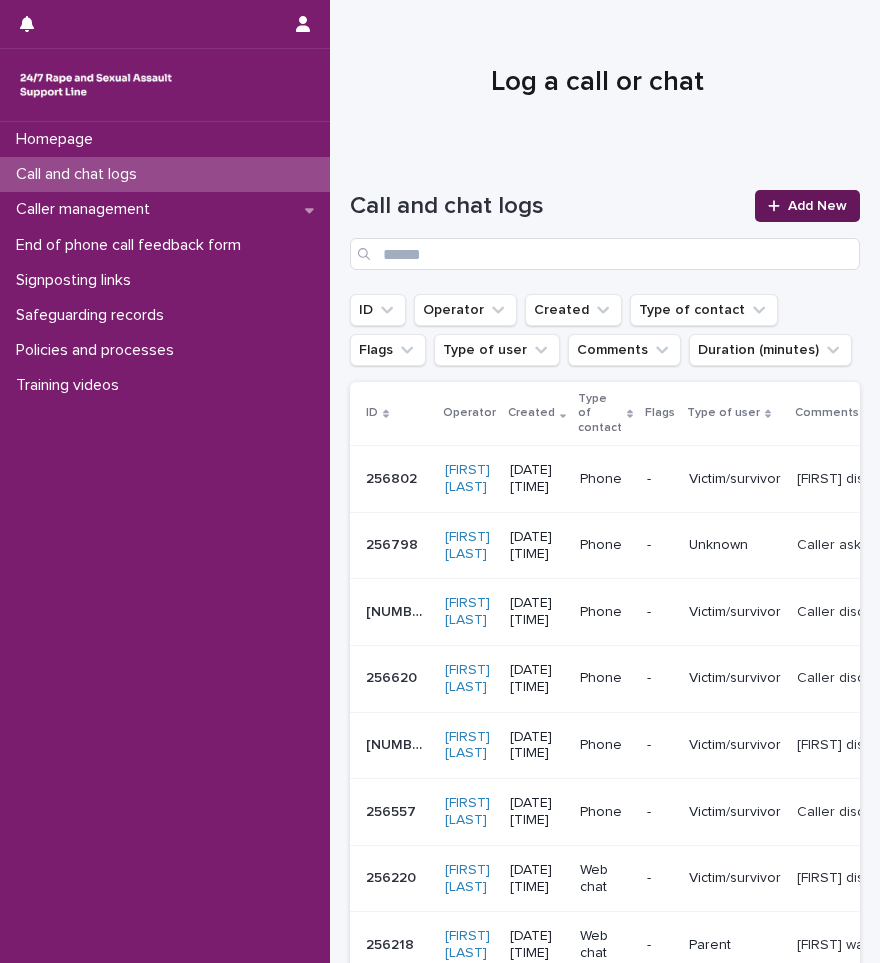 click on "Add New" at bounding box center [807, 206] 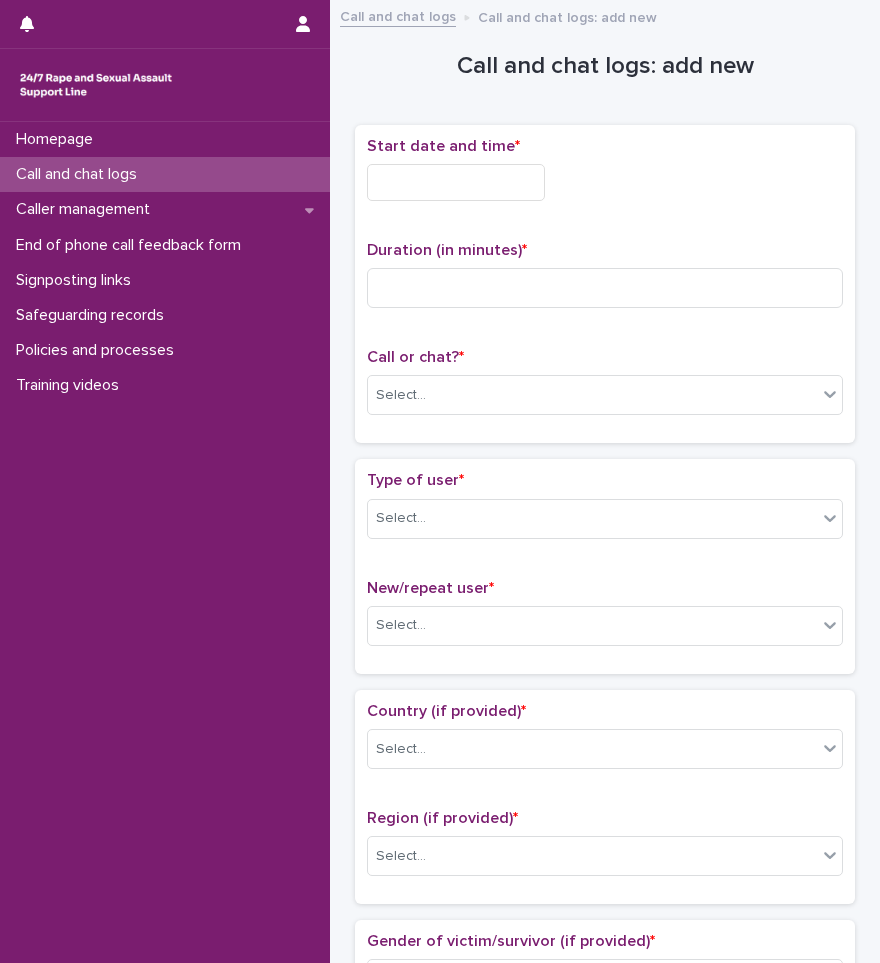 click at bounding box center (456, 182) 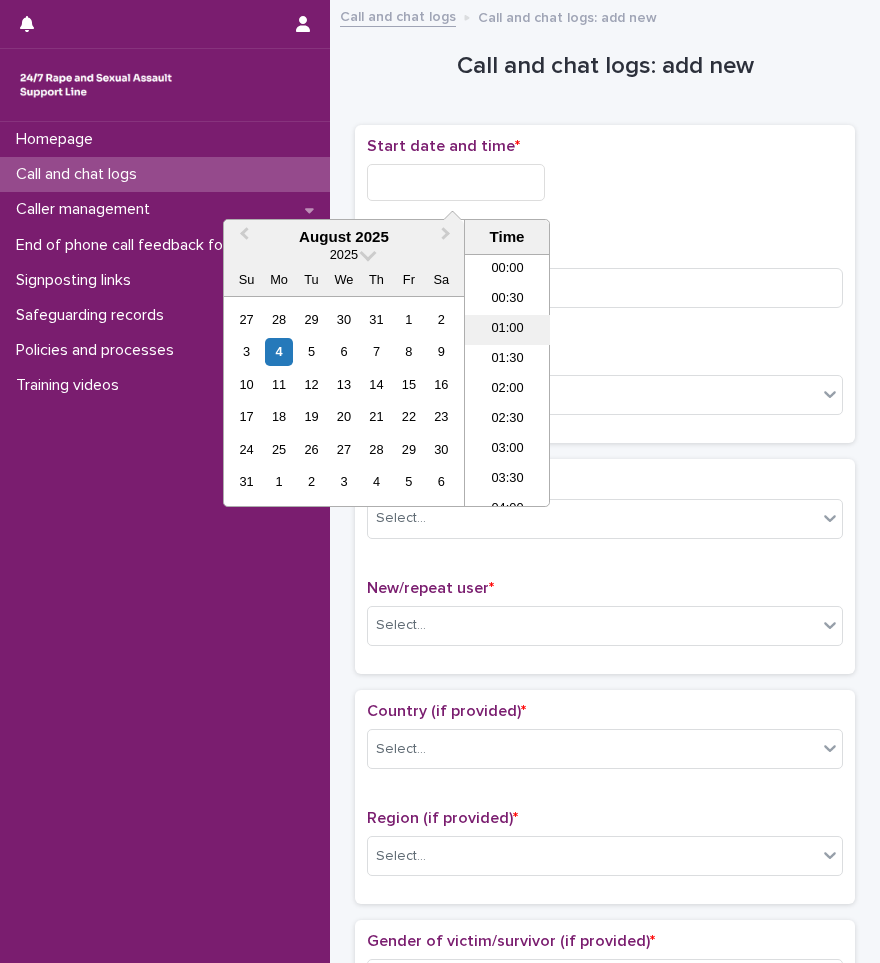 click on "01:00" at bounding box center [507, 330] 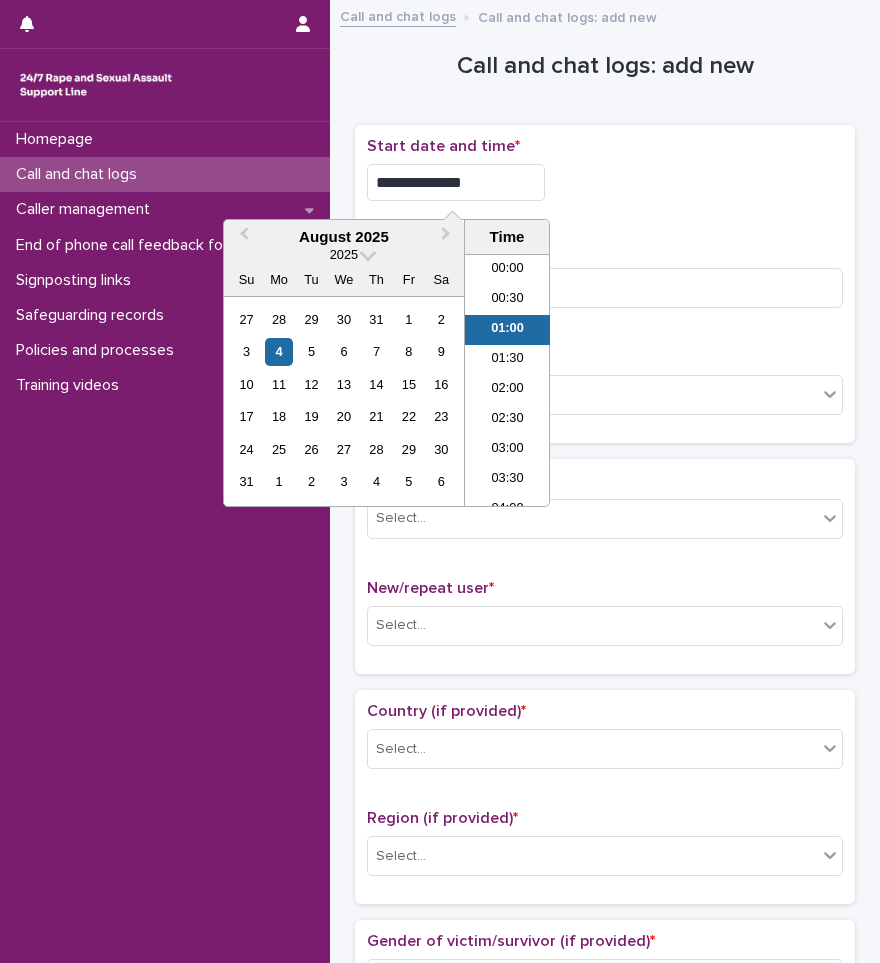click on "**********" at bounding box center [456, 182] 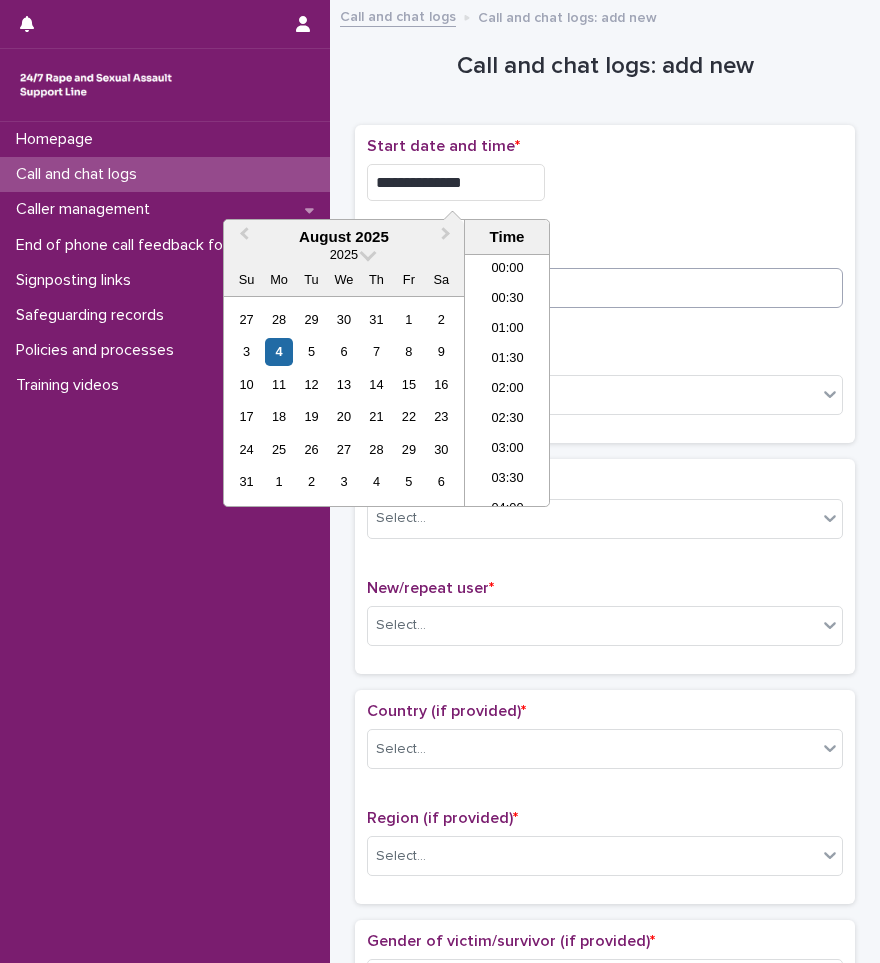 type on "**********" 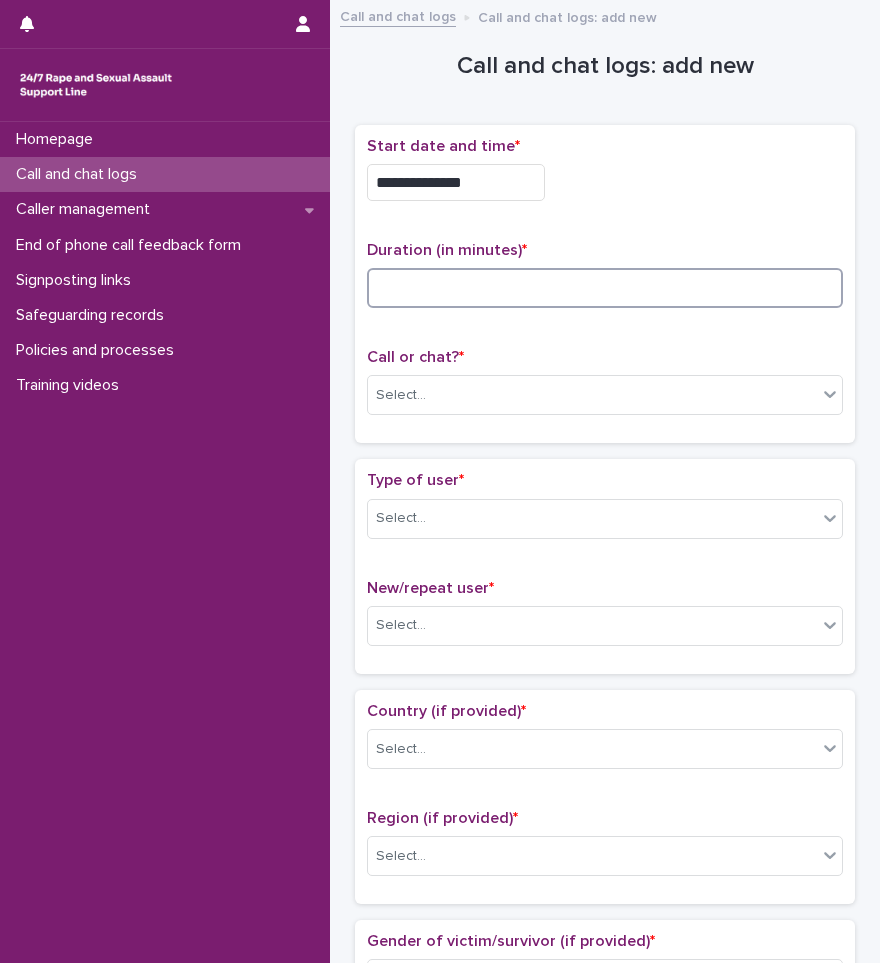 click at bounding box center (605, 288) 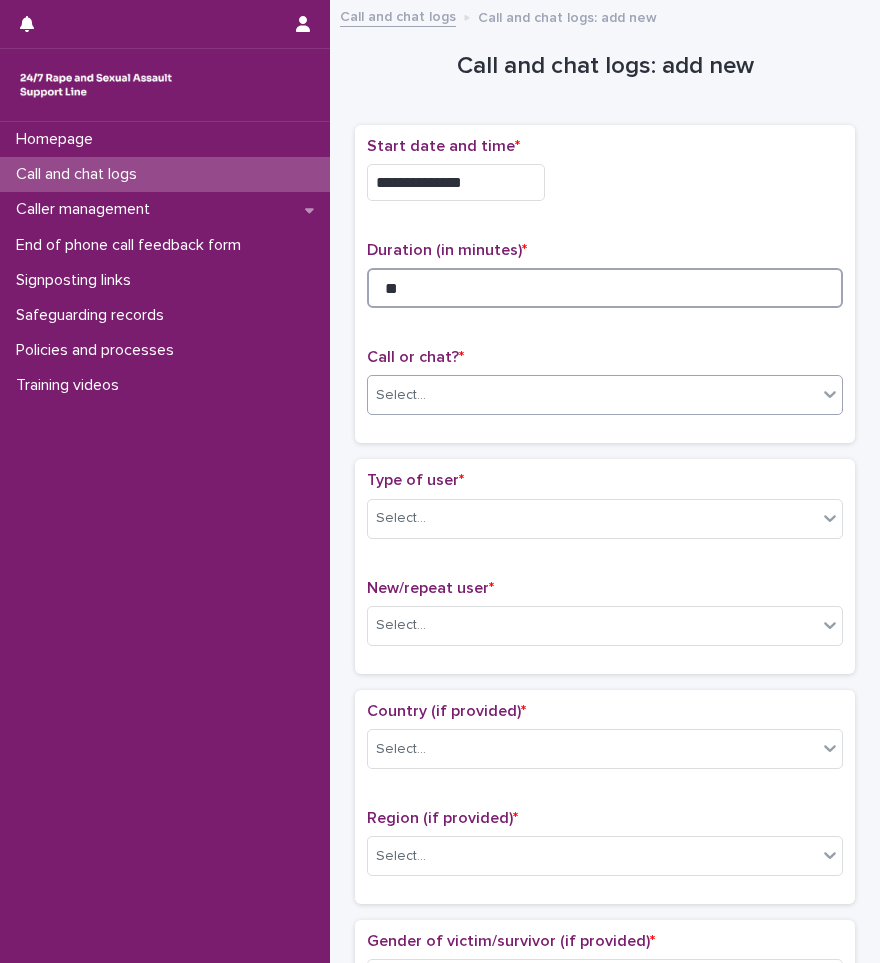 type on "**" 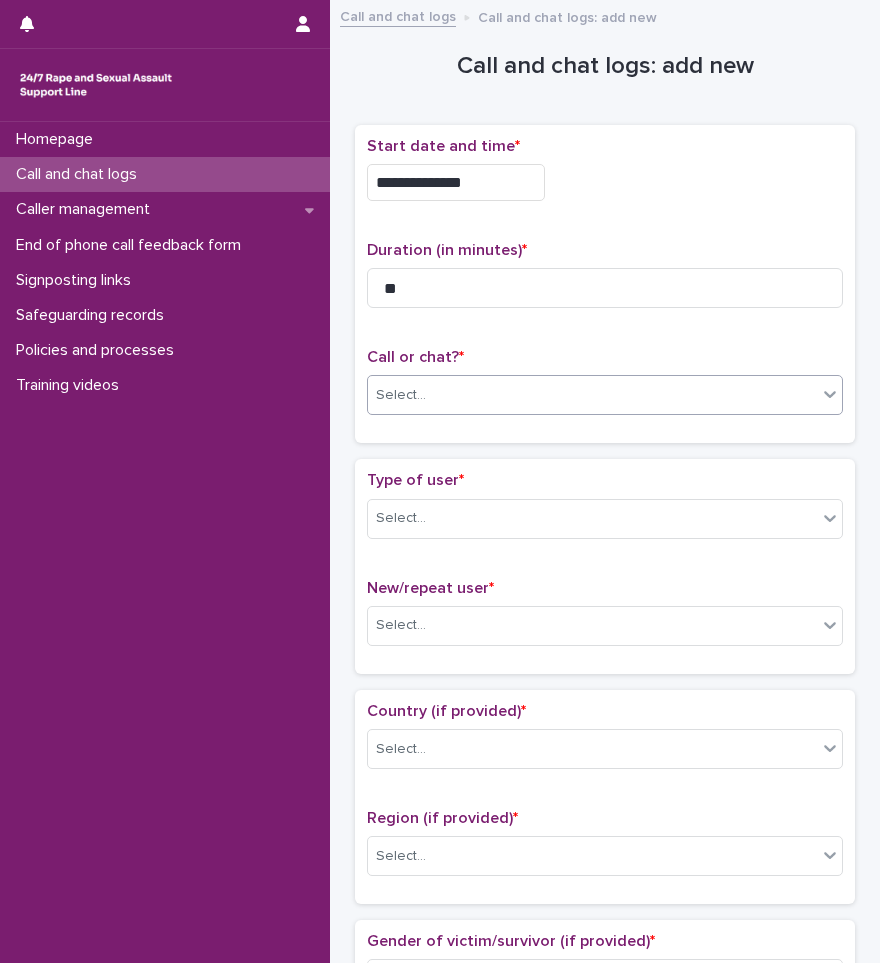 click on "Select..." at bounding box center [592, 395] 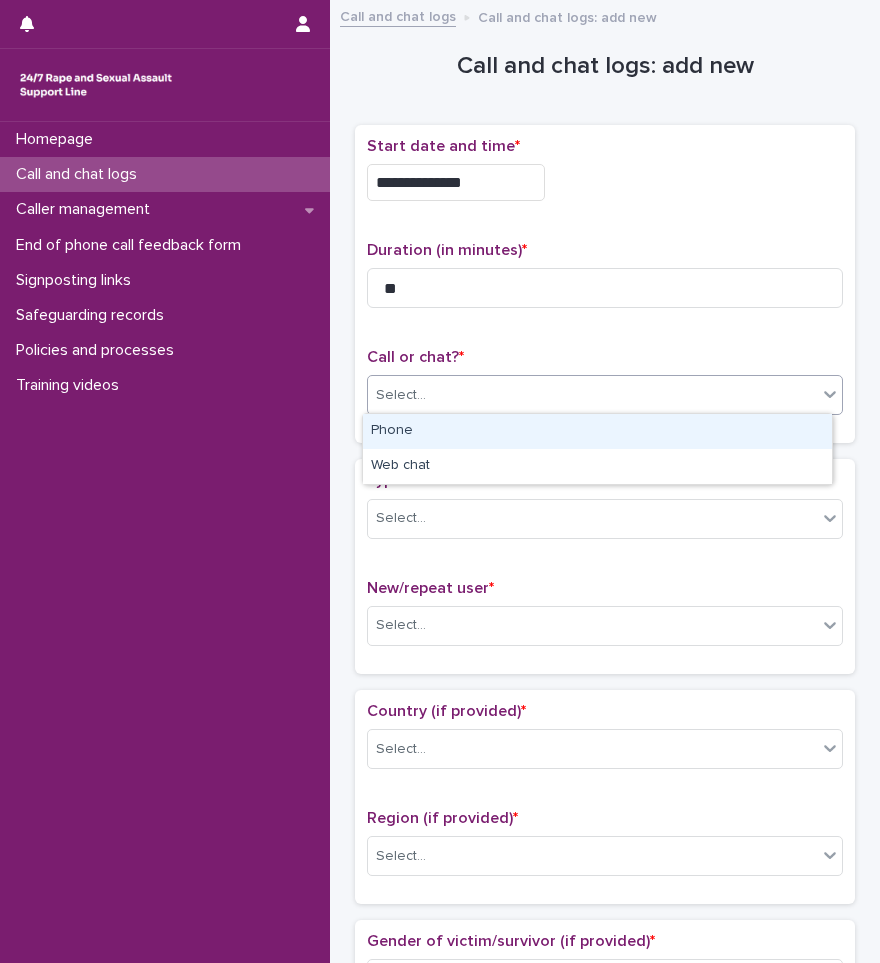 click on "Phone" at bounding box center [597, 431] 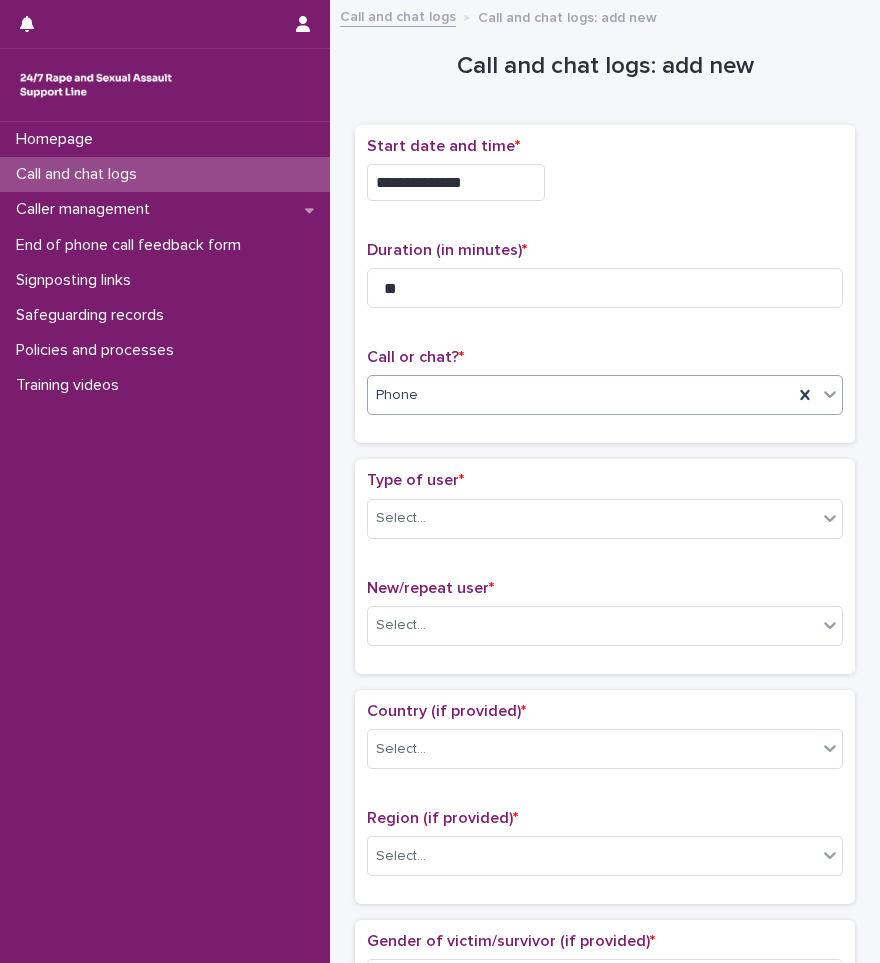 click on "Type of user *" at bounding box center (605, 480) 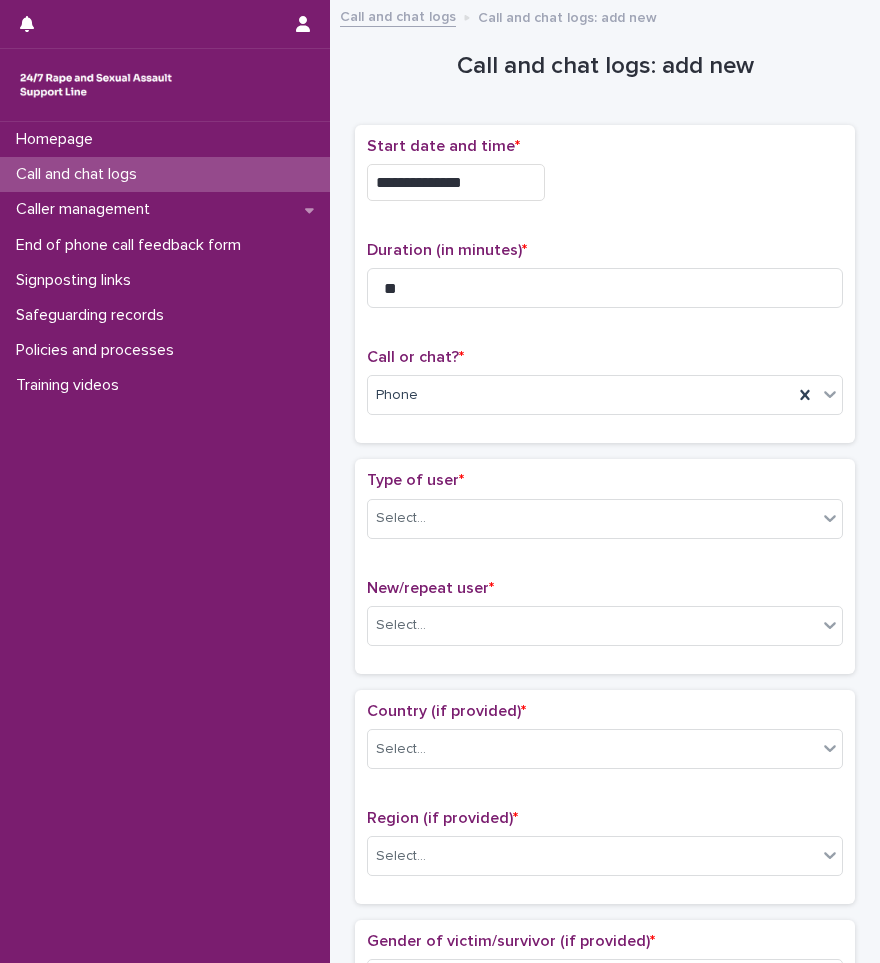 click on "Type of user * Select..." at bounding box center (605, 512) 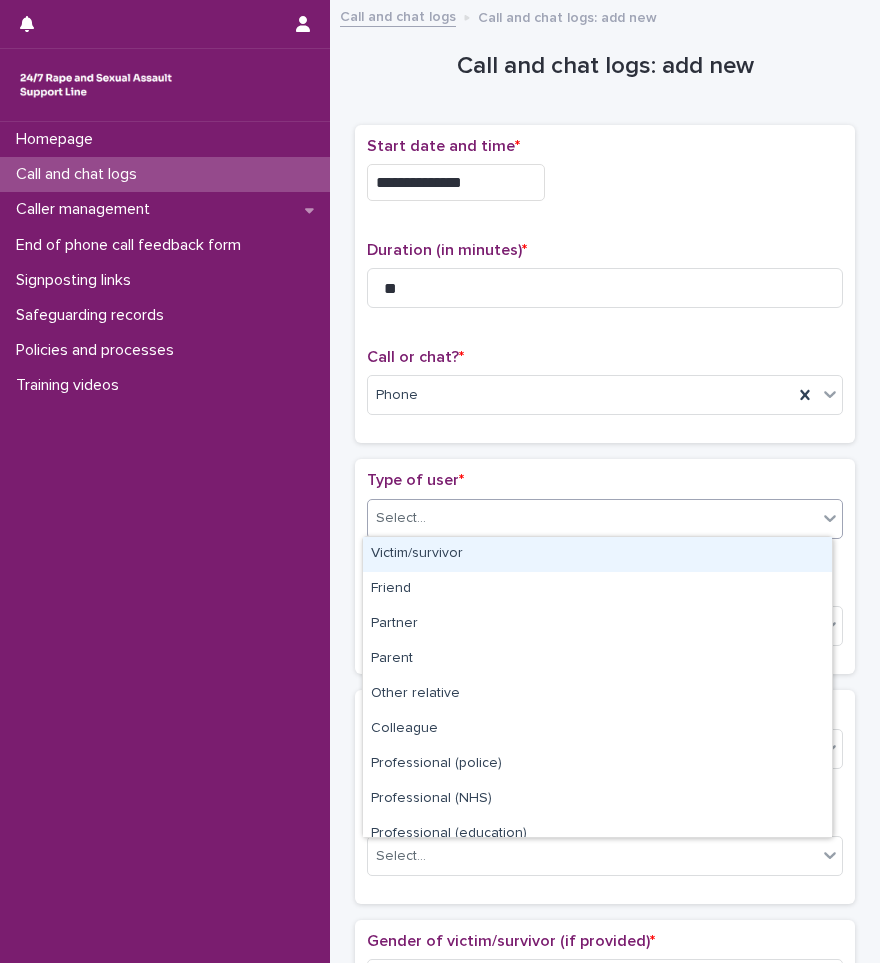 click on "Select..." at bounding box center [592, 518] 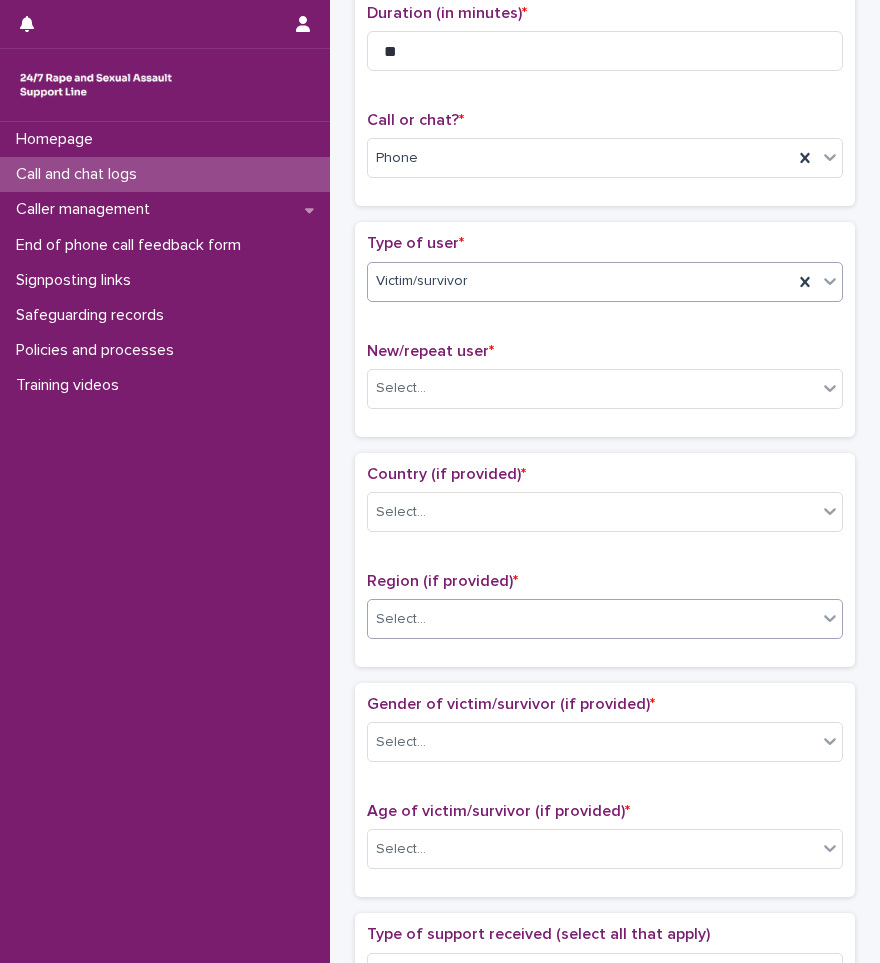 scroll, scrollTop: 400, scrollLeft: 0, axis: vertical 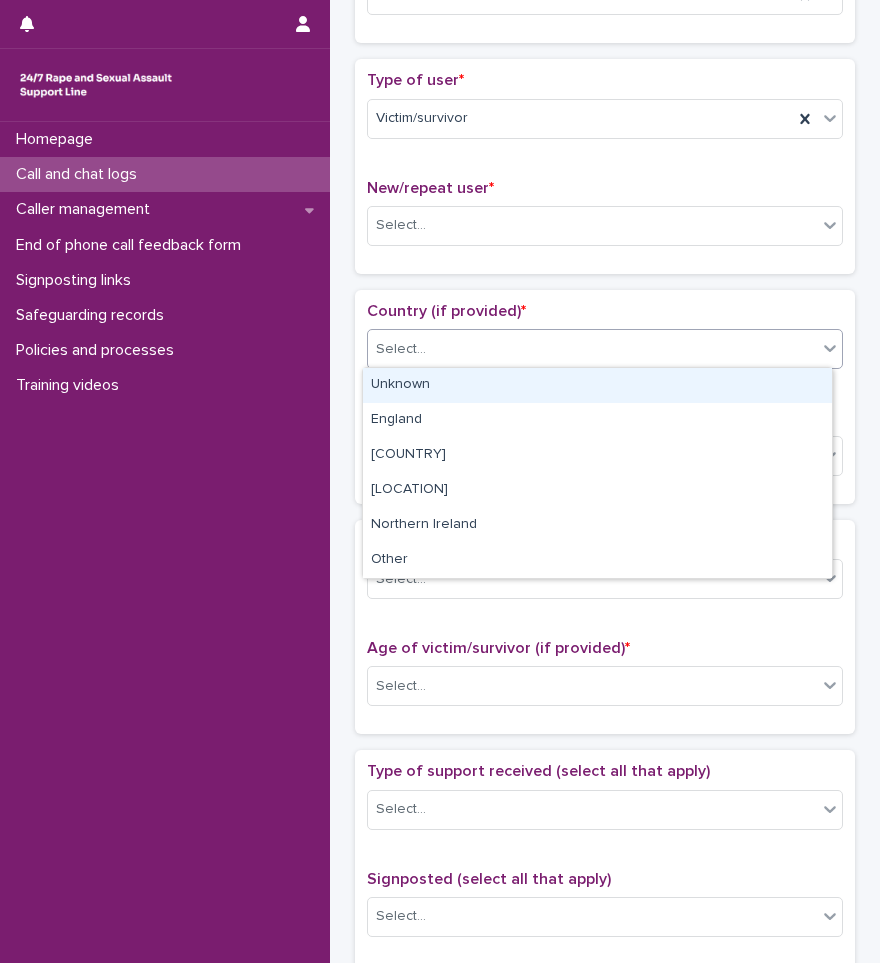 click on "Select..." at bounding box center [592, 349] 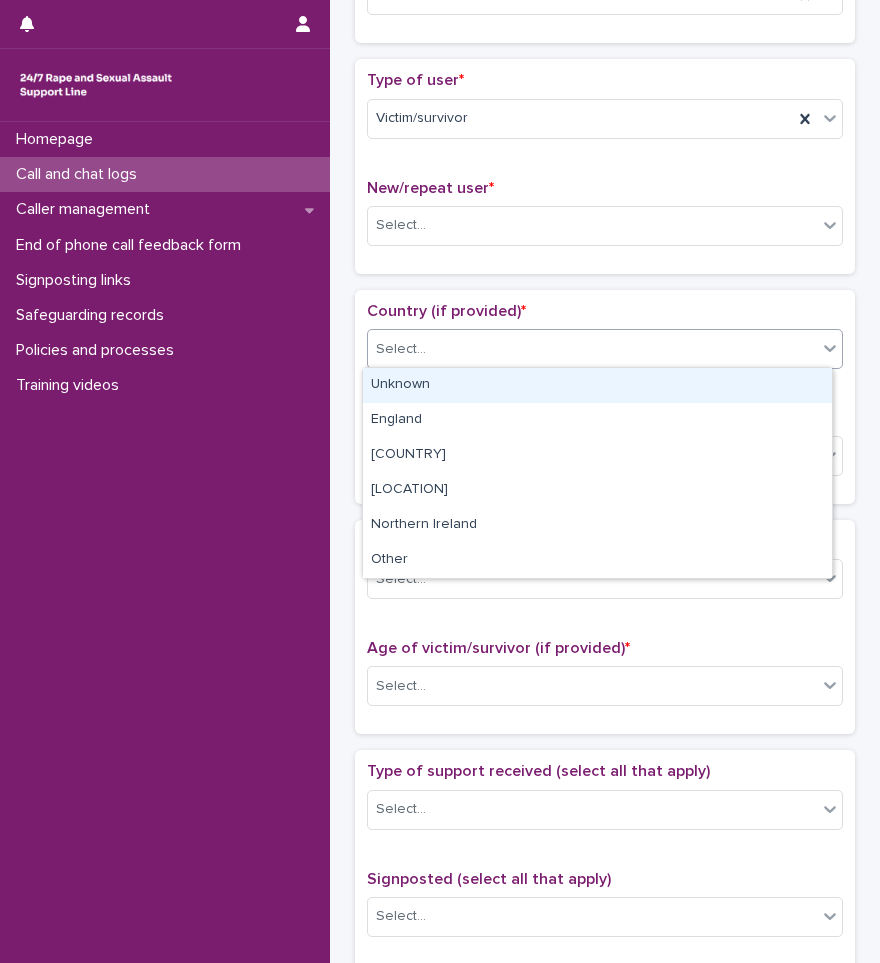click on "Unknown" at bounding box center [597, 385] 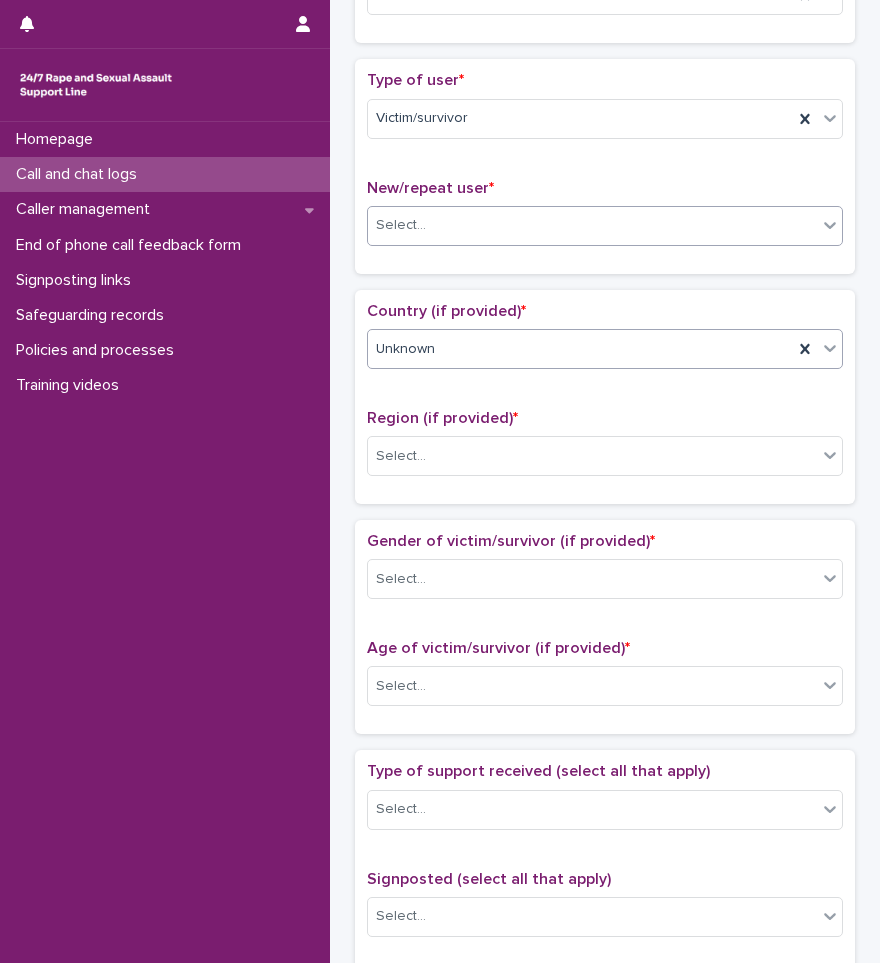 click on "Select..." at bounding box center [605, 226] 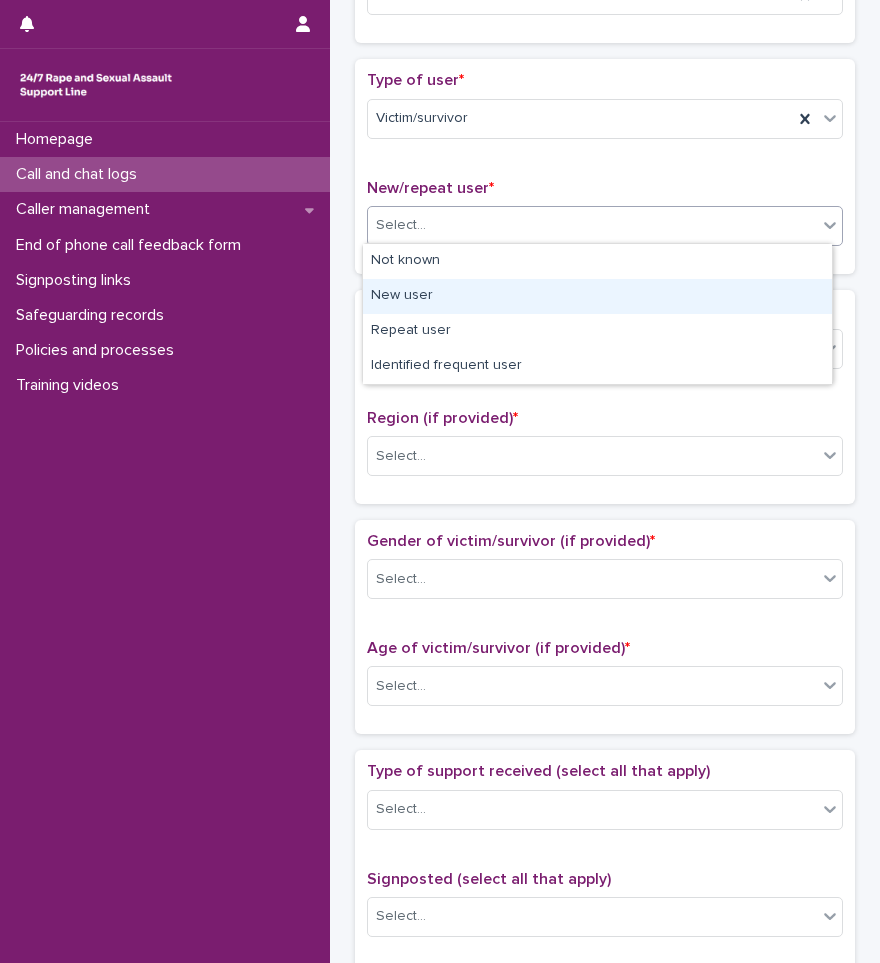 click on "New user" at bounding box center [597, 296] 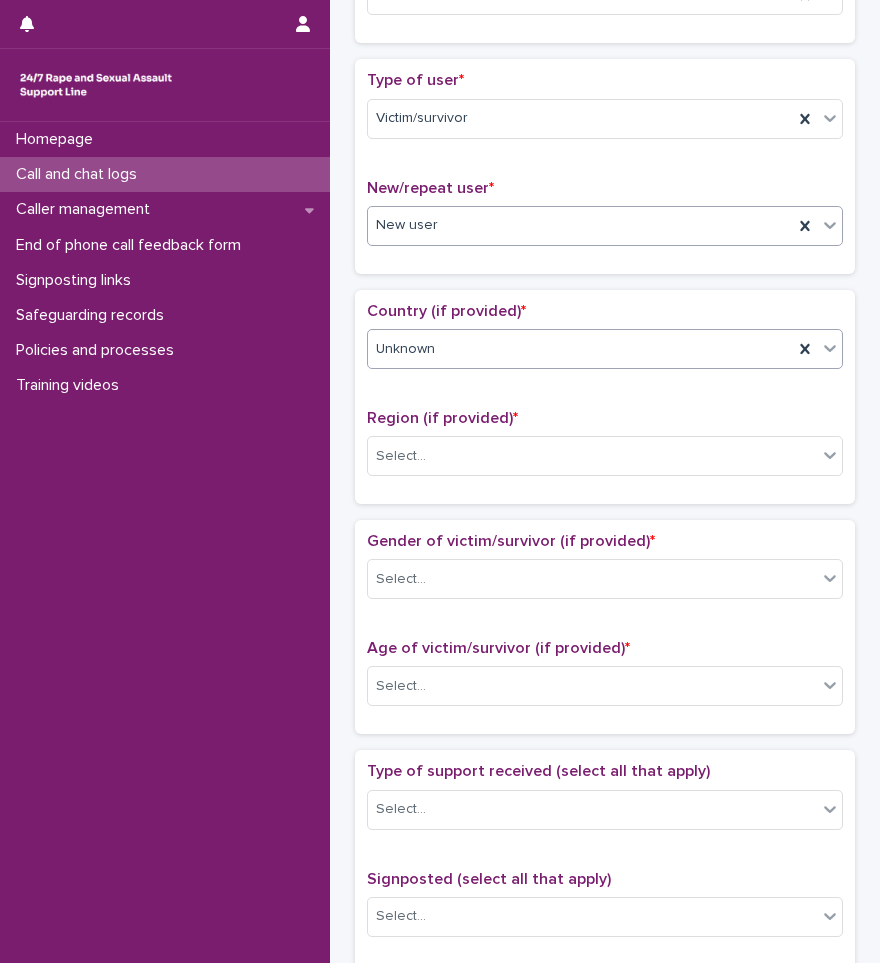 click on "Unknown" at bounding box center (580, 349) 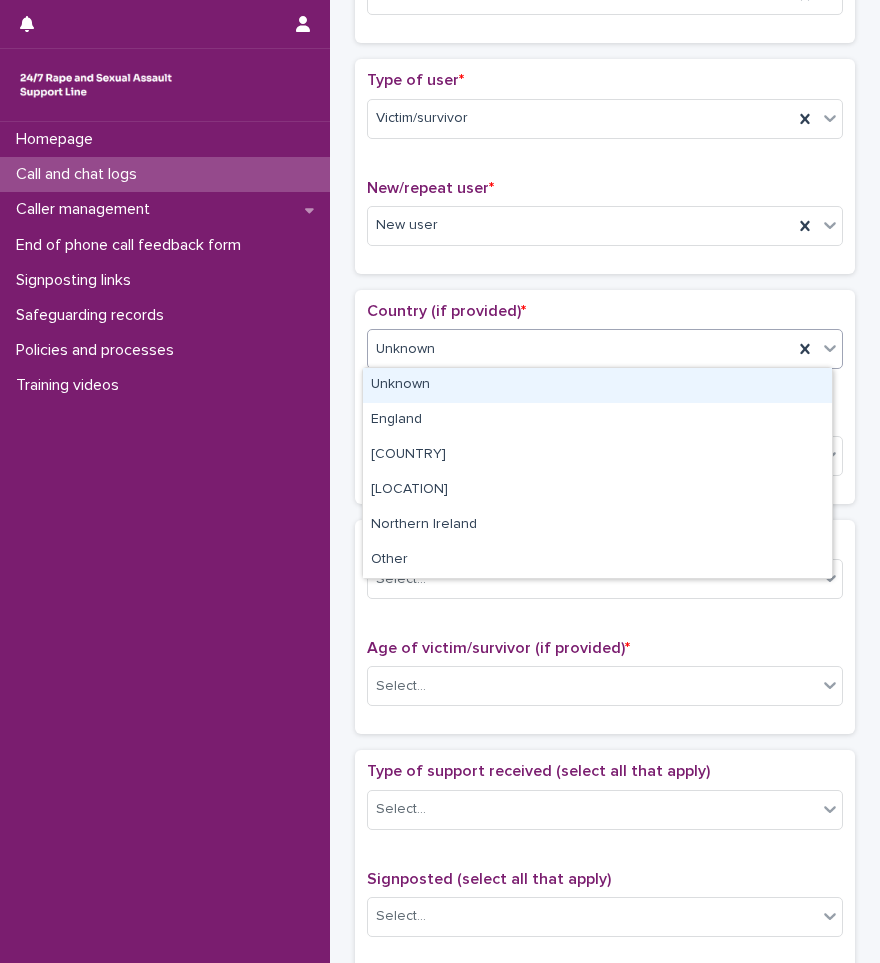 click on "Unknown" at bounding box center [597, 385] 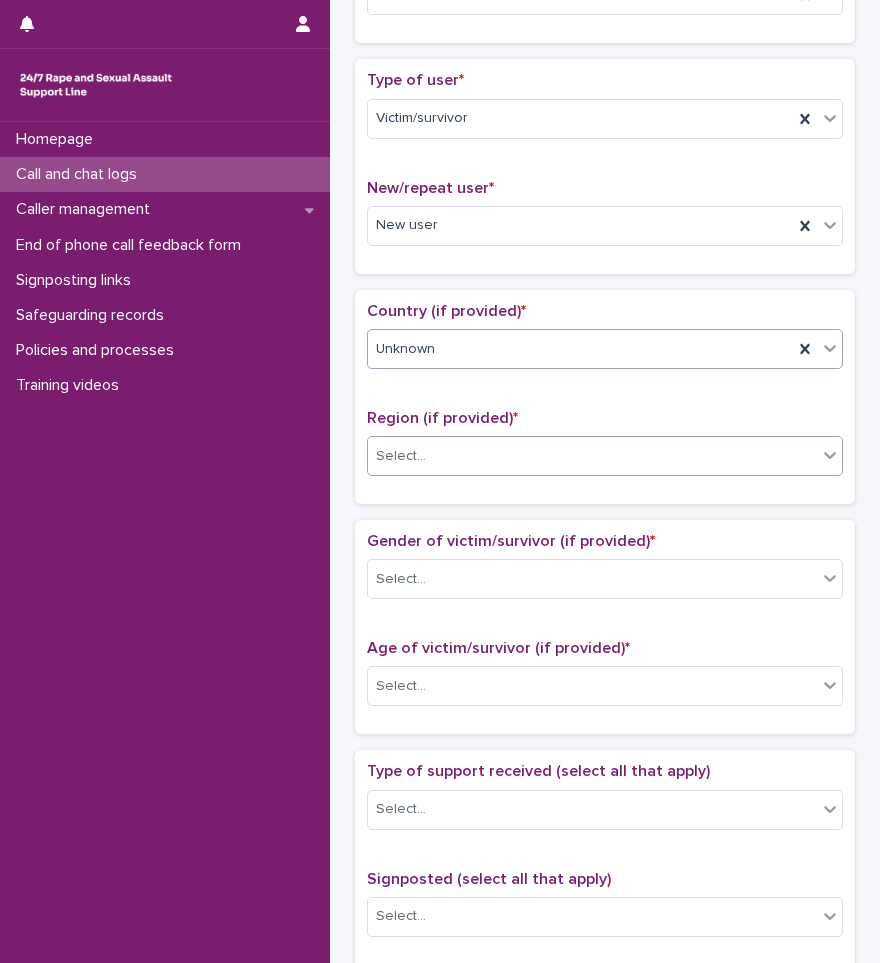 click on "Select..." at bounding box center (592, 456) 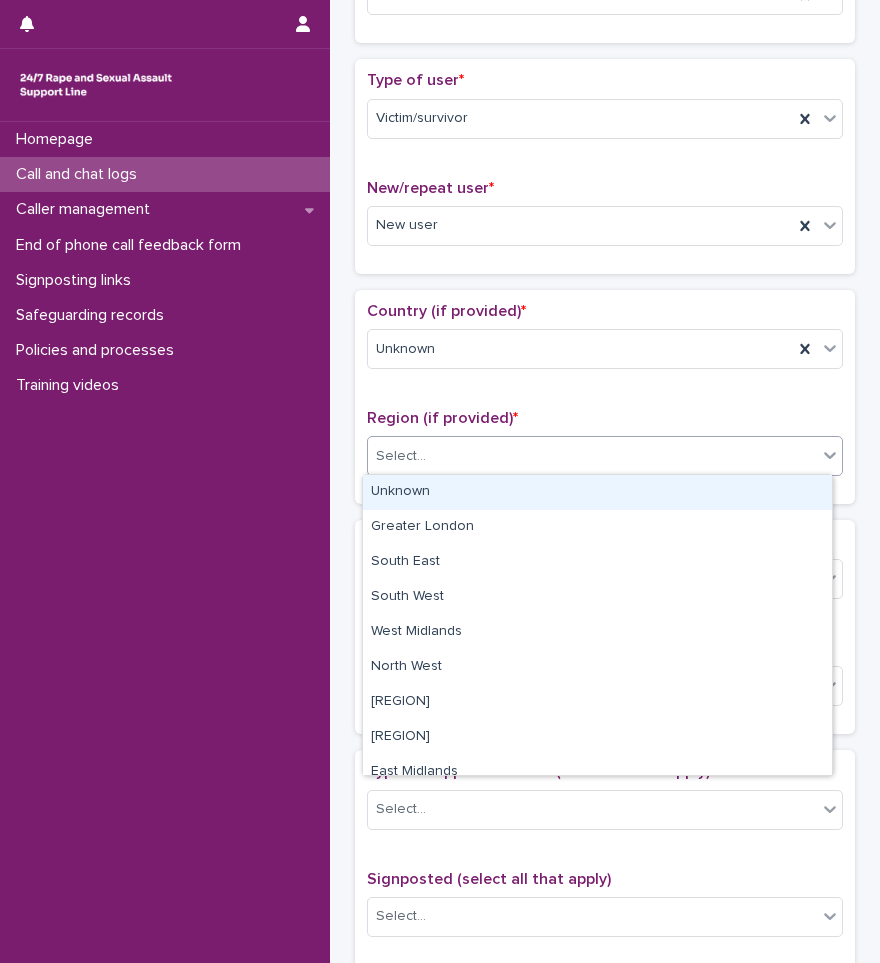 click on "Unknown" at bounding box center [597, 492] 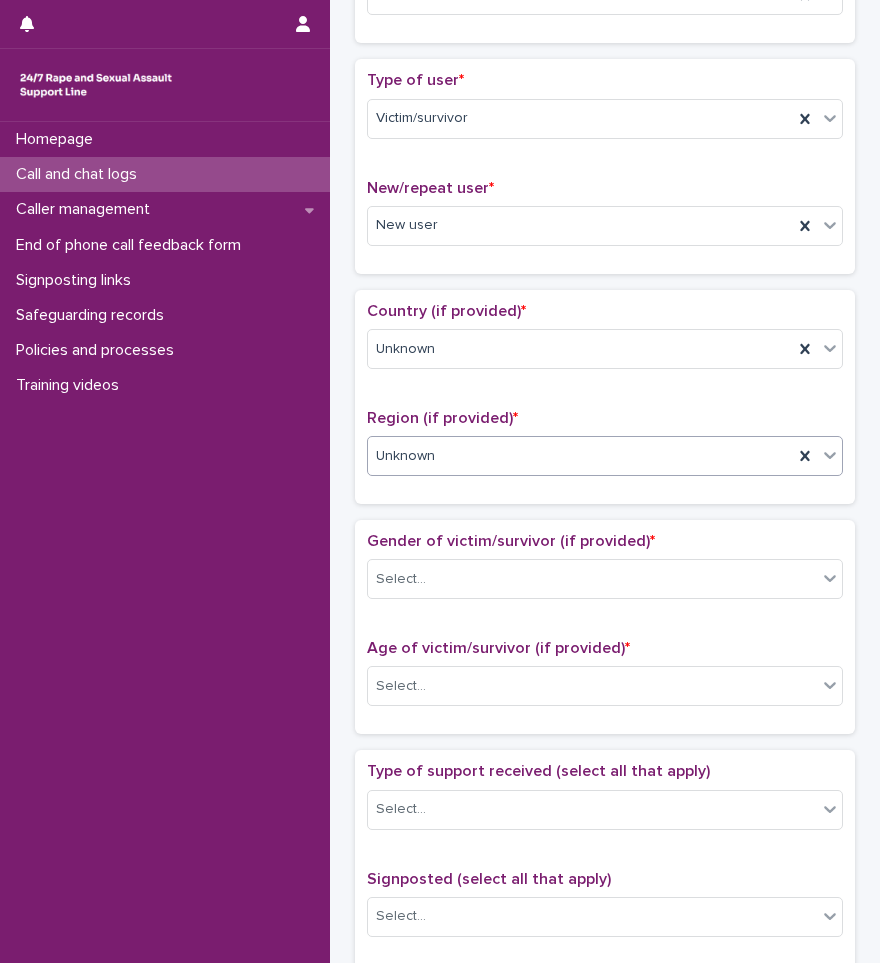 scroll, scrollTop: 600, scrollLeft: 0, axis: vertical 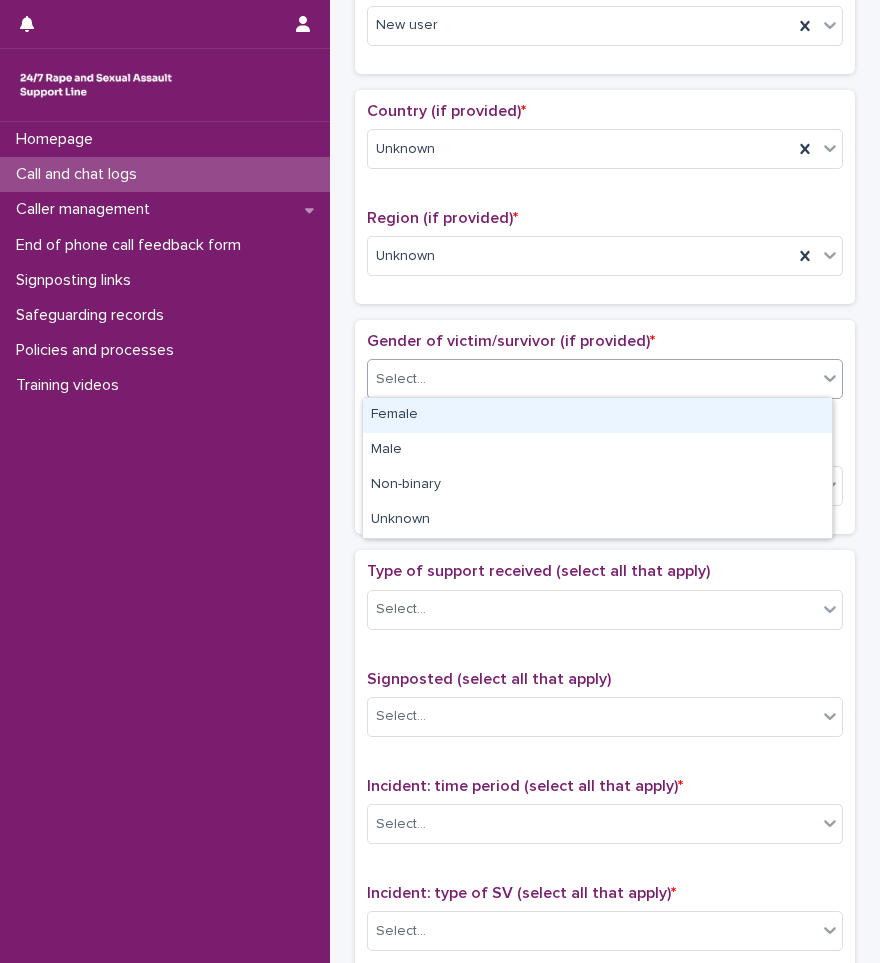 click on "Select..." at bounding box center [592, 379] 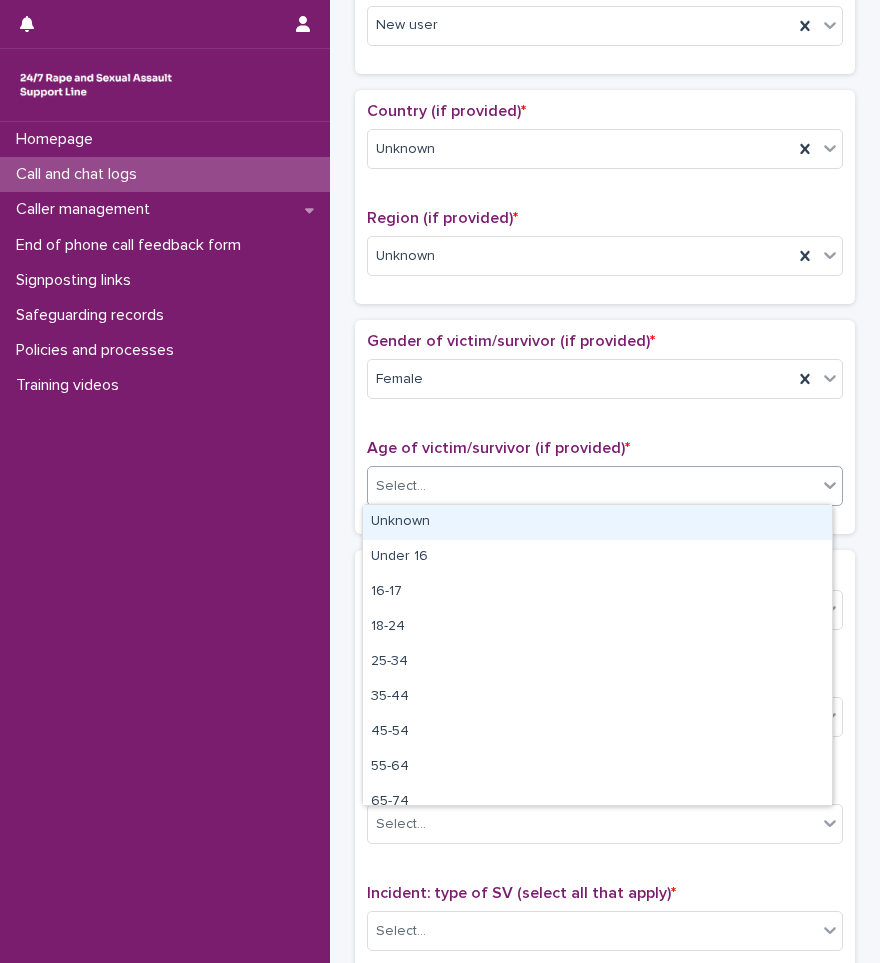 click on "Select..." at bounding box center (592, 486) 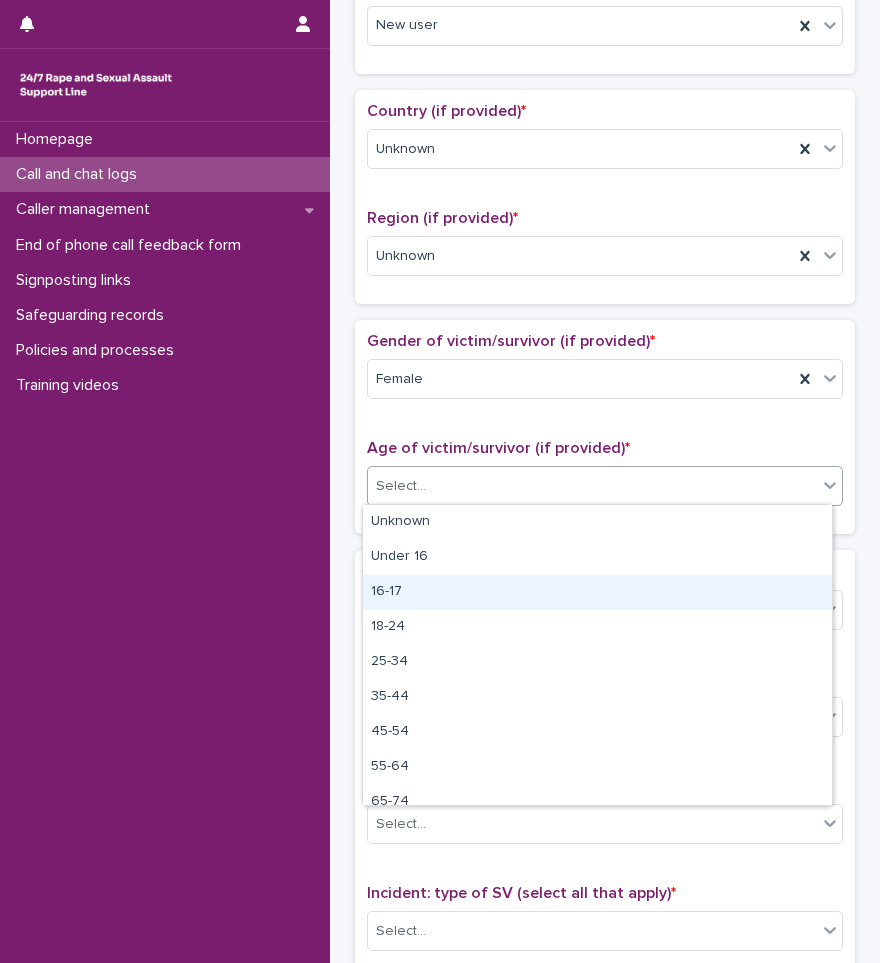 click on "16-17" at bounding box center [597, 592] 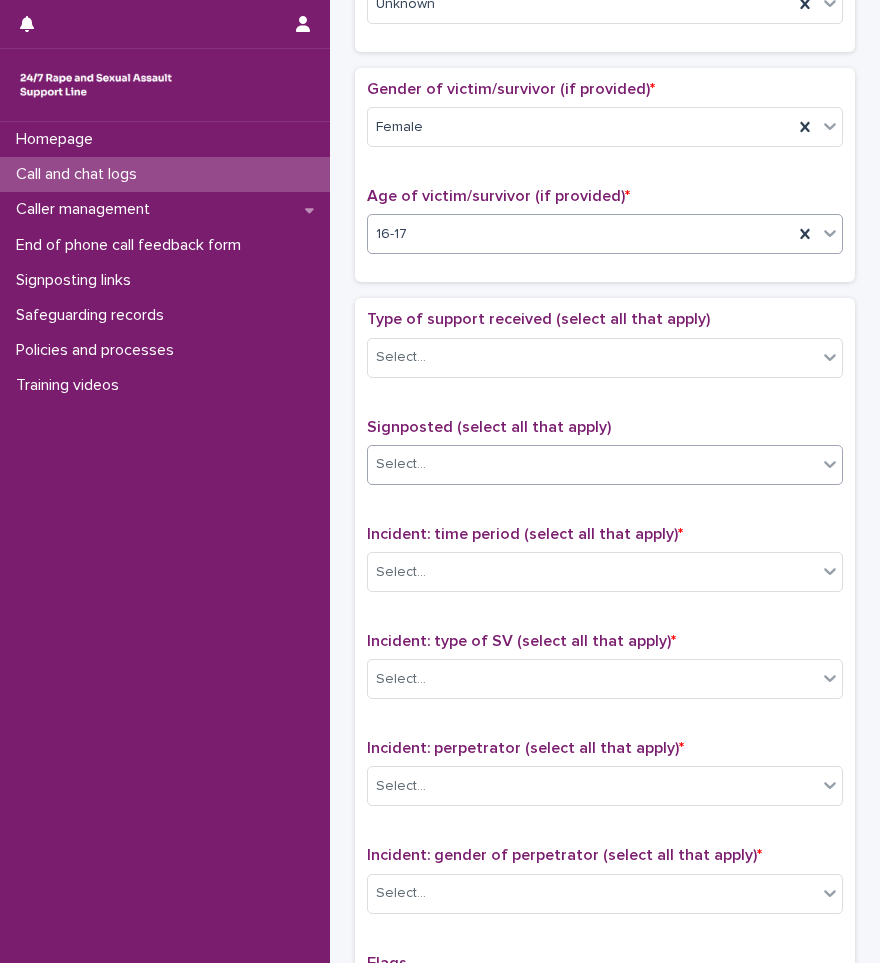 scroll, scrollTop: 900, scrollLeft: 0, axis: vertical 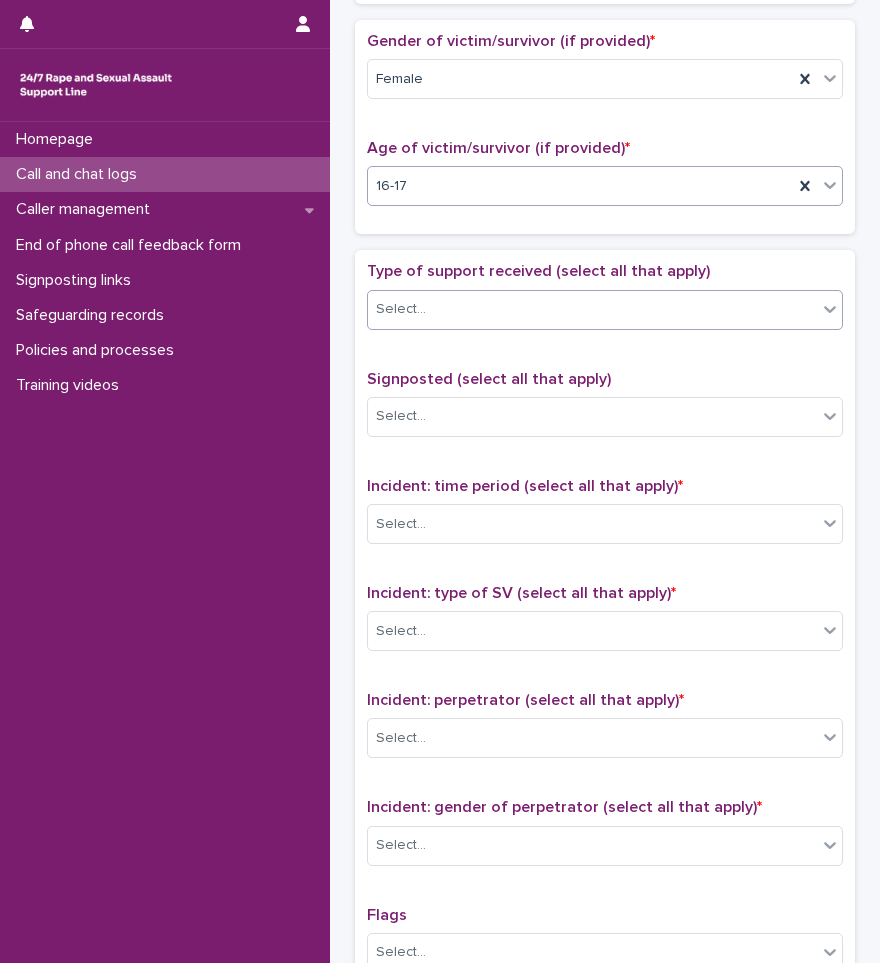 click on "Select..." at bounding box center (592, 309) 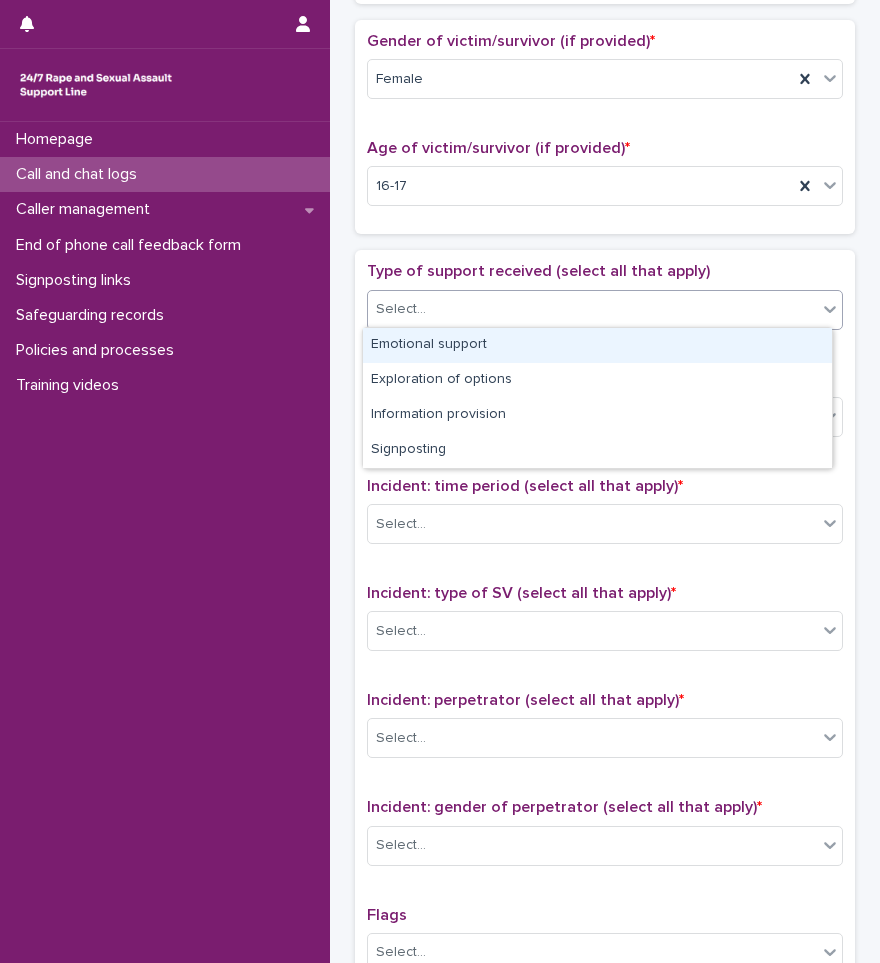 click on "Emotional support" at bounding box center [597, 345] 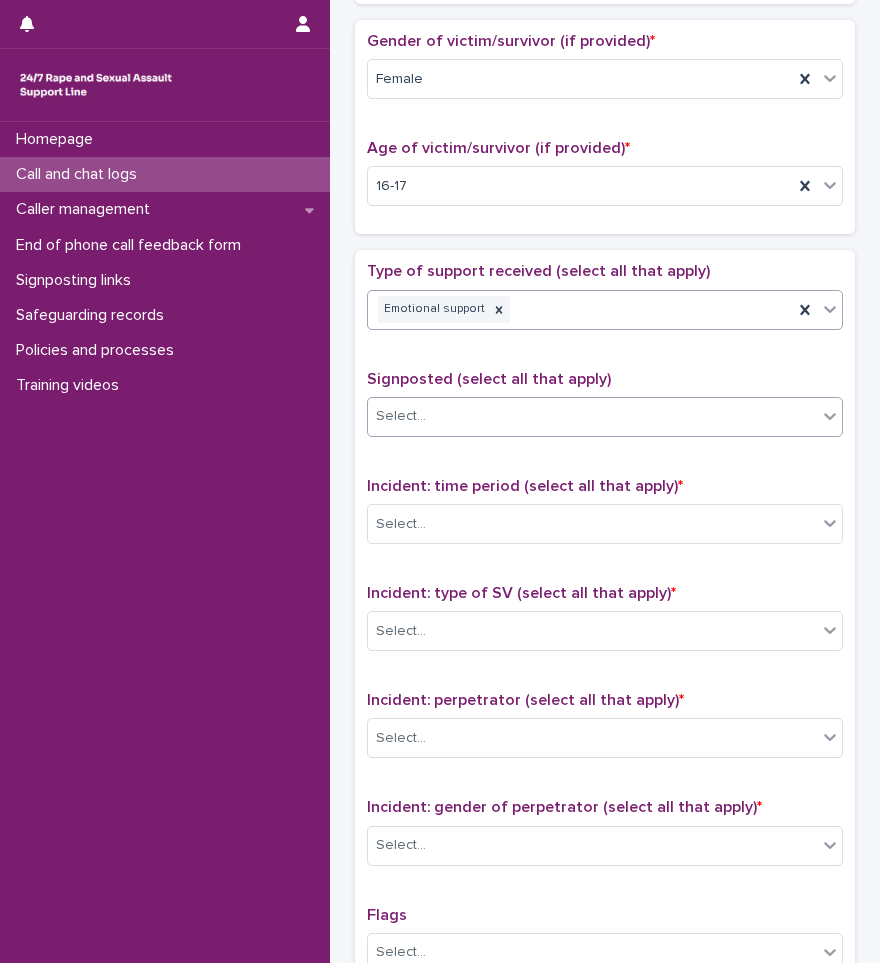 click on "Select..." at bounding box center [605, 417] 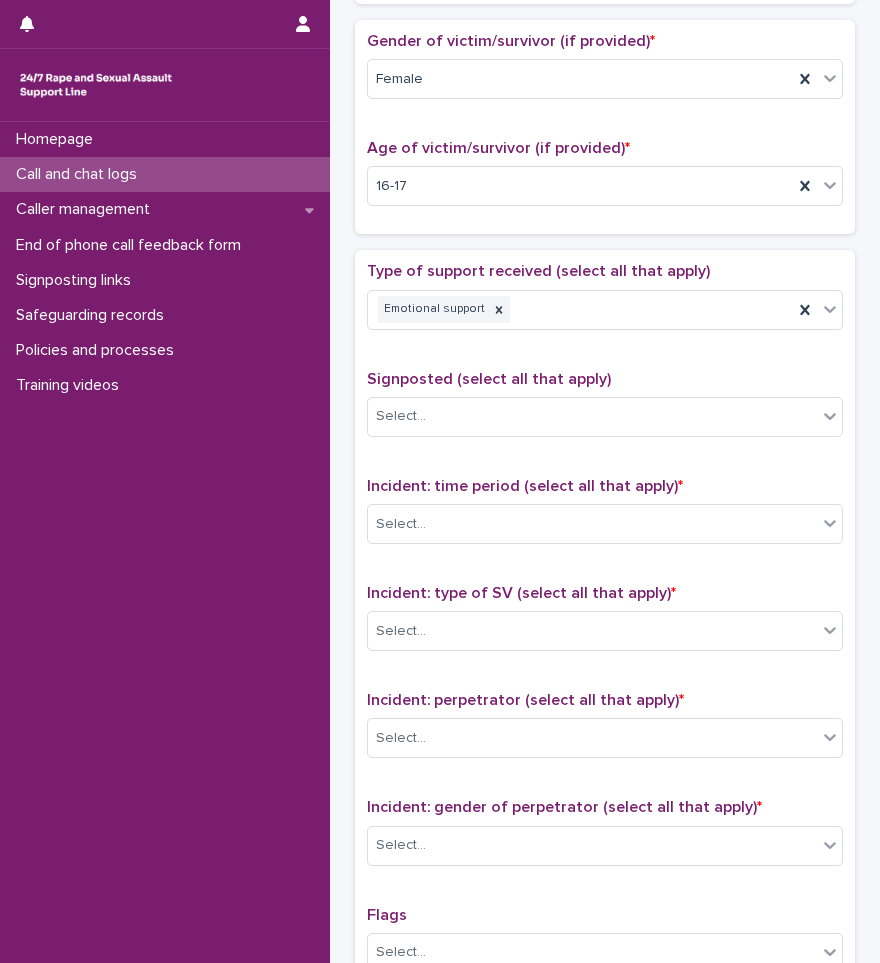 click on "Signposted (select all that apply)" at bounding box center [489, 379] 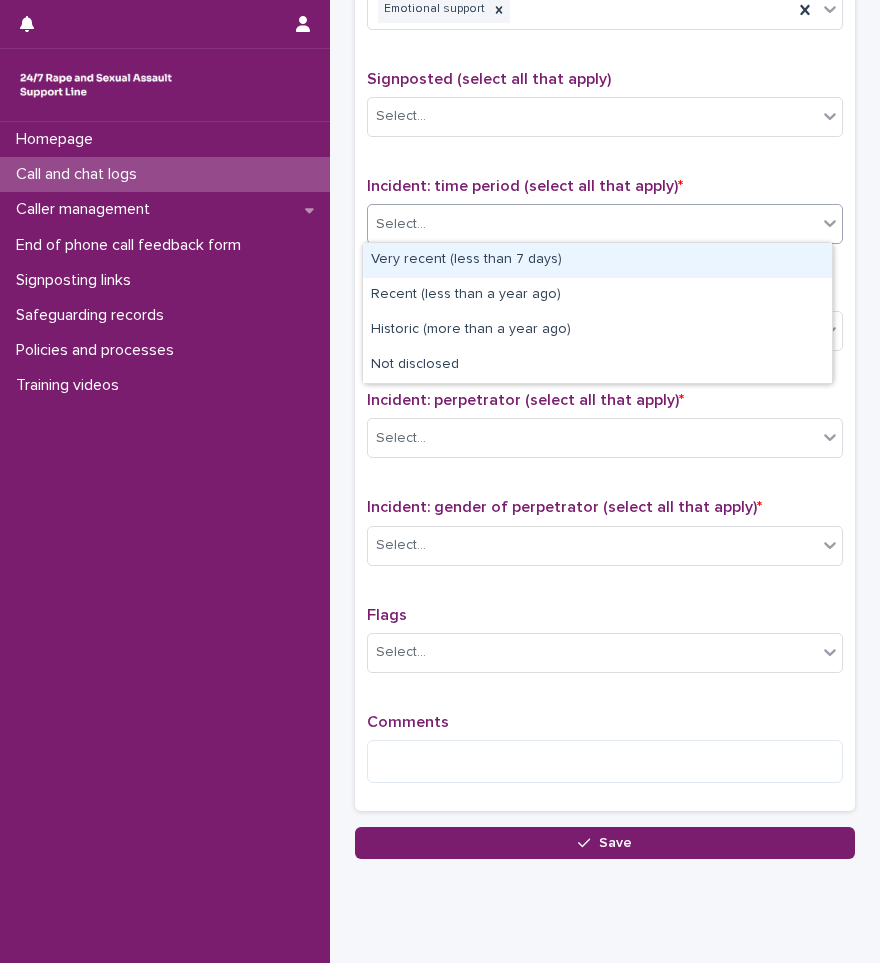 click on "Select..." at bounding box center [592, 224] 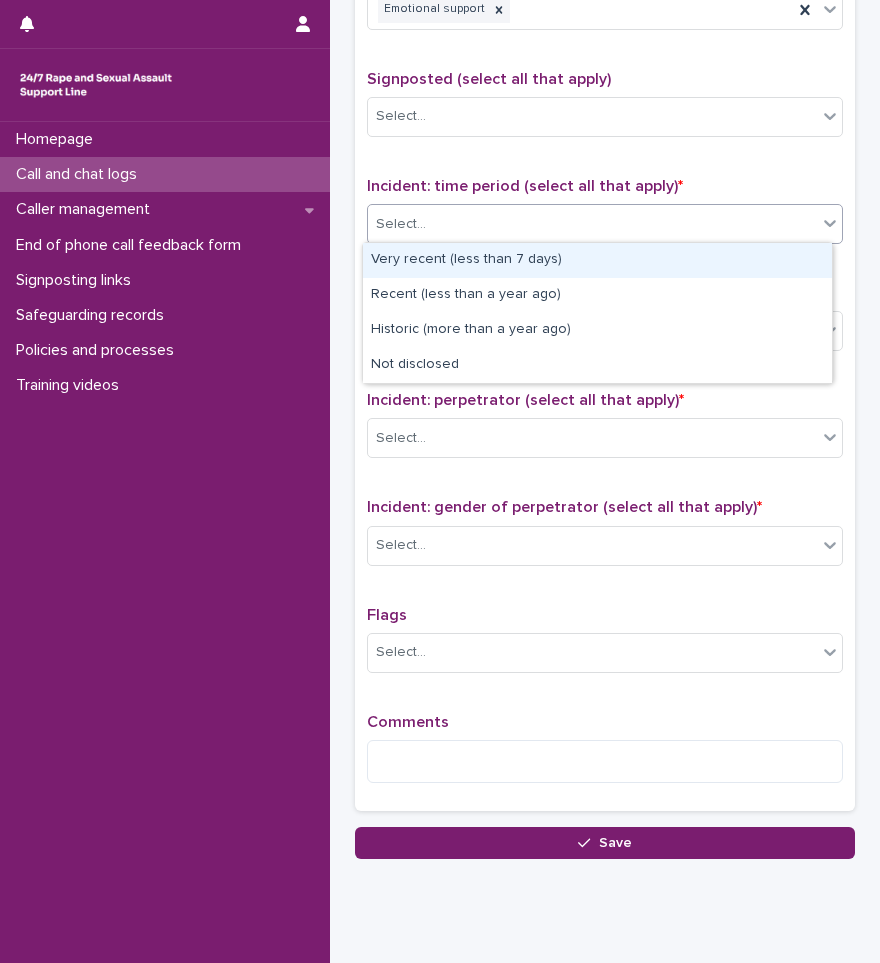 drag, startPoint x: 517, startPoint y: 320, endPoint x: 504, endPoint y: 262, distance: 59.439045 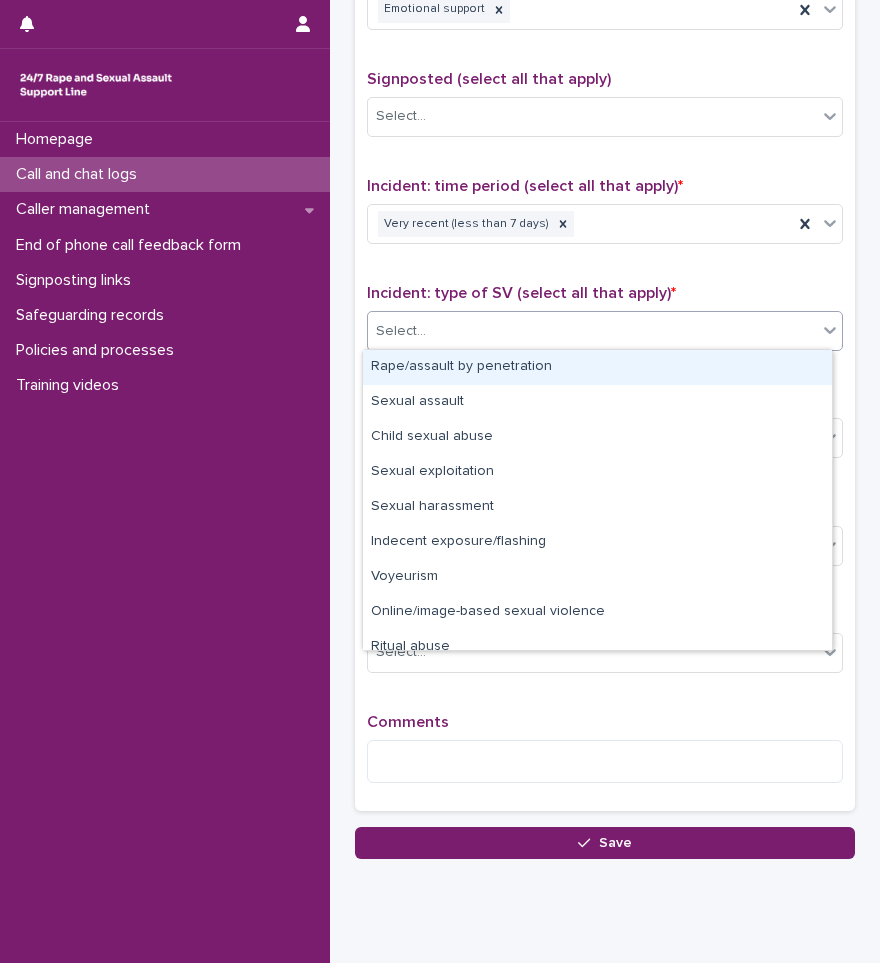 click on "Select..." at bounding box center (592, 331) 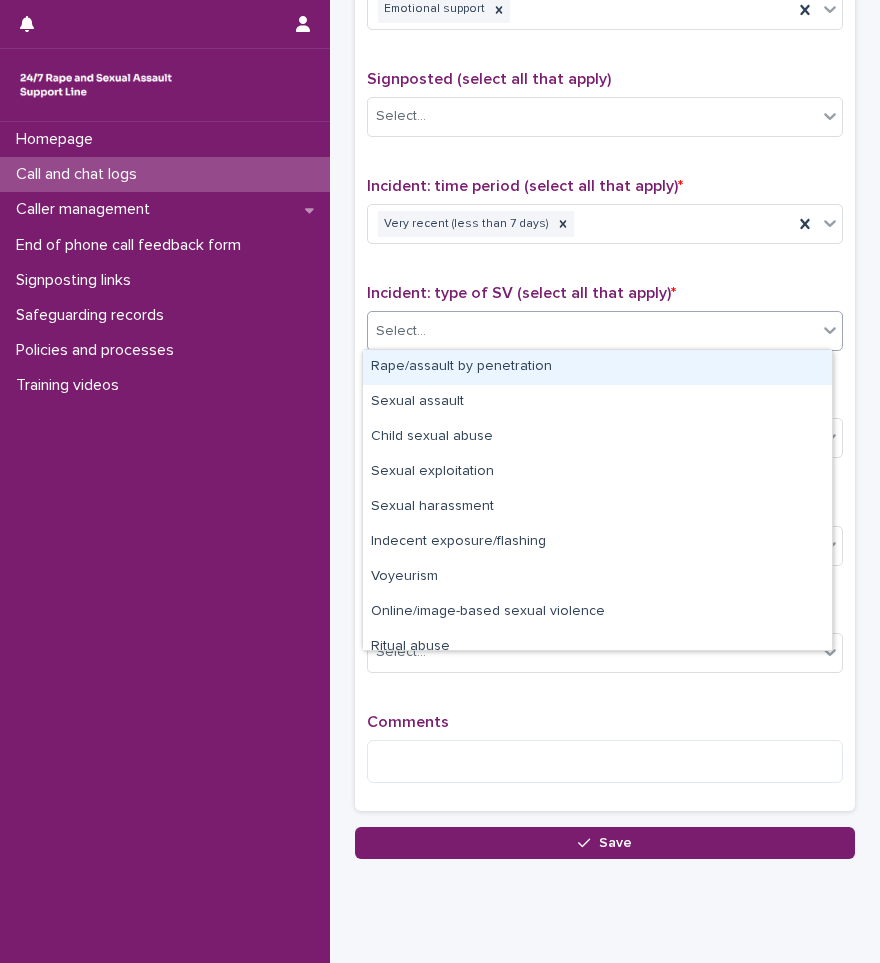 click on "Rape/assault by penetration" at bounding box center [597, 367] 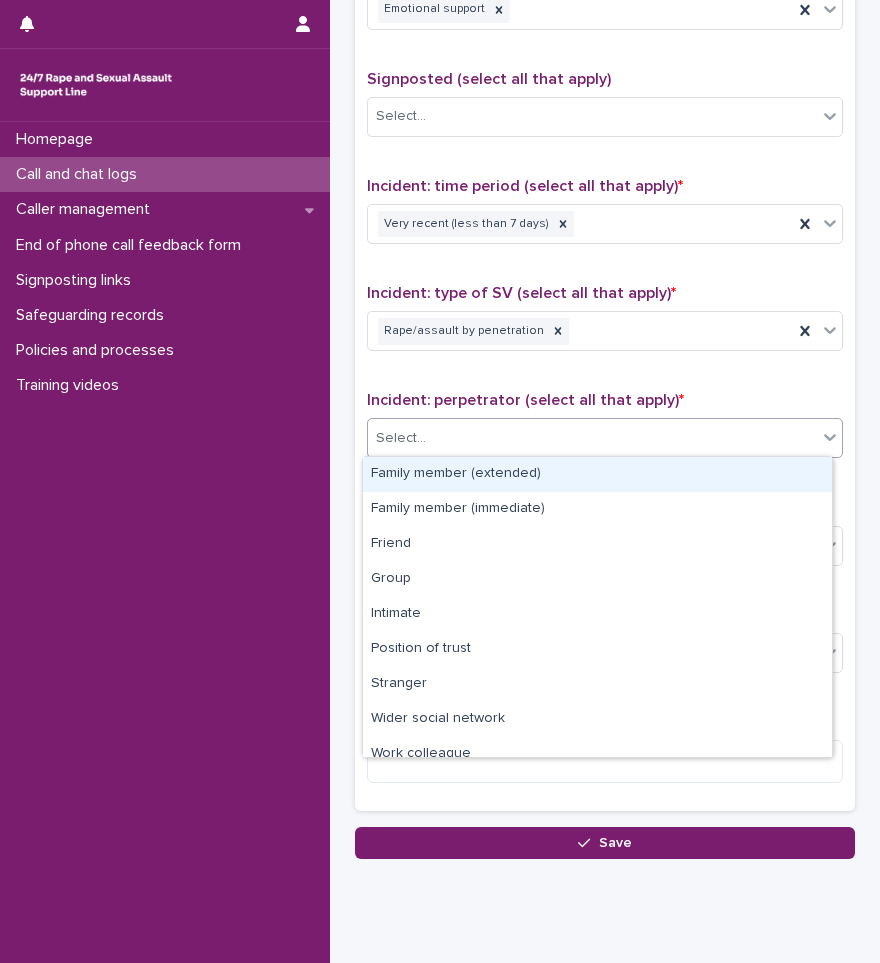 click on "Select..." at bounding box center (592, 438) 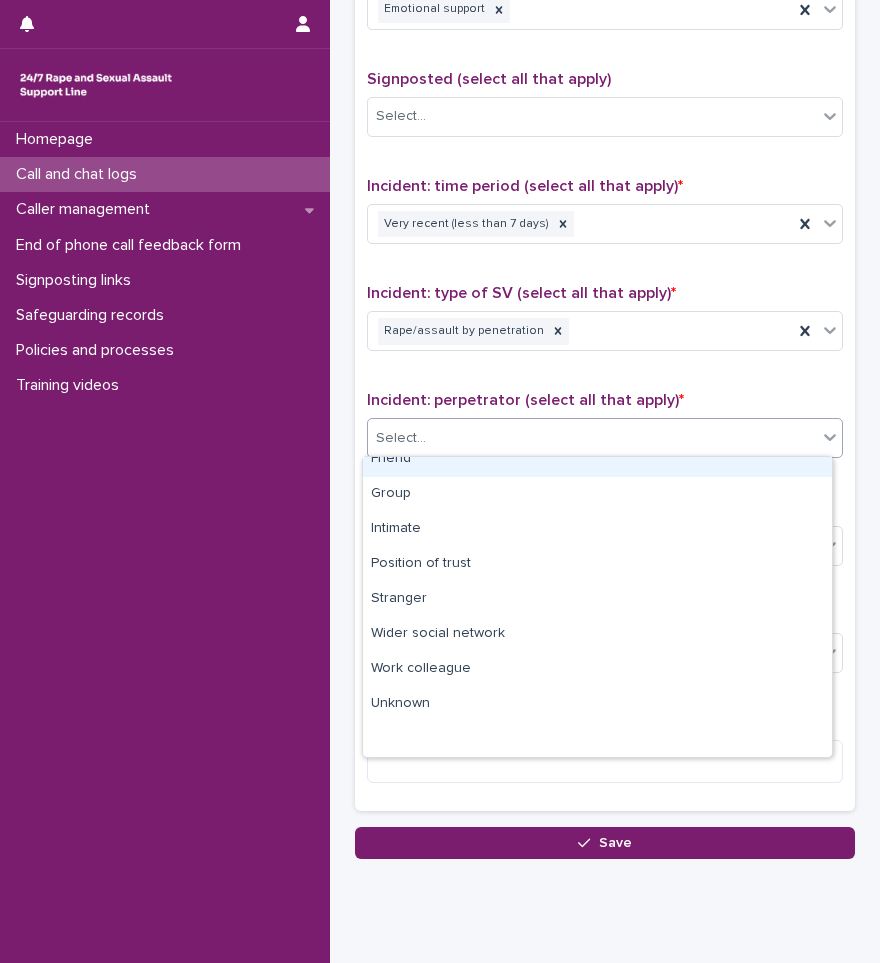scroll, scrollTop: 0, scrollLeft: 0, axis: both 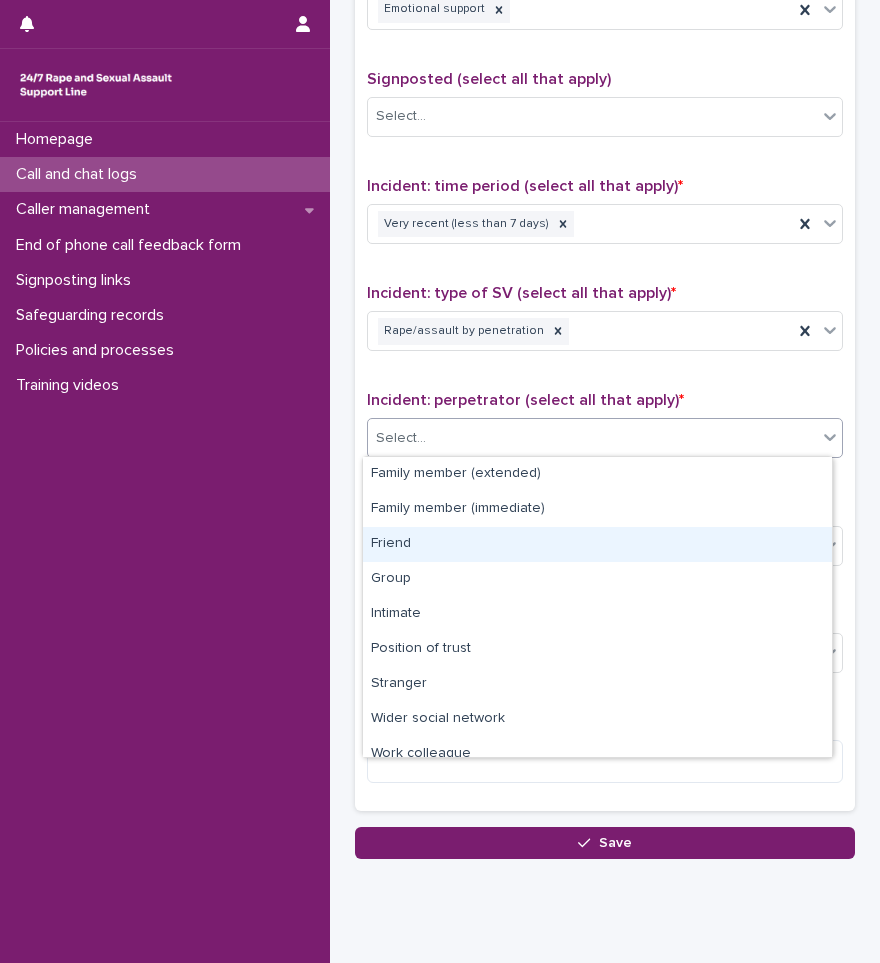 click on "Friend" at bounding box center (597, 544) 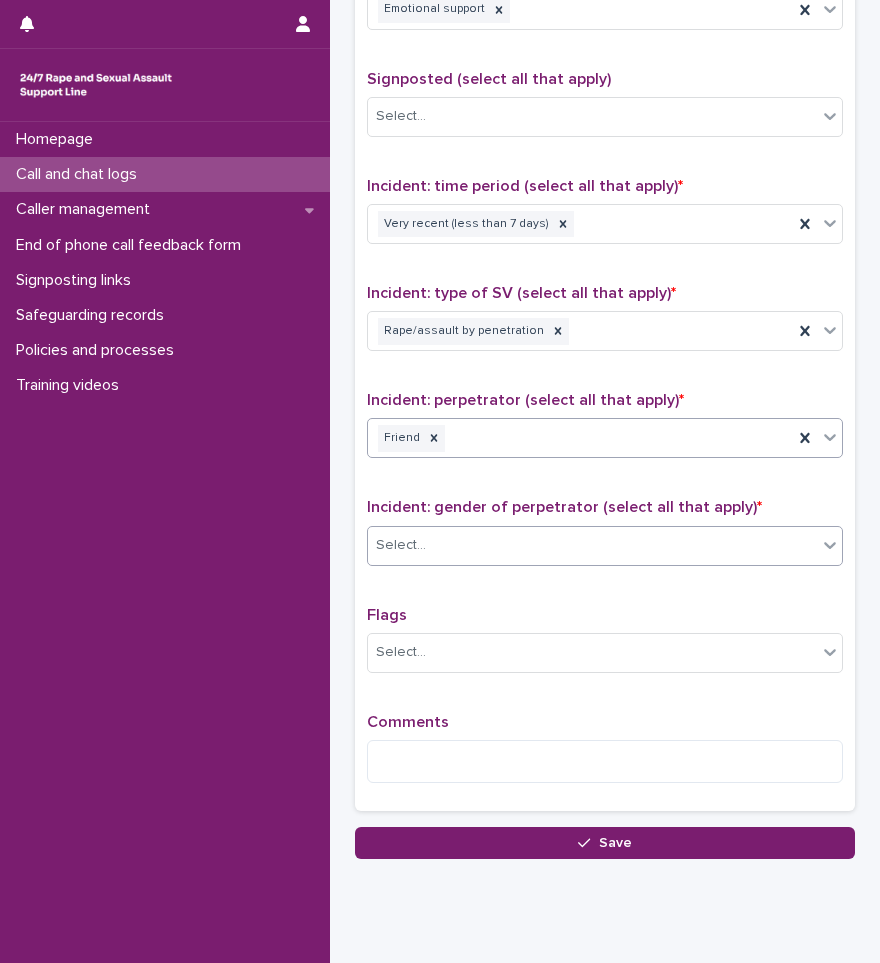 click on "Select..." at bounding box center (592, 545) 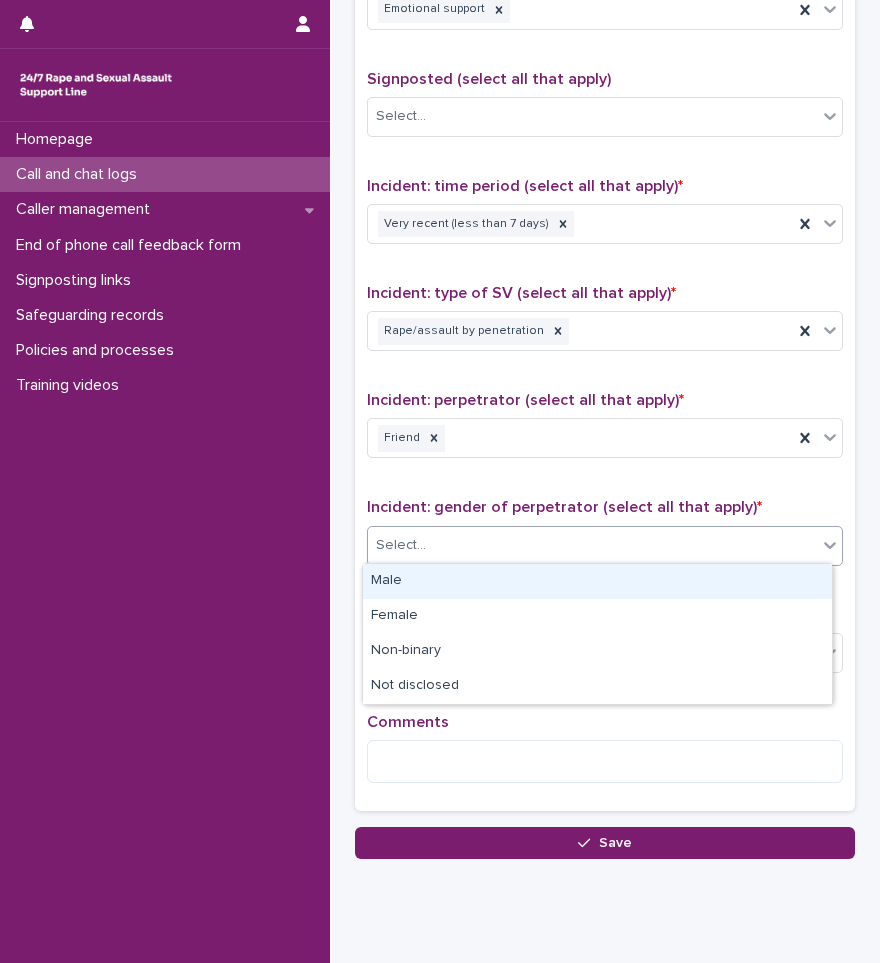 click on "Male" at bounding box center [597, 581] 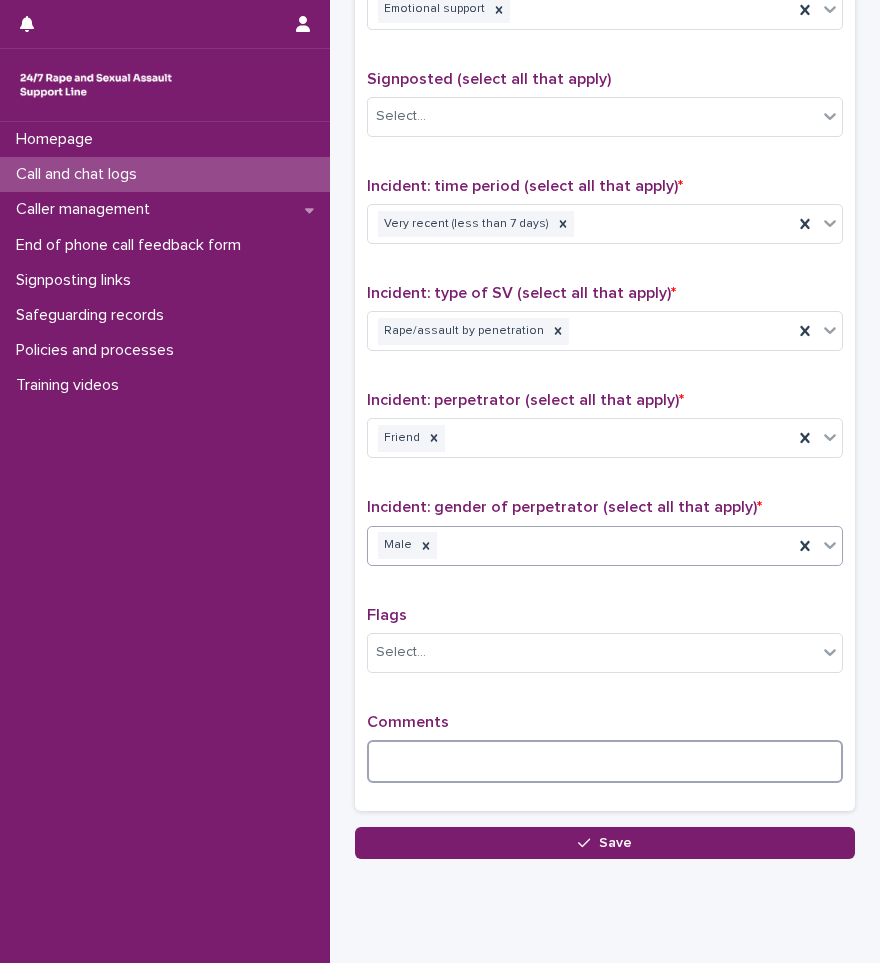 click at bounding box center [605, 761] 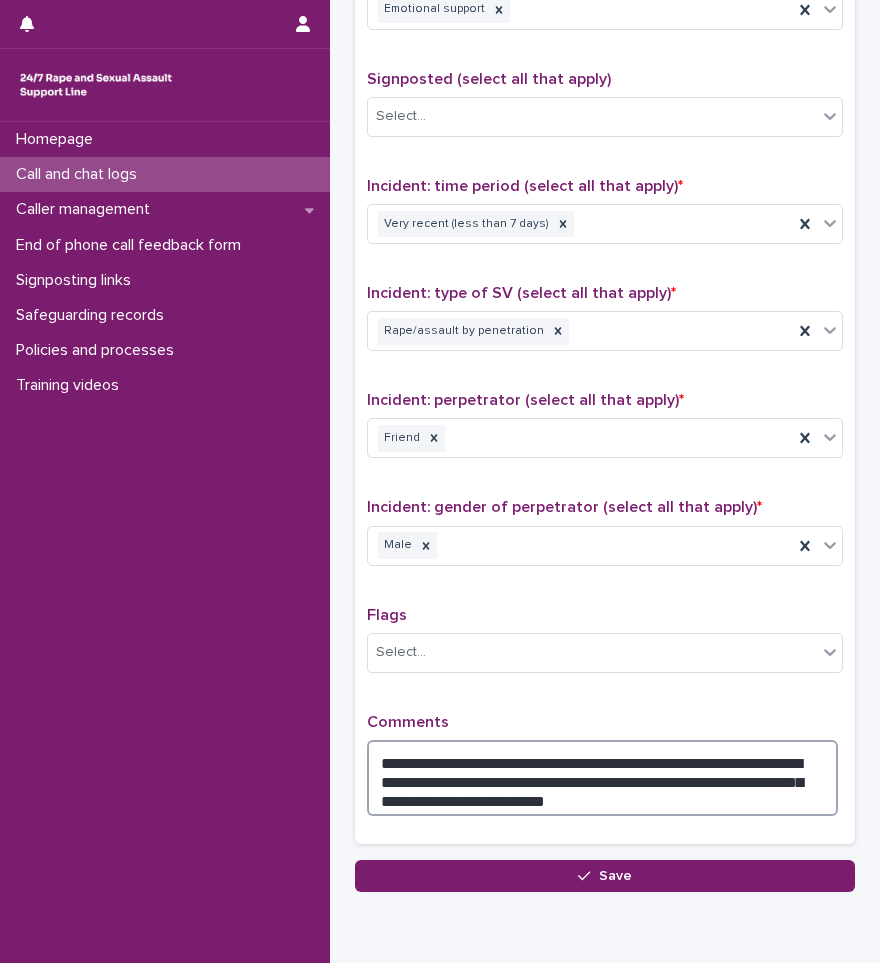 click on "**********" at bounding box center (602, 778) 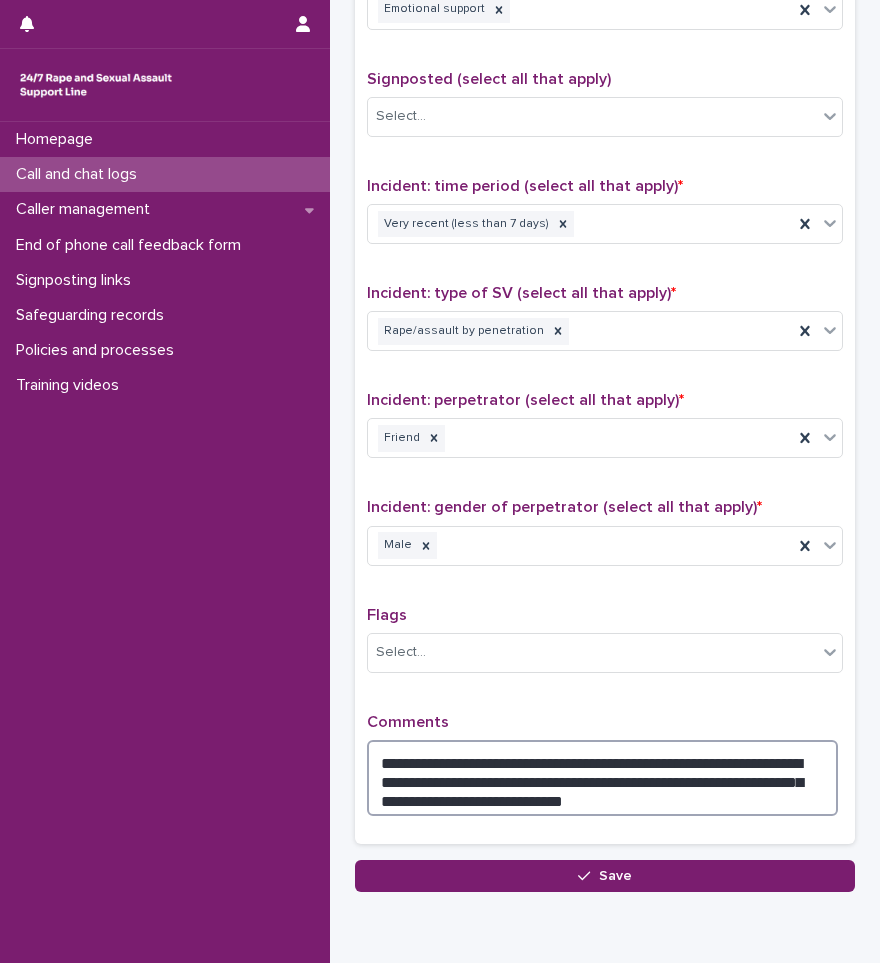 click on "**********" at bounding box center (602, 778) 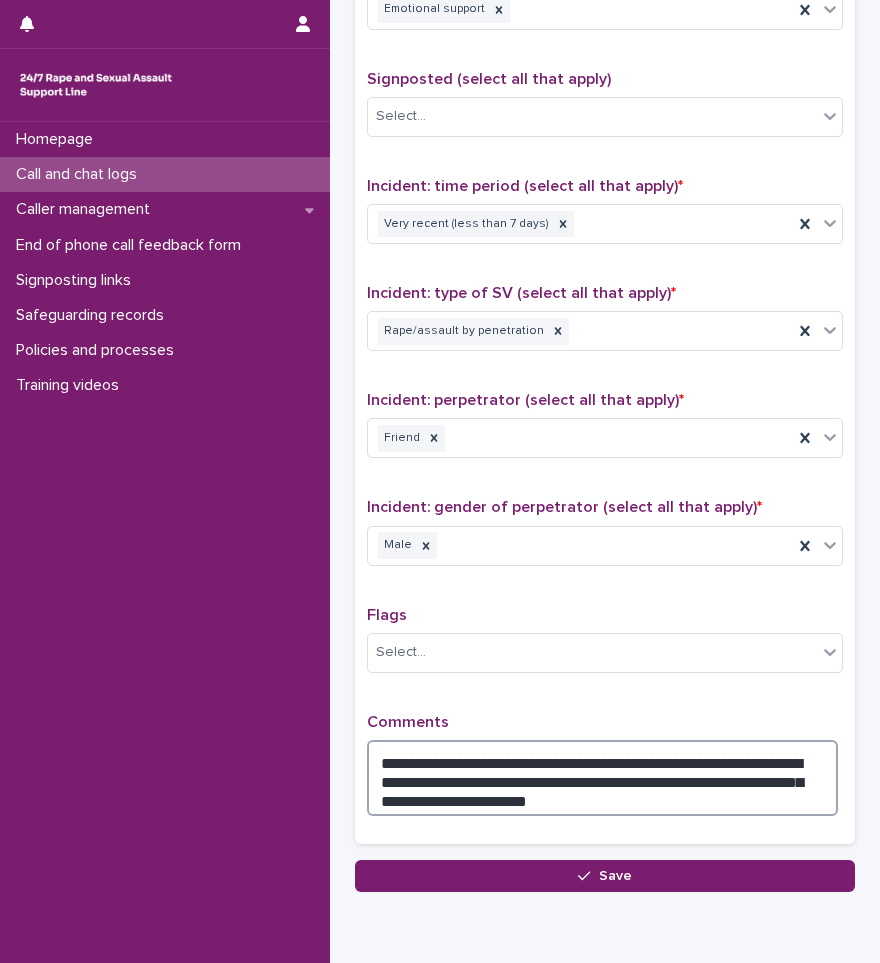click on "**********" at bounding box center (602, 778) 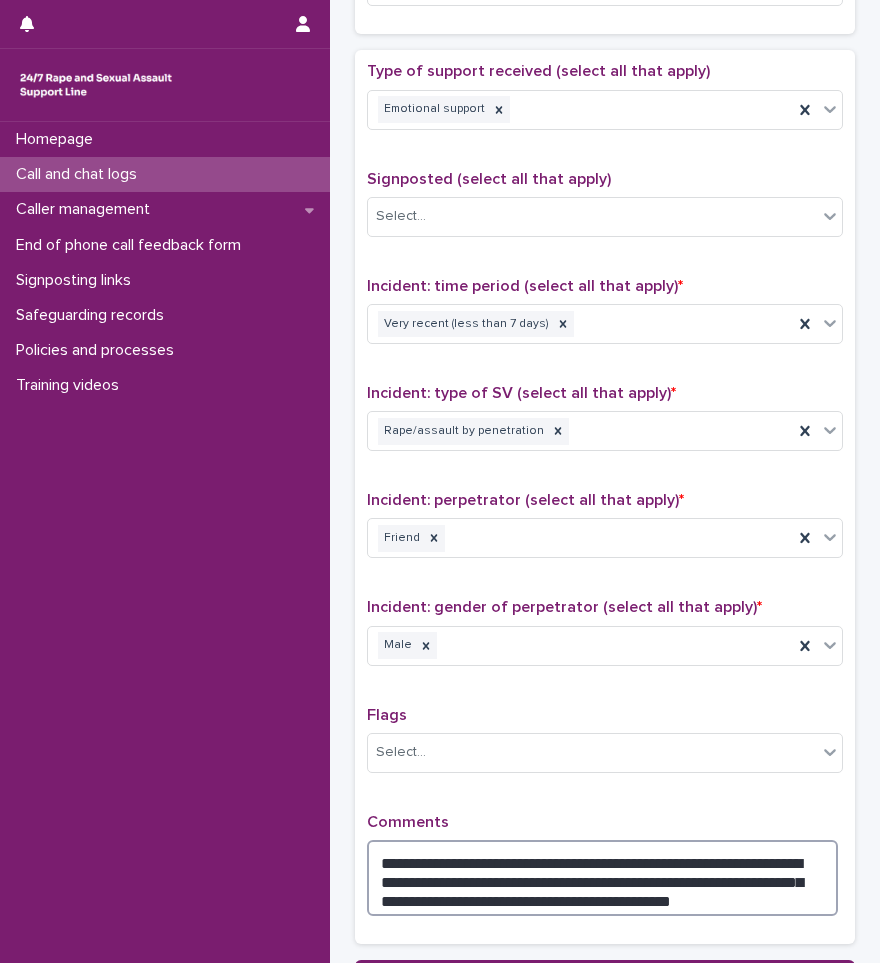 scroll, scrollTop: 1283, scrollLeft: 0, axis: vertical 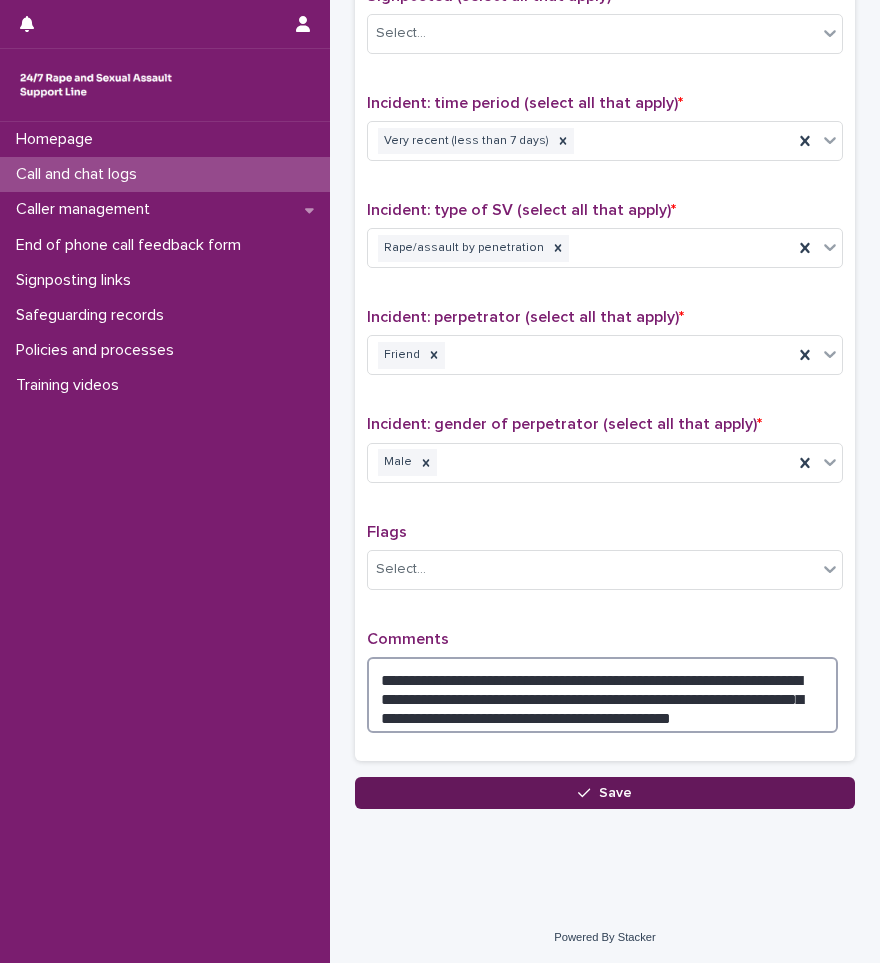 type on "**********" 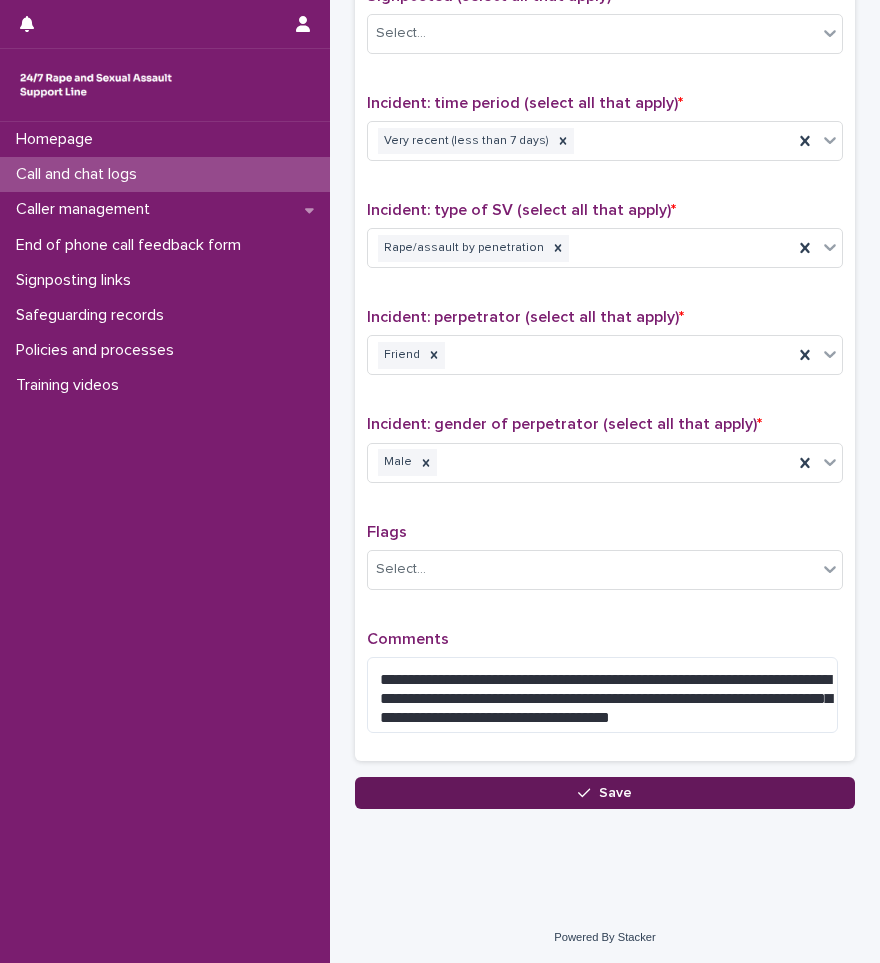 click at bounding box center (588, 793) 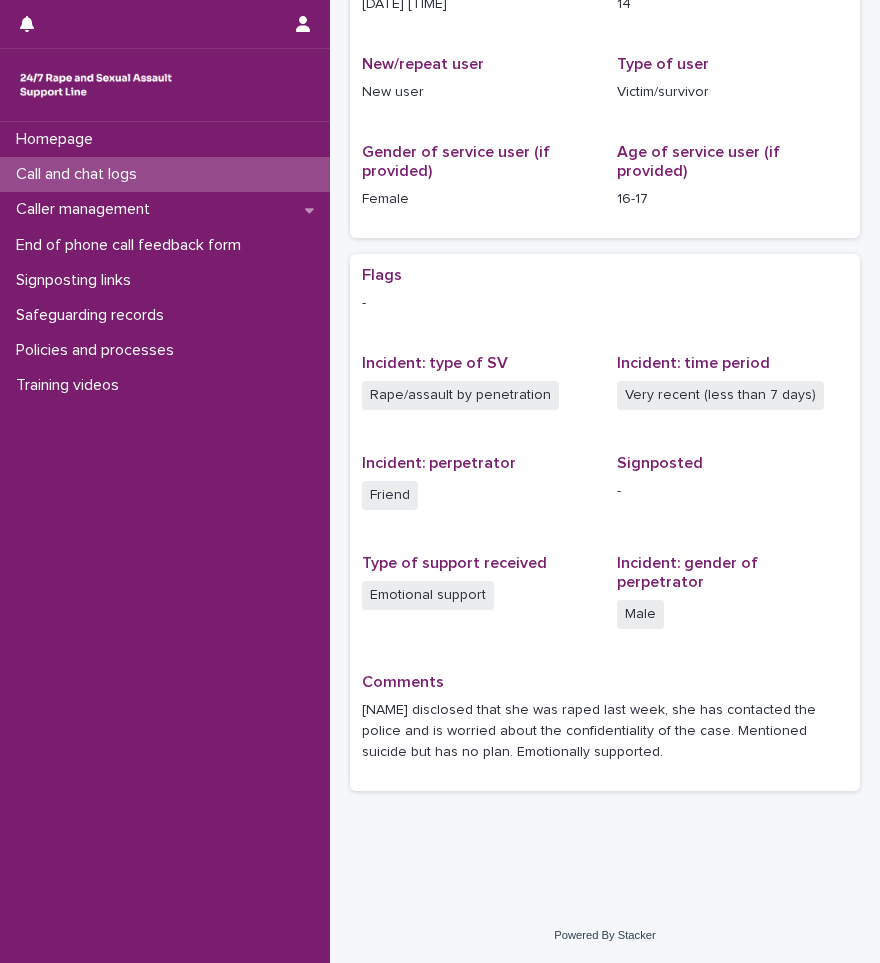 scroll, scrollTop: 0, scrollLeft: 0, axis: both 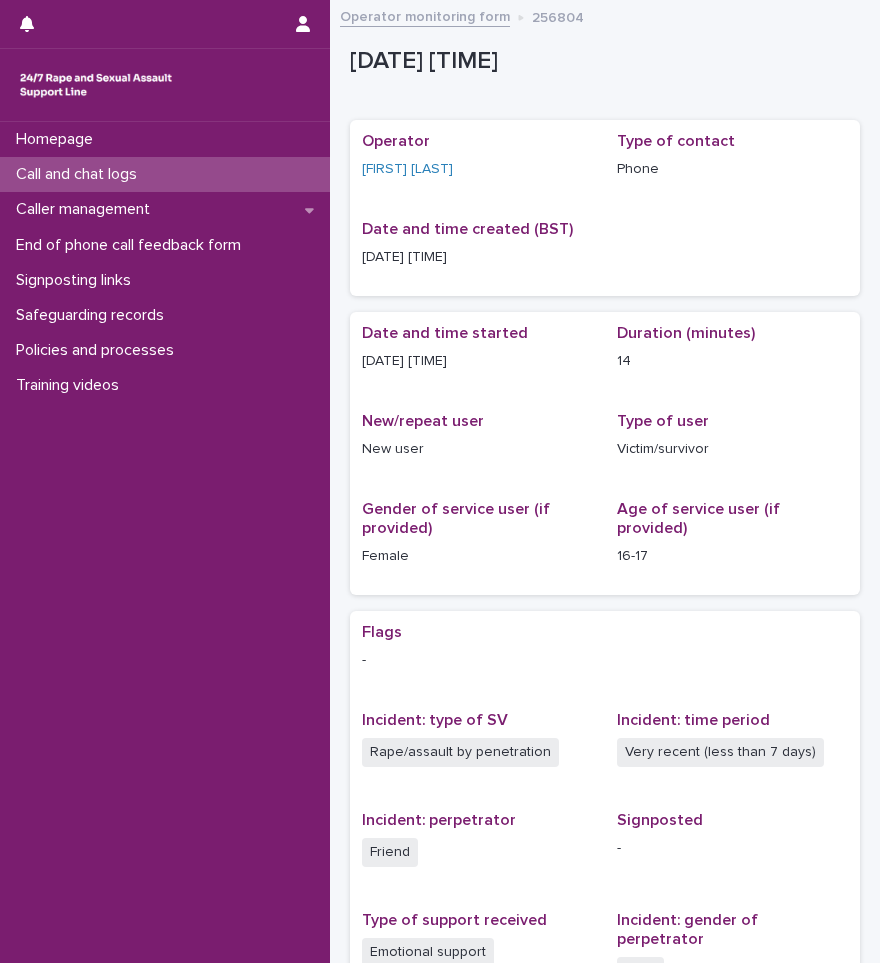 click on "Call and chat logs" at bounding box center [80, 174] 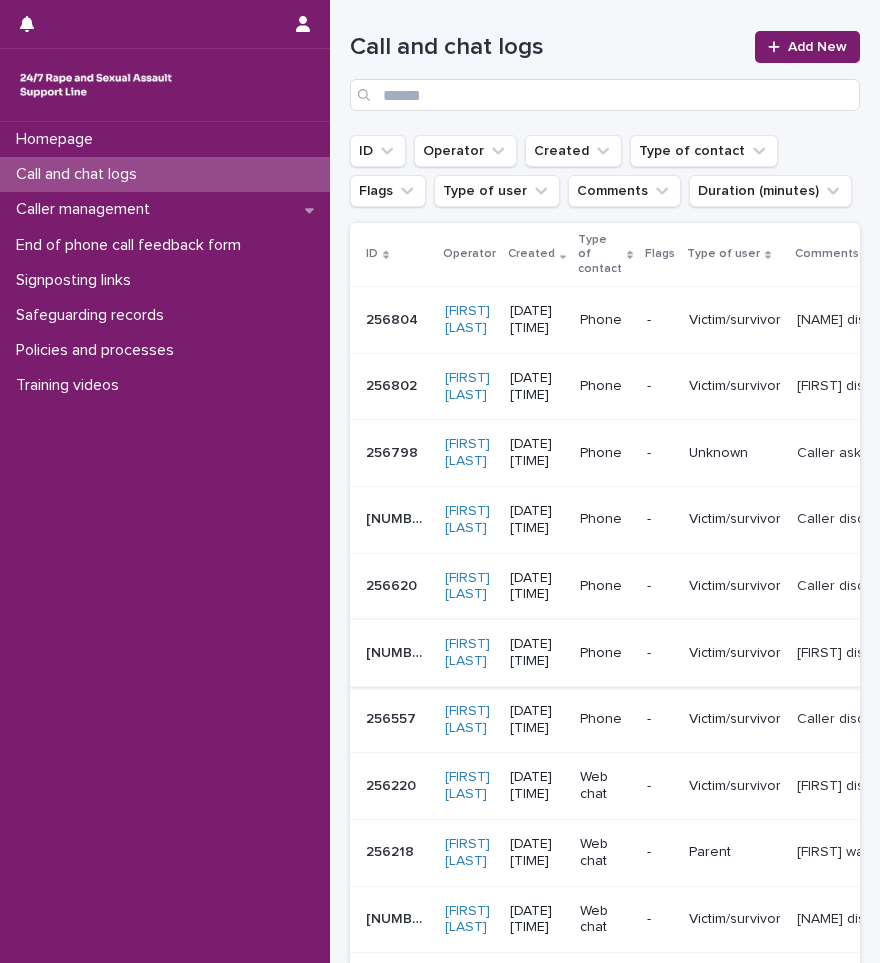 scroll, scrollTop: 200, scrollLeft: 0, axis: vertical 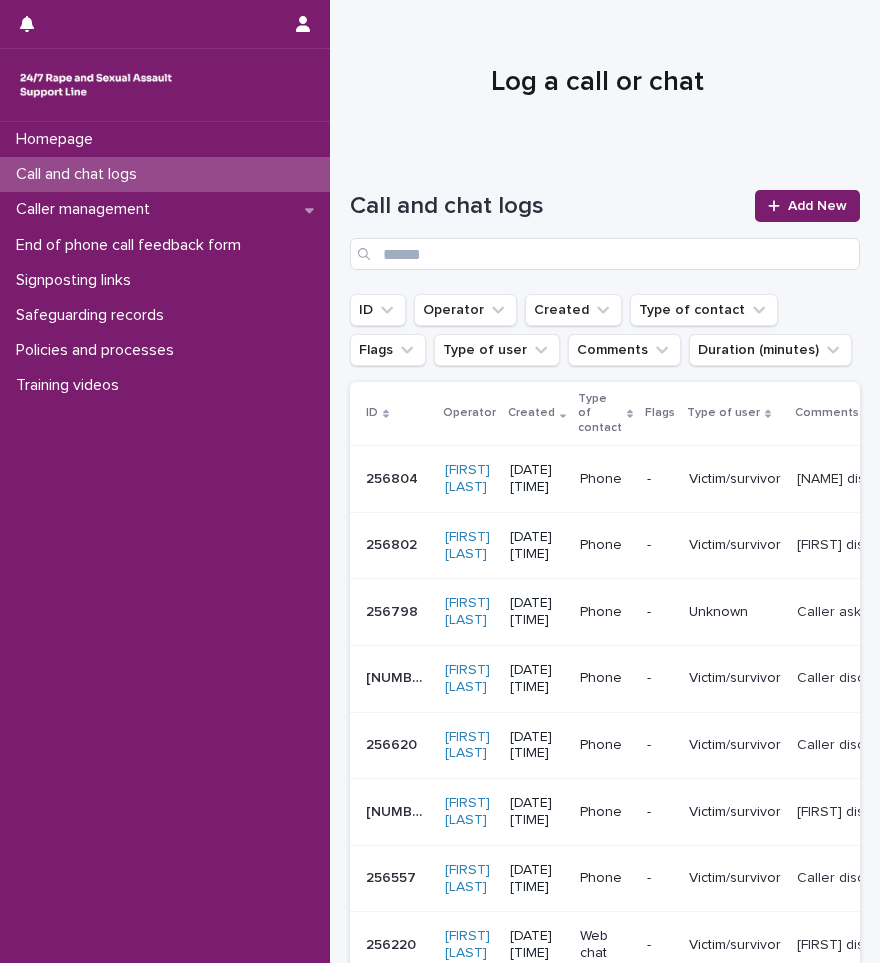 click on "Call and chat logs" at bounding box center (80, 174) 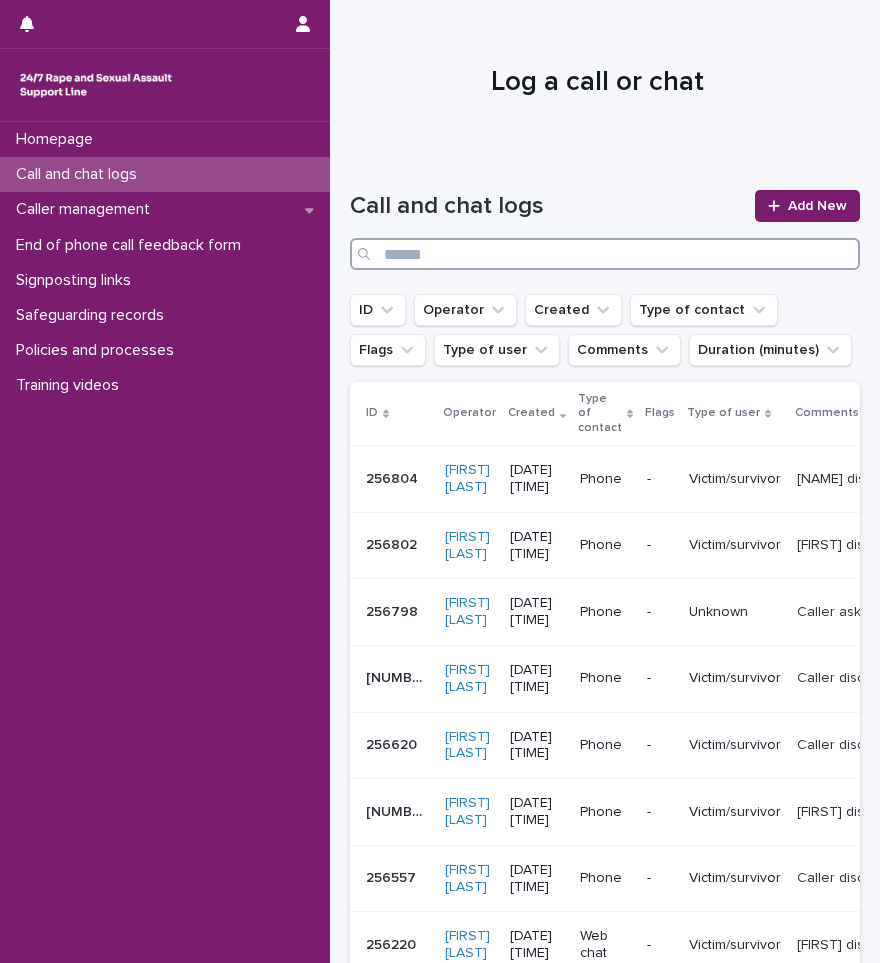 click at bounding box center (605, 254) 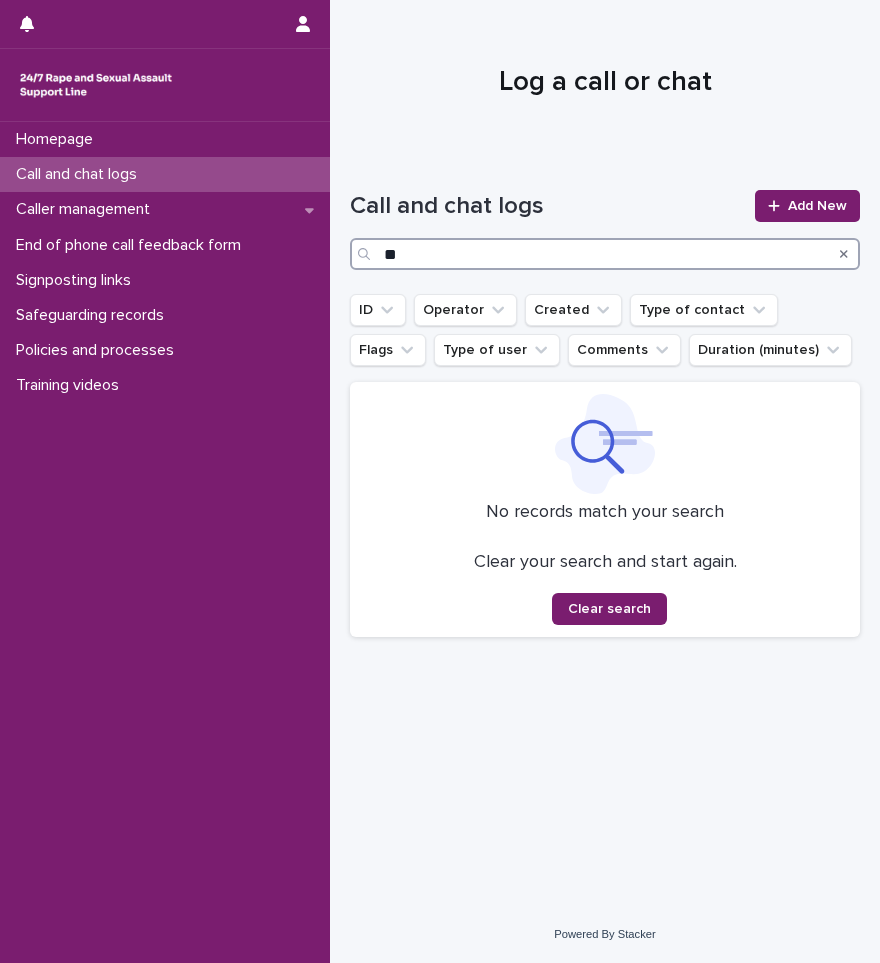 type on "*" 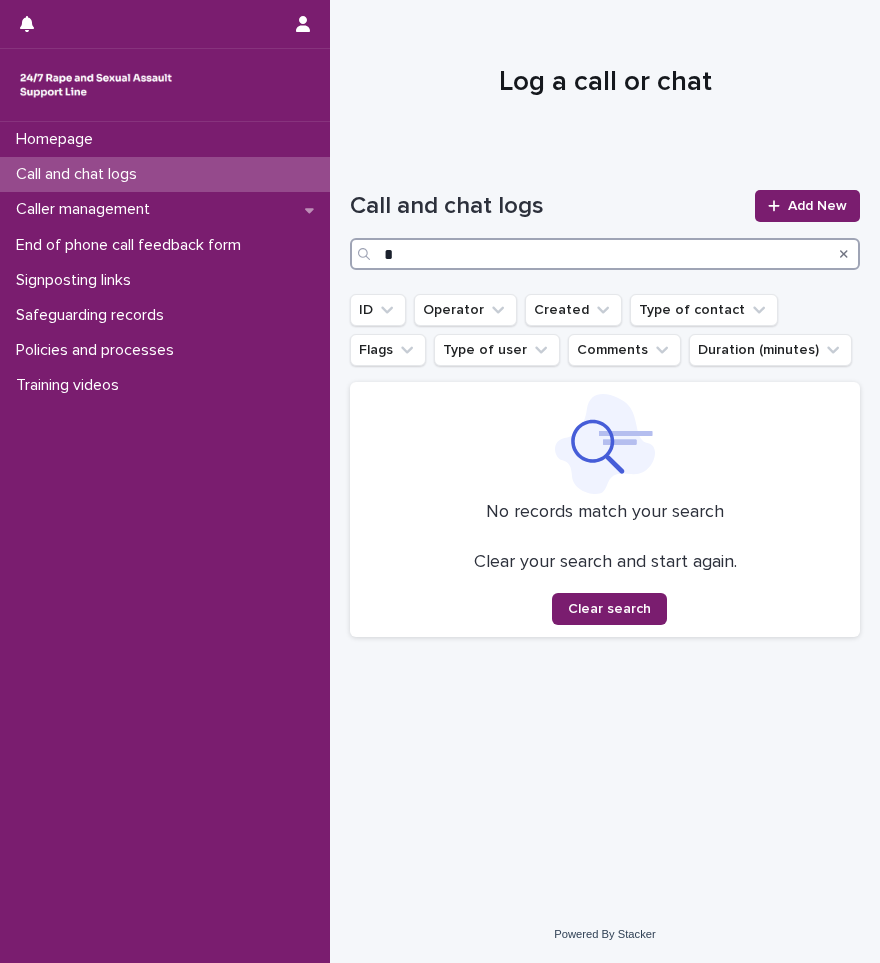 type 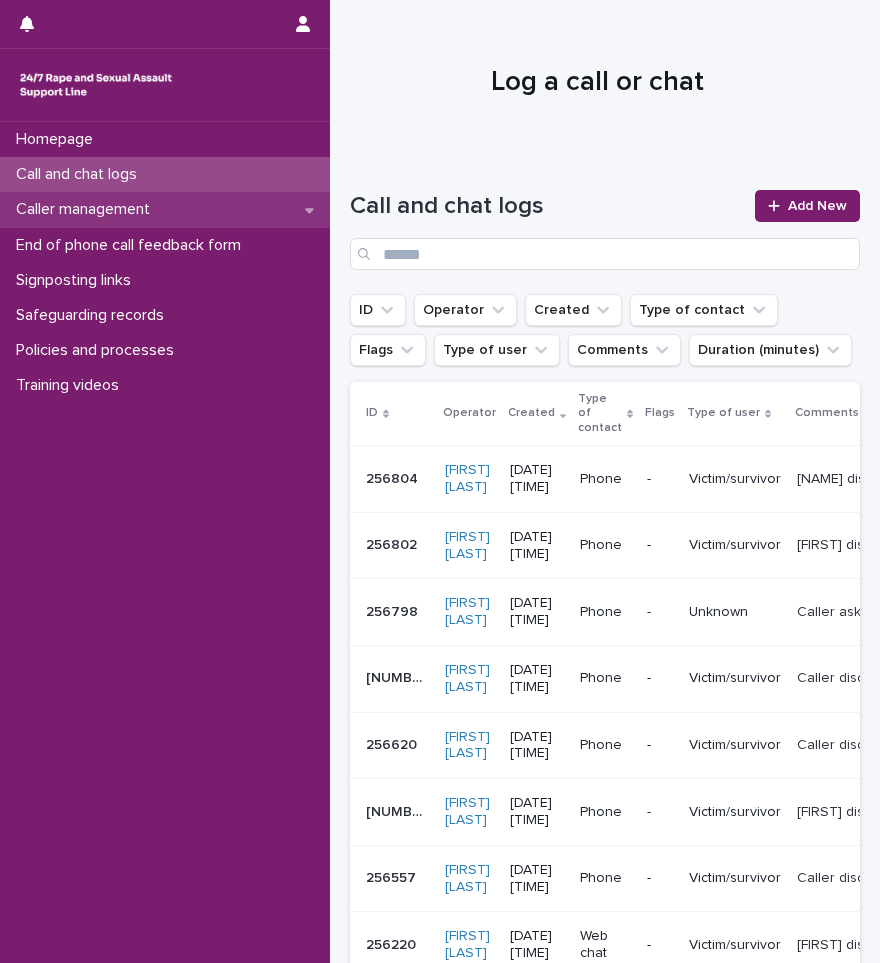 click on "Caller management" at bounding box center (87, 209) 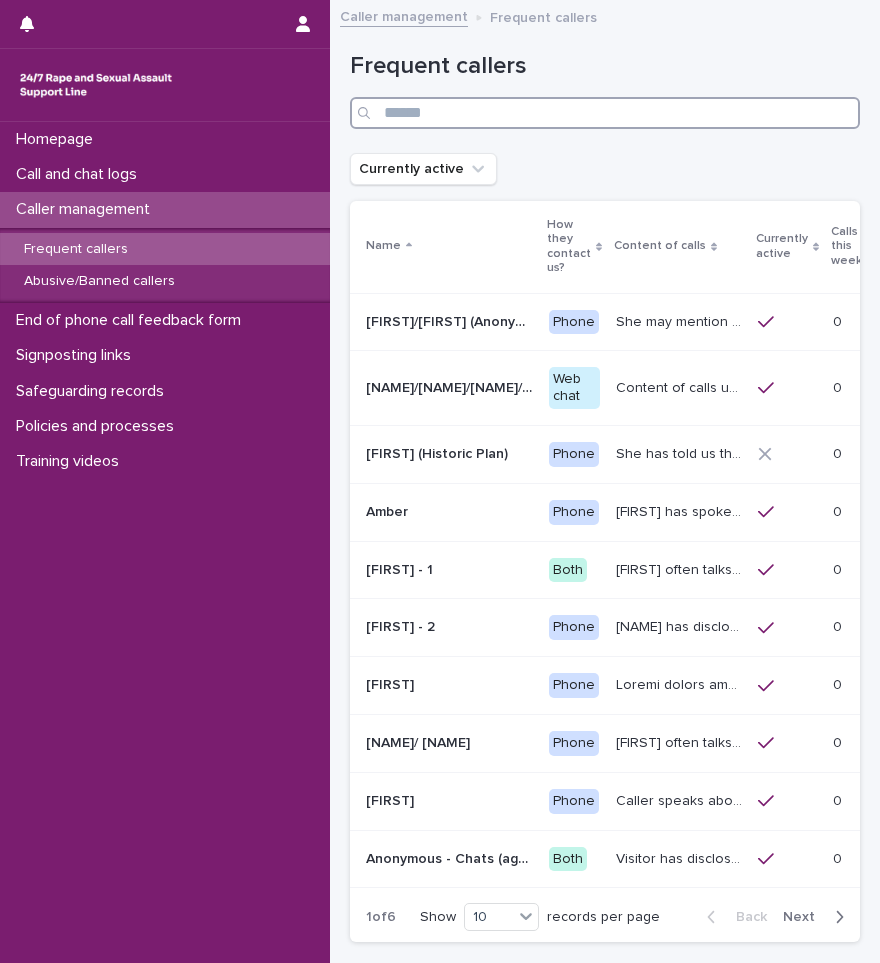 click at bounding box center [605, 113] 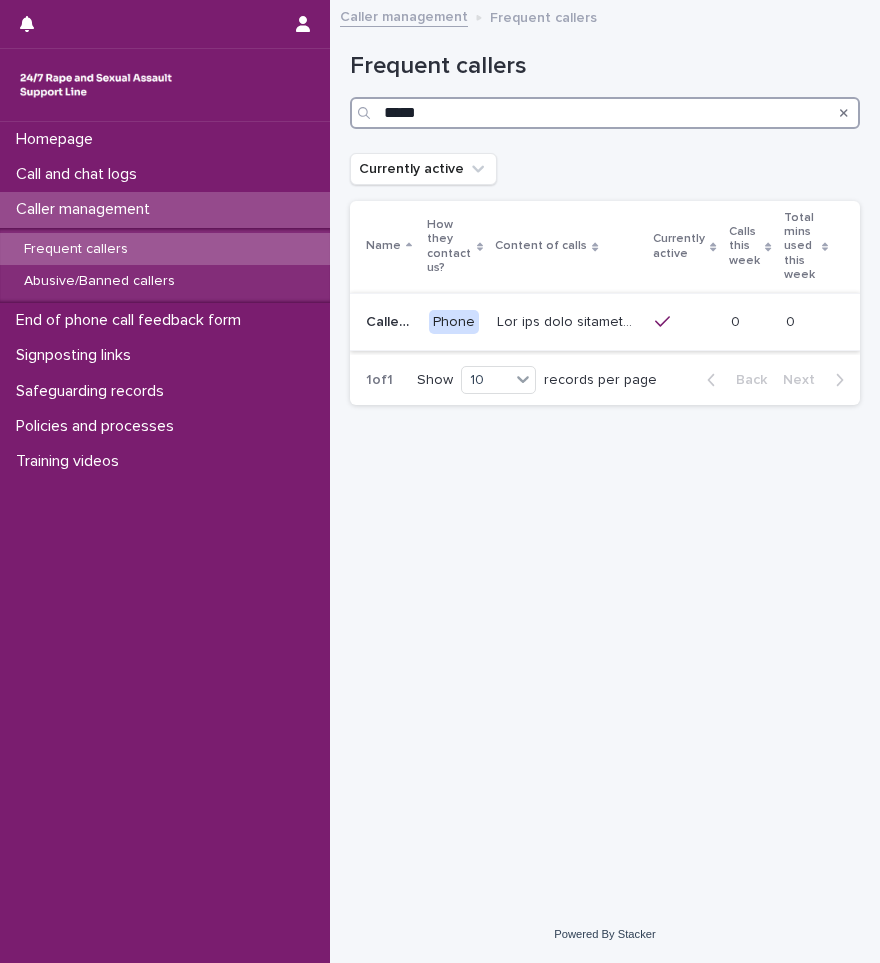 type on "*****" 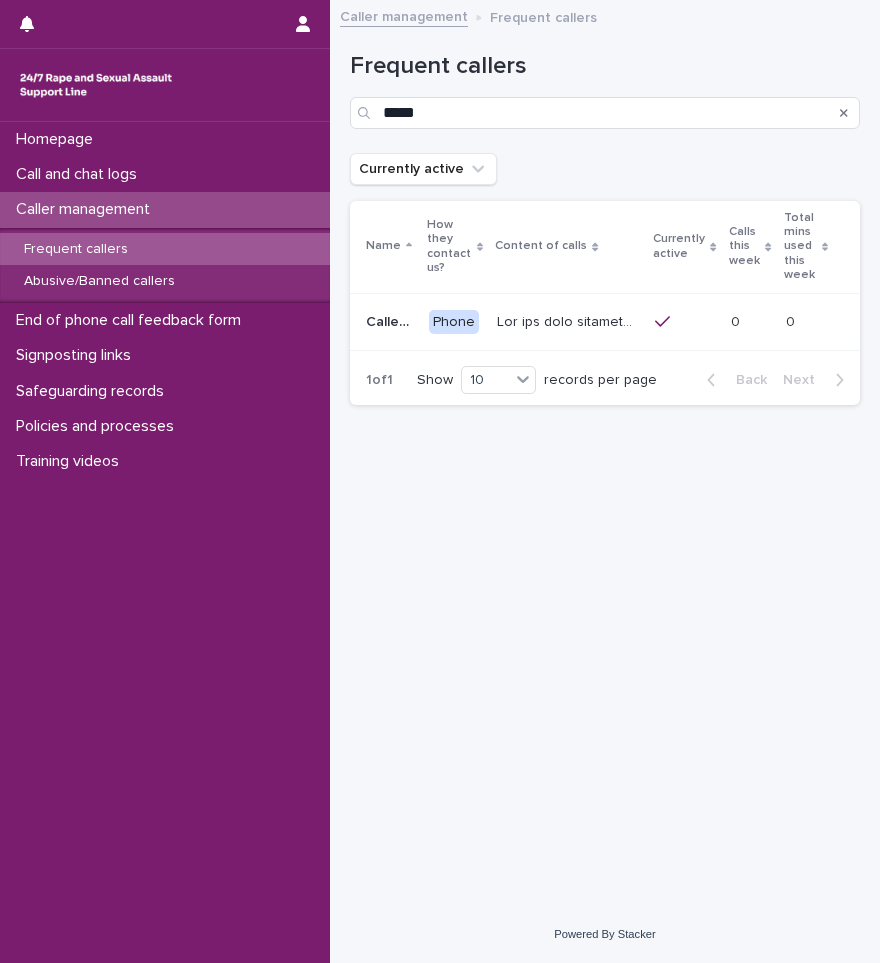 click at bounding box center [567, 322] 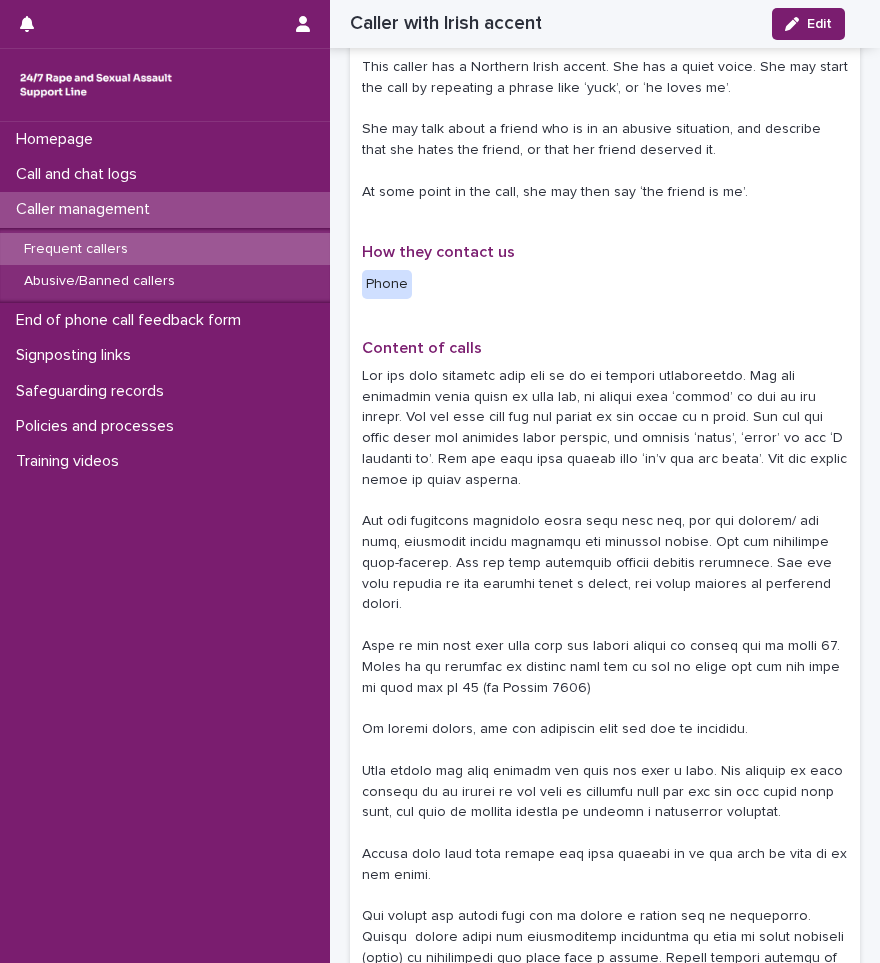 scroll, scrollTop: 0, scrollLeft: 0, axis: both 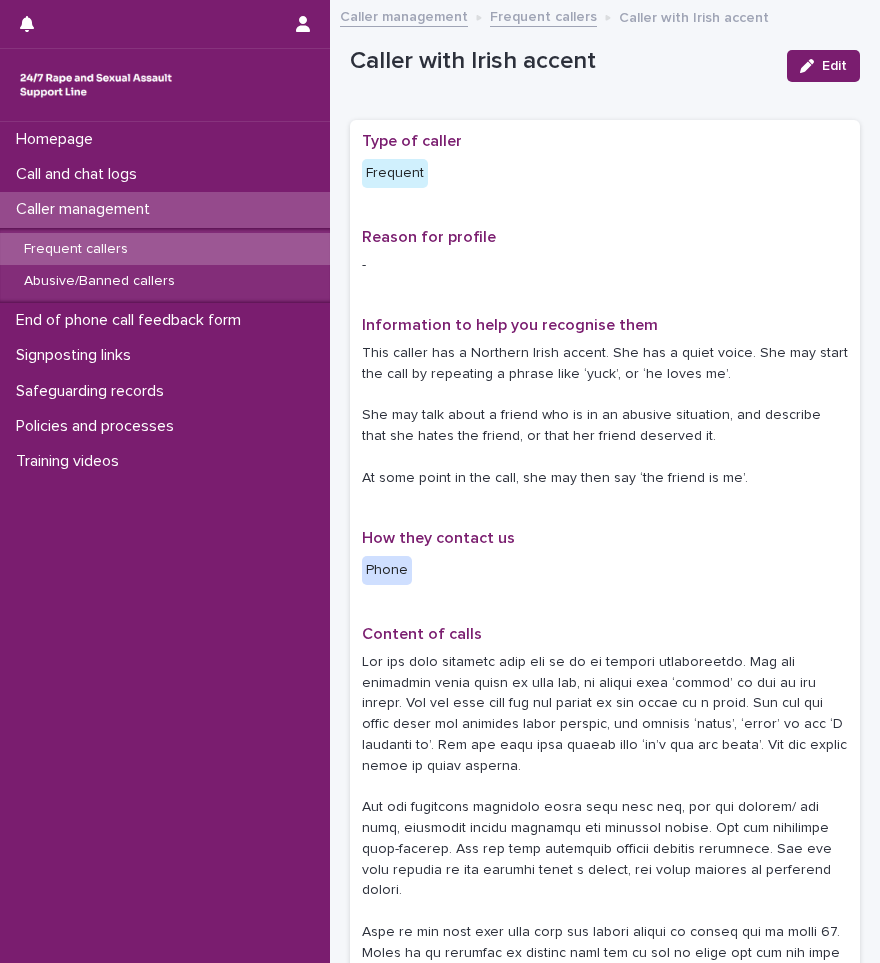 click on "Frequent callers" at bounding box center (165, 249) 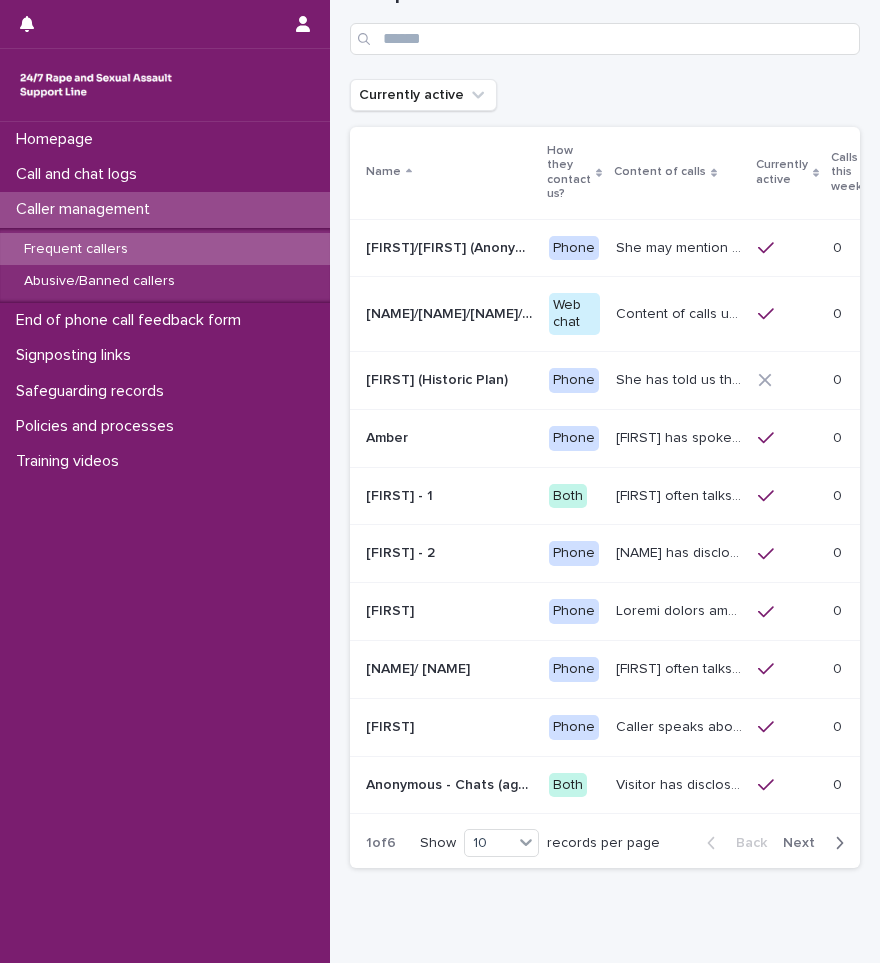 scroll, scrollTop: 167, scrollLeft: 0, axis: vertical 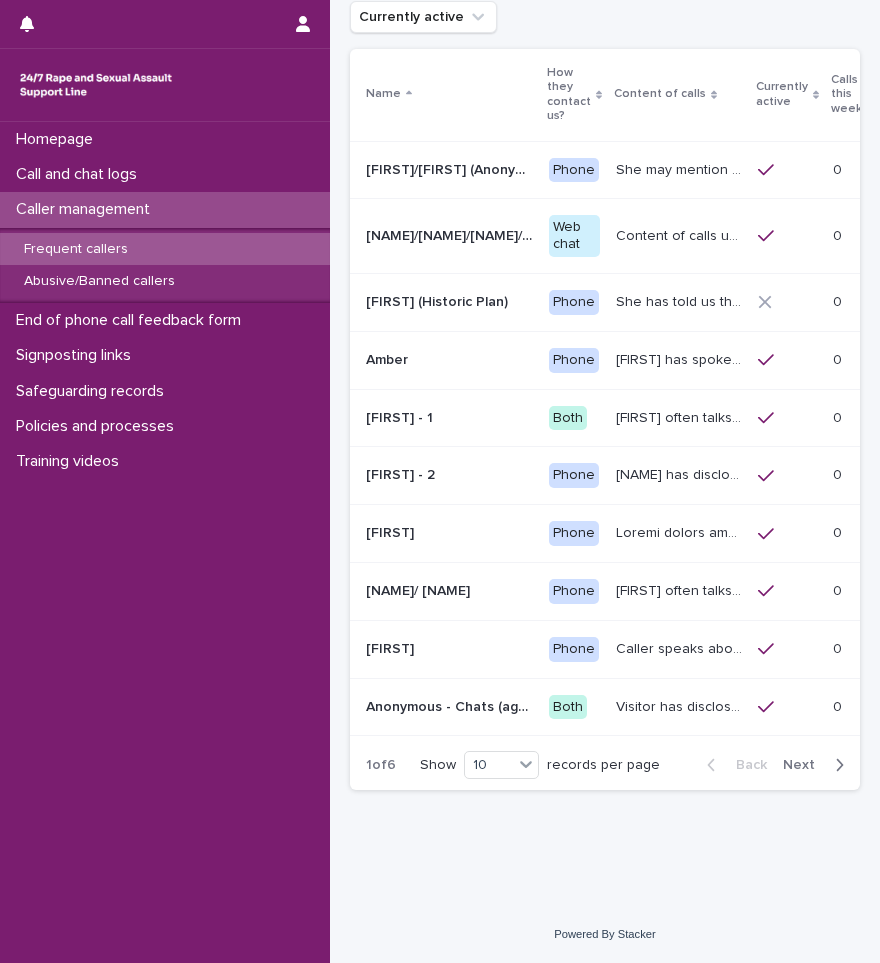 click on "Next" at bounding box center (805, 765) 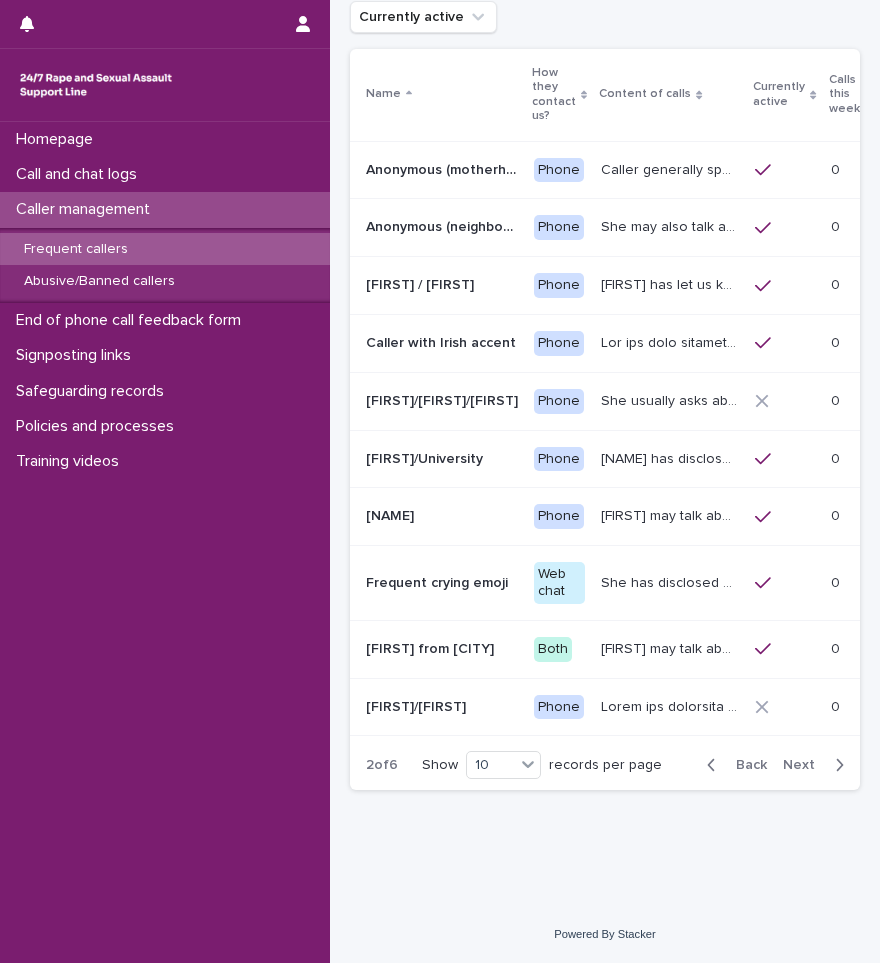 click on "Next" at bounding box center [805, 765] 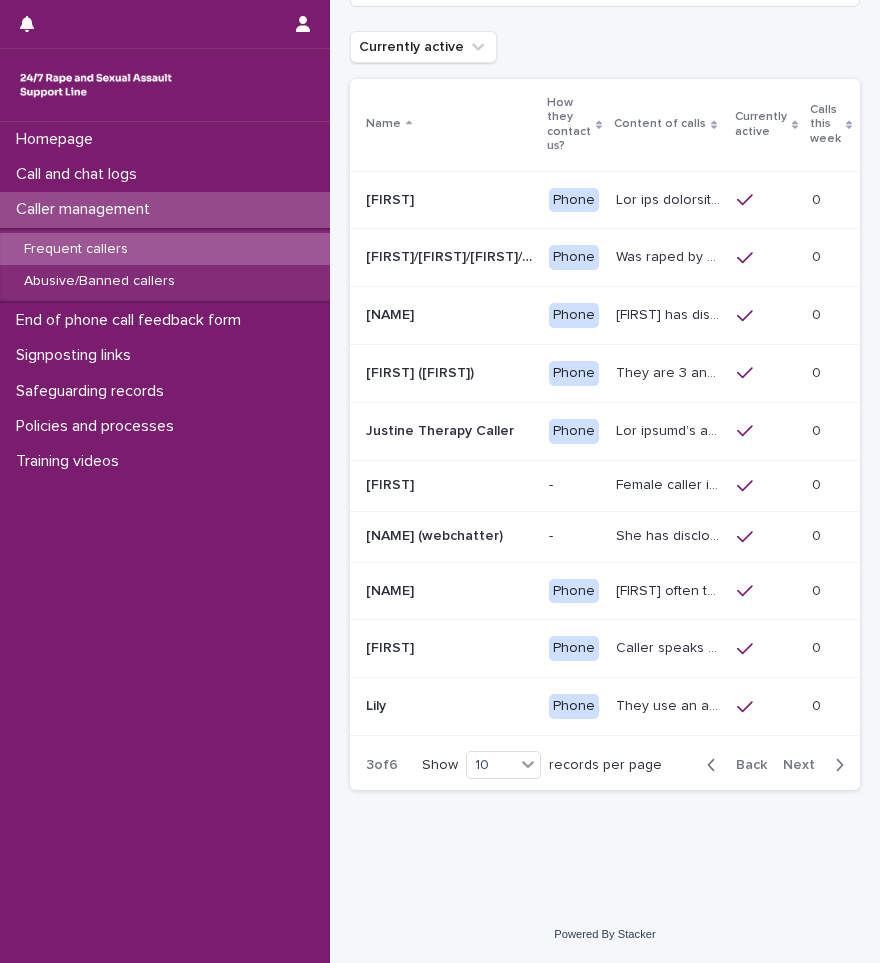 scroll, scrollTop: 137, scrollLeft: 0, axis: vertical 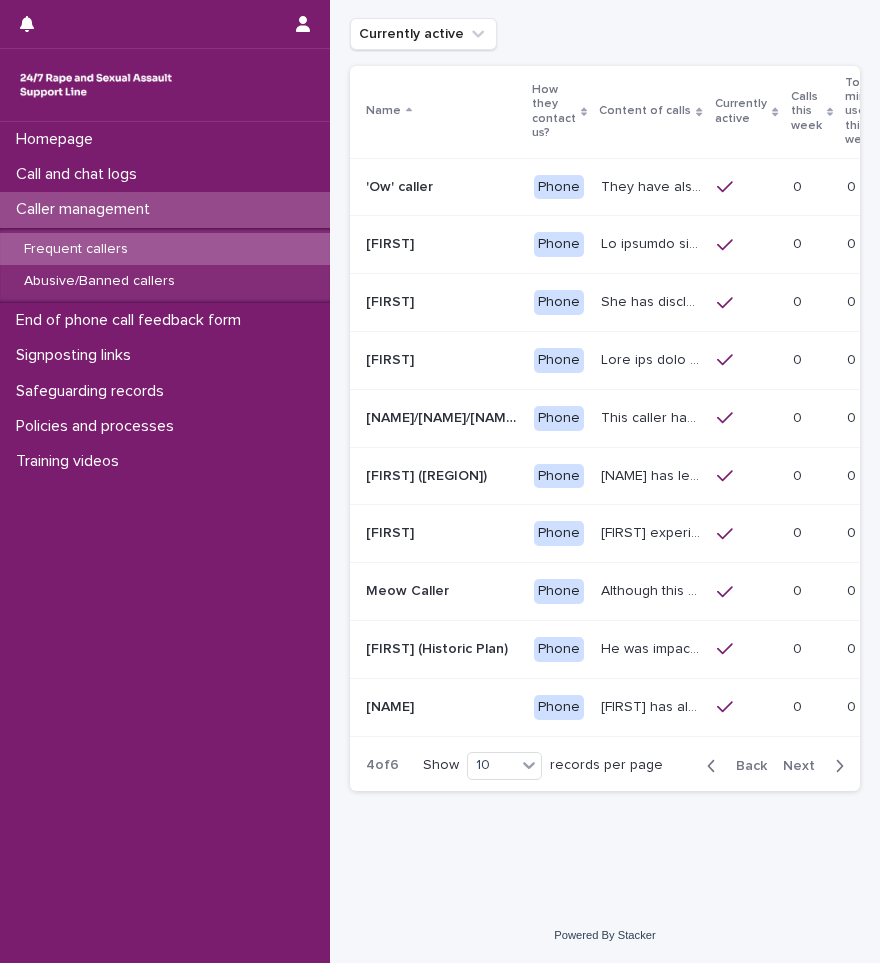 click on "Next" at bounding box center [805, 766] 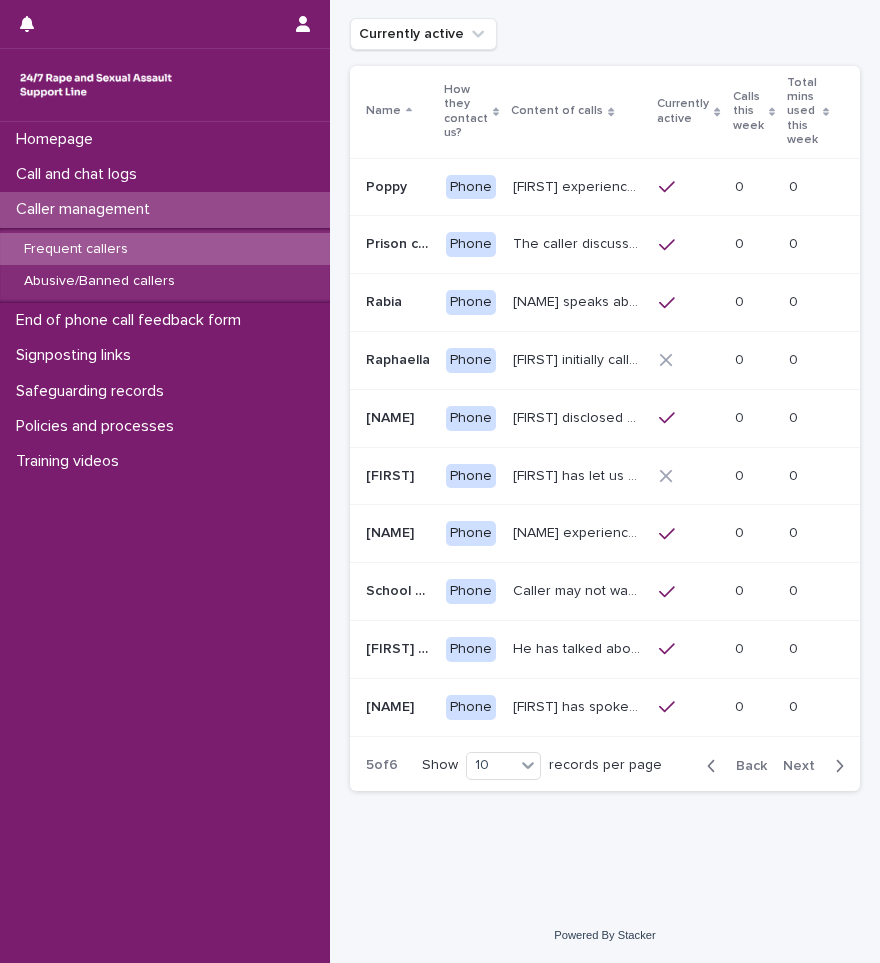 scroll, scrollTop: 135, scrollLeft: 0, axis: vertical 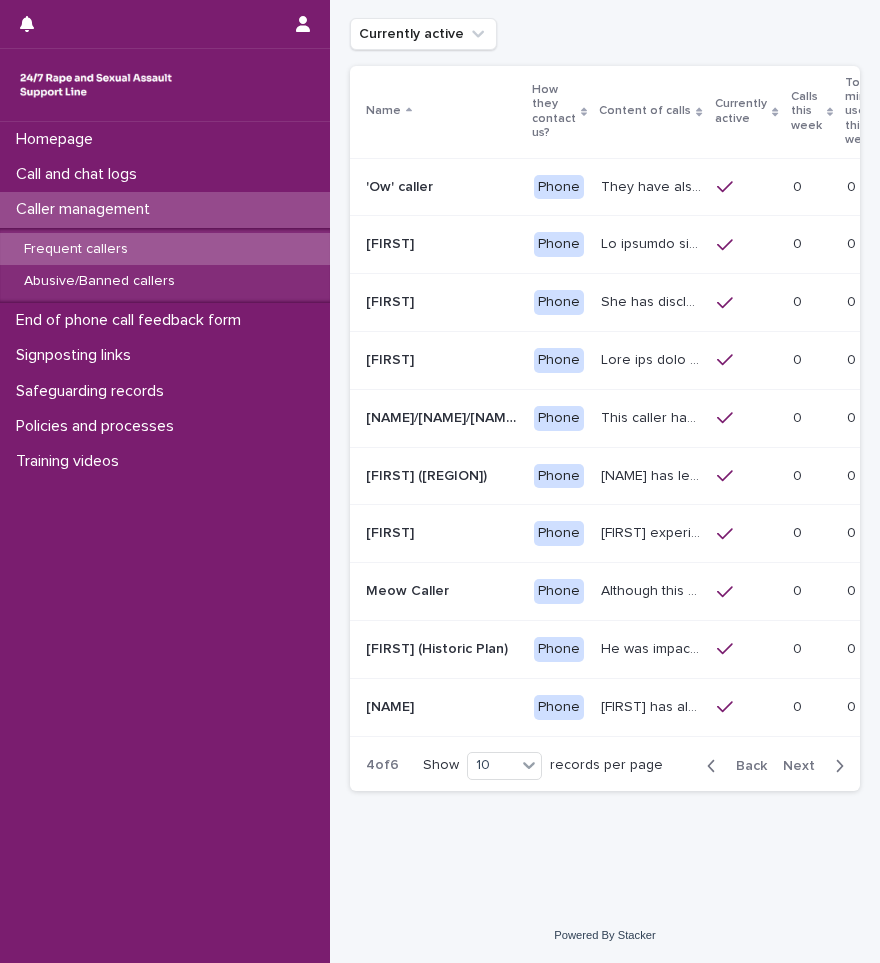 click on "Back" at bounding box center [745, 766] 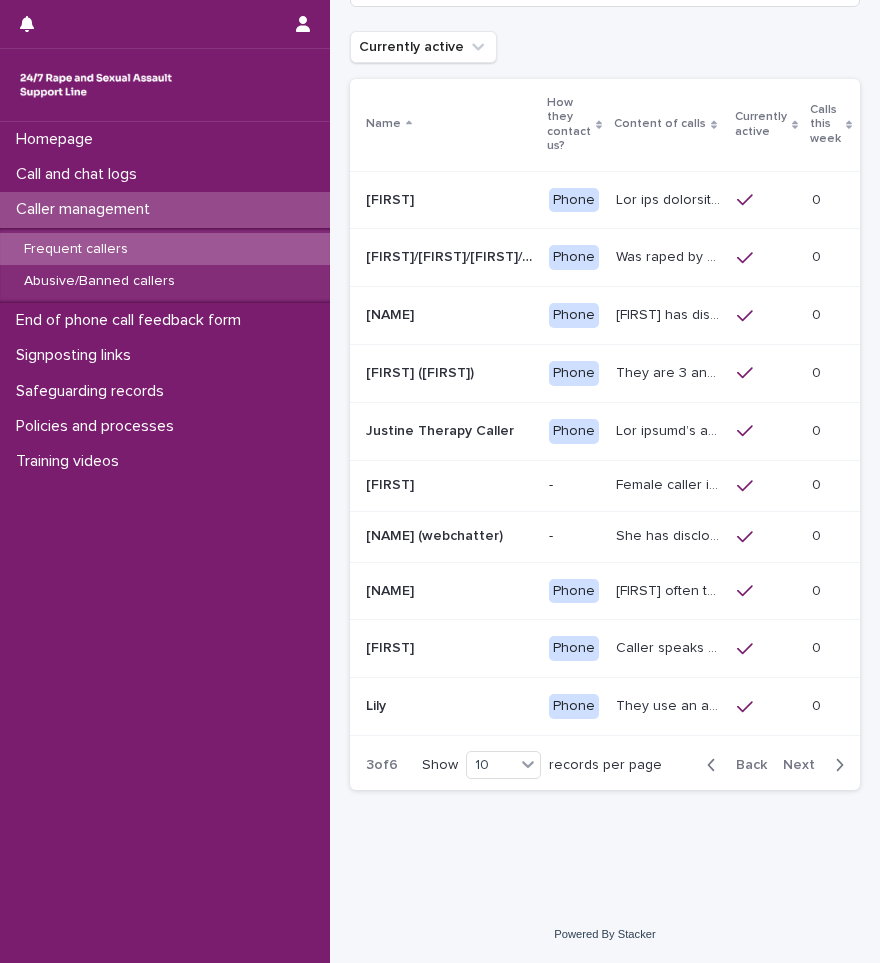 scroll, scrollTop: 136, scrollLeft: 0, axis: vertical 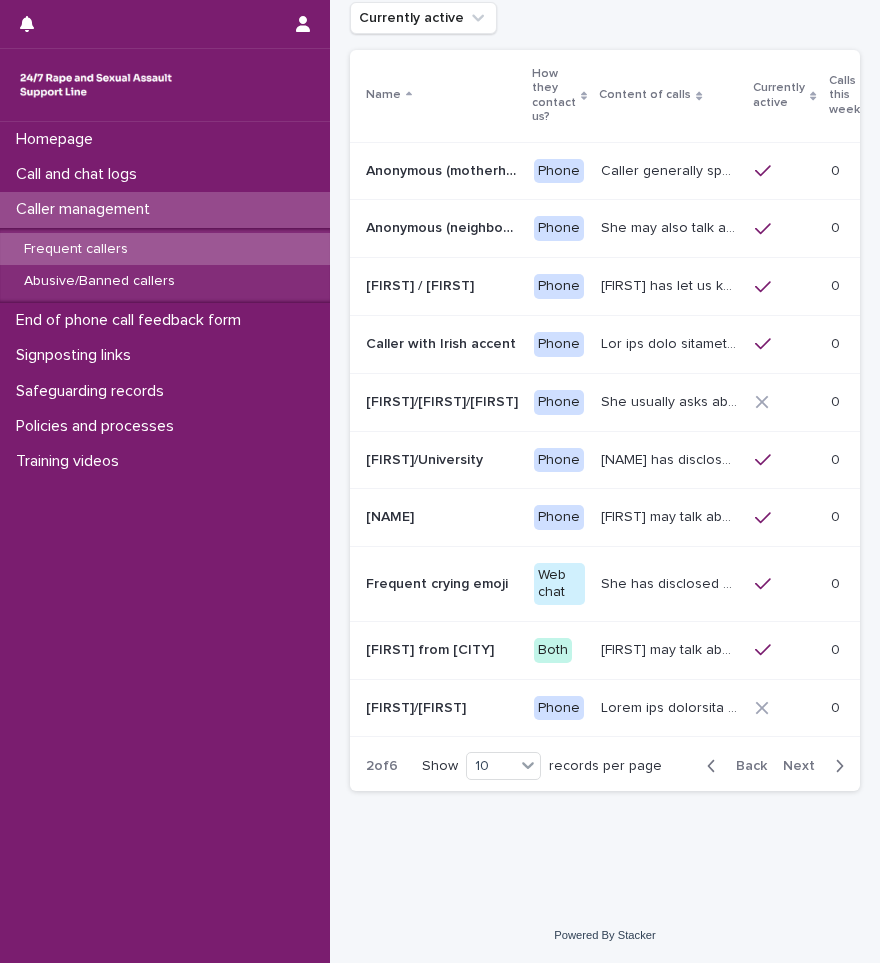 click on "Frequent callers" at bounding box center (76, 249) 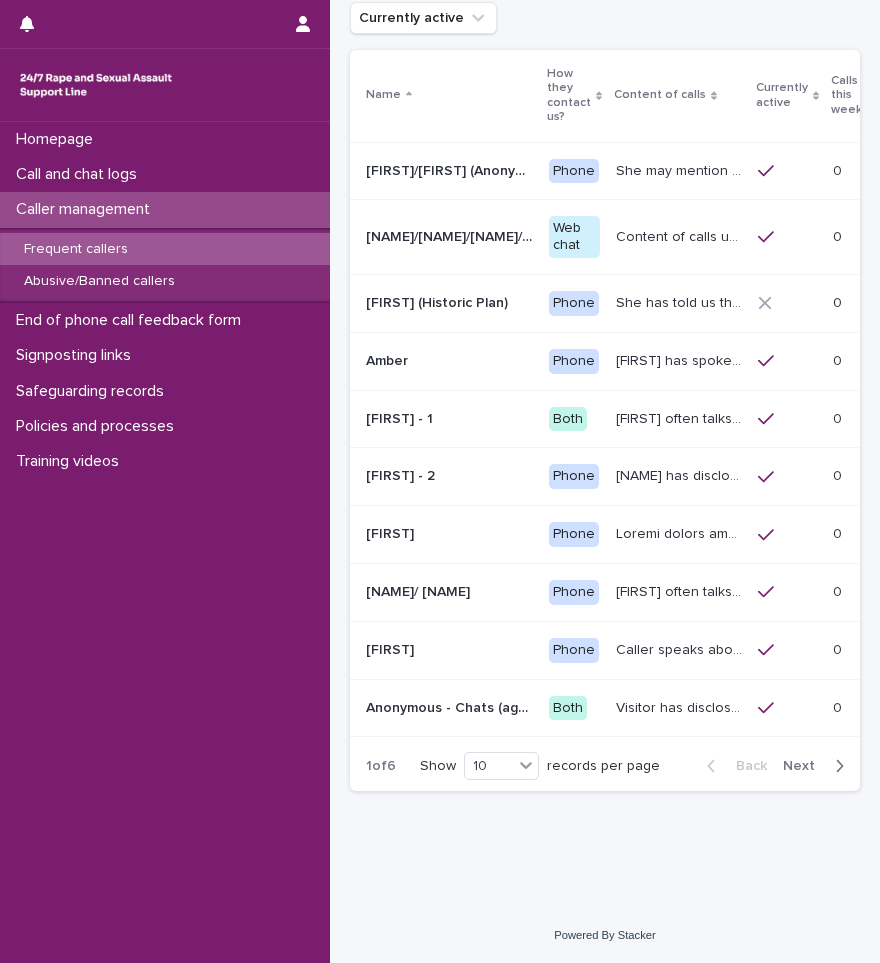 click on "Next" at bounding box center (805, 766) 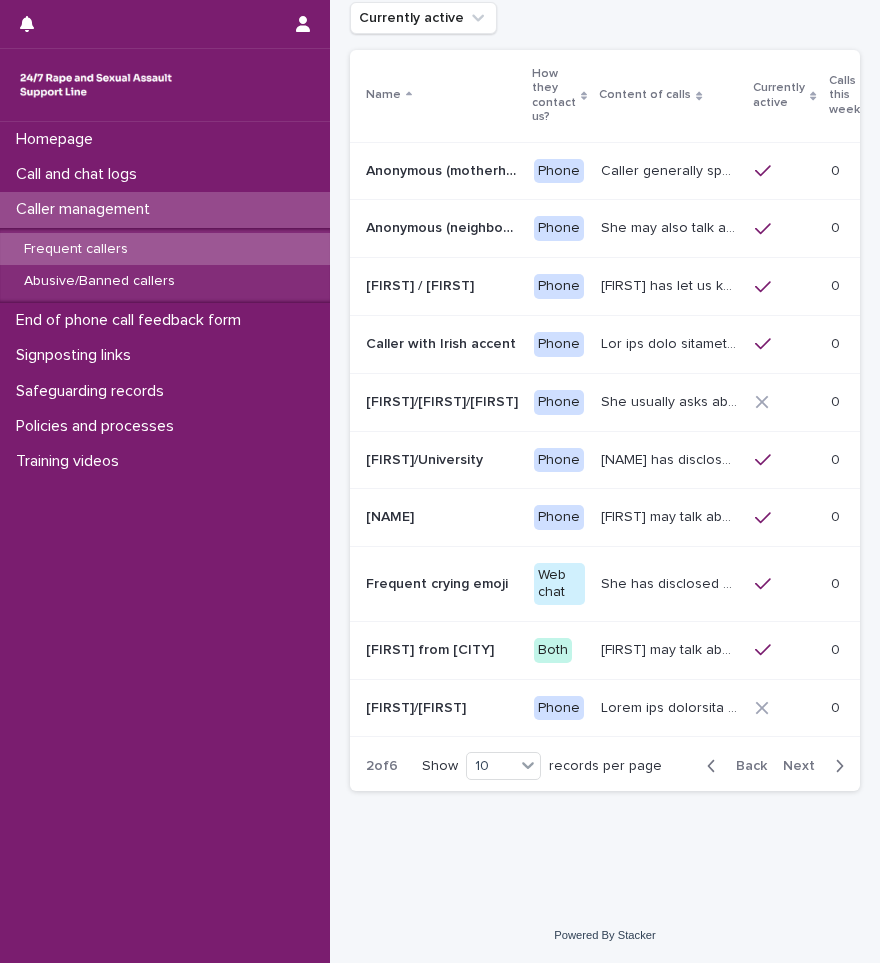 click on "Next" at bounding box center [805, 766] 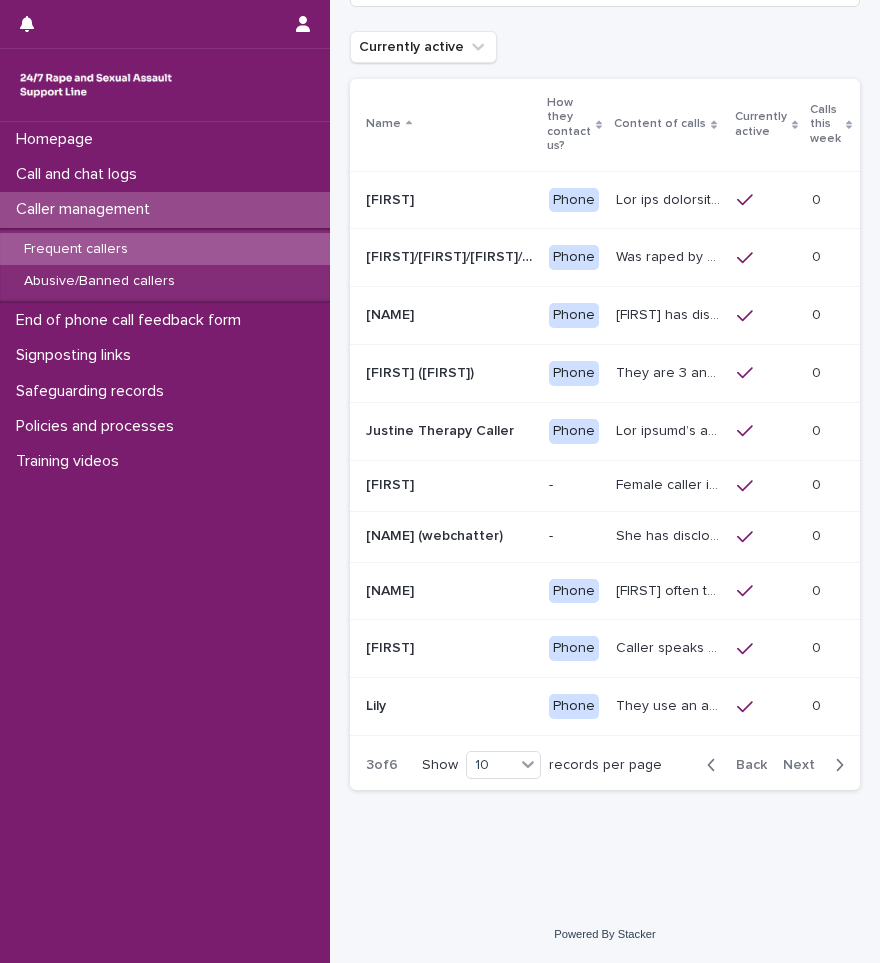 scroll, scrollTop: 136, scrollLeft: 0, axis: vertical 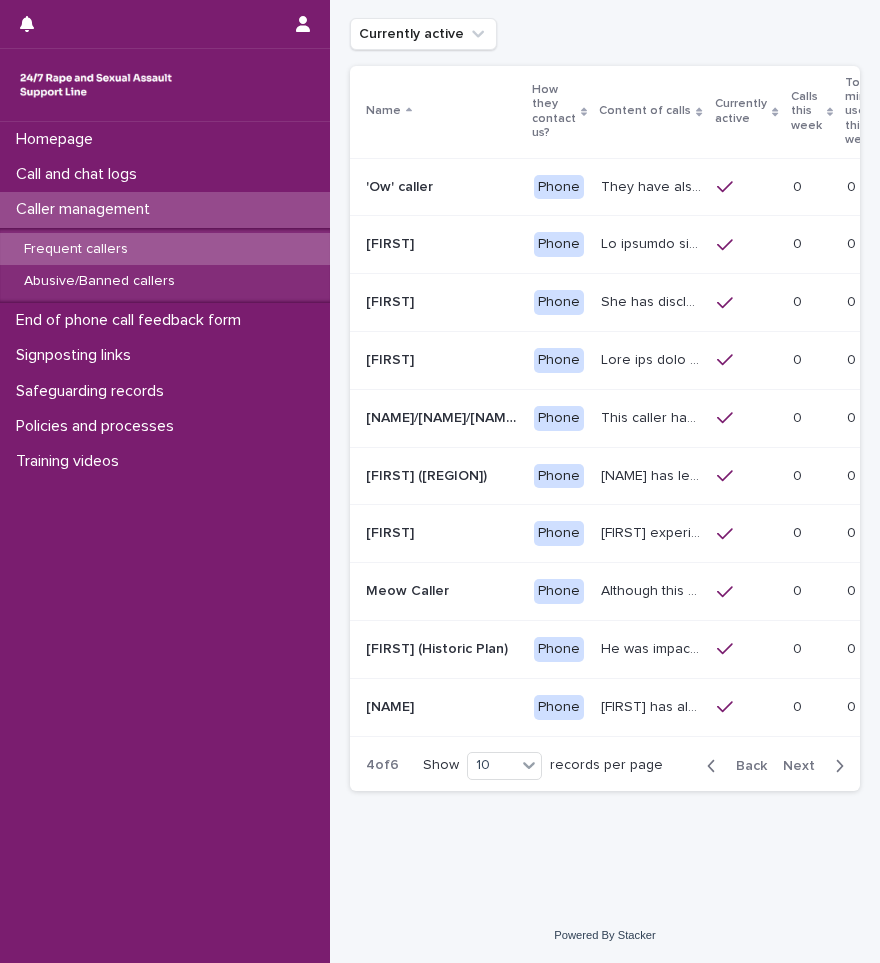 click on "Next" at bounding box center (817, 766) 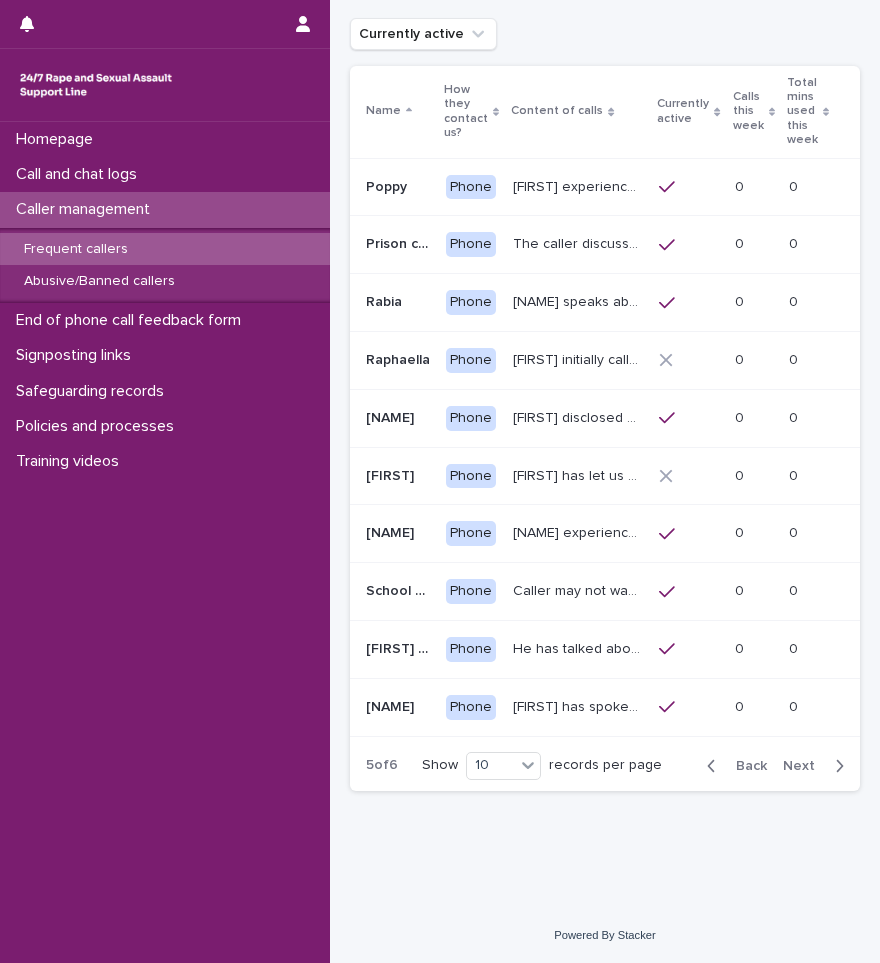 scroll, scrollTop: 135, scrollLeft: 0, axis: vertical 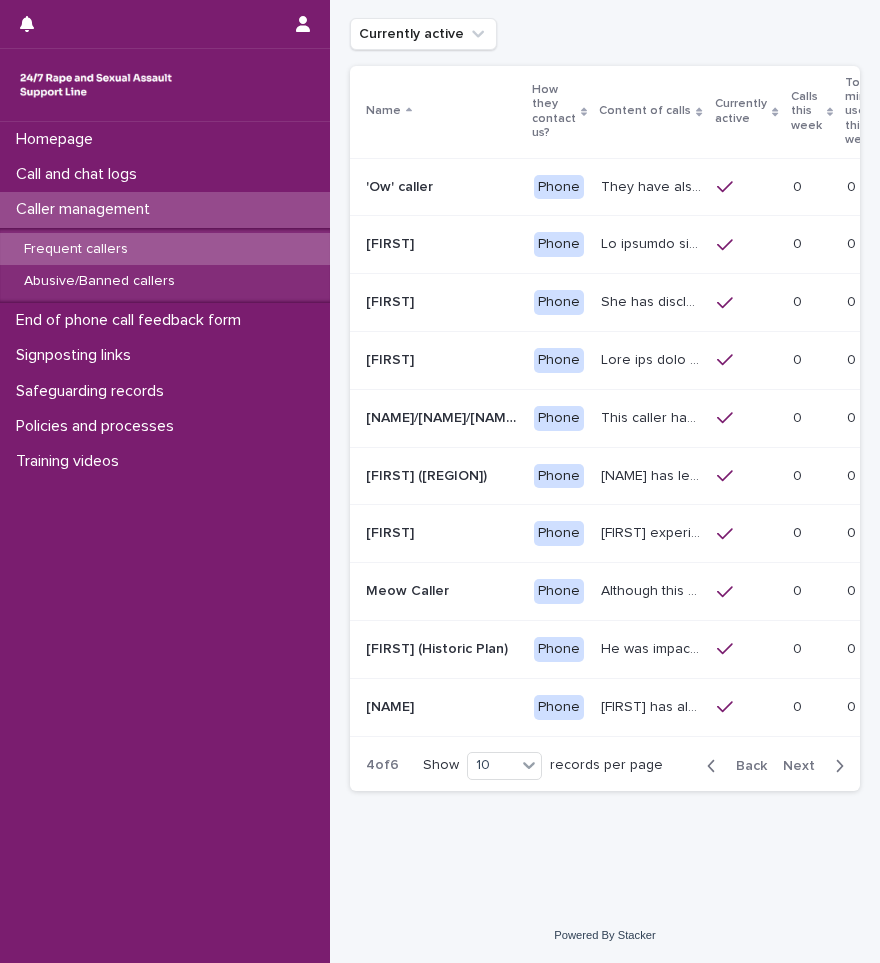click on "Back" at bounding box center (745, 766) 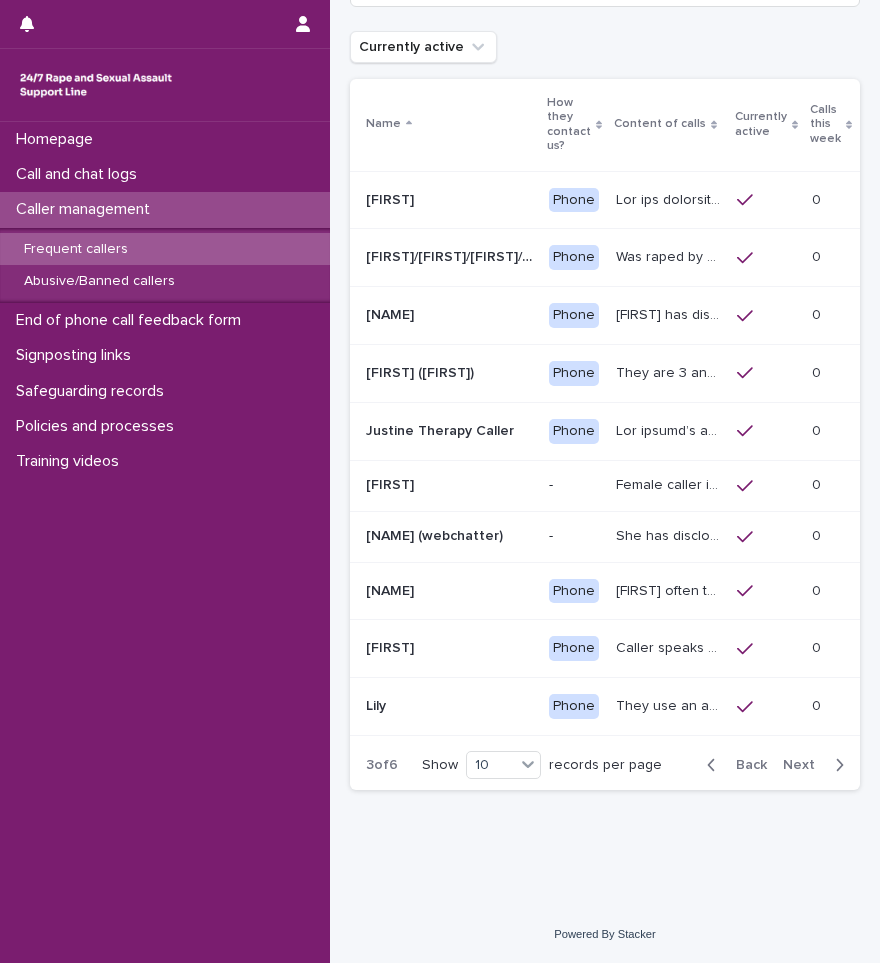 scroll, scrollTop: 136, scrollLeft: 0, axis: vertical 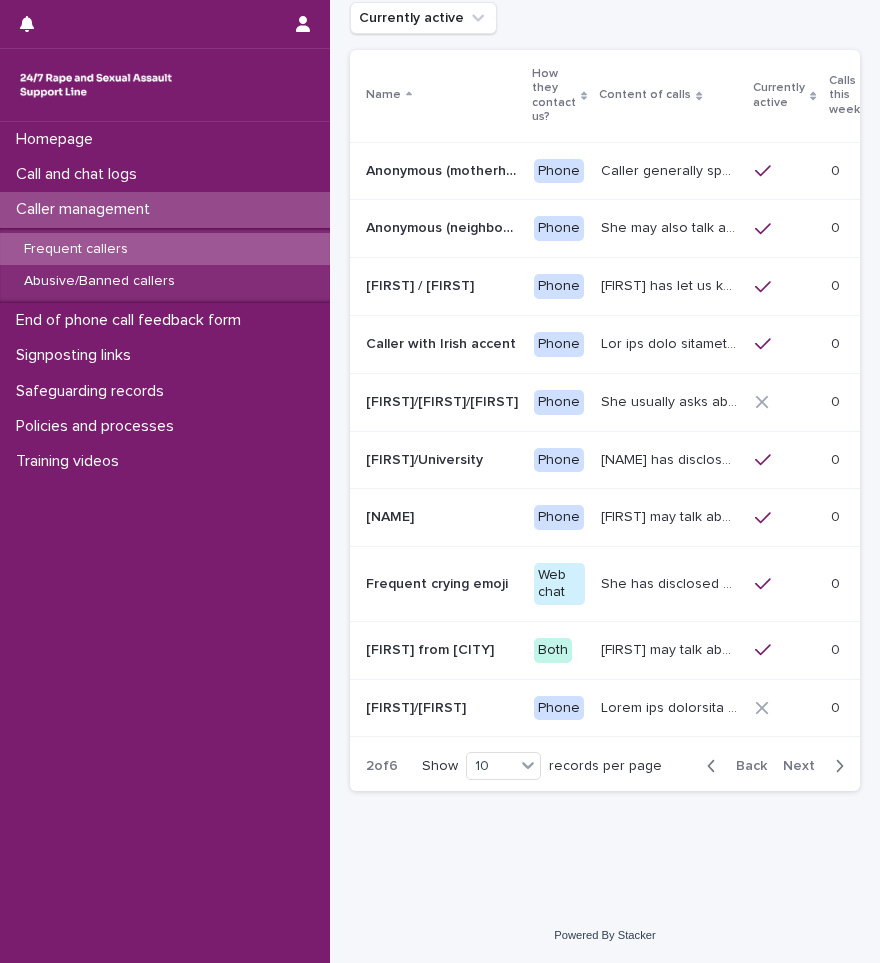 click on "Back" at bounding box center (745, 766) 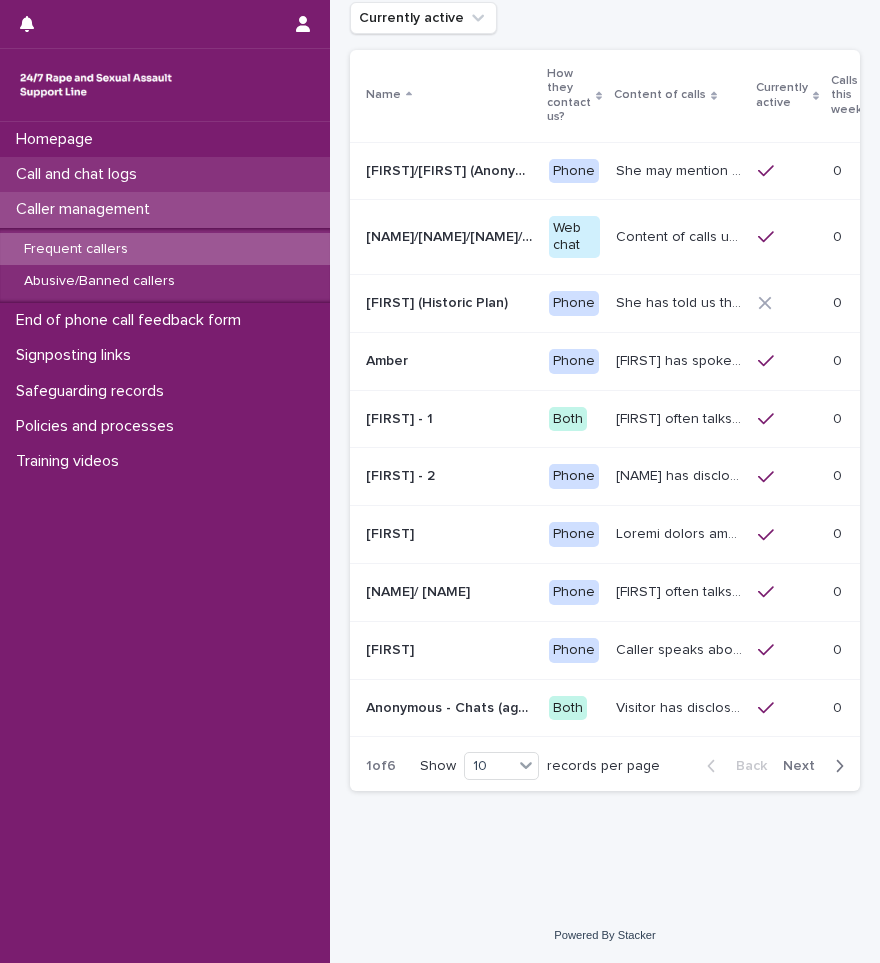 click on "Call and chat logs" at bounding box center (80, 174) 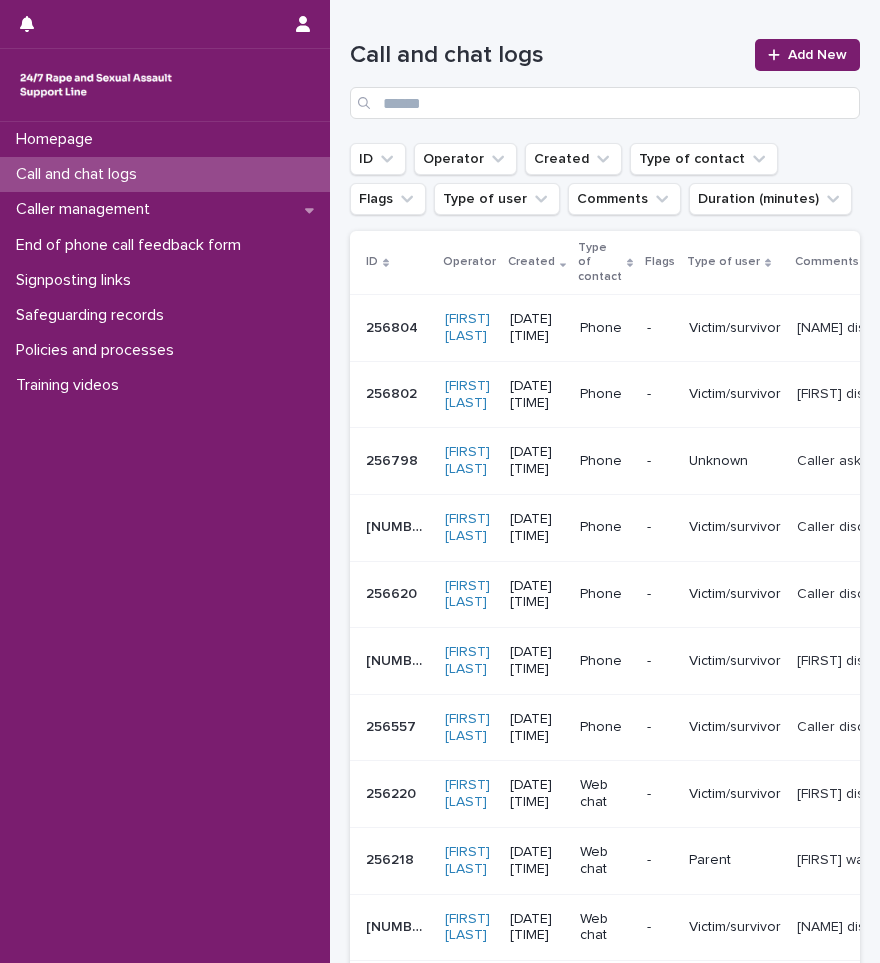 scroll, scrollTop: 0, scrollLeft: 0, axis: both 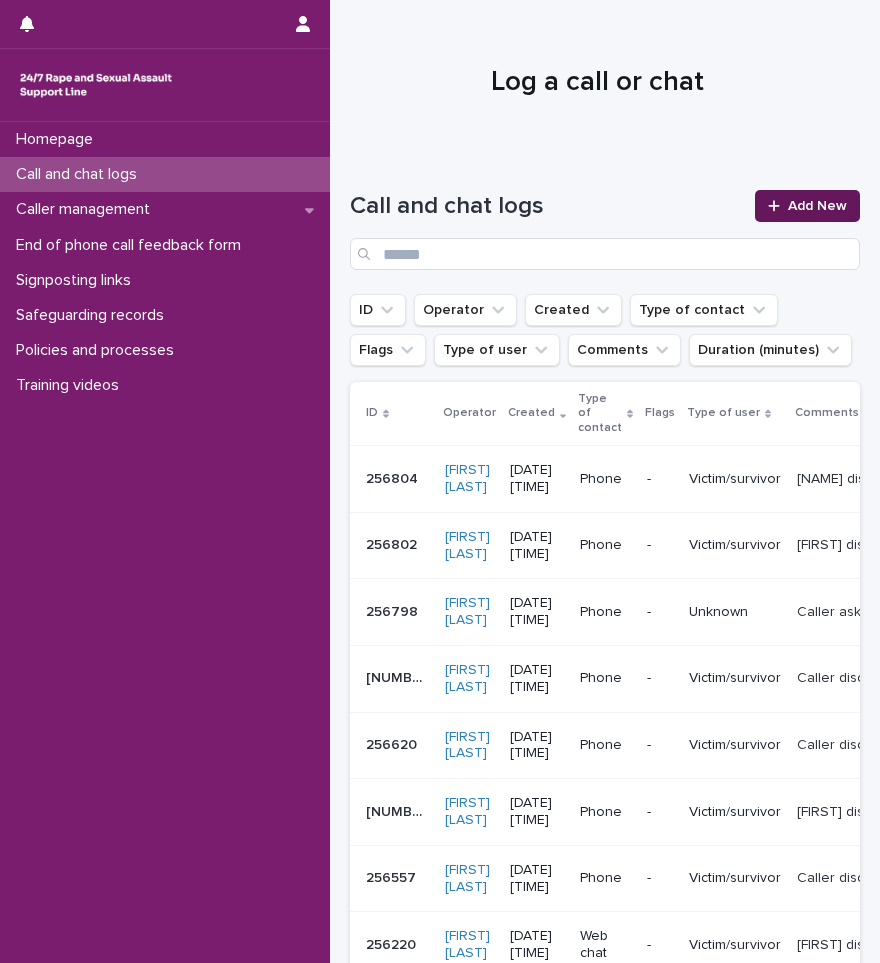 click 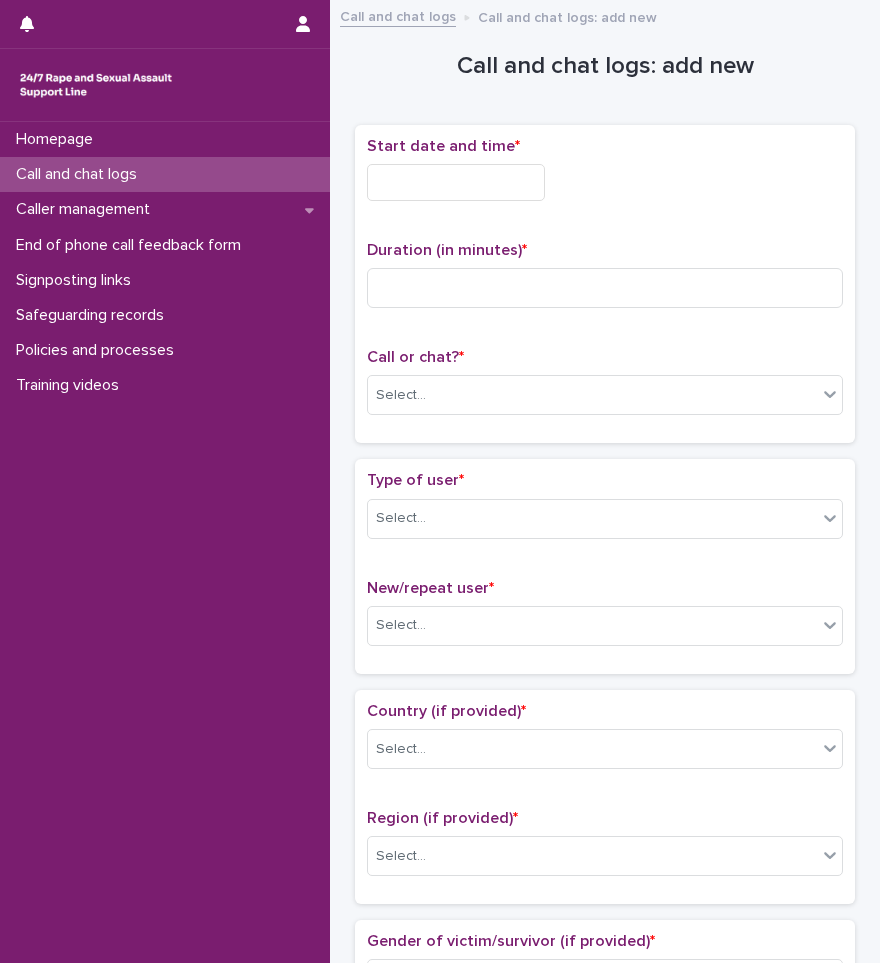 click at bounding box center (456, 182) 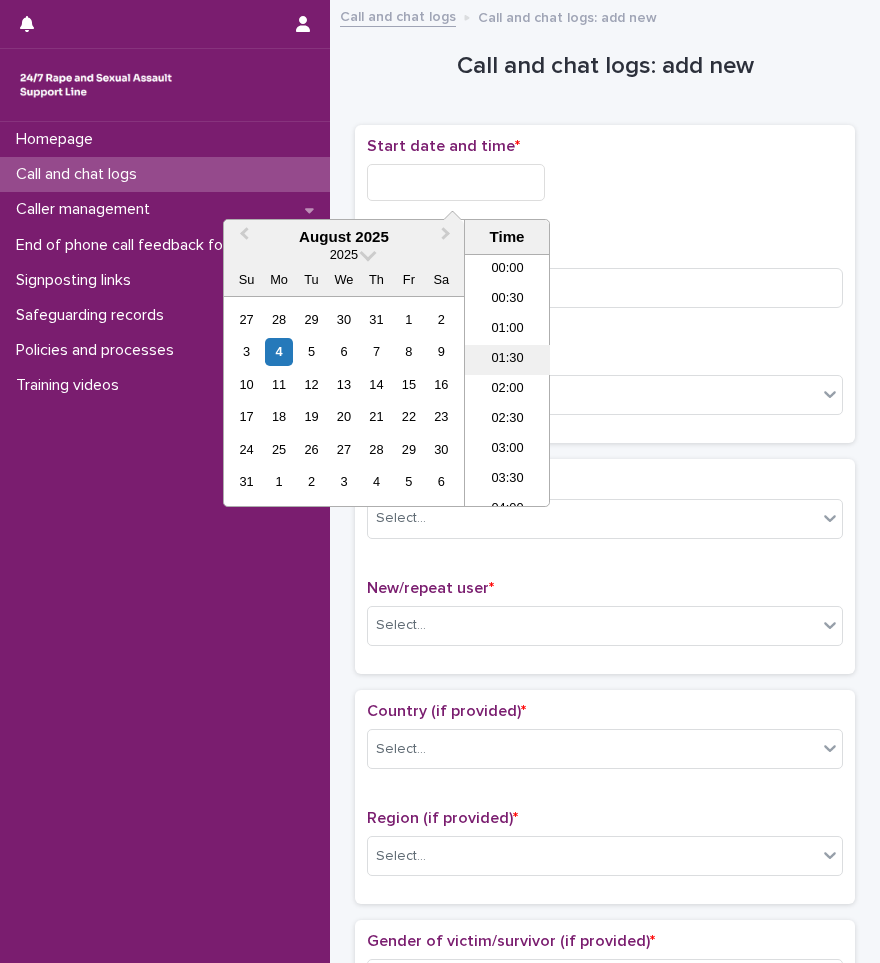 click on "01:30" at bounding box center [507, 360] 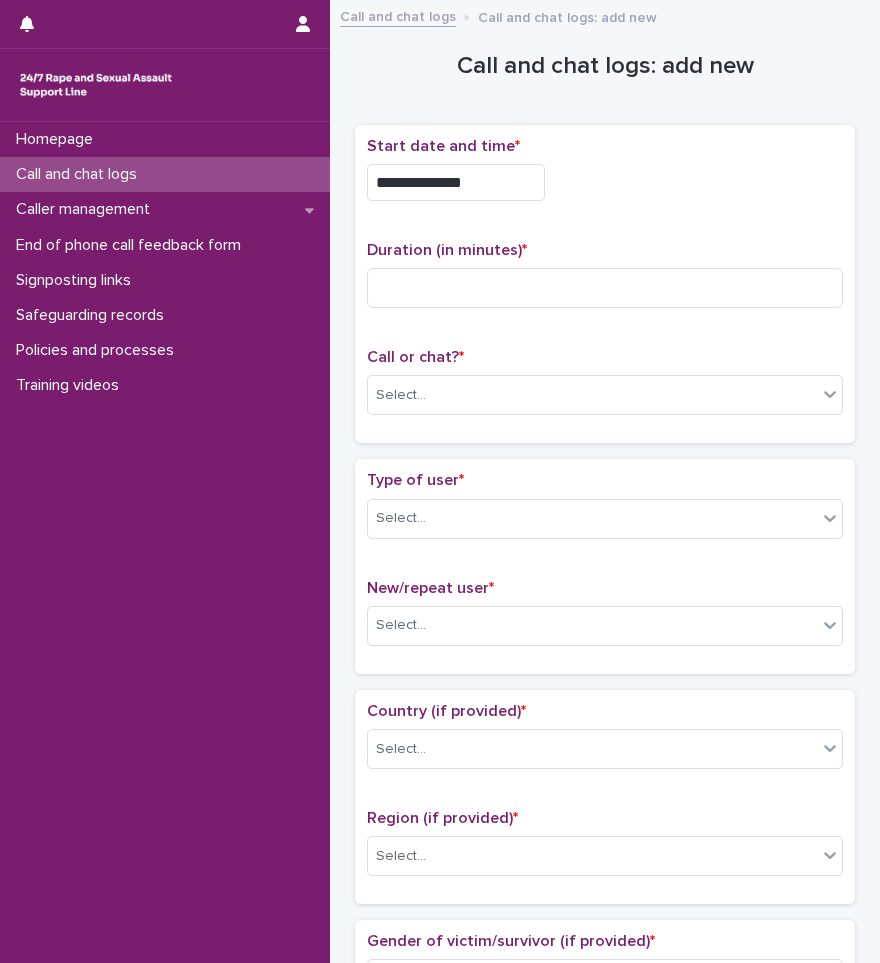 click on "**********" at bounding box center [456, 182] 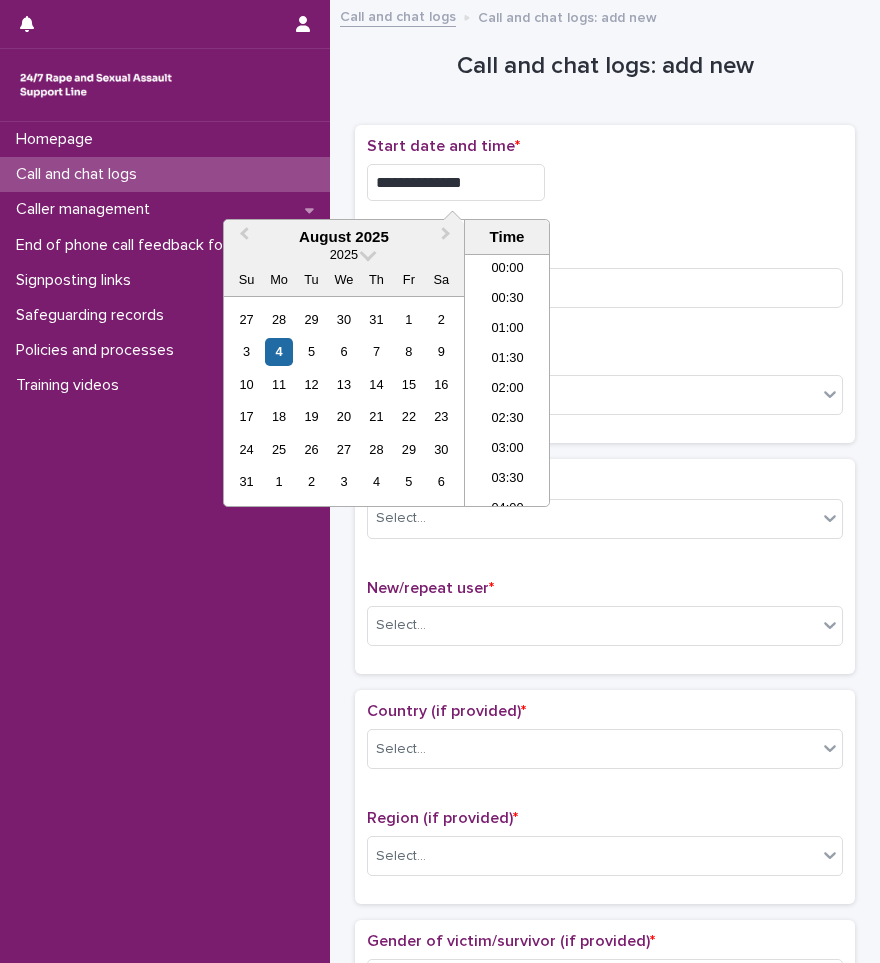 type on "**********" 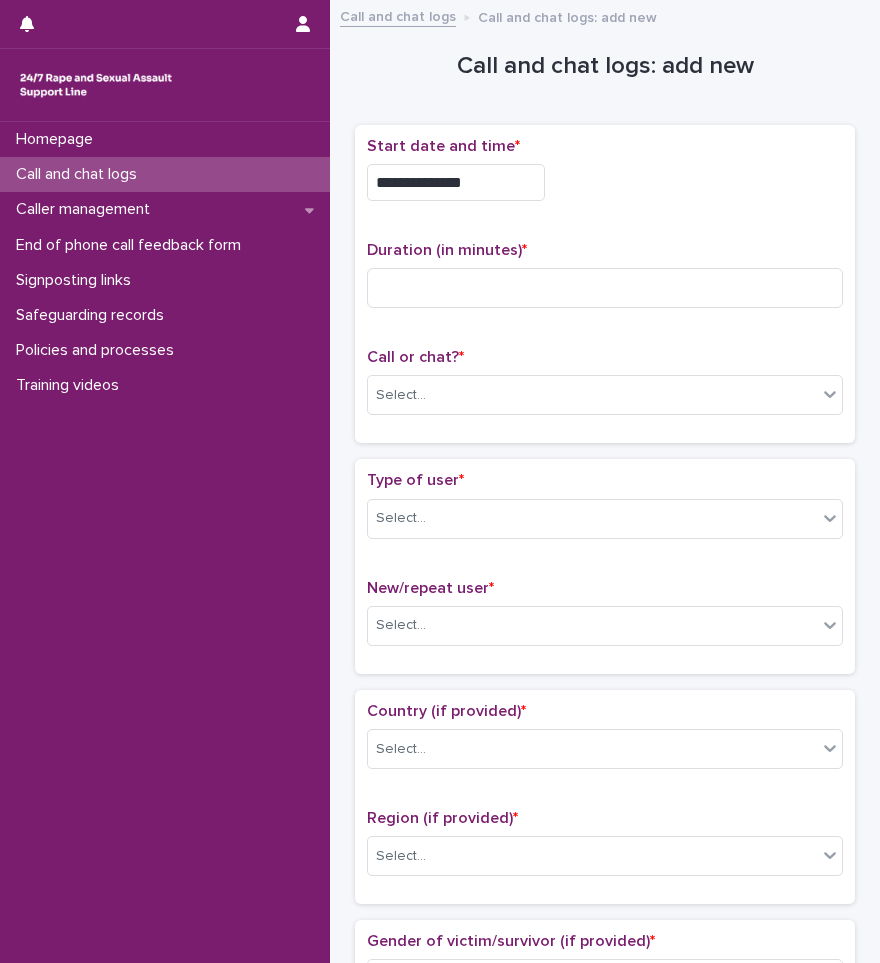 click on "**********" at bounding box center (605, 182) 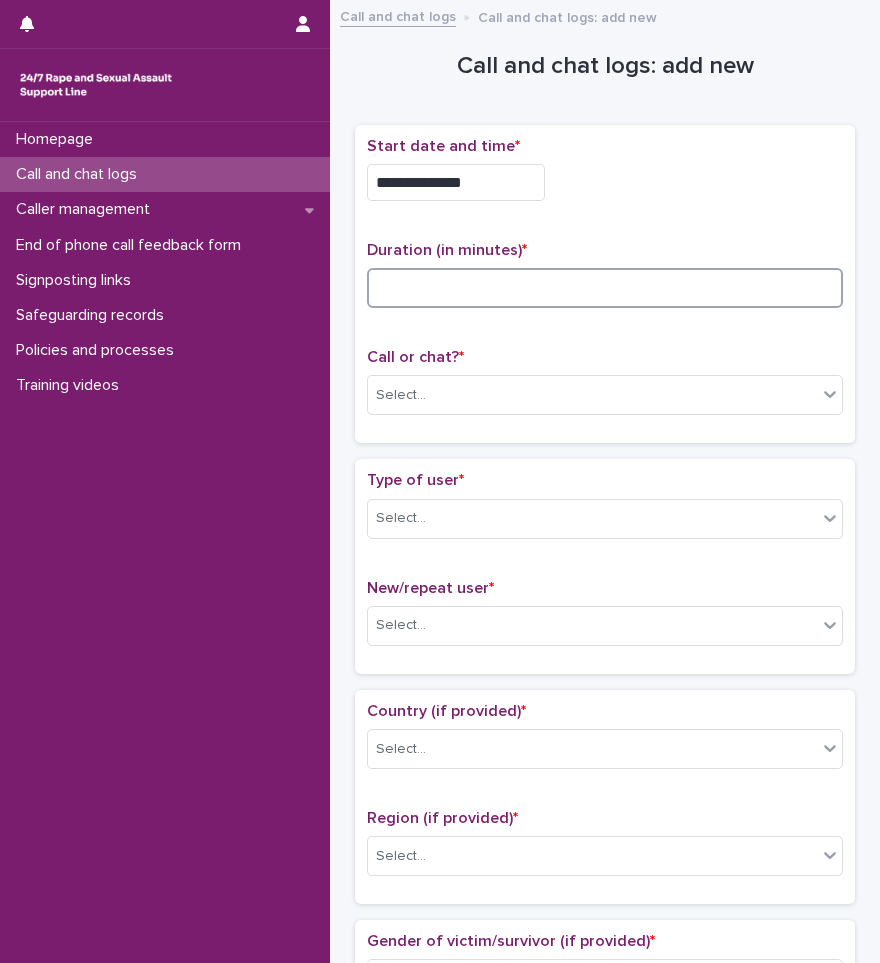 click at bounding box center (605, 288) 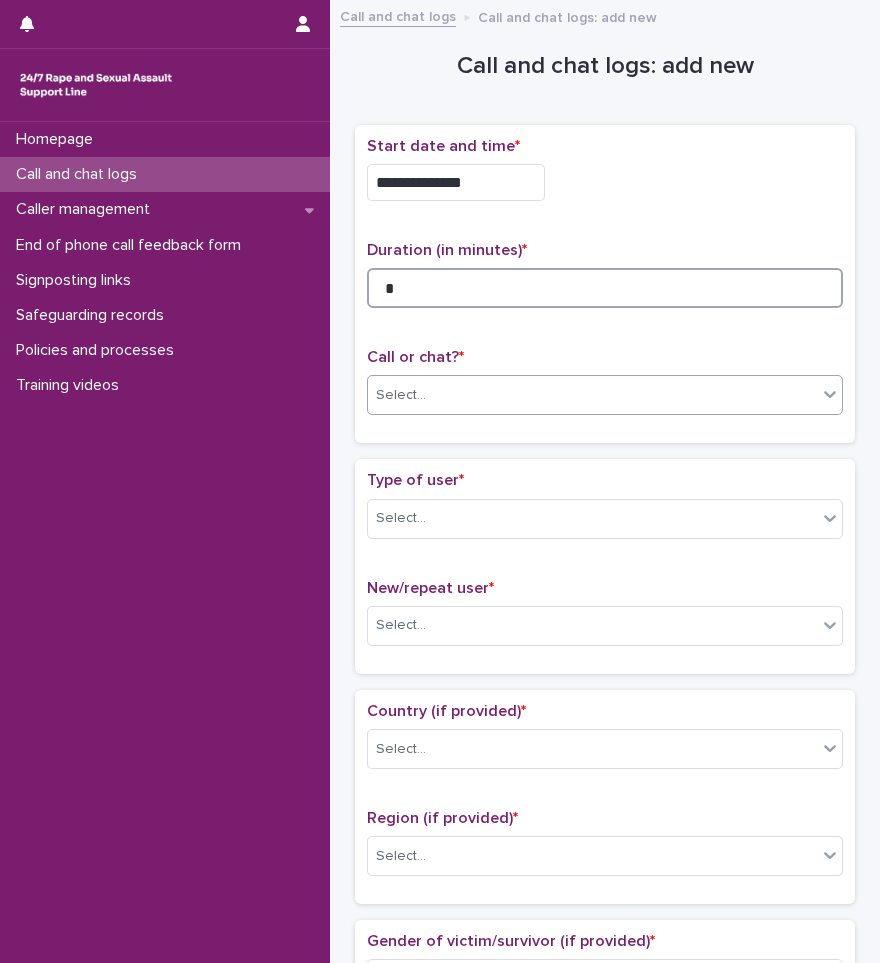 type on "*" 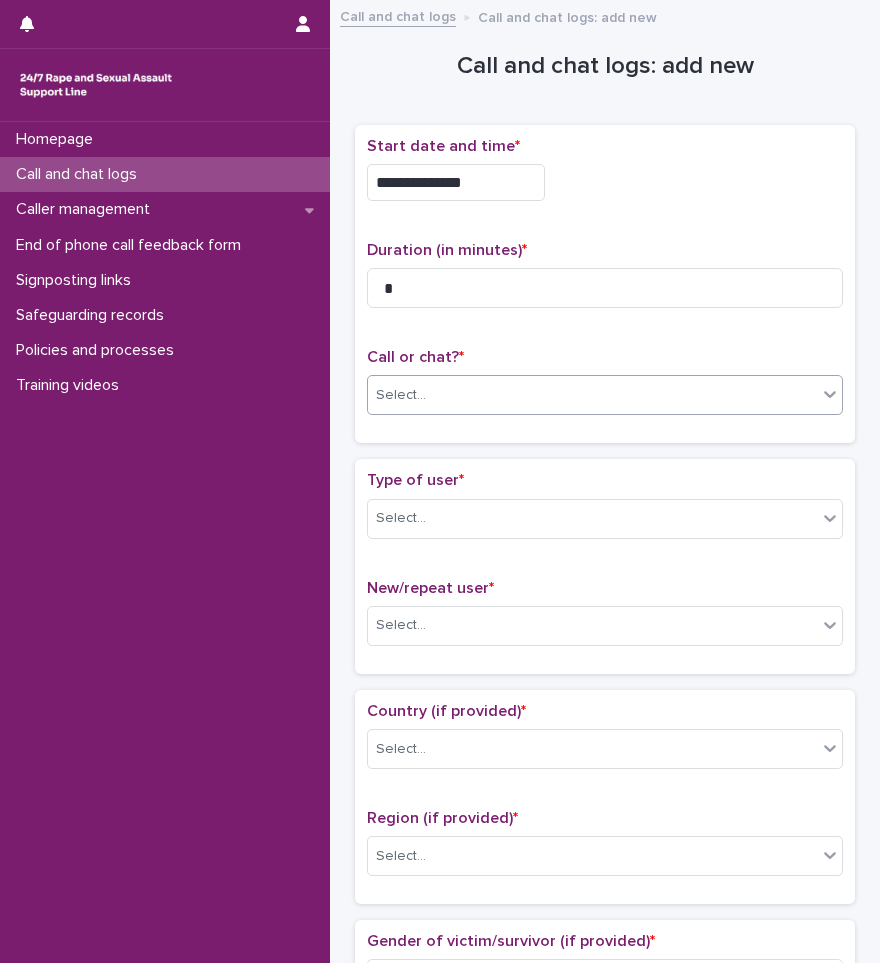 click on "Select..." at bounding box center (592, 395) 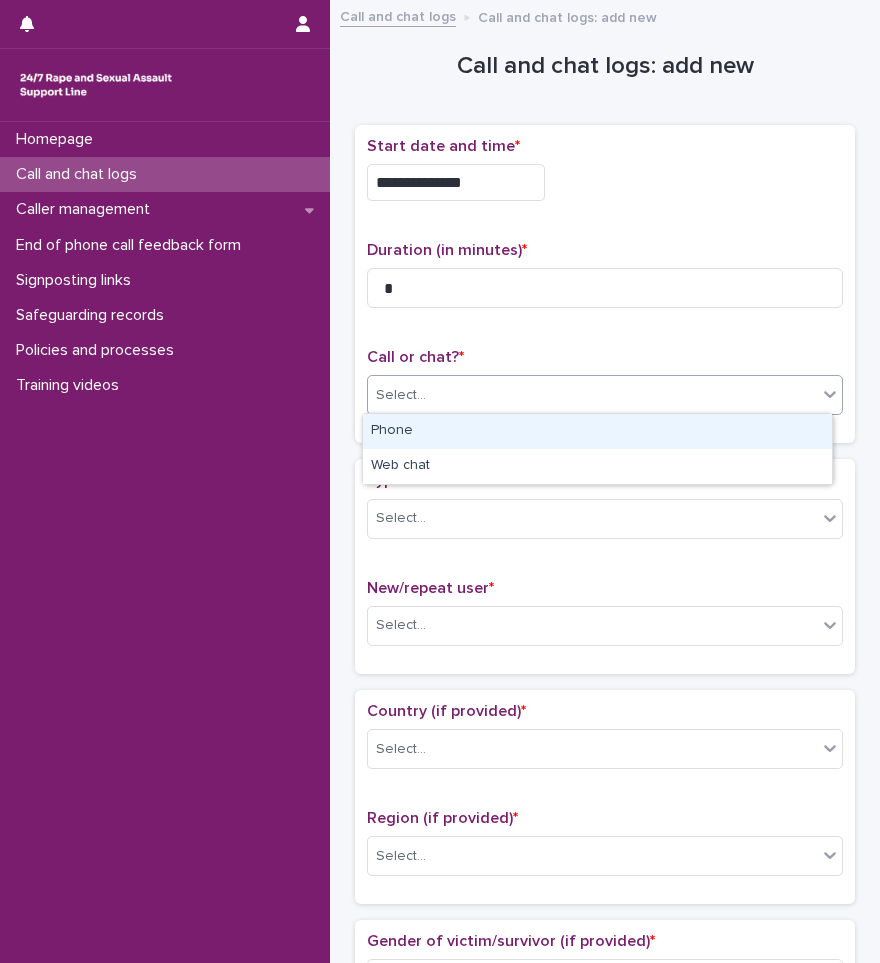 click on "Phone" at bounding box center [597, 431] 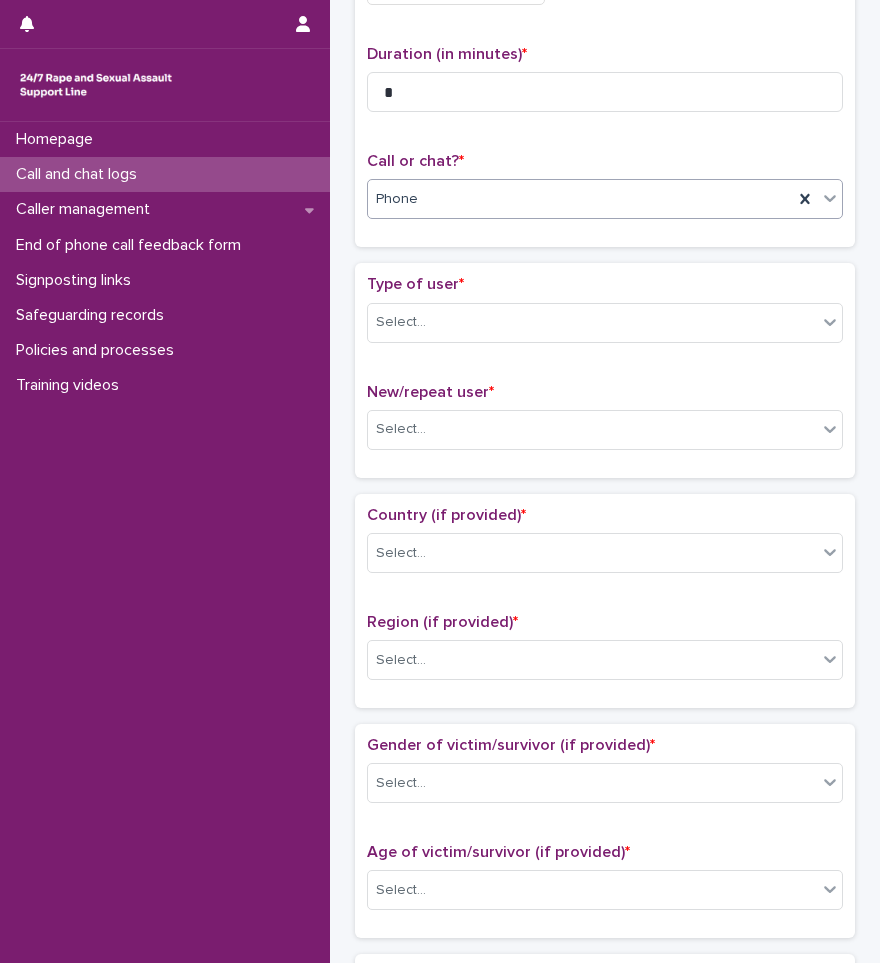 scroll, scrollTop: 200, scrollLeft: 0, axis: vertical 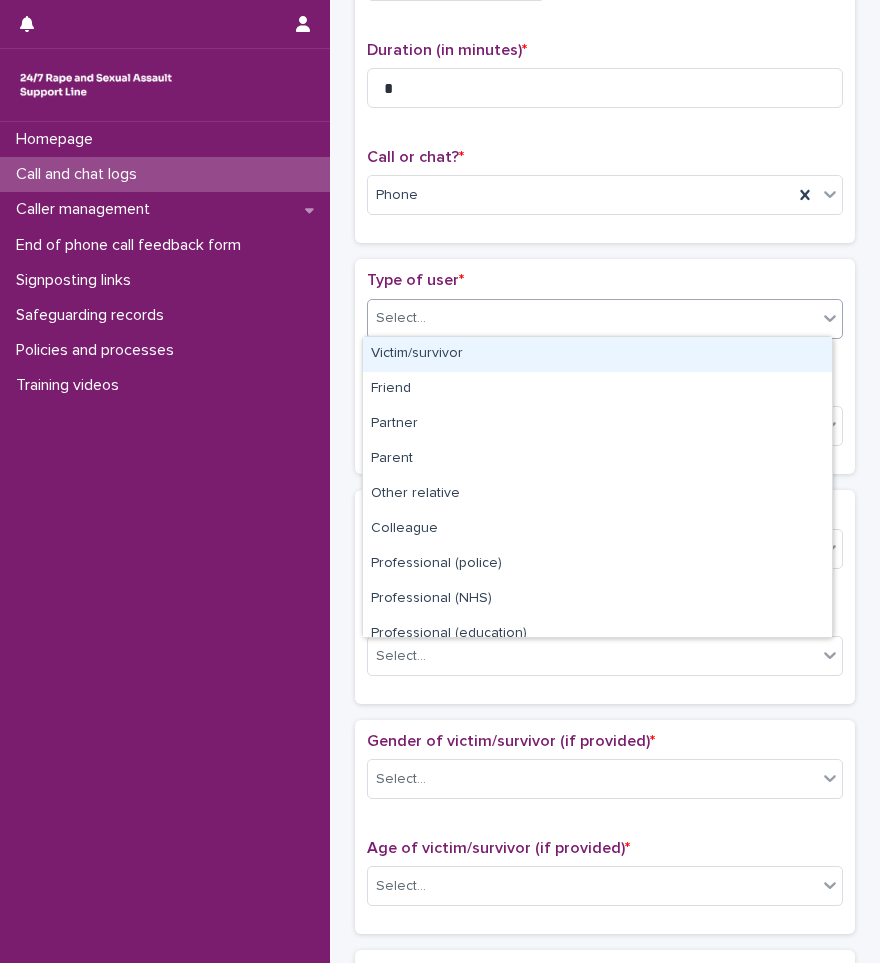 click on "Select..." at bounding box center (592, 318) 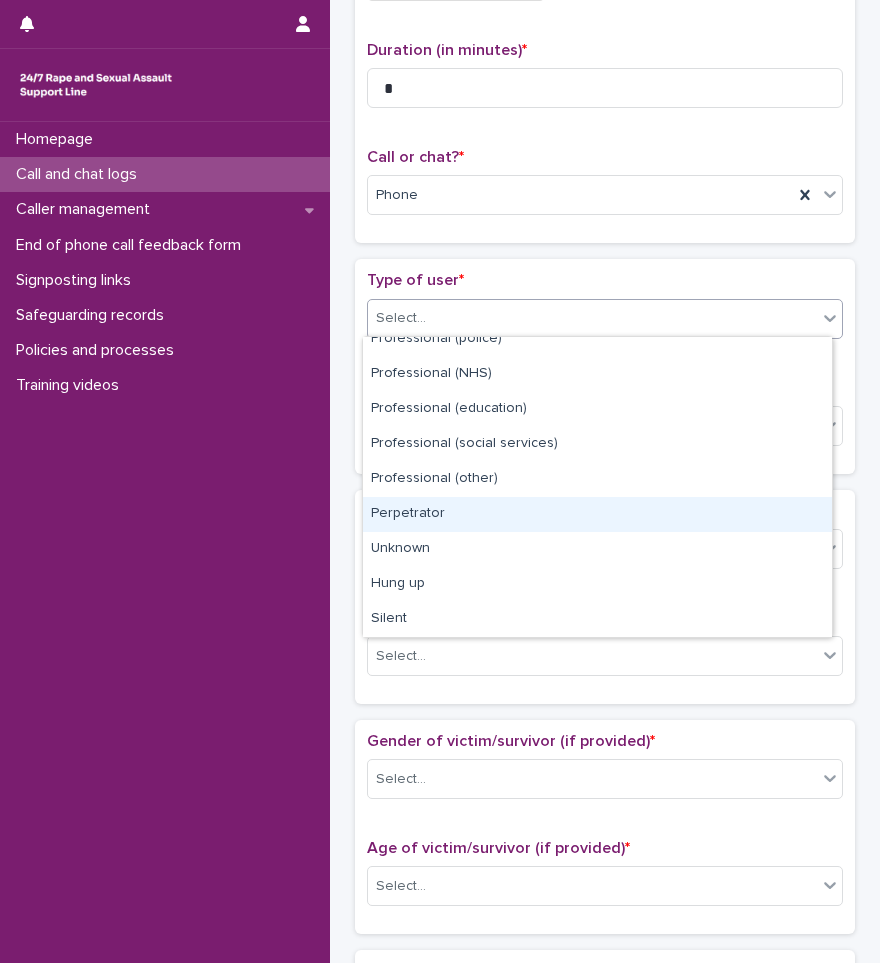 scroll, scrollTop: 0, scrollLeft: 0, axis: both 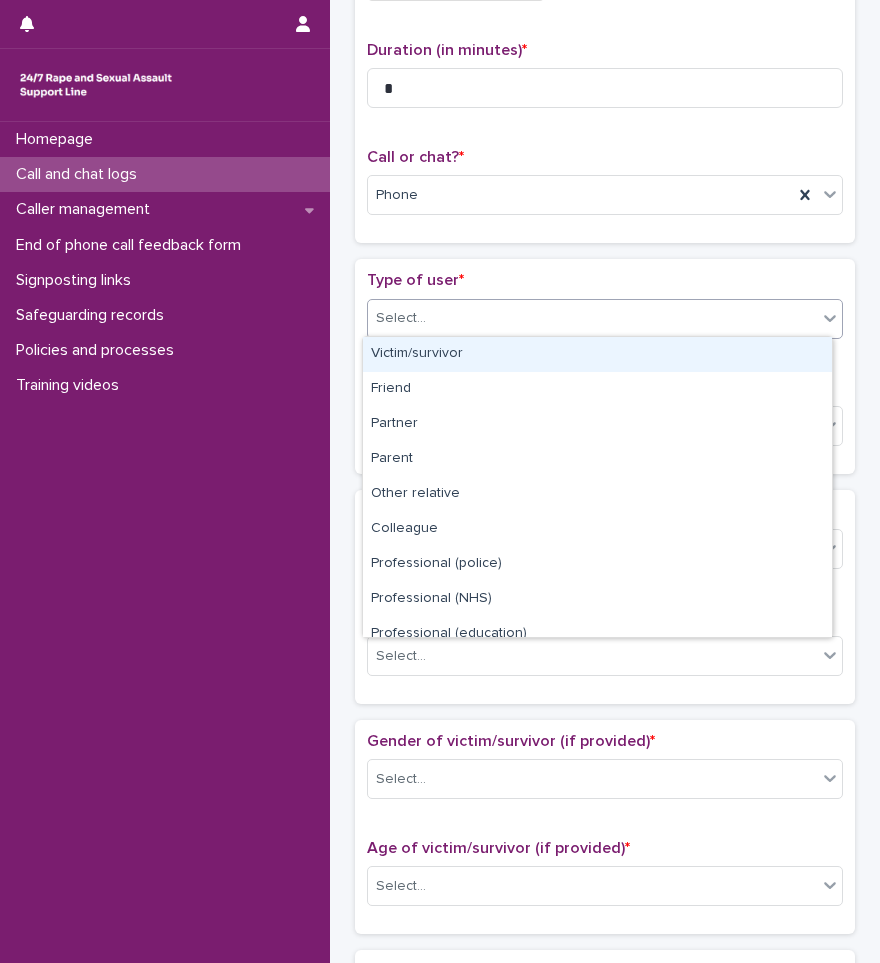 click on "Victim/survivor" at bounding box center (597, 354) 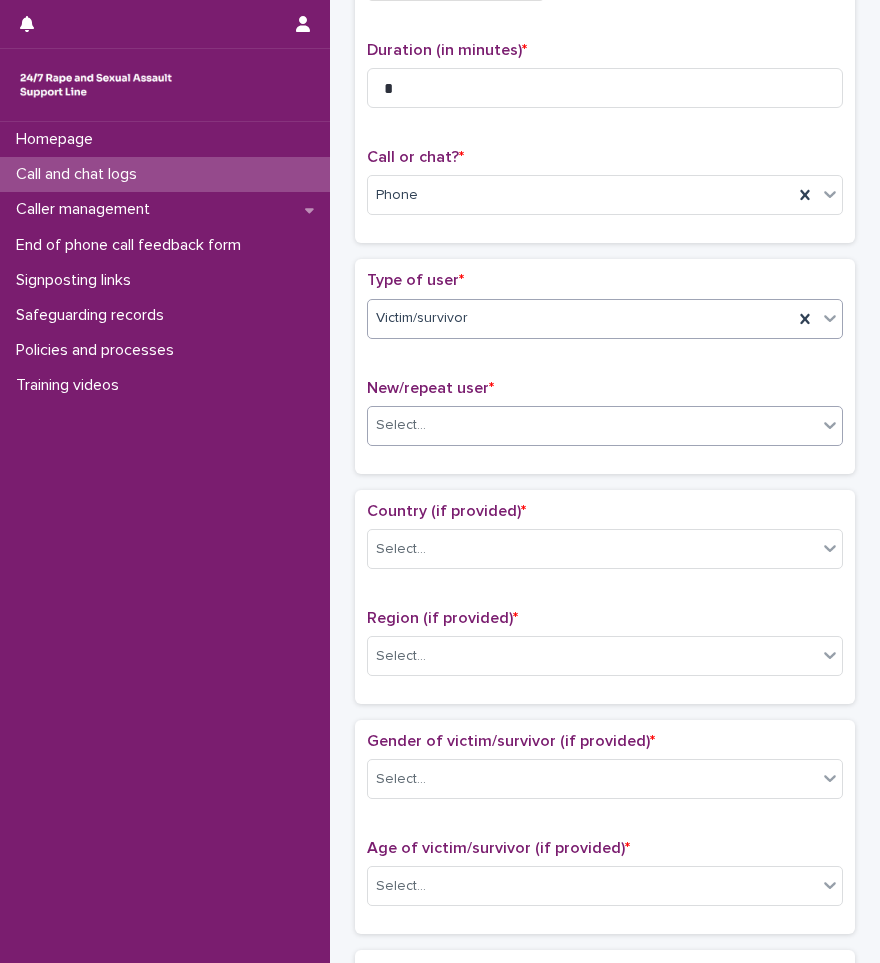 click on "Select..." at bounding box center [592, 425] 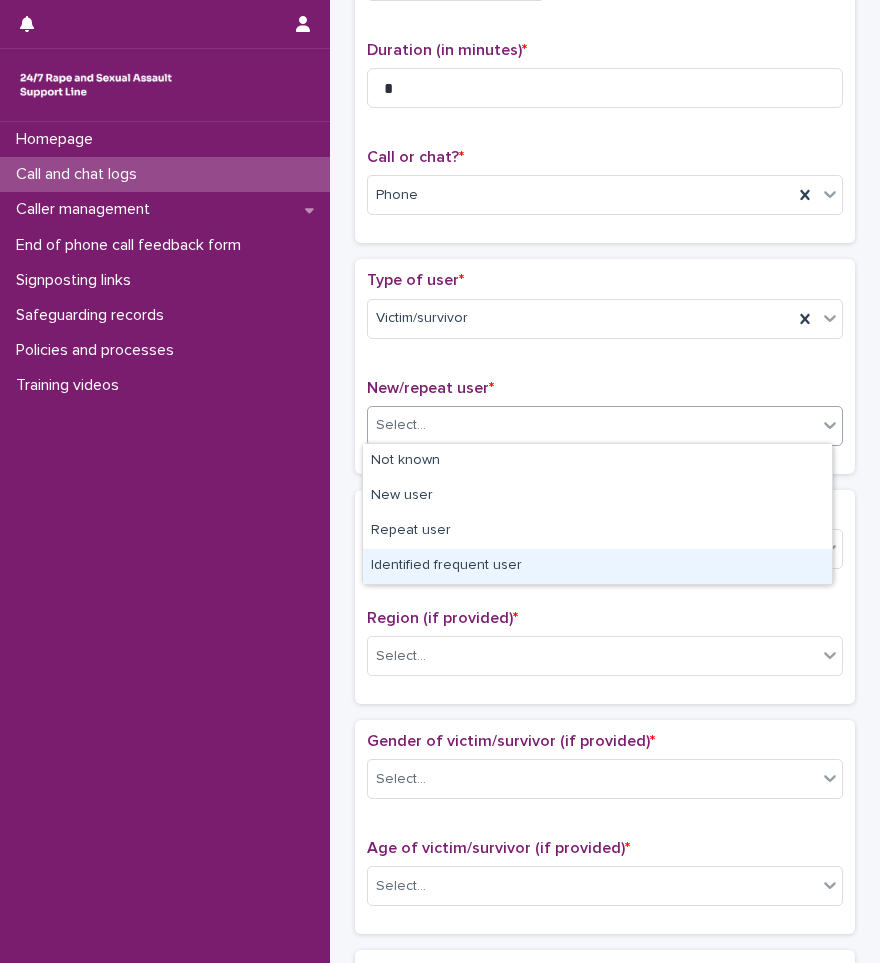 click on "Identified frequent user" at bounding box center (597, 566) 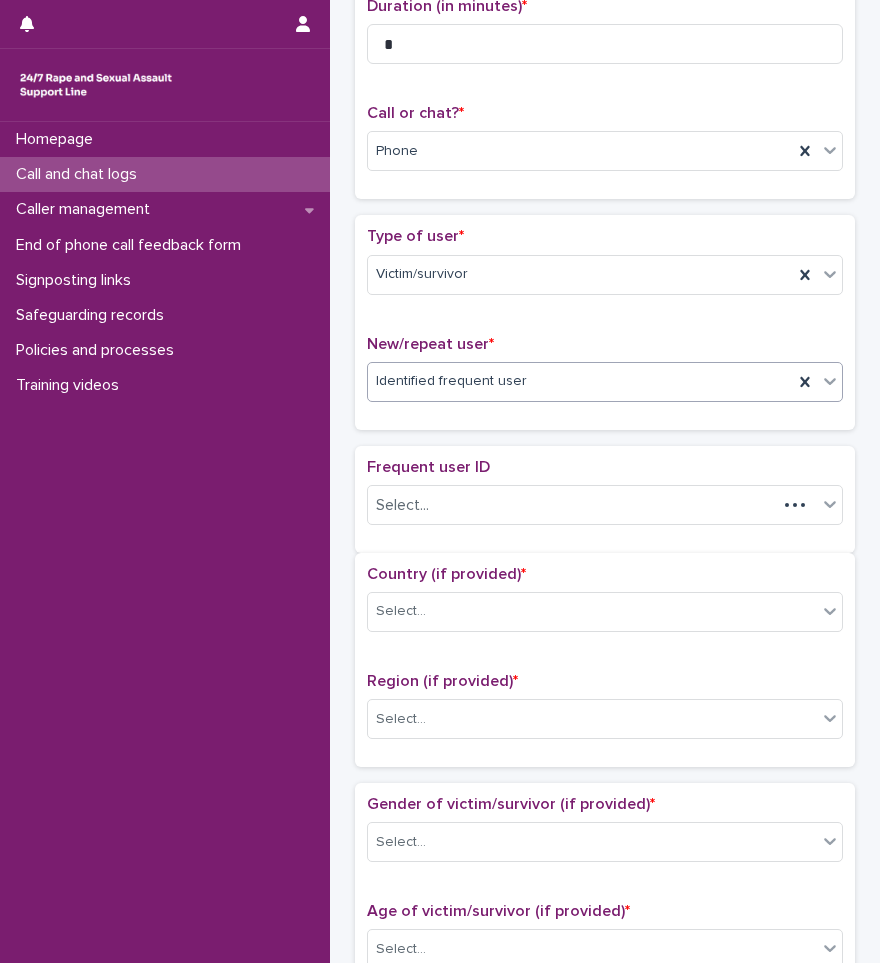 scroll, scrollTop: 261, scrollLeft: 0, axis: vertical 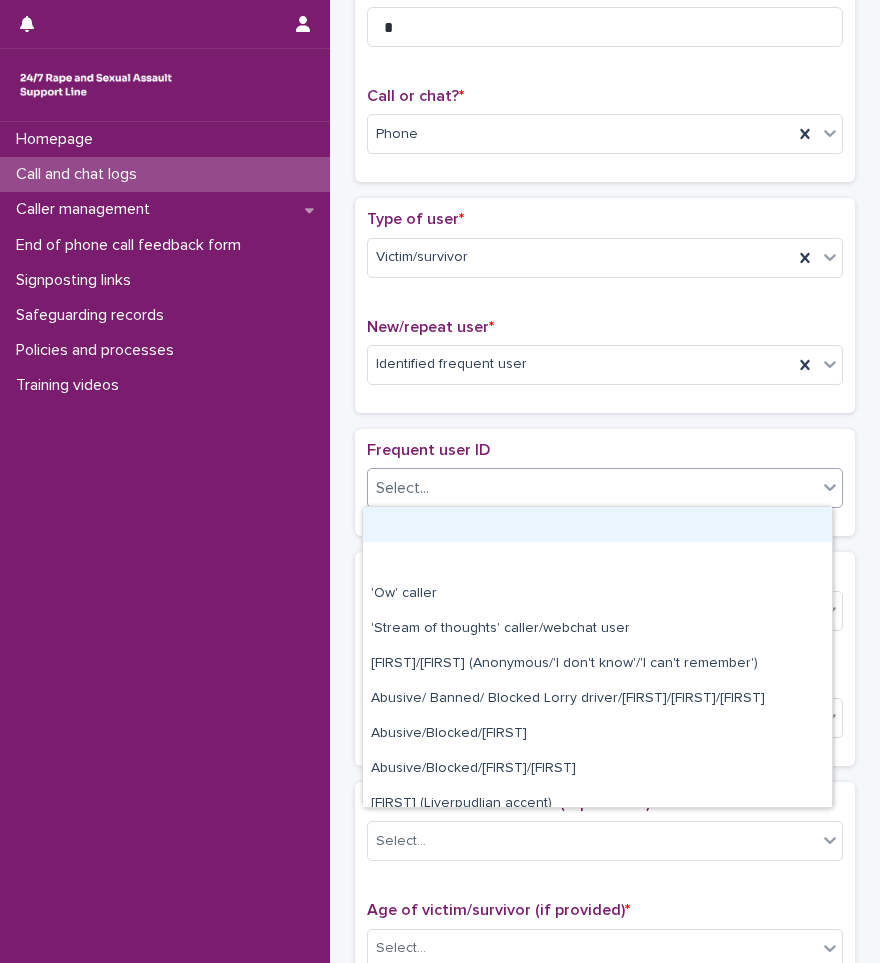 click on "Select..." at bounding box center [605, 488] 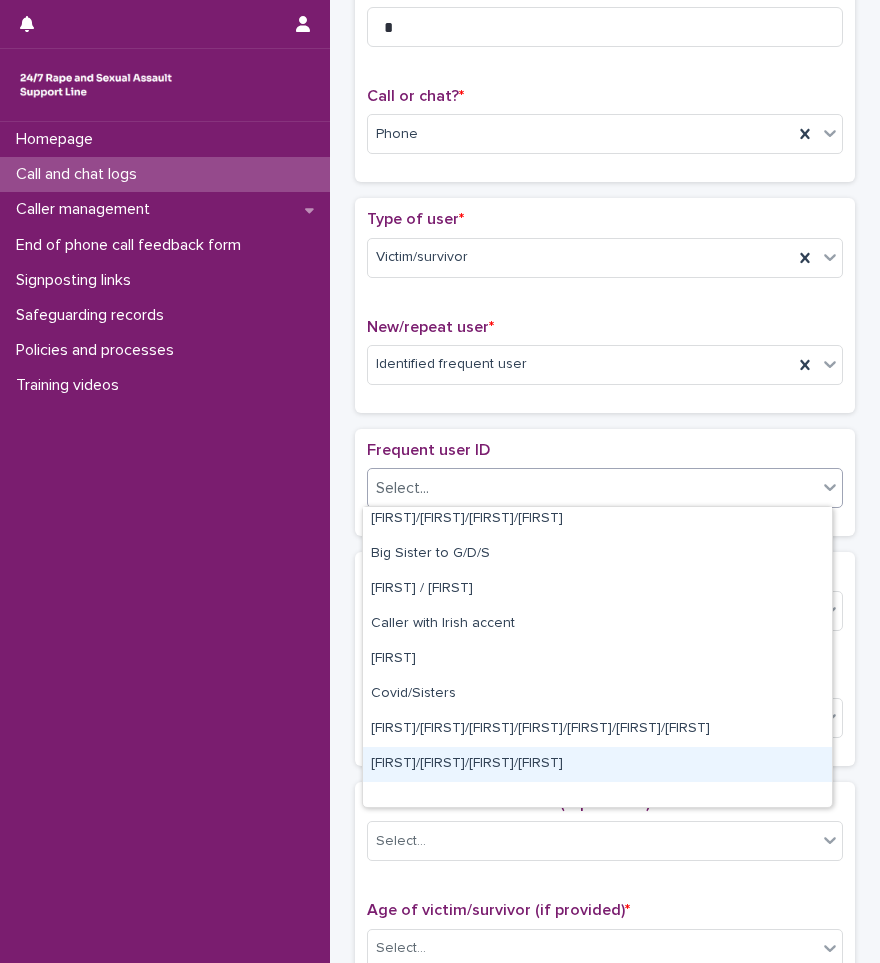 scroll, scrollTop: 800, scrollLeft: 0, axis: vertical 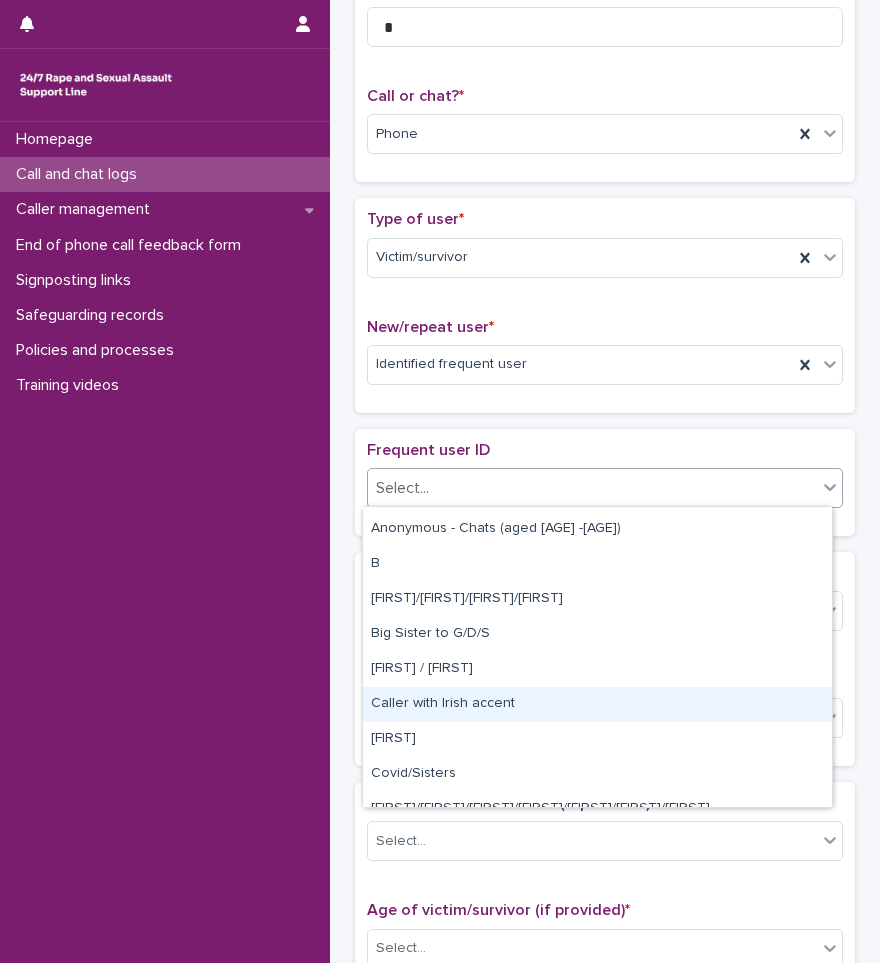 click on "Caller with Irish accent" at bounding box center [597, 704] 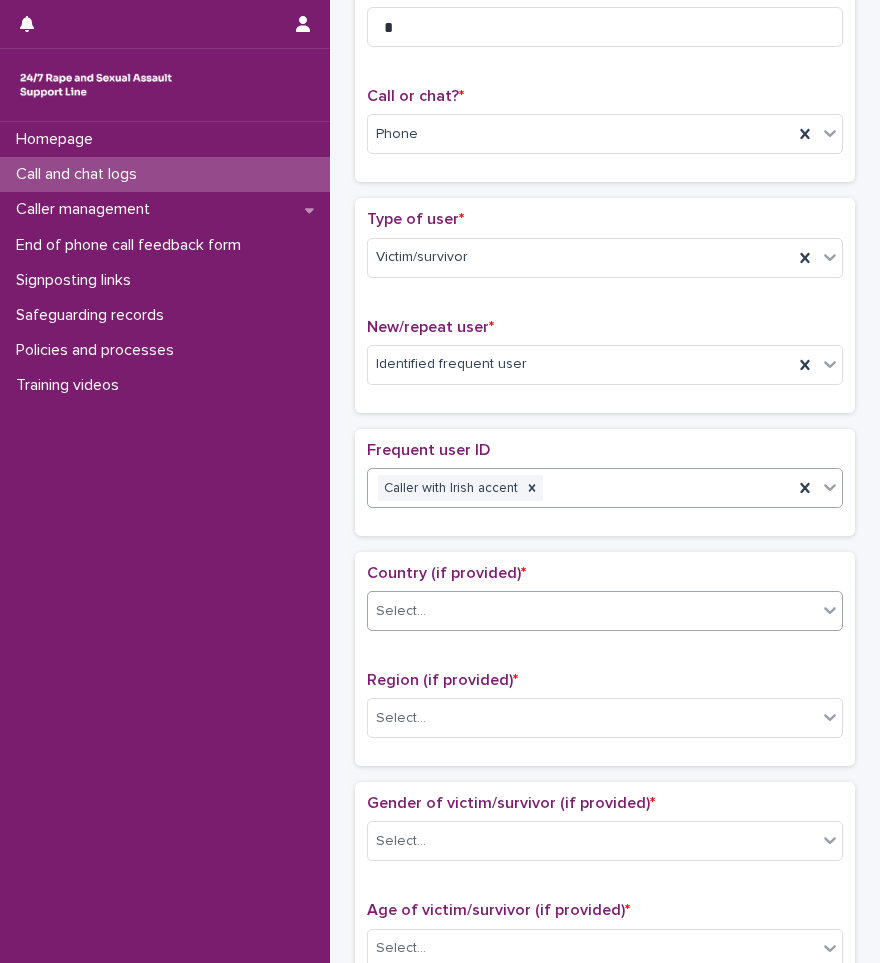 click on "Select..." at bounding box center (592, 611) 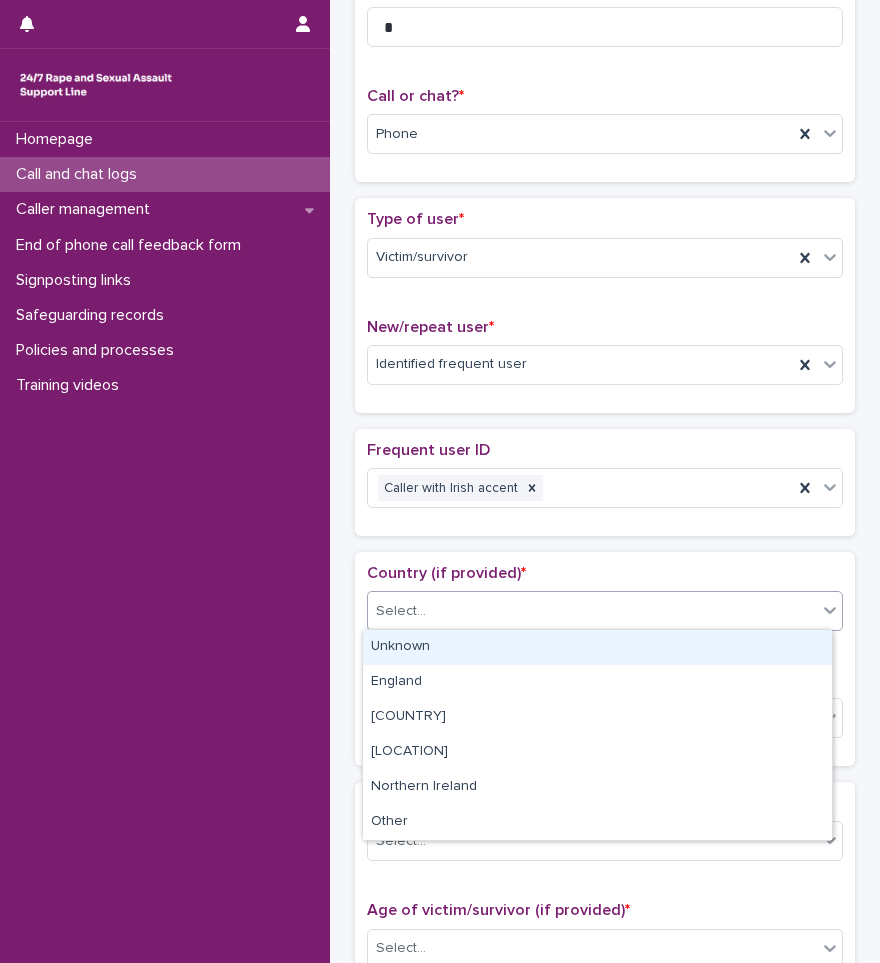 click on "Unknown" at bounding box center (597, 647) 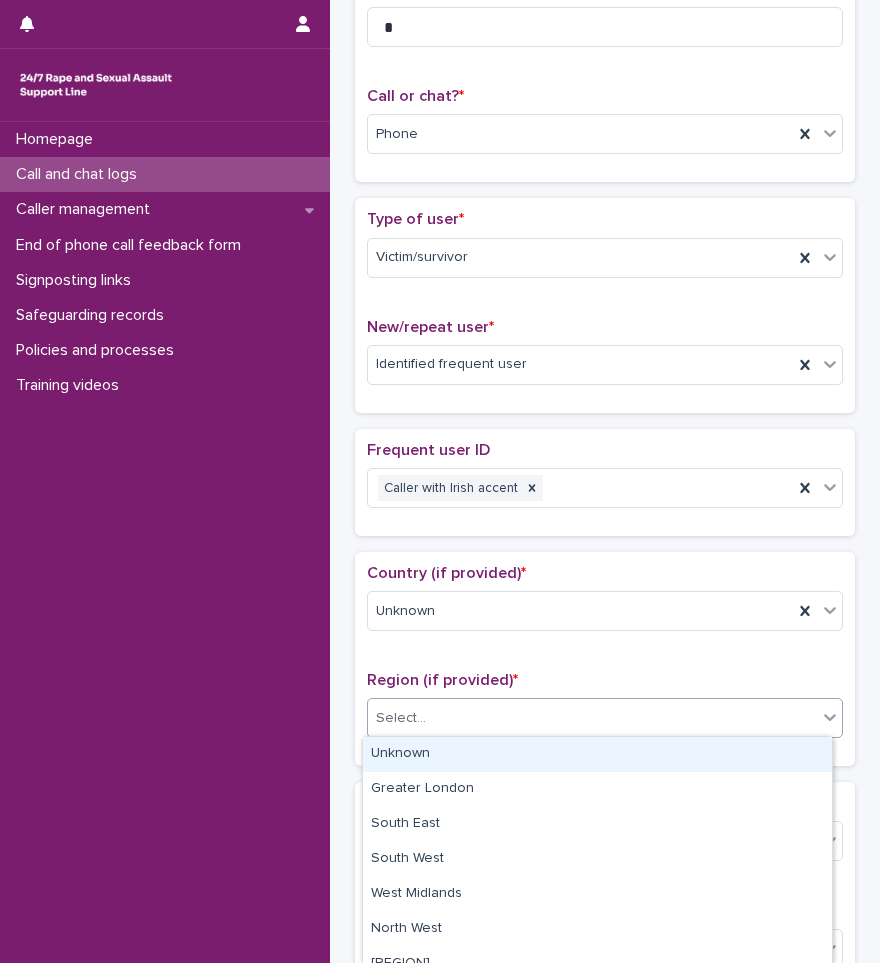 click on "Select..." at bounding box center (592, 718) 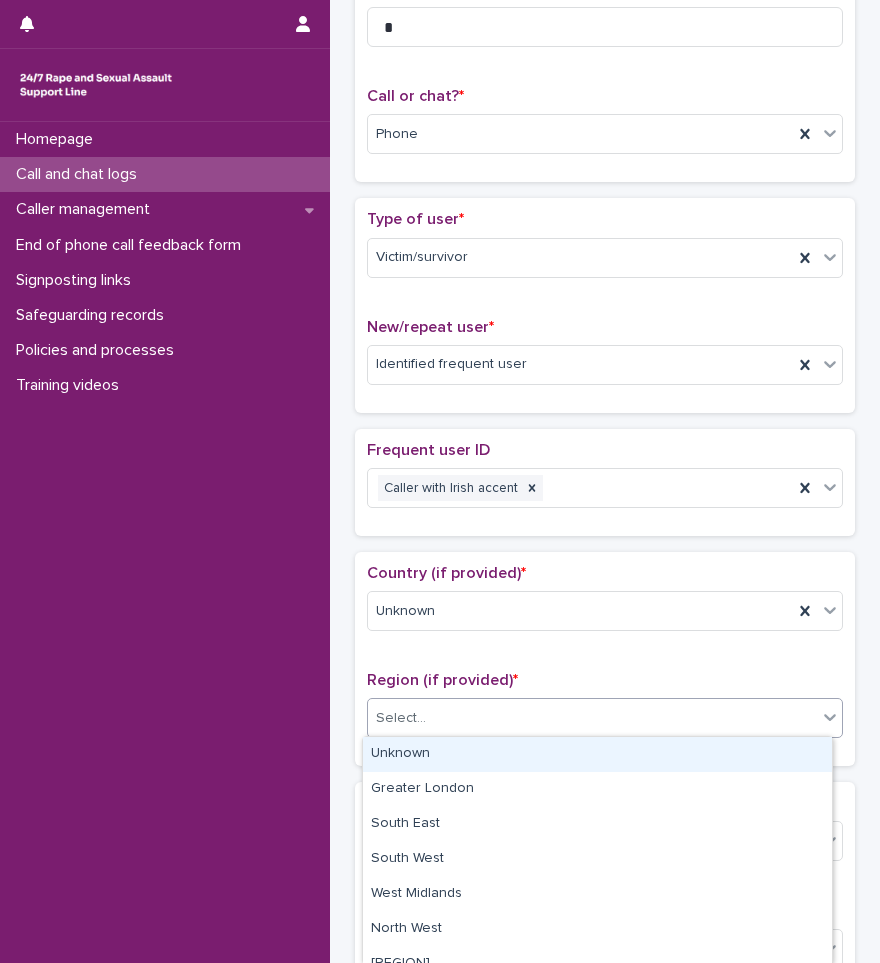 click on "Unknown" at bounding box center [597, 754] 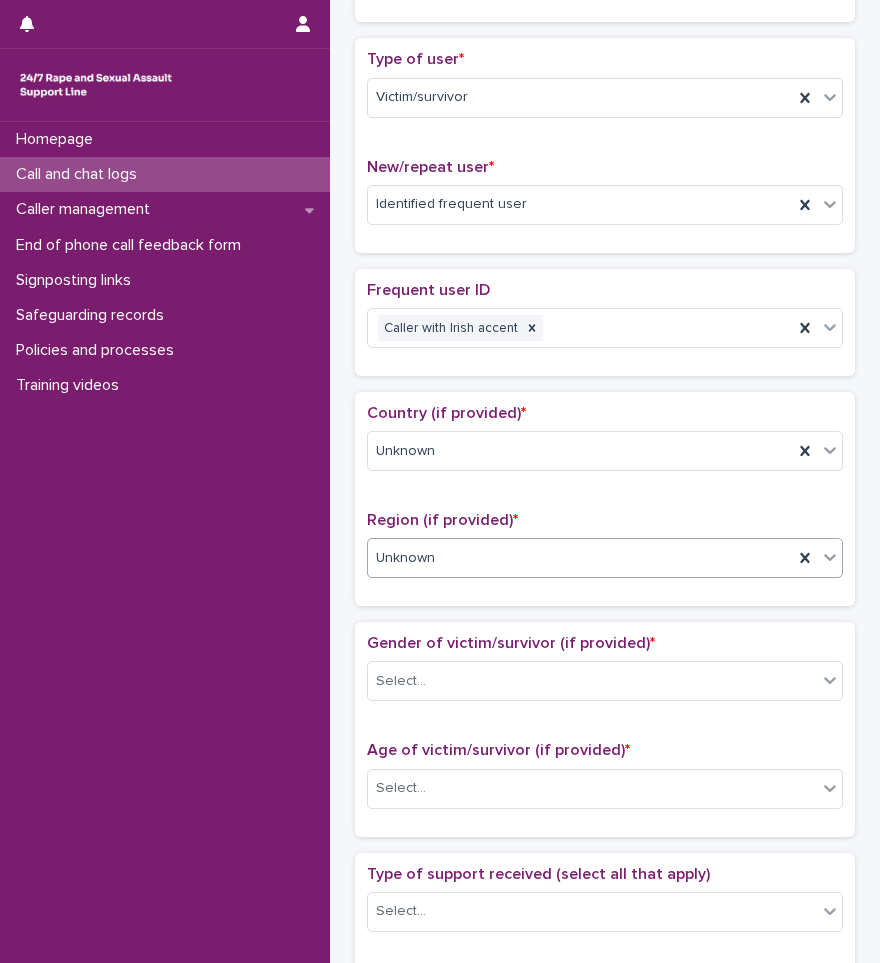 scroll, scrollTop: 461, scrollLeft: 0, axis: vertical 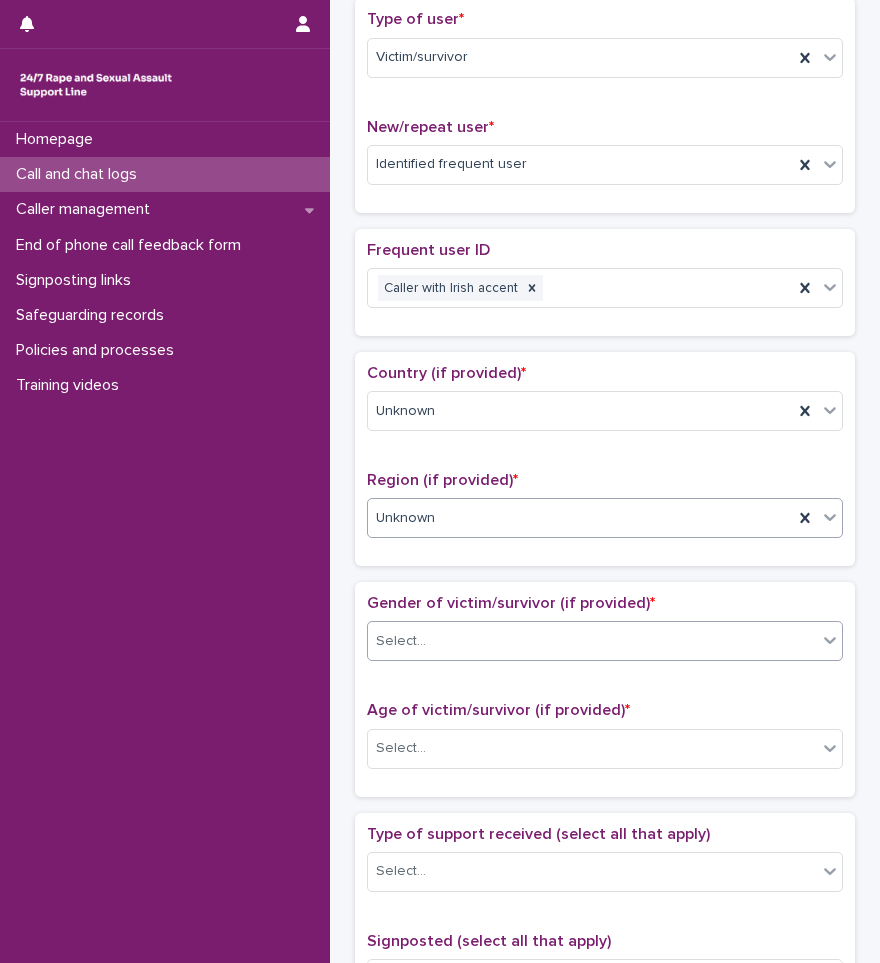click on "Select..." at bounding box center [592, 641] 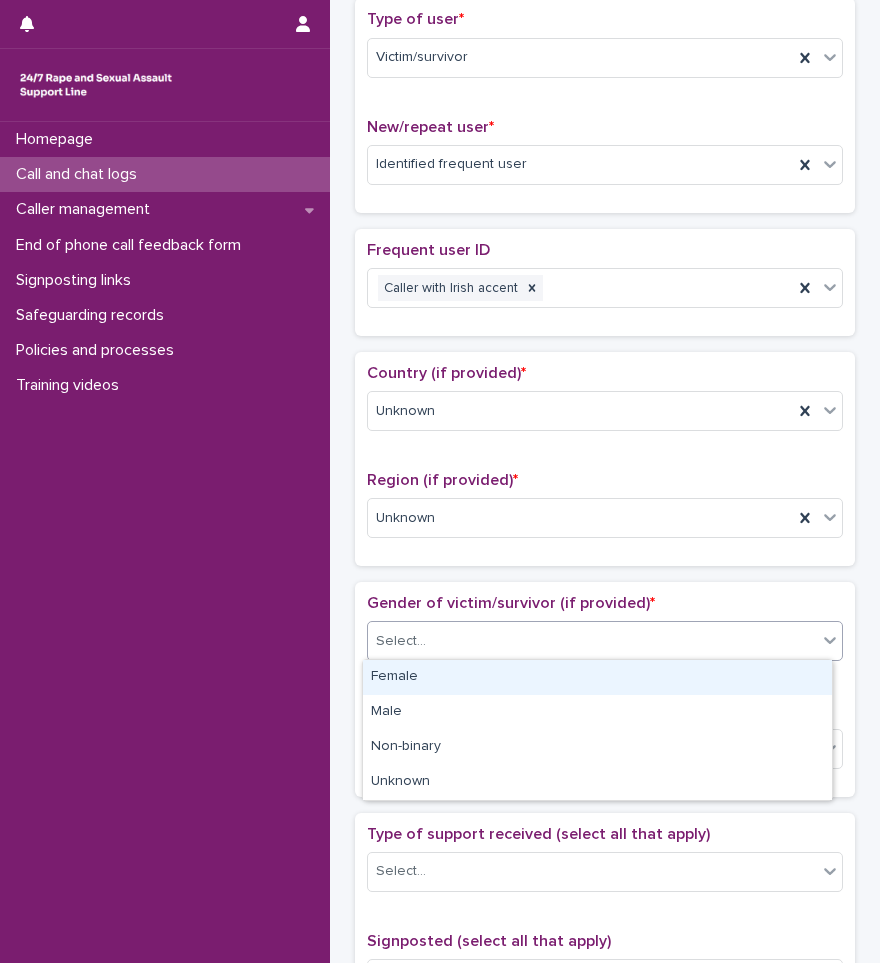 click on "Female" at bounding box center [597, 677] 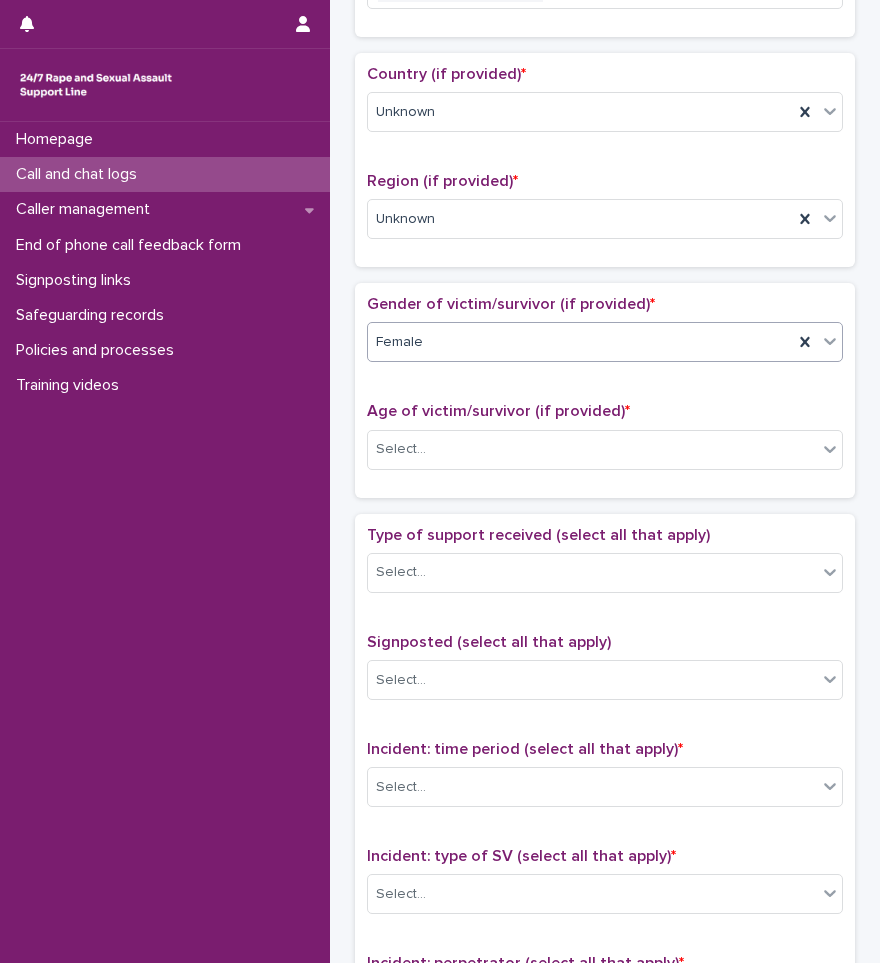 scroll, scrollTop: 761, scrollLeft: 0, axis: vertical 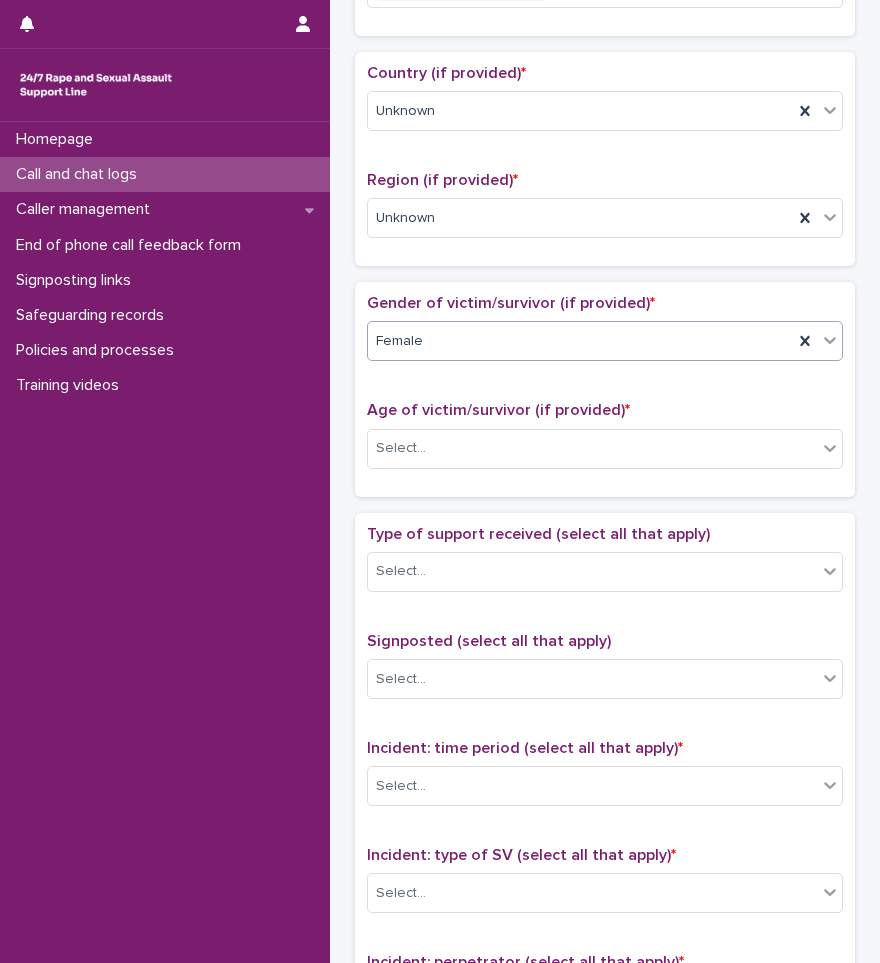 click on "Age of victim/survivor (if provided) * Select..." at bounding box center [605, 442] 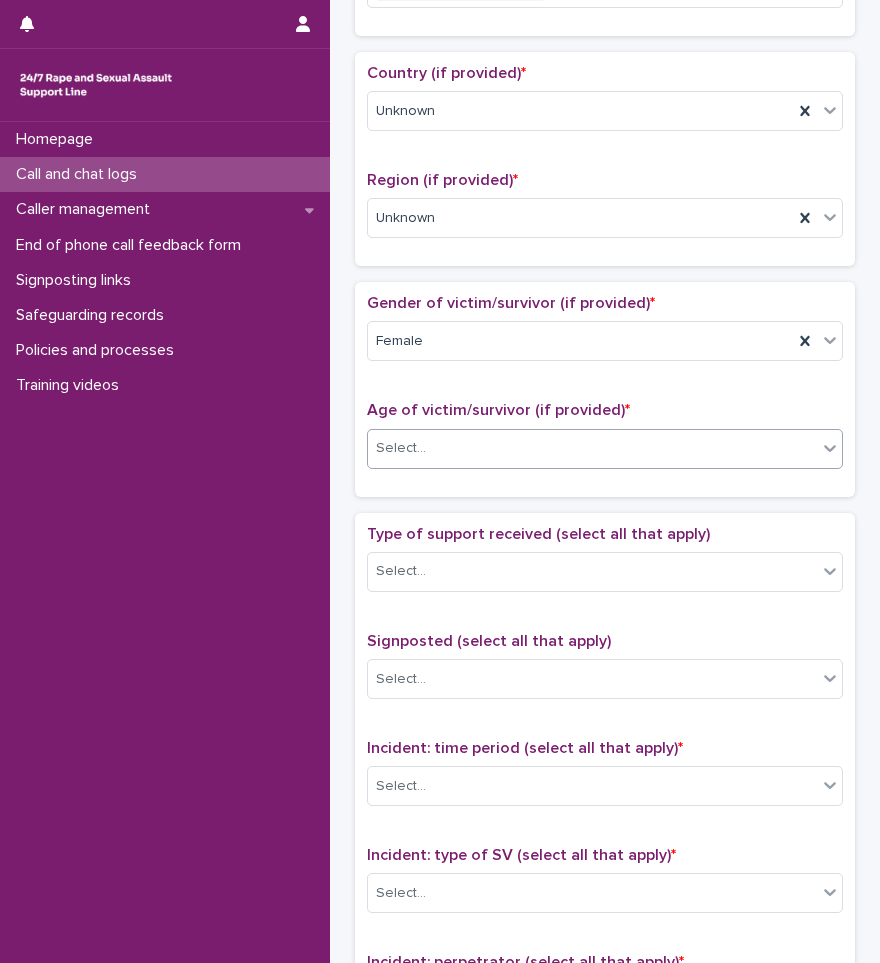 click on "Select..." at bounding box center [592, 448] 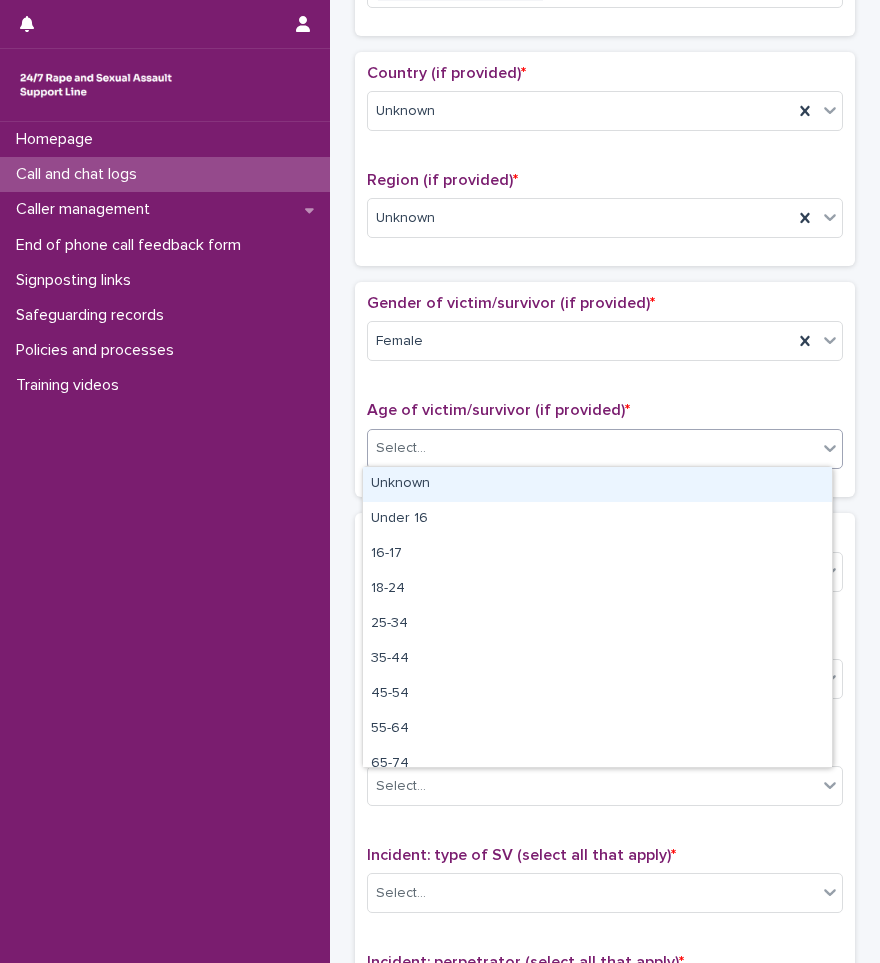 click on "Unknown" at bounding box center [597, 484] 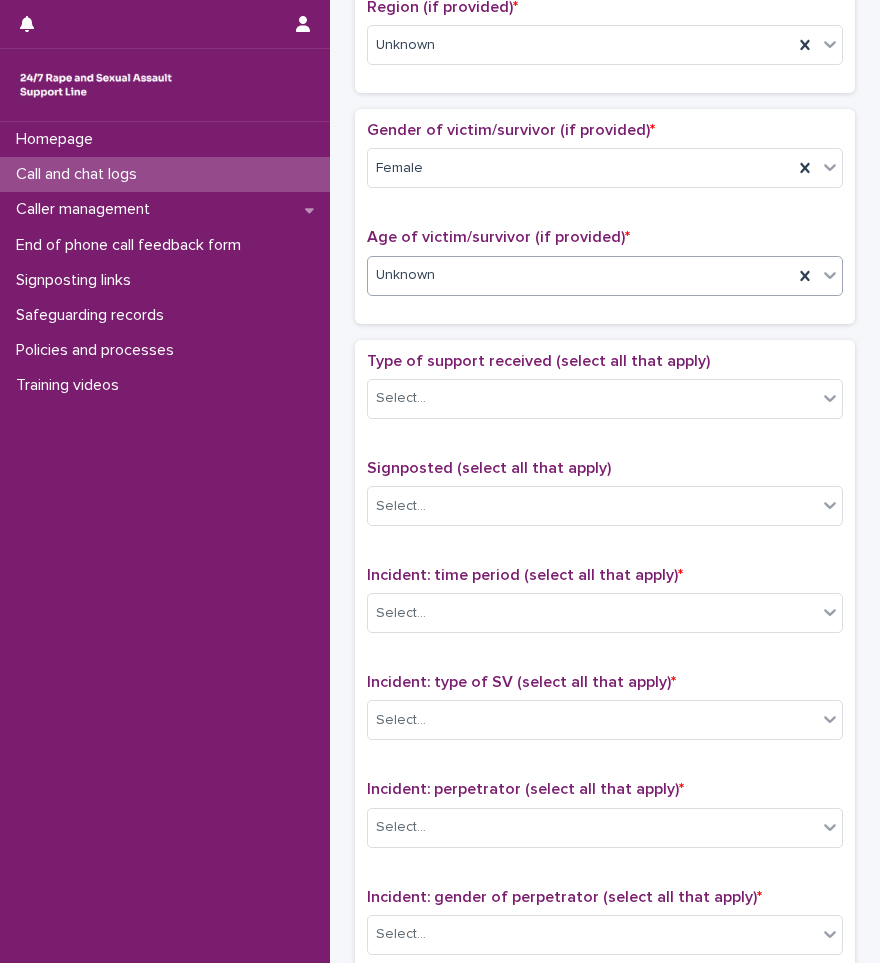 scroll, scrollTop: 961, scrollLeft: 0, axis: vertical 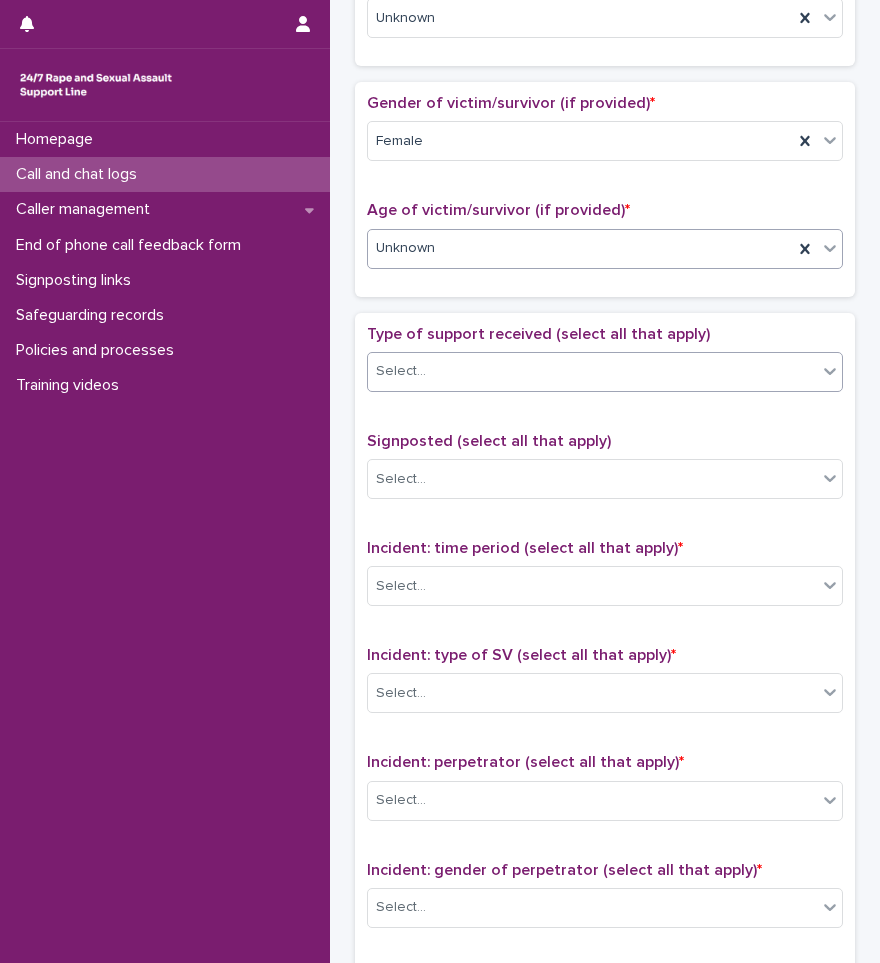 click on "Select..." at bounding box center [592, 371] 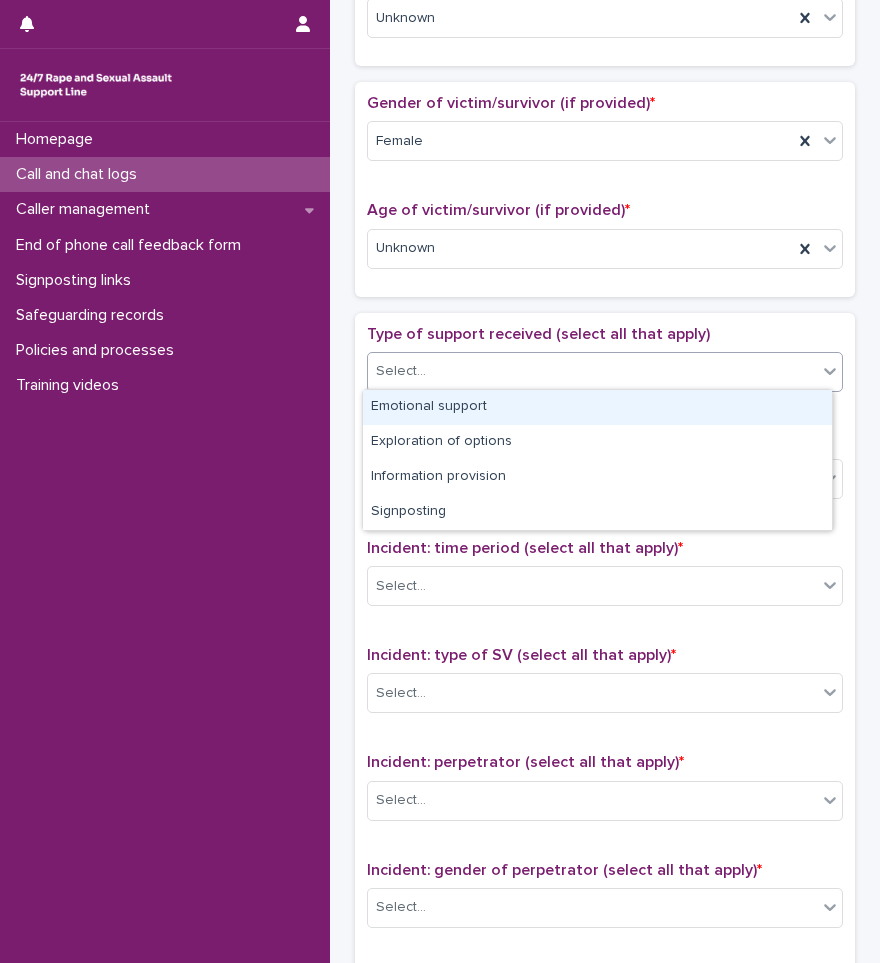 click on "Emotional support" at bounding box center (597, 407) 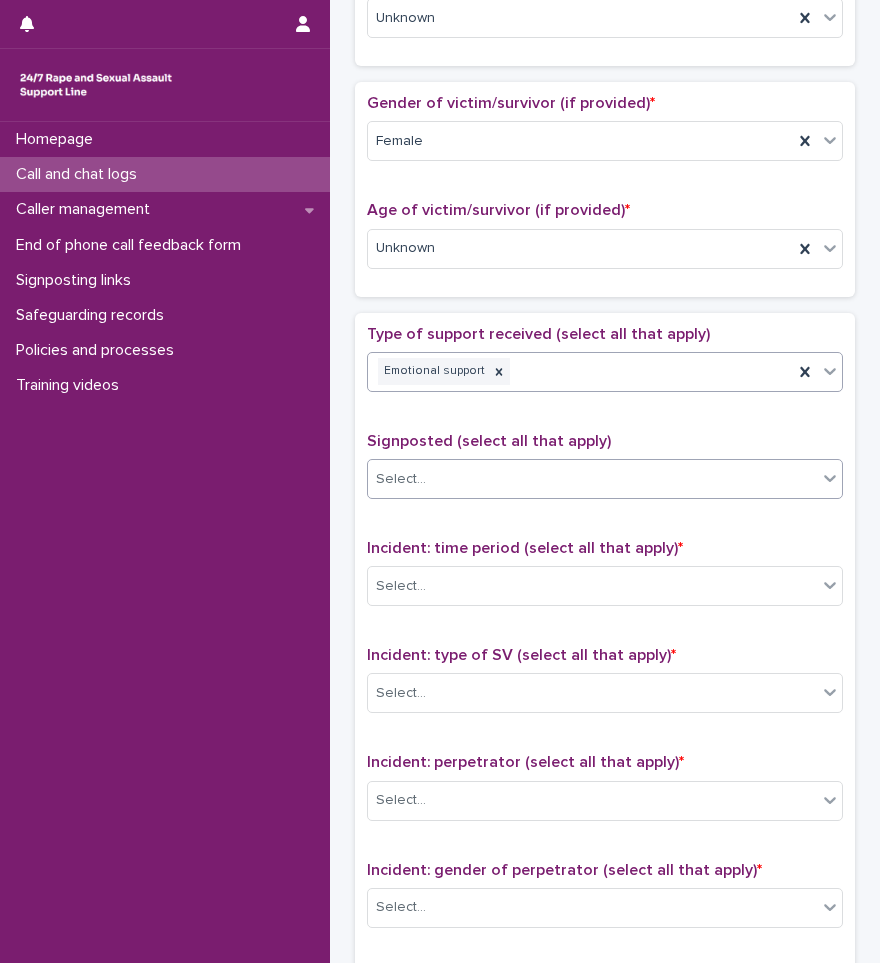 click on "Select..." at bounding box center [592, 479] 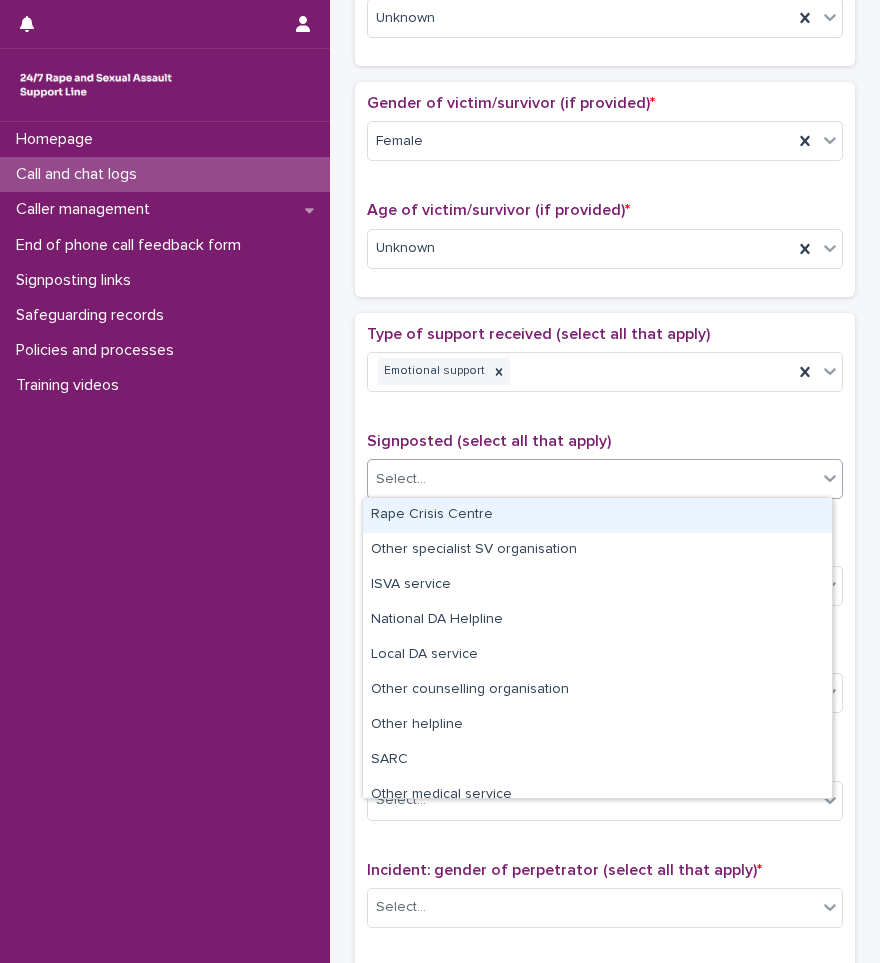 click on "Signposted (select all that apply)" at bounding box center (489, 441) 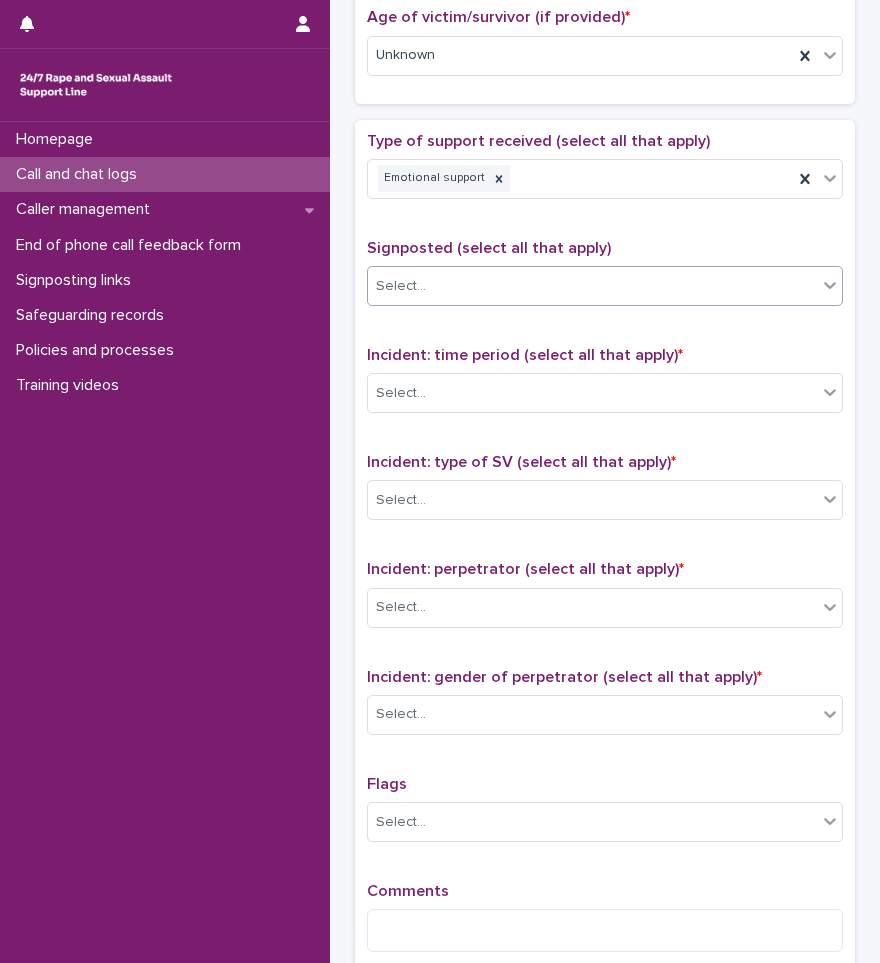 scroll, scrollTop: 1161, scrollLeft: 0, axis: vertical 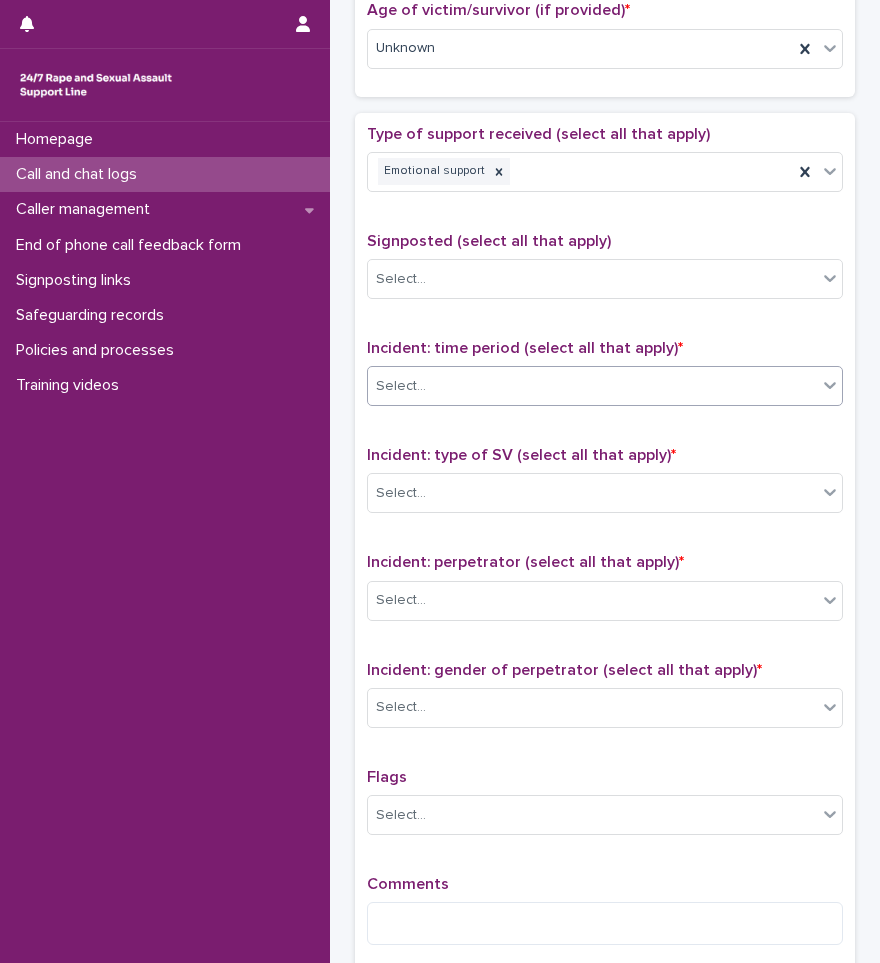 click on "Select..." at bounding box center (592, 386) 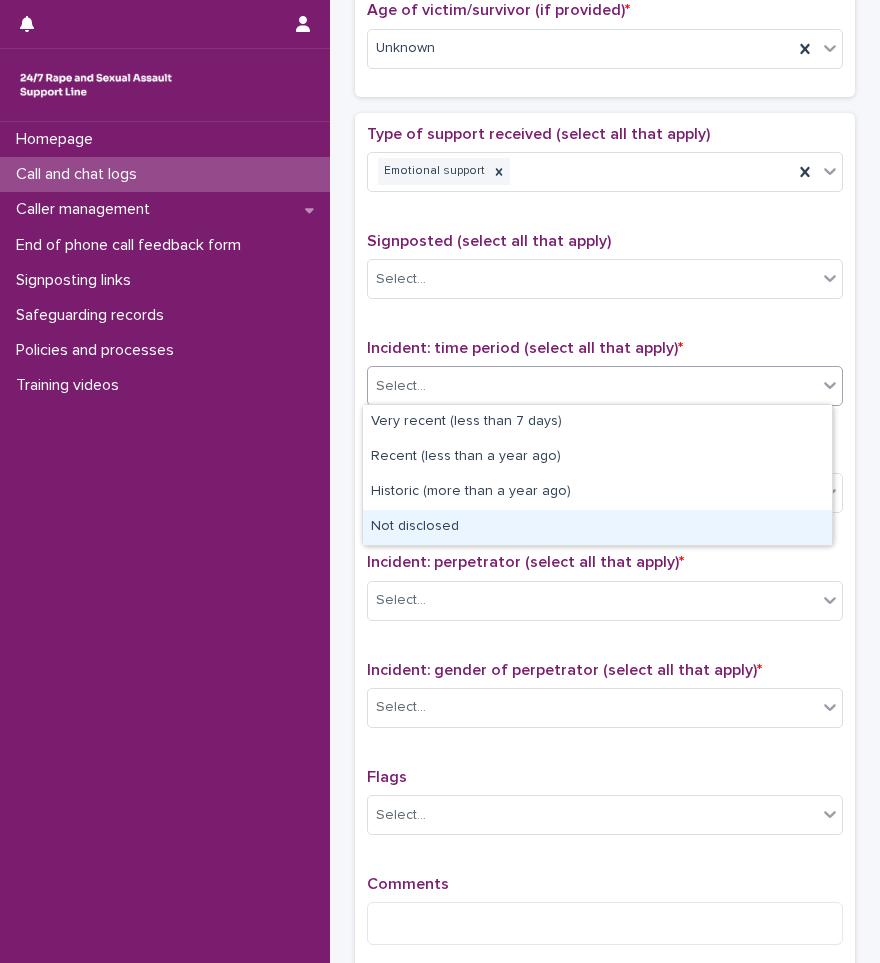 click on "Not disclosed" at bounding box center [597, 527] 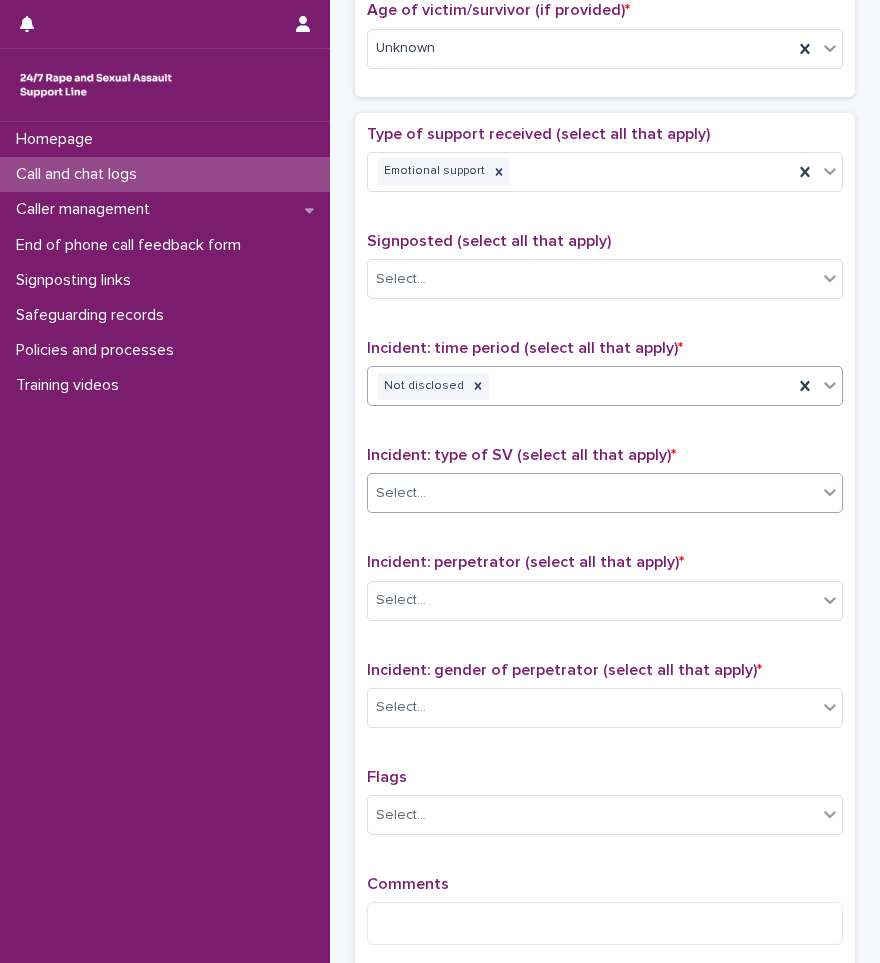 click on "Select..." at bounding box center [592, 493] 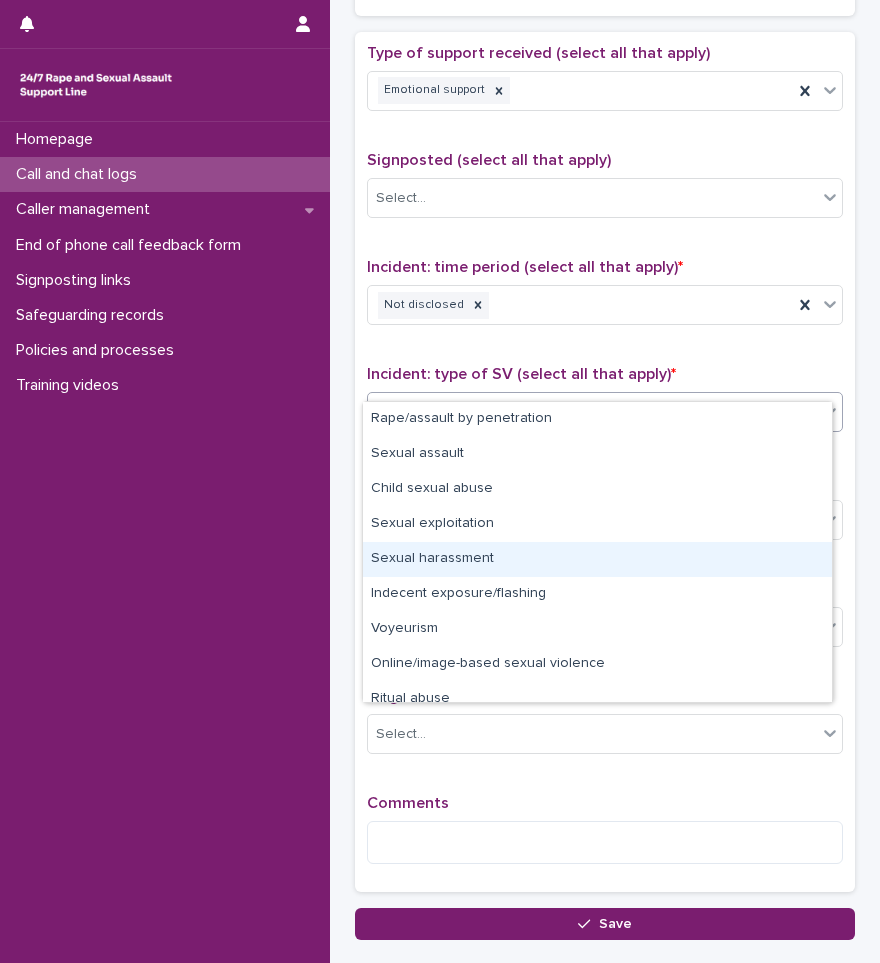 scroll, scrollTop: 1361, scrollLeft: 0, axis: vertical 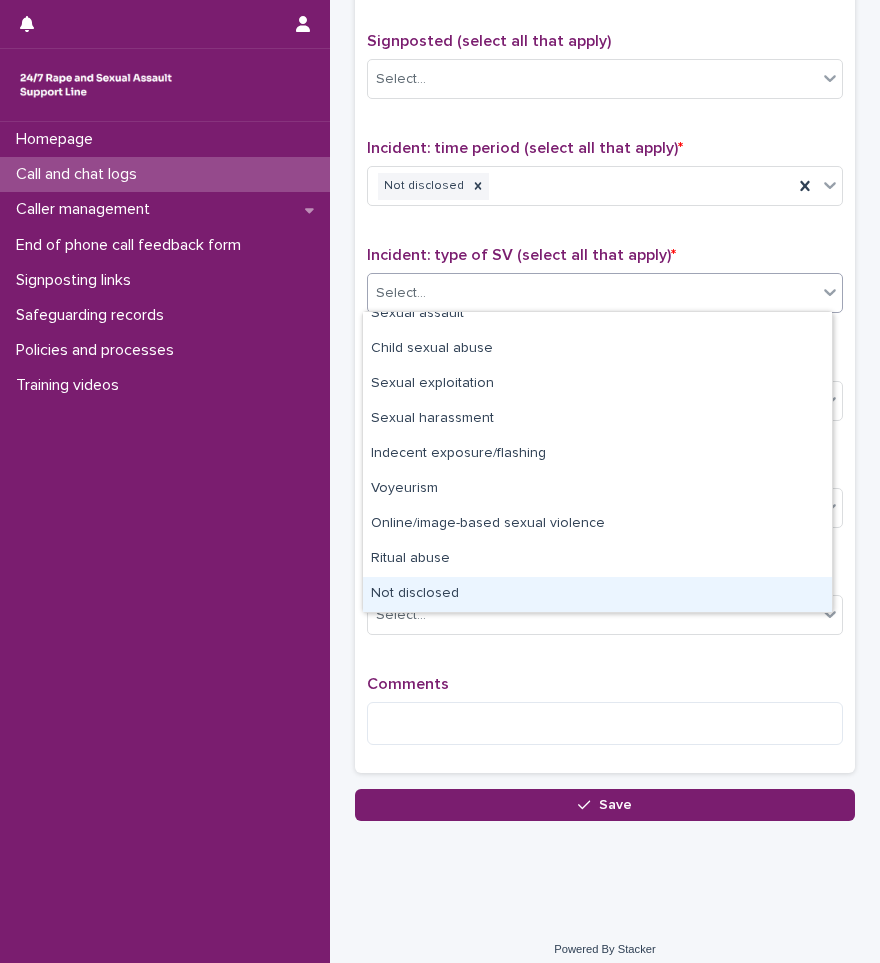 click on "Not disclosed" at bounding box center (597, 594) 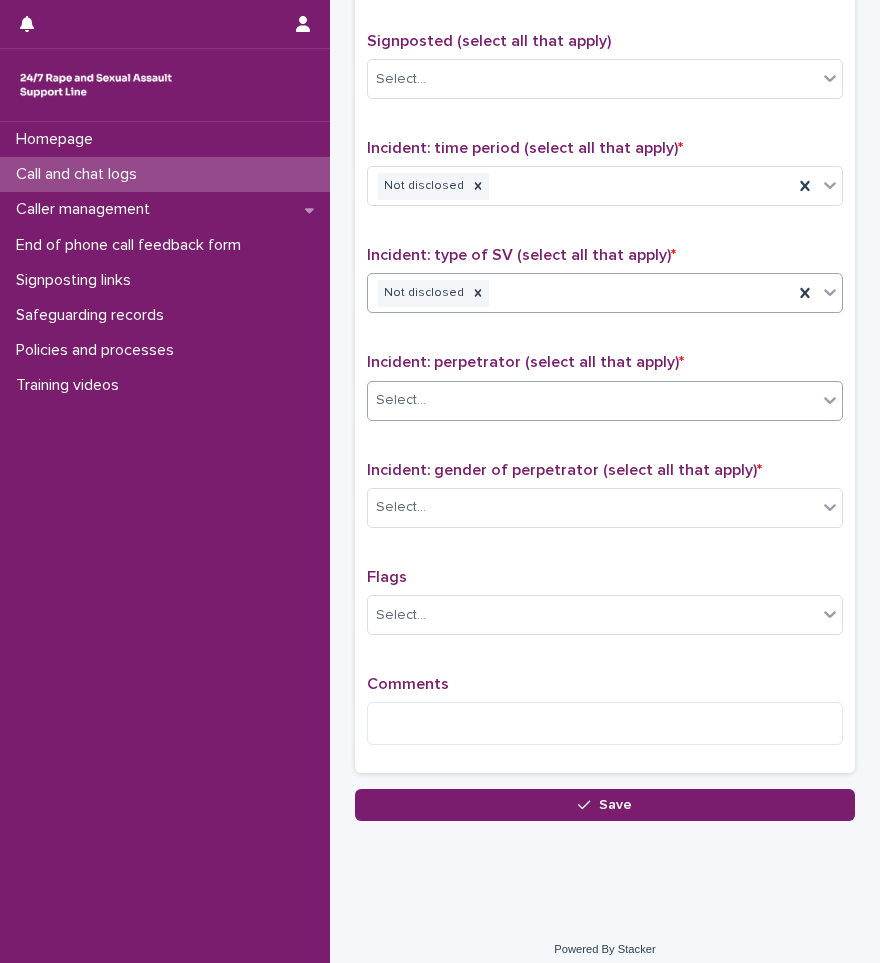 click on "Select..." at bounding box center (592, 400) 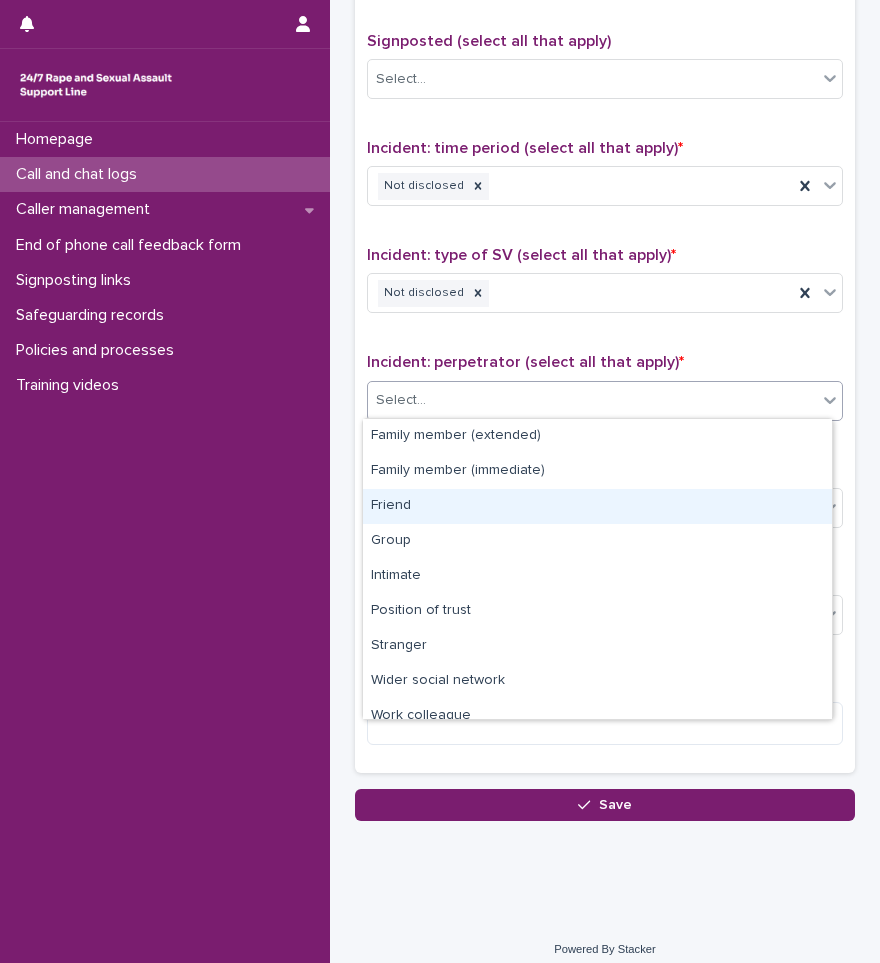 scroll, scrollTop: 85, scrollLeft: 0, axis: vertical 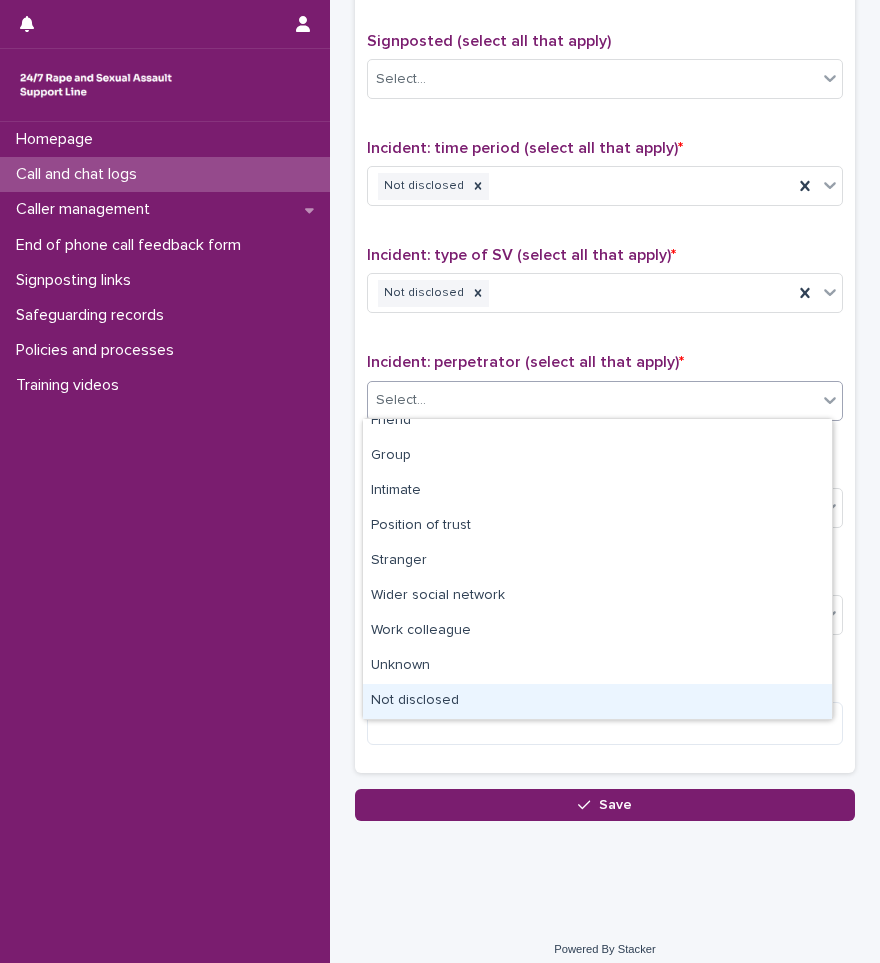 click on "Not disclosed" at bounding box center (597, 701) 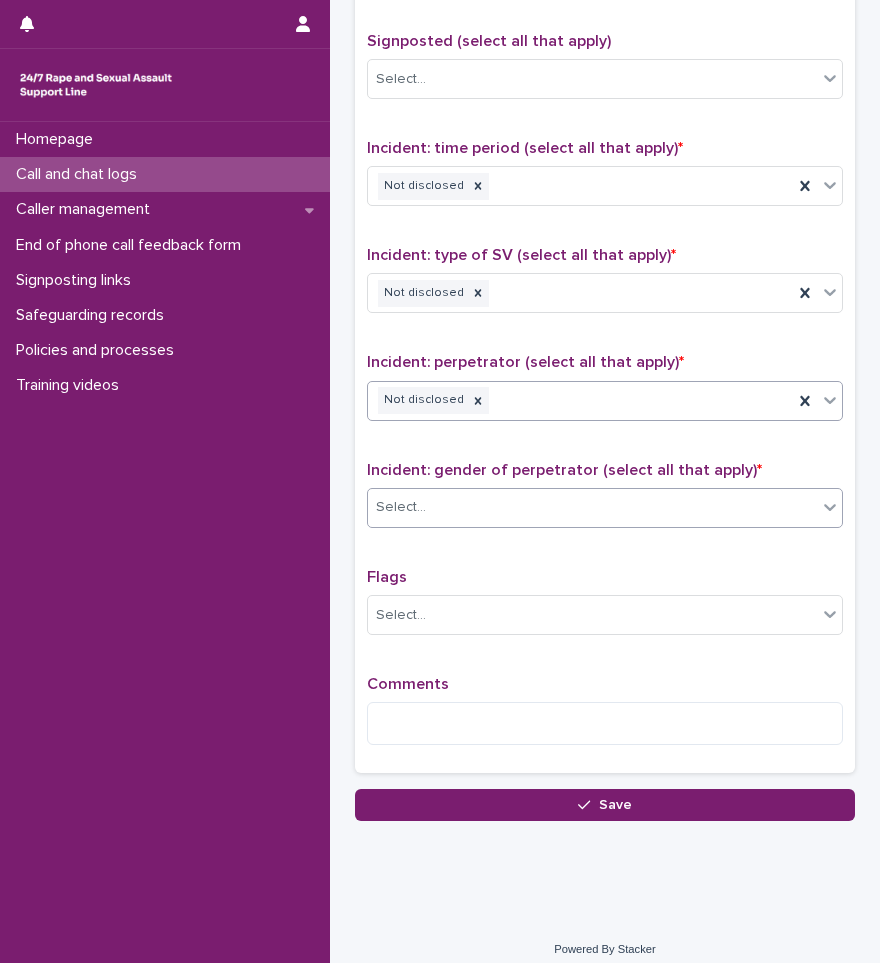 click on "Select..." at bounding box center (592, 507) 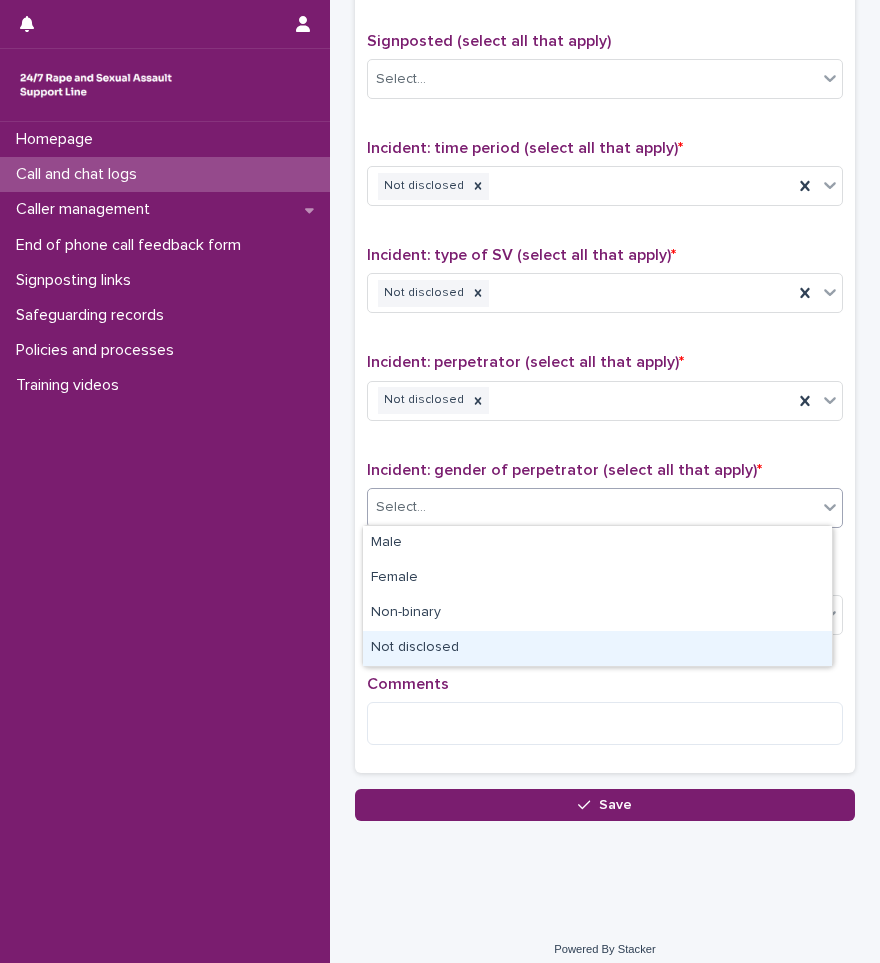 click on "Not disclosed" at bounding box center [597, 648] 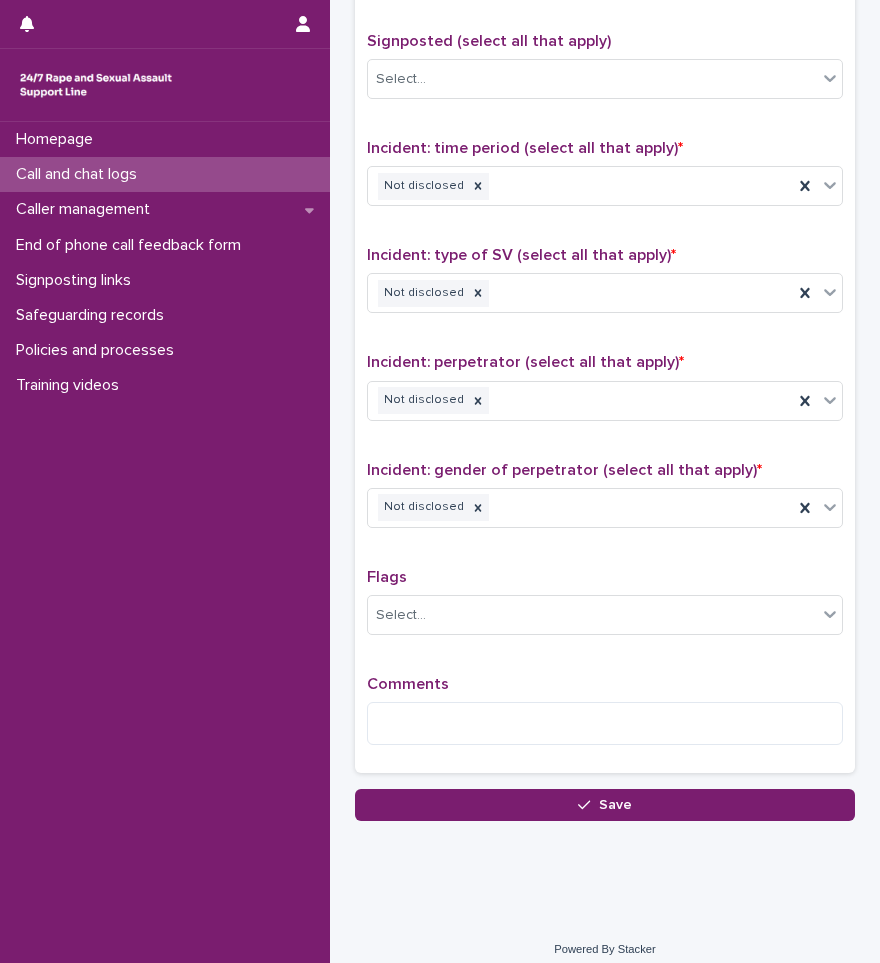 click on "Comments" at bounding box center (605, 718) 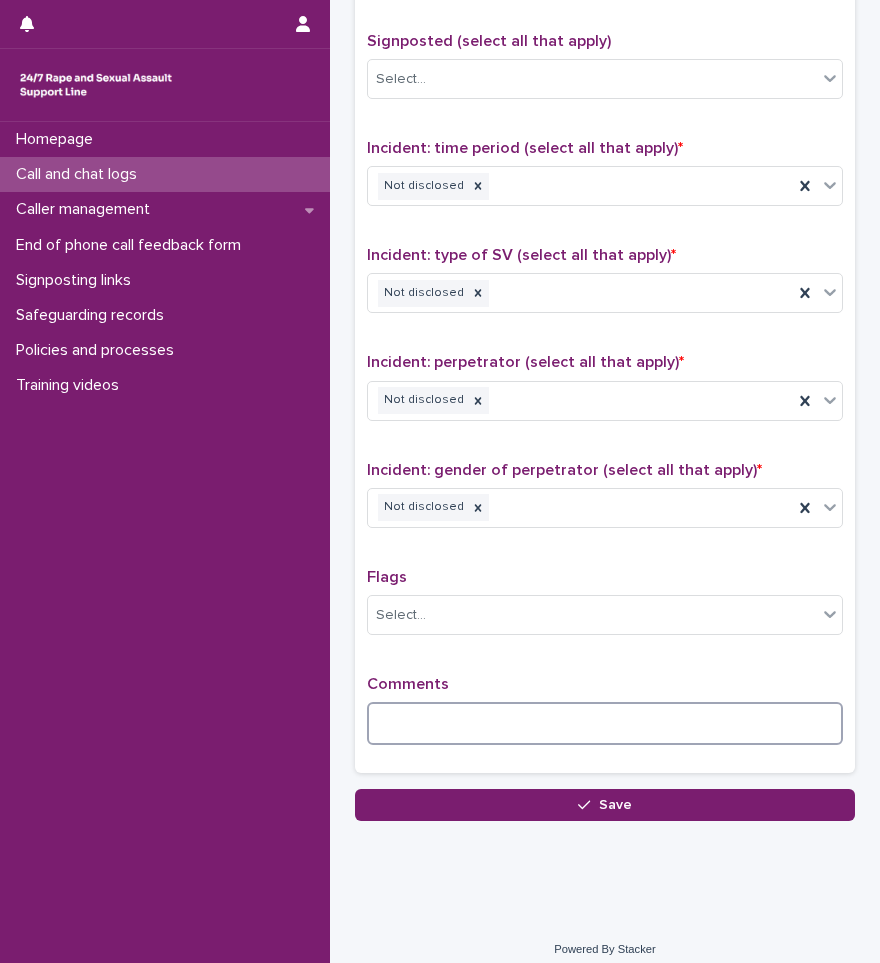 click at bounding box center (605, 723) 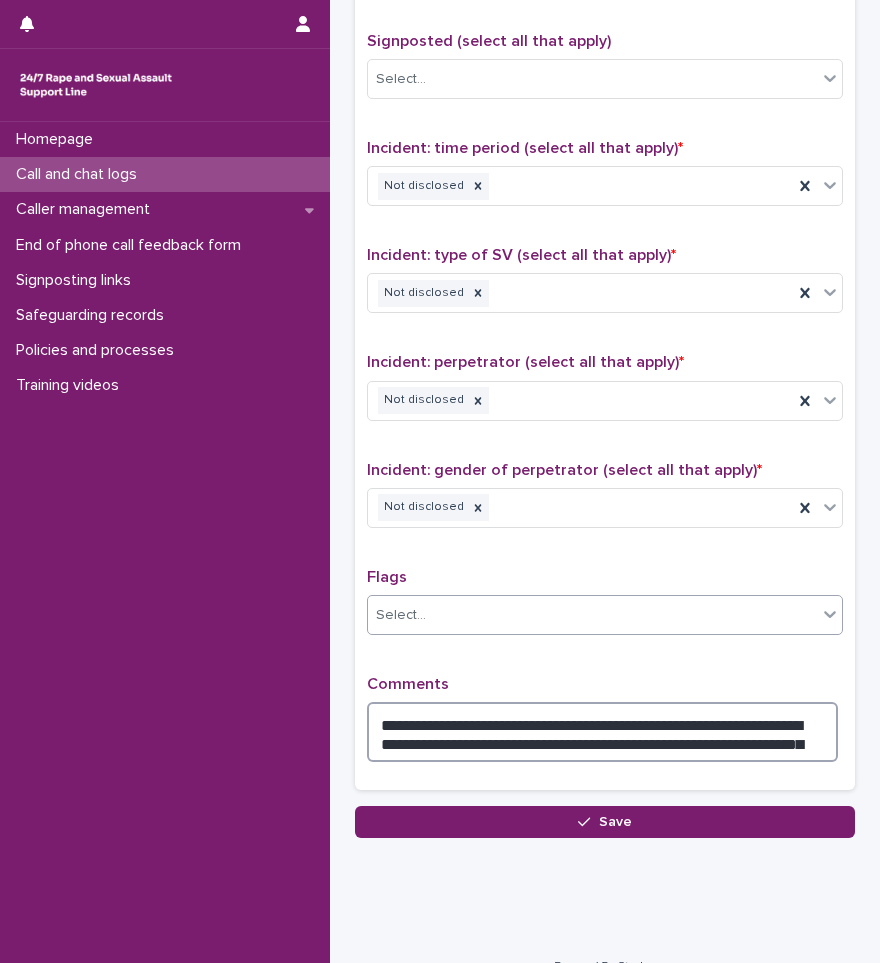 type on "**********" 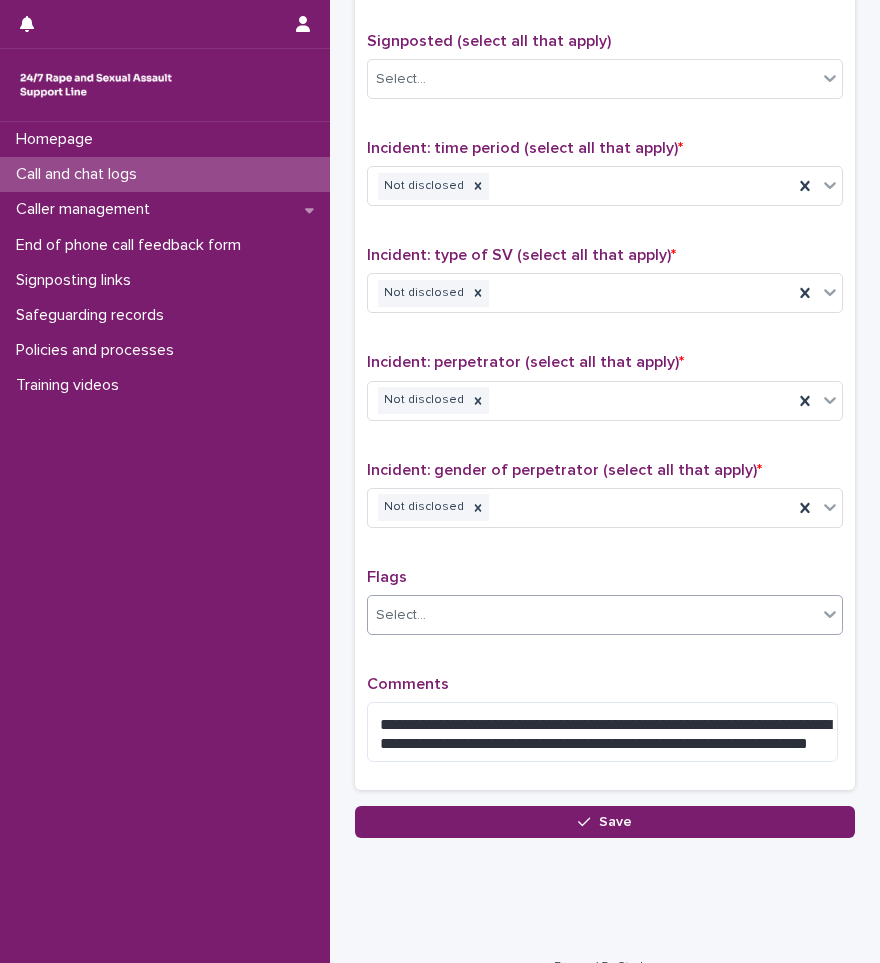 click on "Select..." at bounding box center (592, 615) 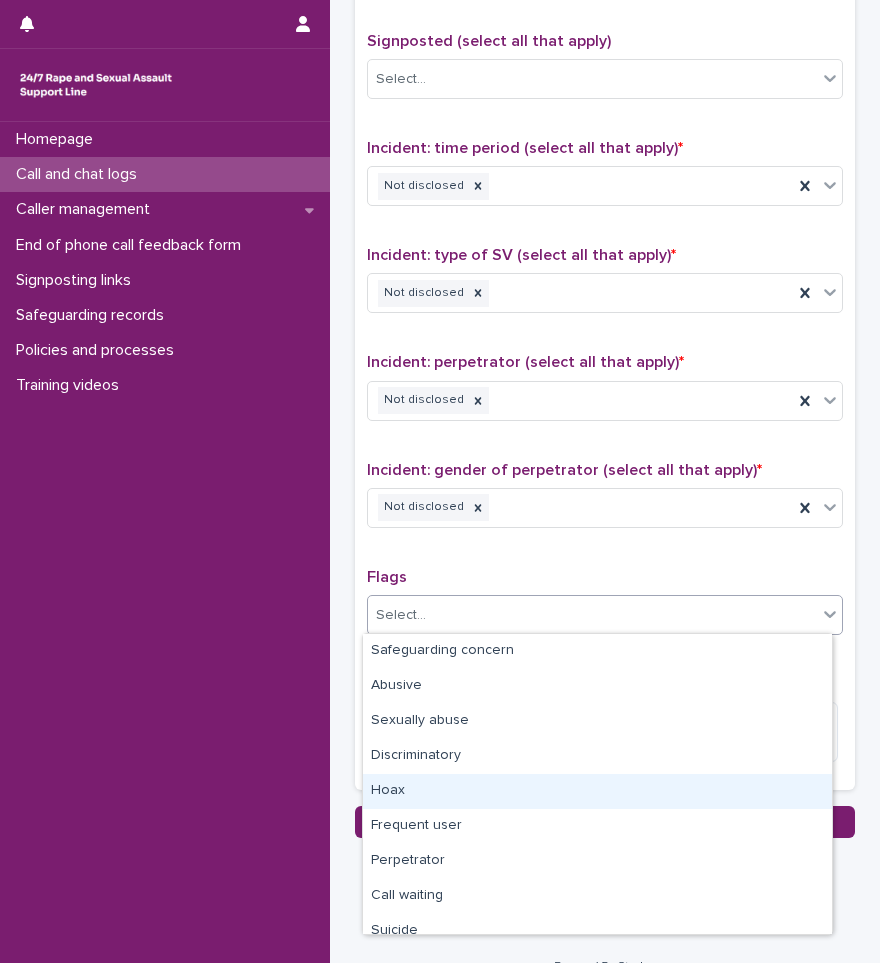scroll, scrollTop: 100, scrollLeft: 0, axis: vertical 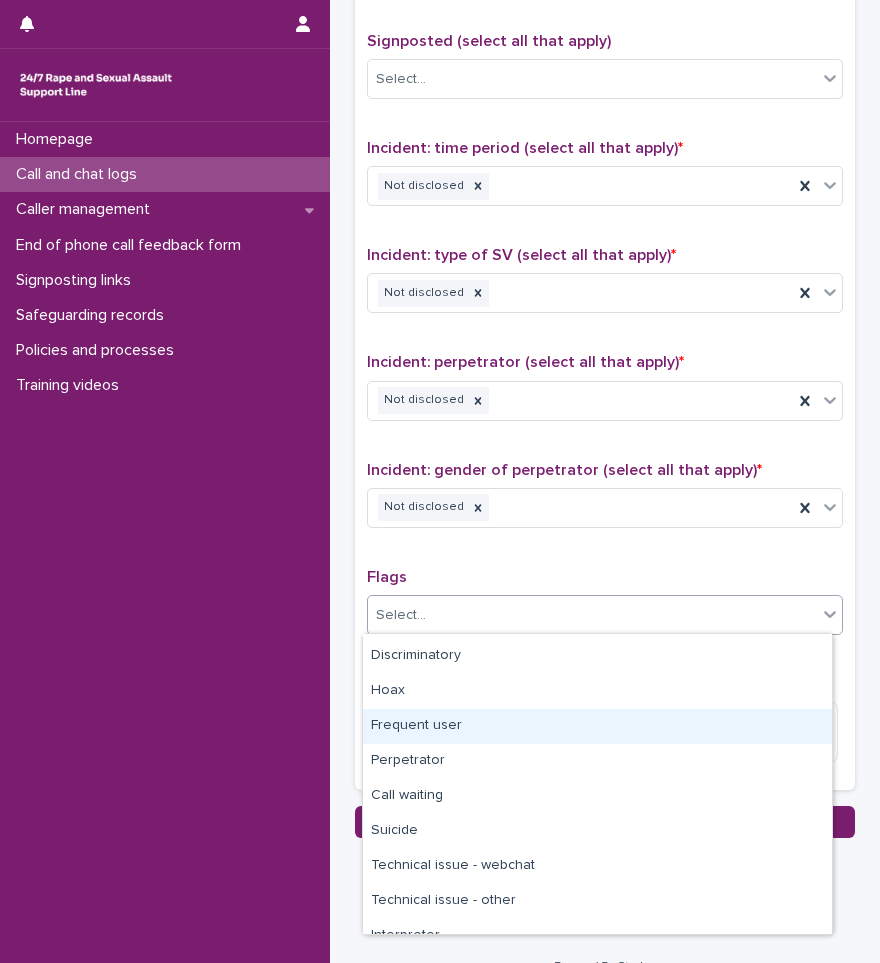 click on "Frequent user" at bounding box center [597, 726] 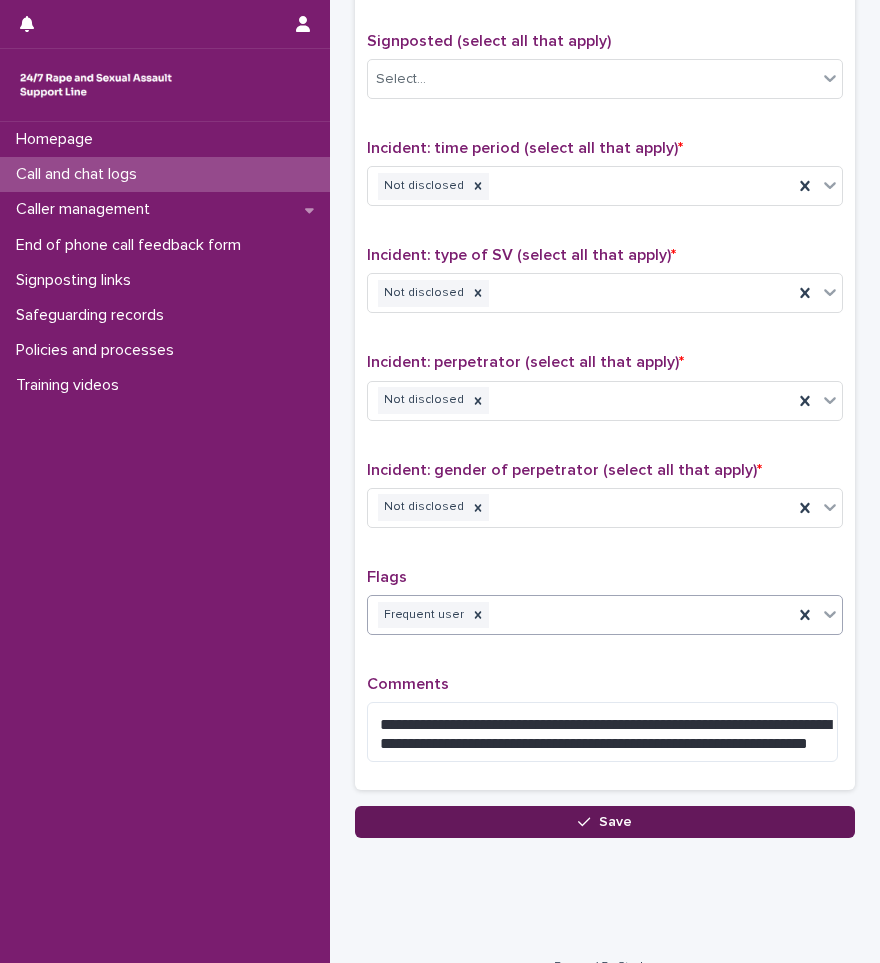 click on "Save" at bounding box center [605, 822] 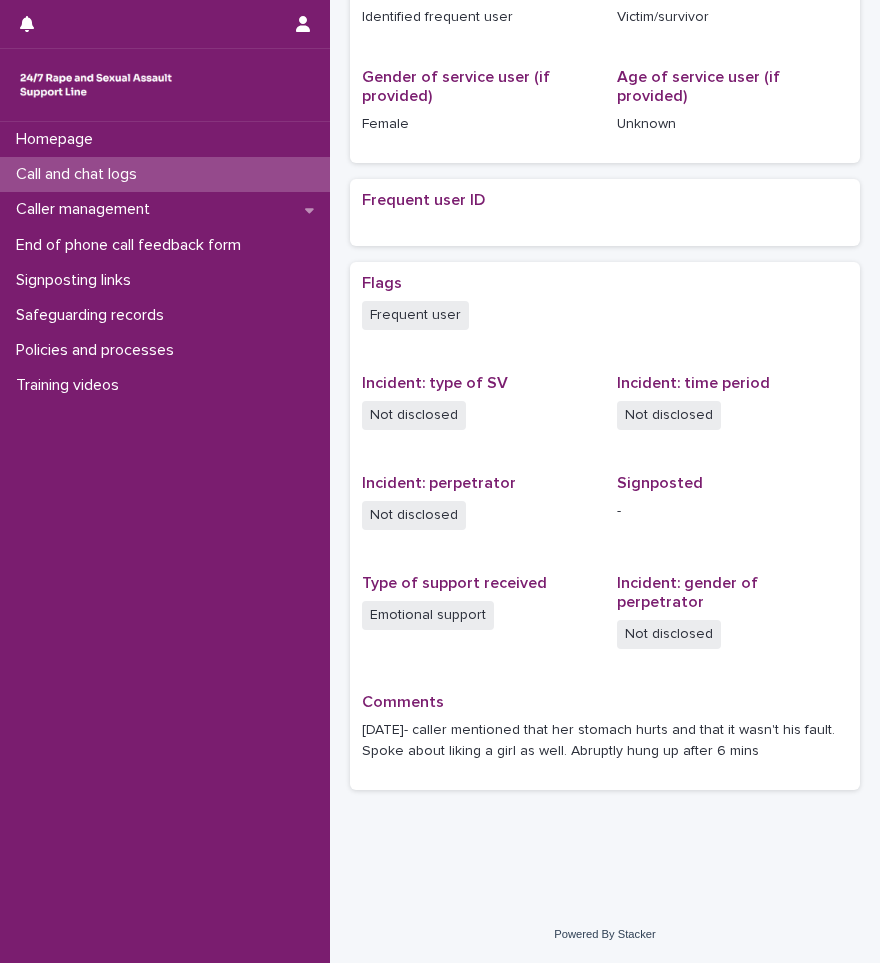 scroll, scrollTop: 0, scrollLeft: 0, axis: both 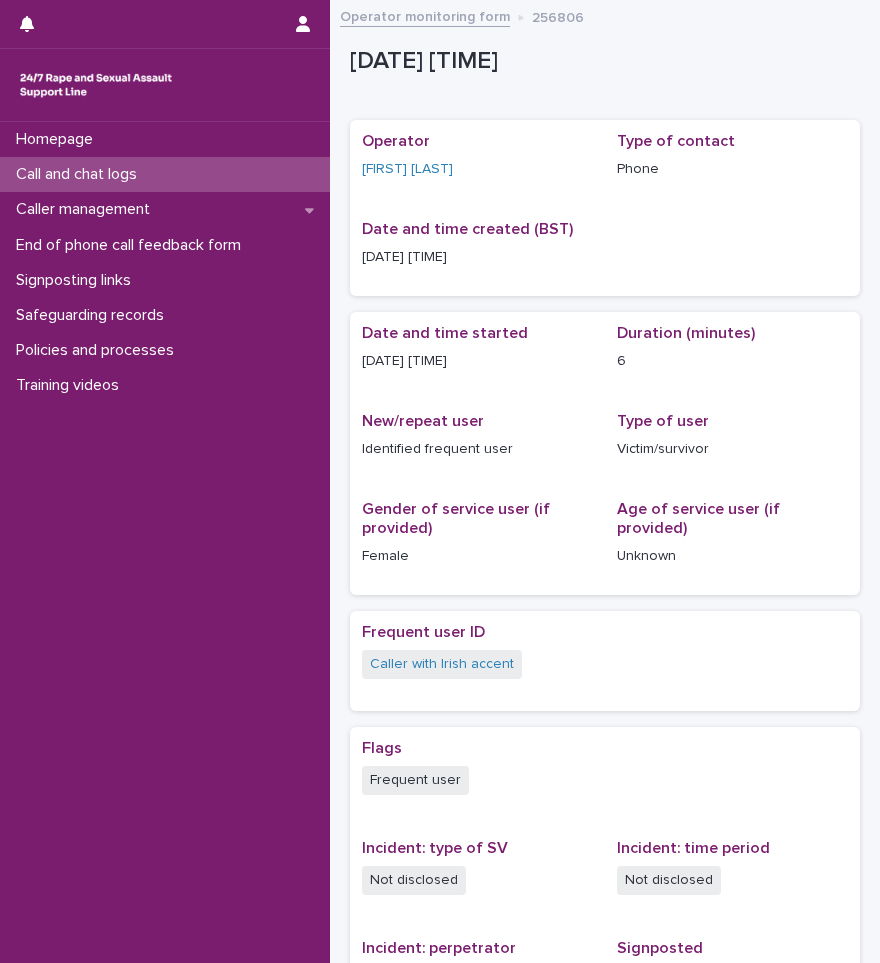 click on "Call and chat logs" at bounding box center (80, 174) 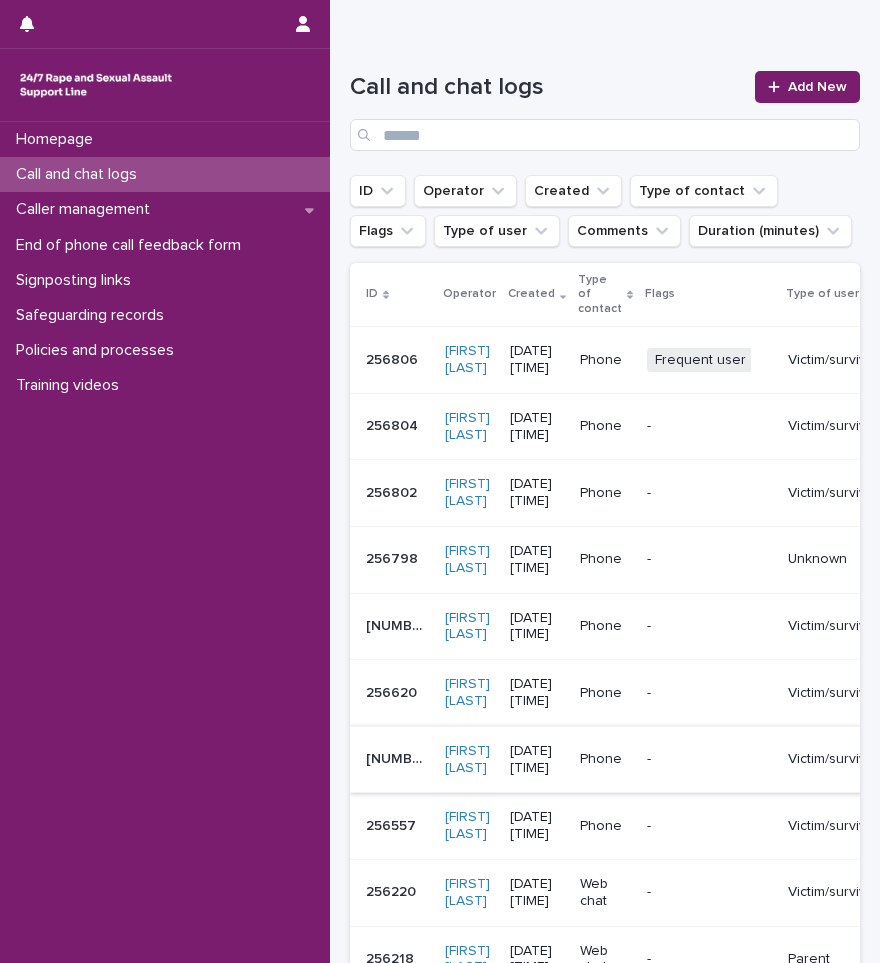 scroll, scrollTop: 391, scrollLeft: 0, axis: vertical 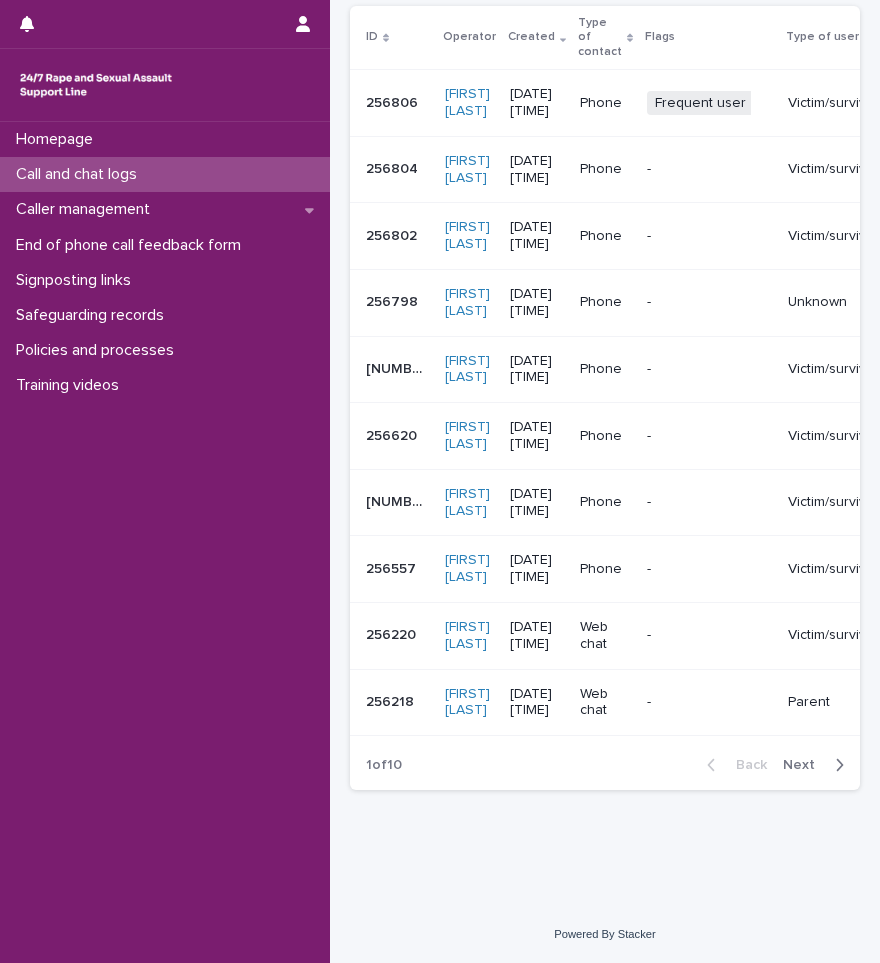click on "Next" at bounding box center (805, 765) 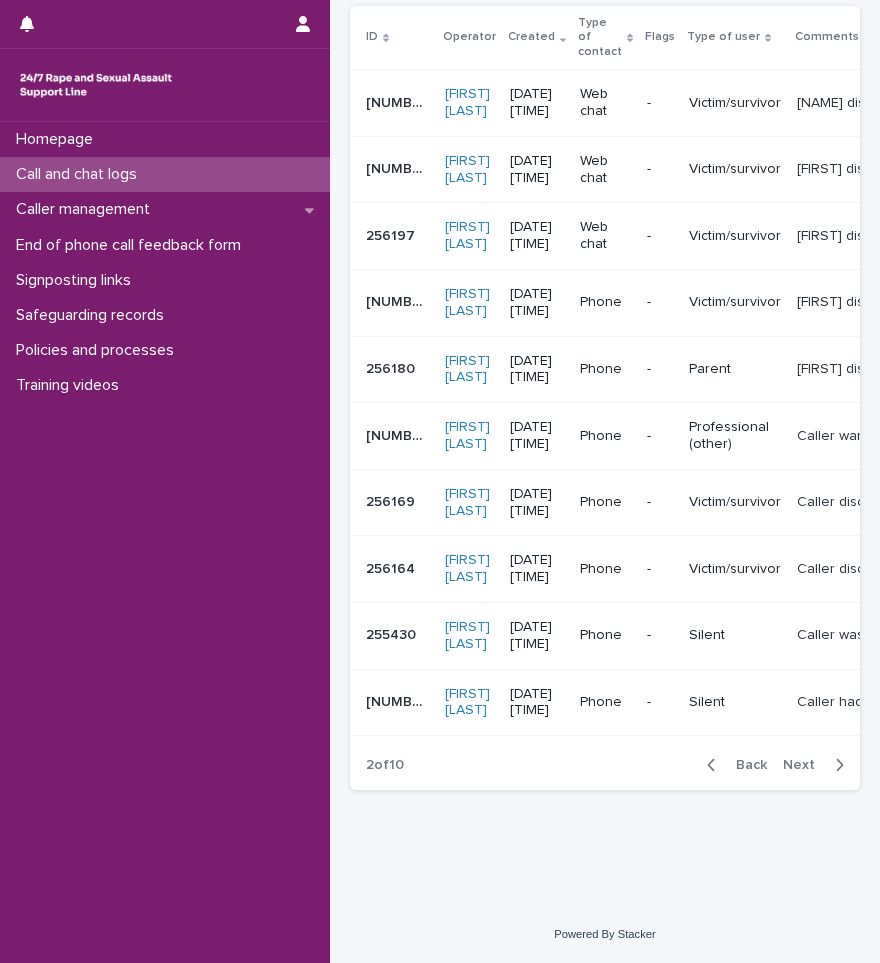 click on "Next" at bounding box center (805, 765) 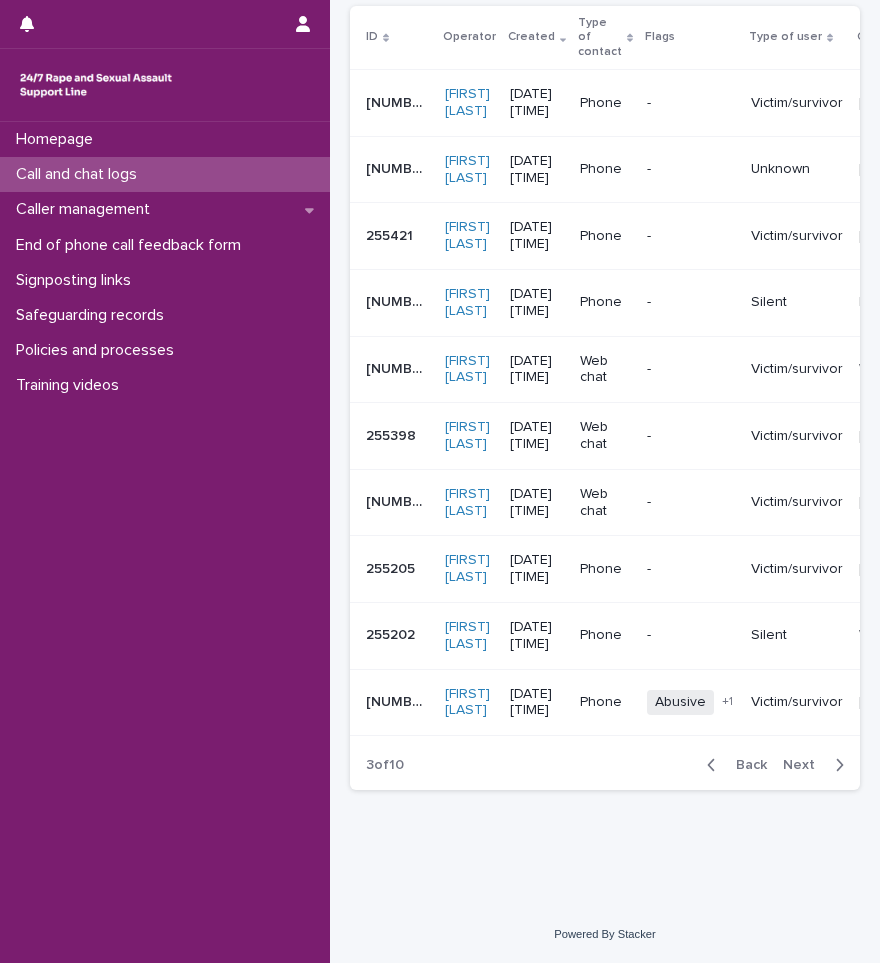 click on "Next" at bounding box center (805, 765) 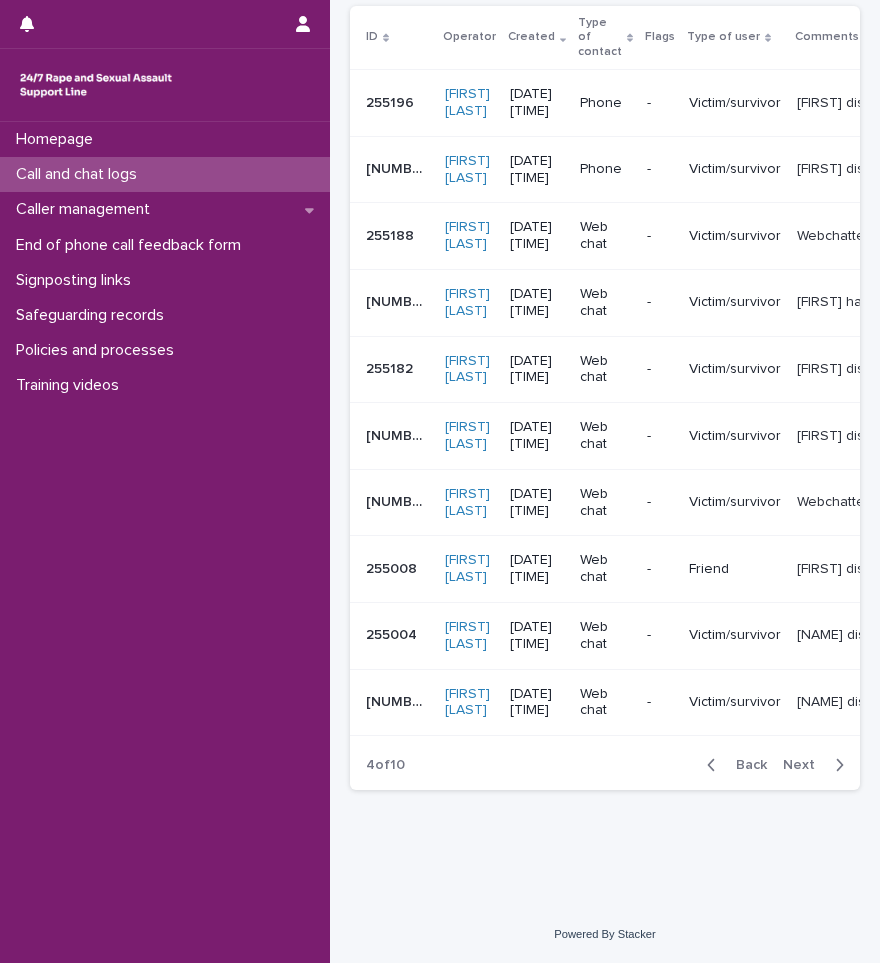 click on "Next" at bounding box center (805, 765) 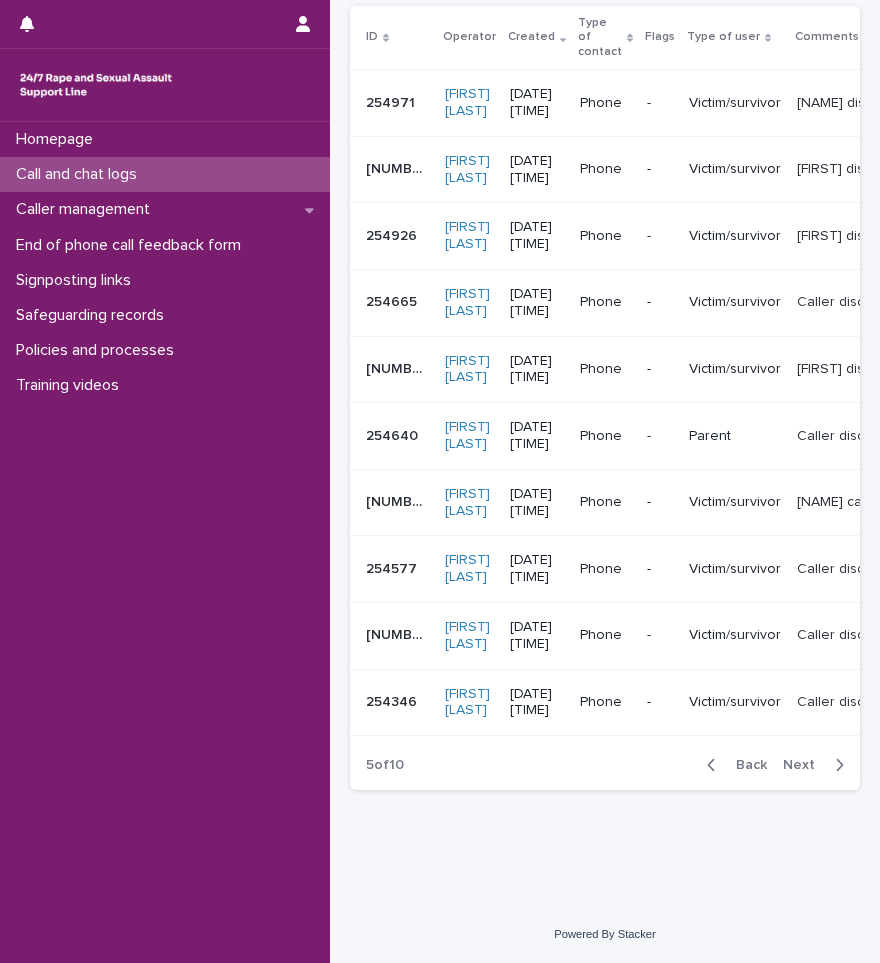 drag, startPoint x: 662, startPoint y: 724, endPoint x: 753, endPoint y: 739, distance: 92.22798 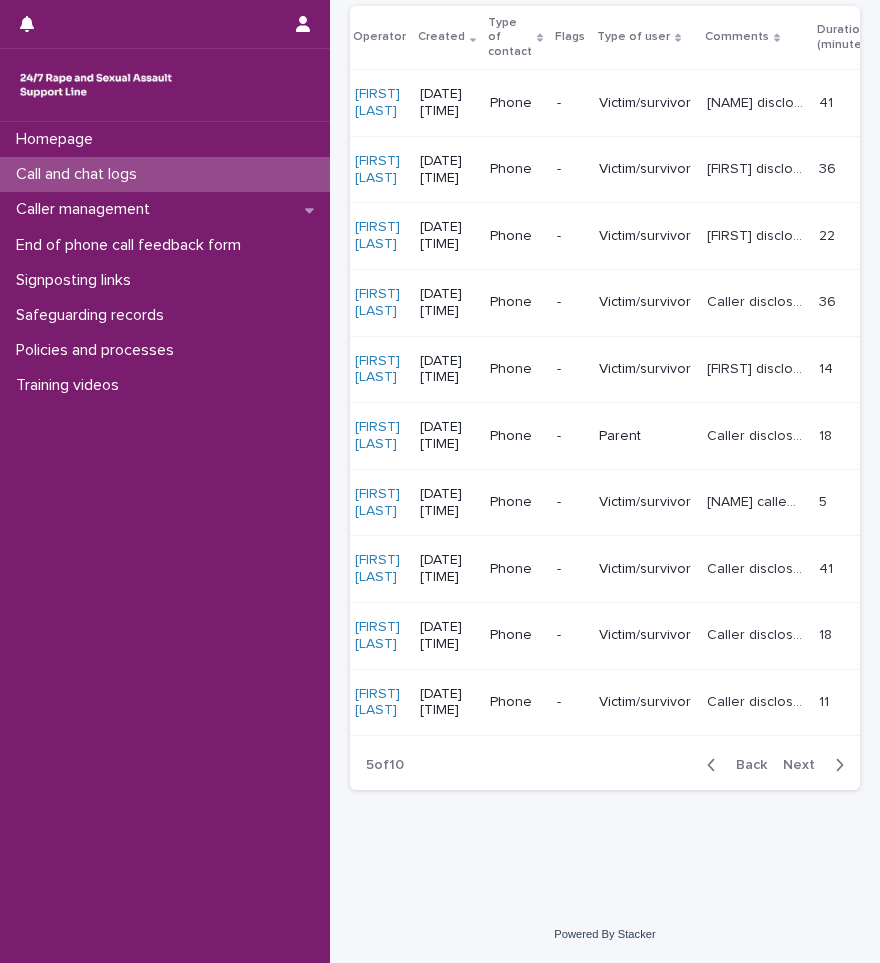 scroll, scrollTop: 0, scrollLeft: 137, axis: horizontal 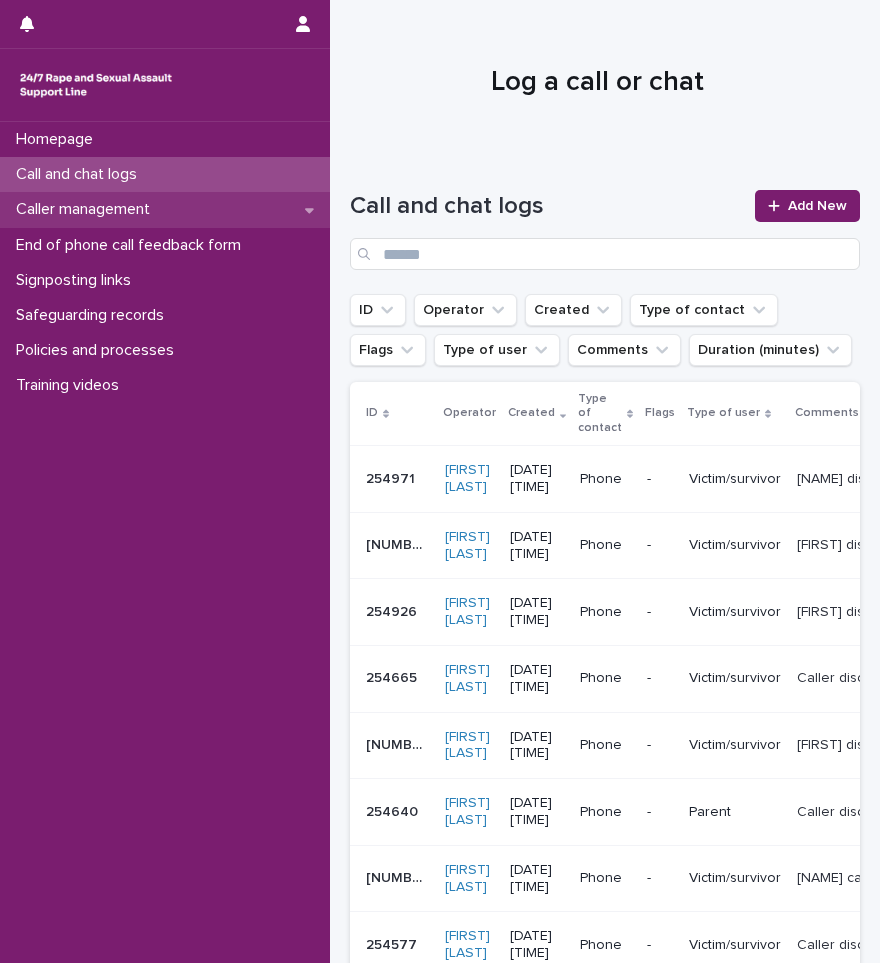 click on "Caller management" at bounding box center (87, 209) 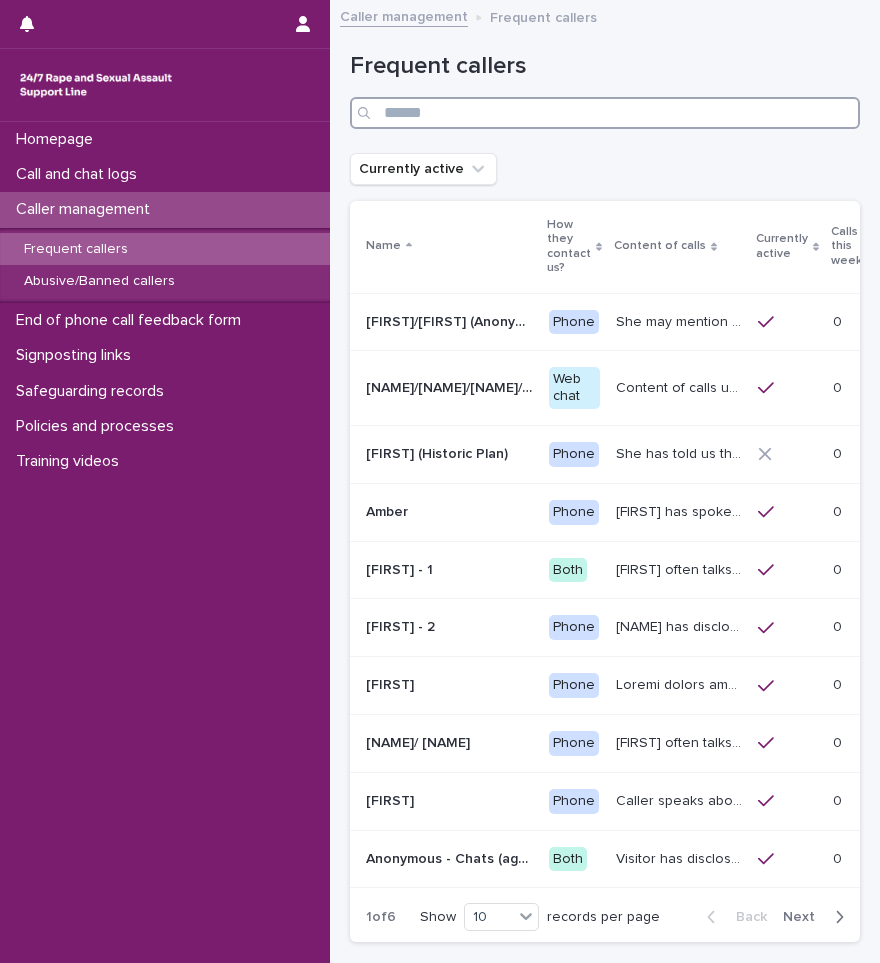 click at bounding box center [605, 113] 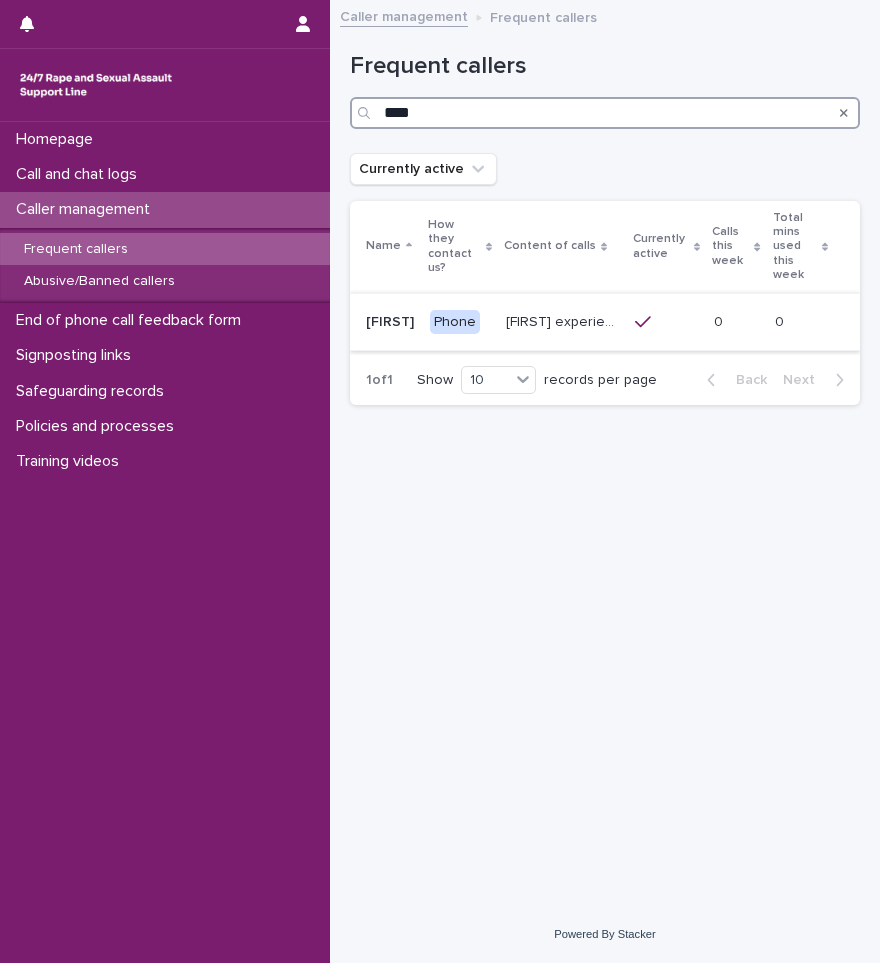 type on "****" 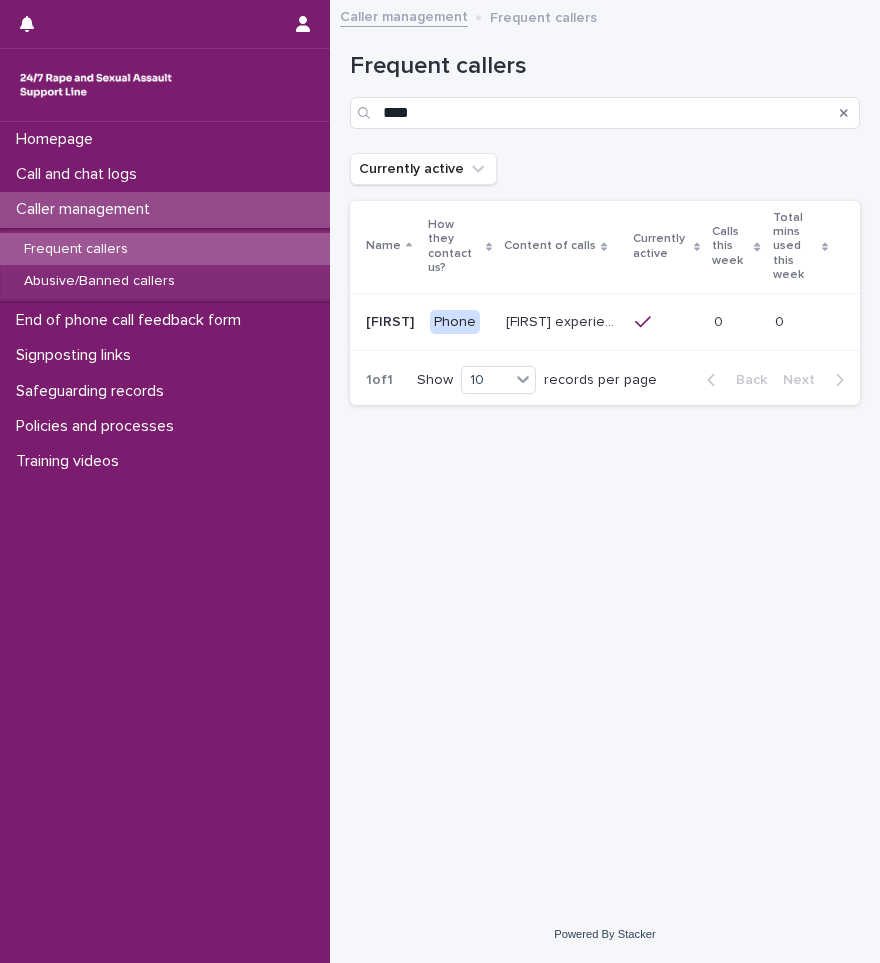 click on "[FIRST] experienced CSA and speaks about a rape that has been previously reported, there is no progress on this and the police have lost her statement. She has previously had an ISVA with her local Rape Crisis but the support was withdrawn by the centre for her ‘being rude’. She has had carers which have been withdrawn by the council, this has meant that she is living in unfit conditions. She describes rubbish, flies, not being able to buy toilet roll or shower. She often expresses suicidal ideation.
[FIRST] is autistic and has a sensory processing disorder, she has asked that when we communicate with her that we speak slowly, give her time to speak and don't speak over her. [FIRST] has said to us that it is helpful for her to have a half-way time reminder, so that she can manage what she'd like to say during the call." at bounding box center [564, 320] 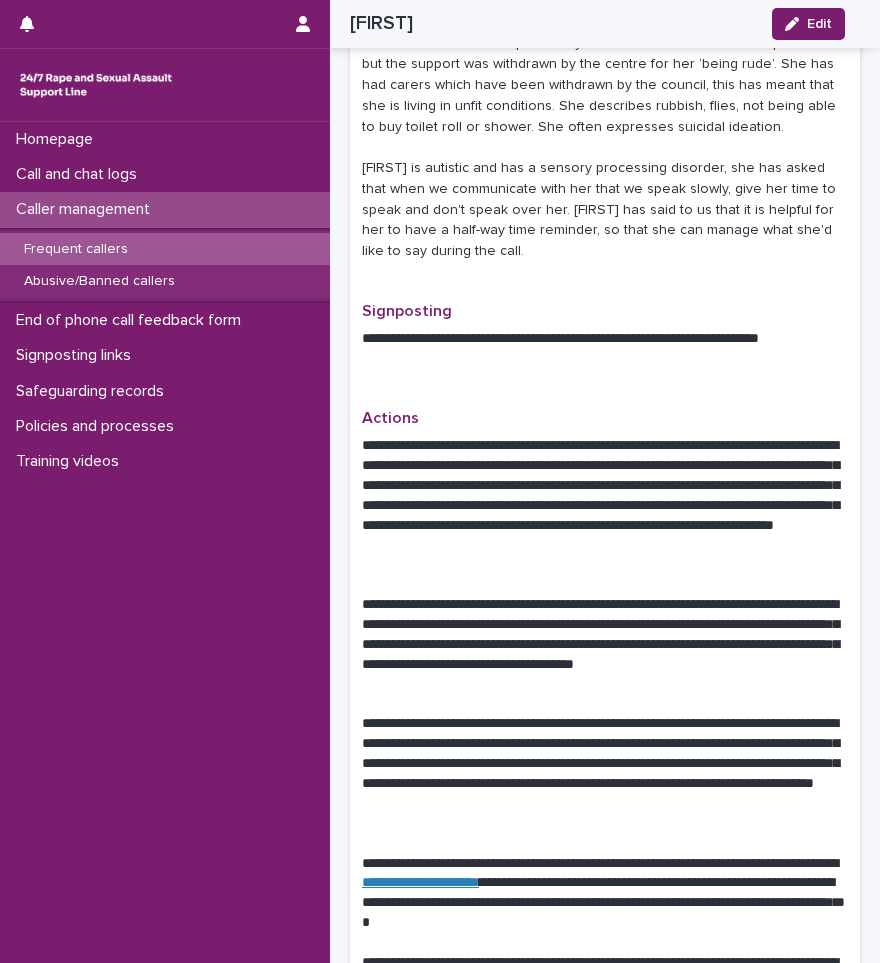 scroll, scrollTop: 600, scrollLeft: 0, axis: vertical 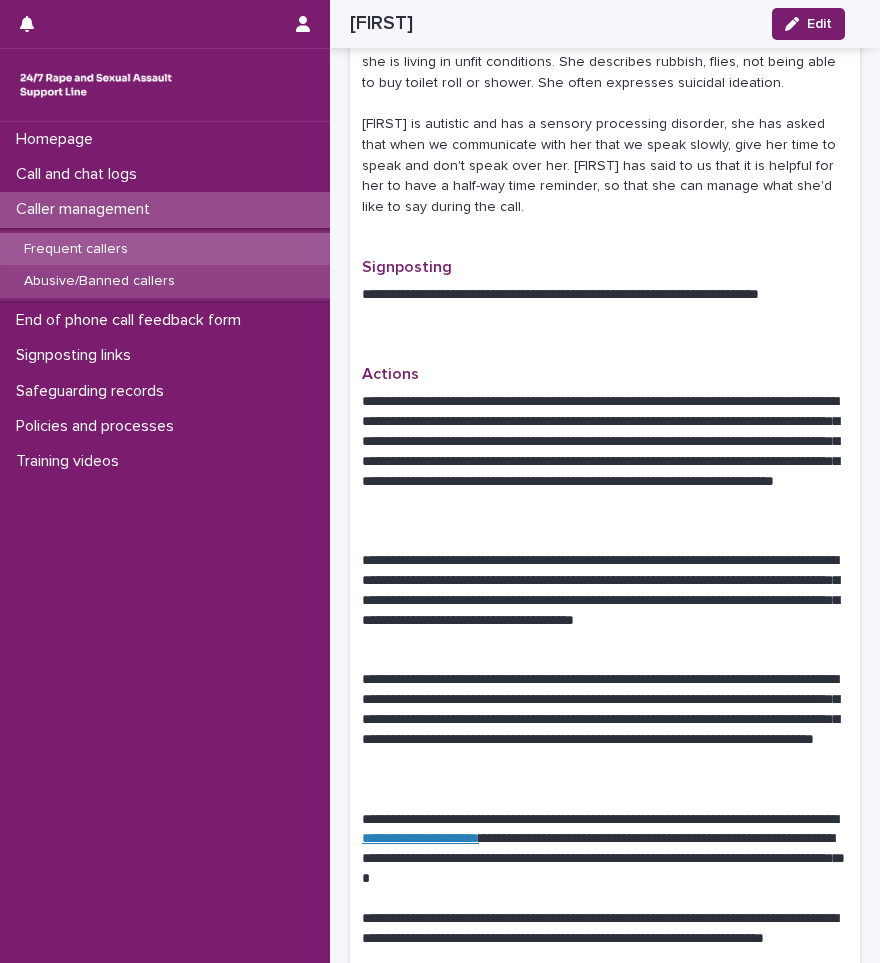 click on "Abusive/Banned callers" at bounding box center [165, 281] 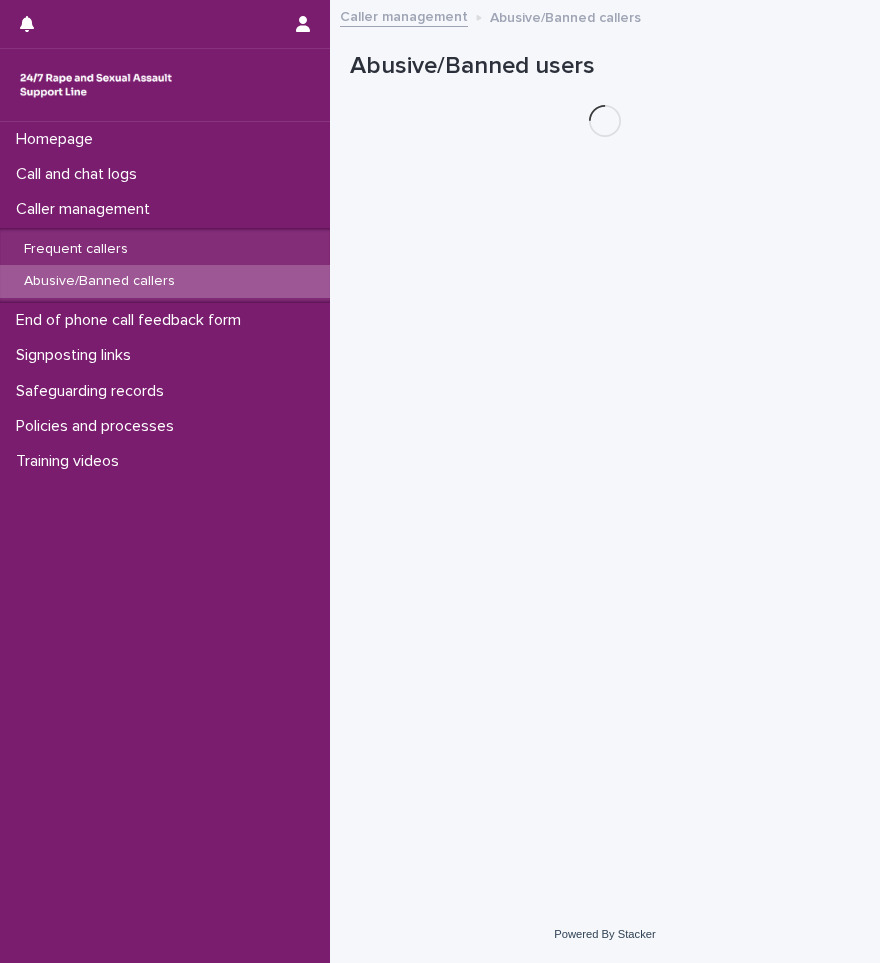 scroll, scrollTop: 0, scrollLeft: 0, axis: both 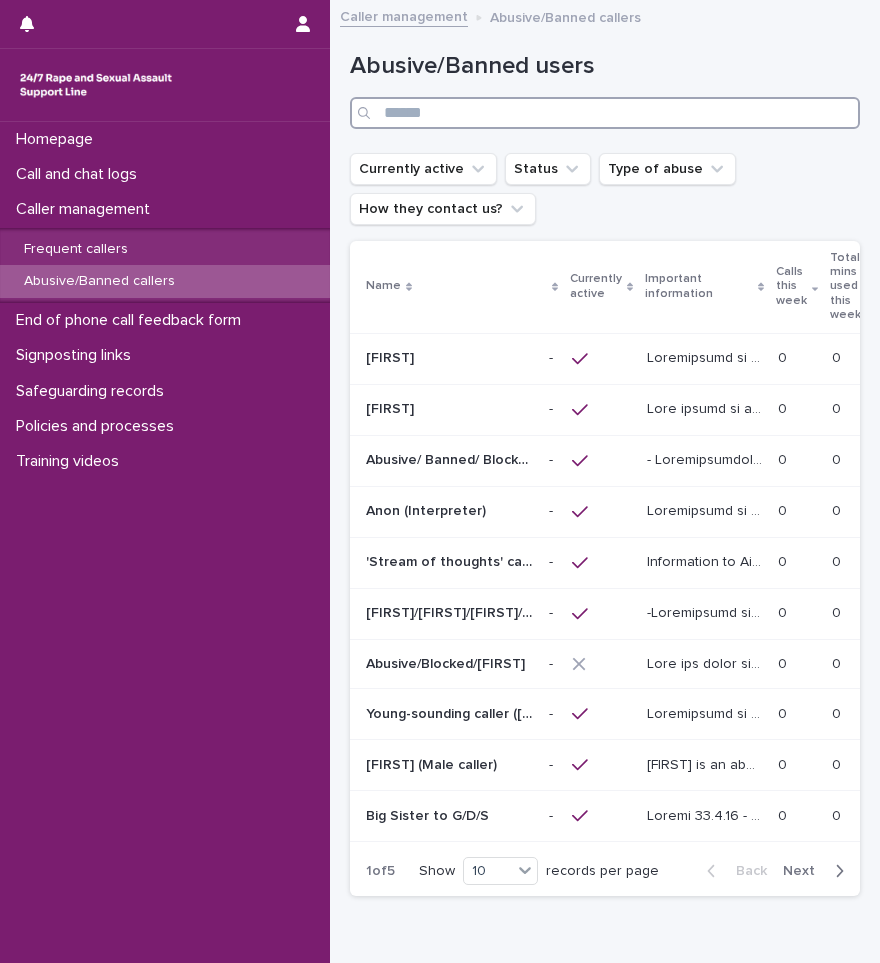 click at bounding box center [605, 113] 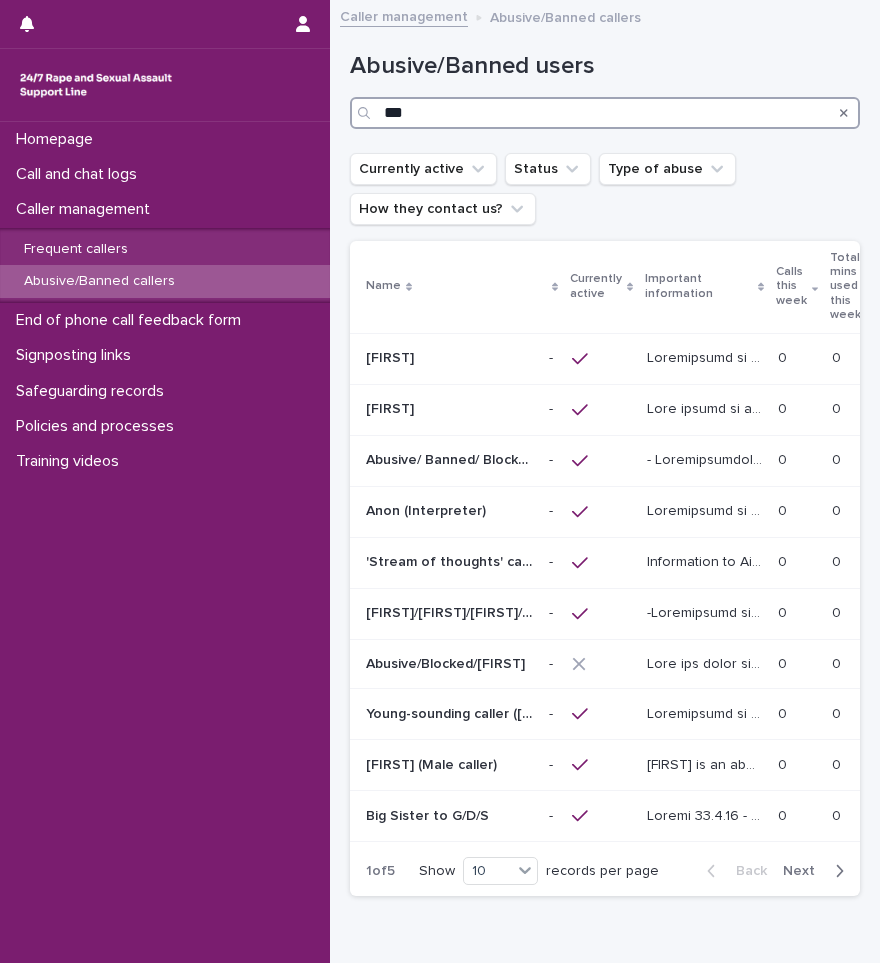 type on "****" 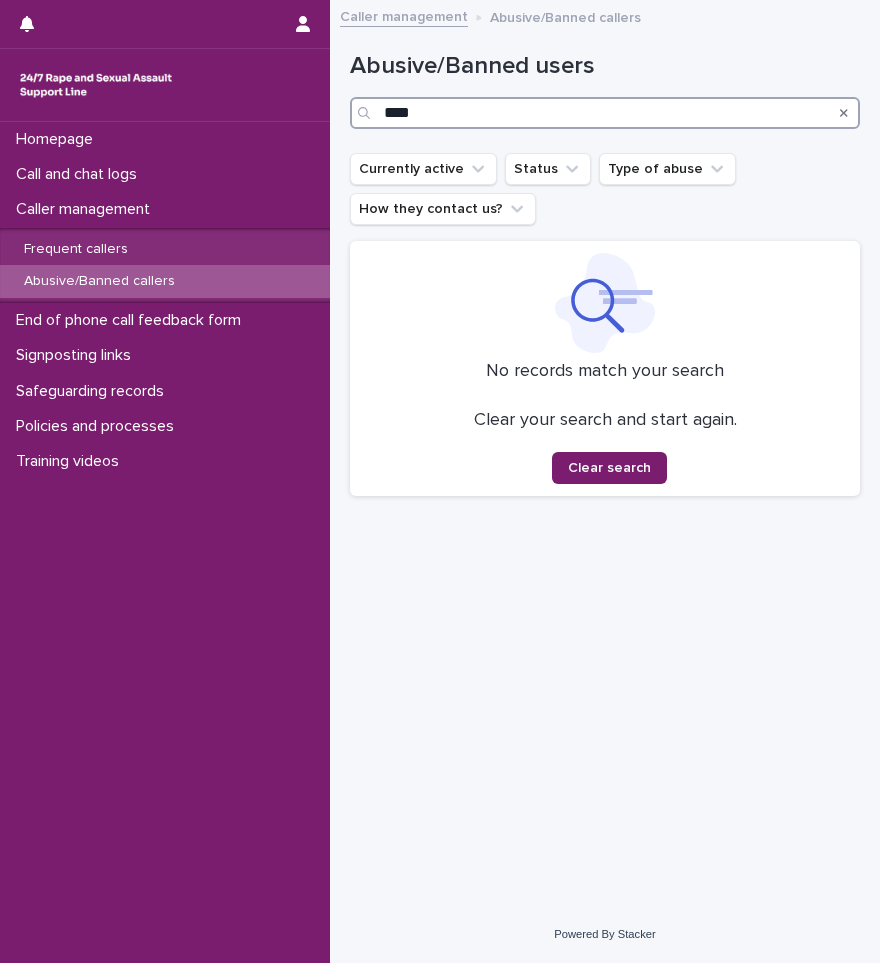 drag, startPoint x: 451, startPoint y: 114, endPoint x: 330, endPoint y: 123, distance: 121.33425 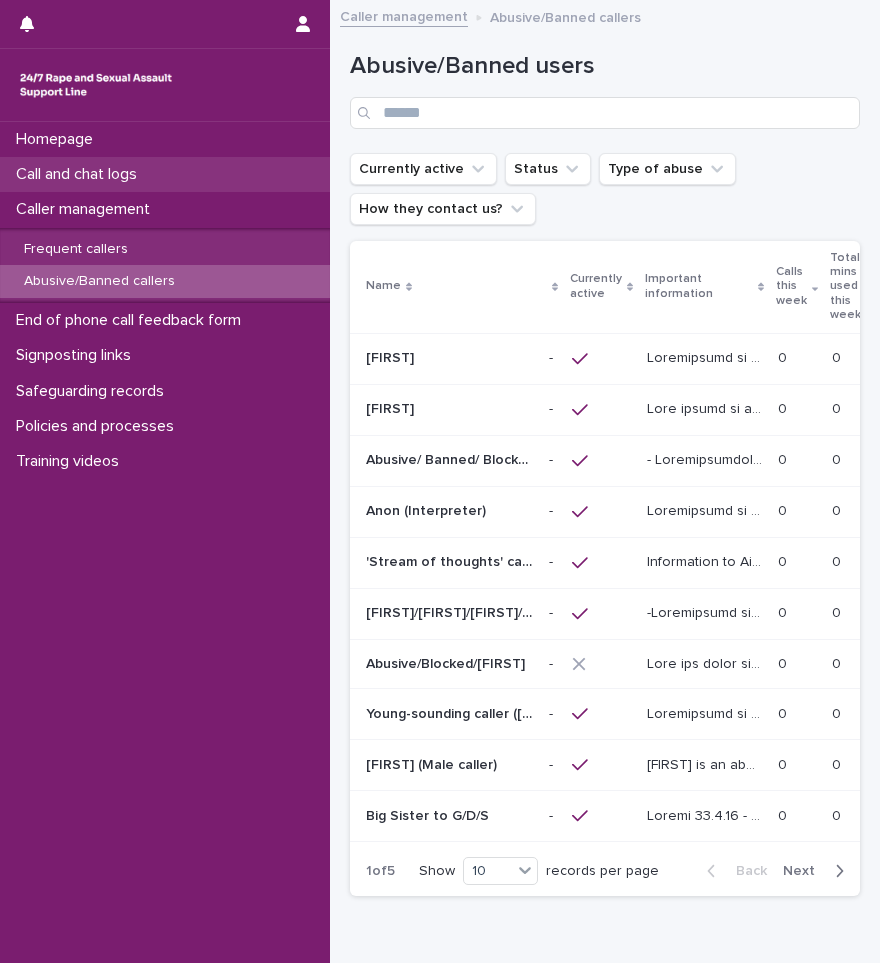 click on "Call and chat logs" at bounding box center (80, 174) 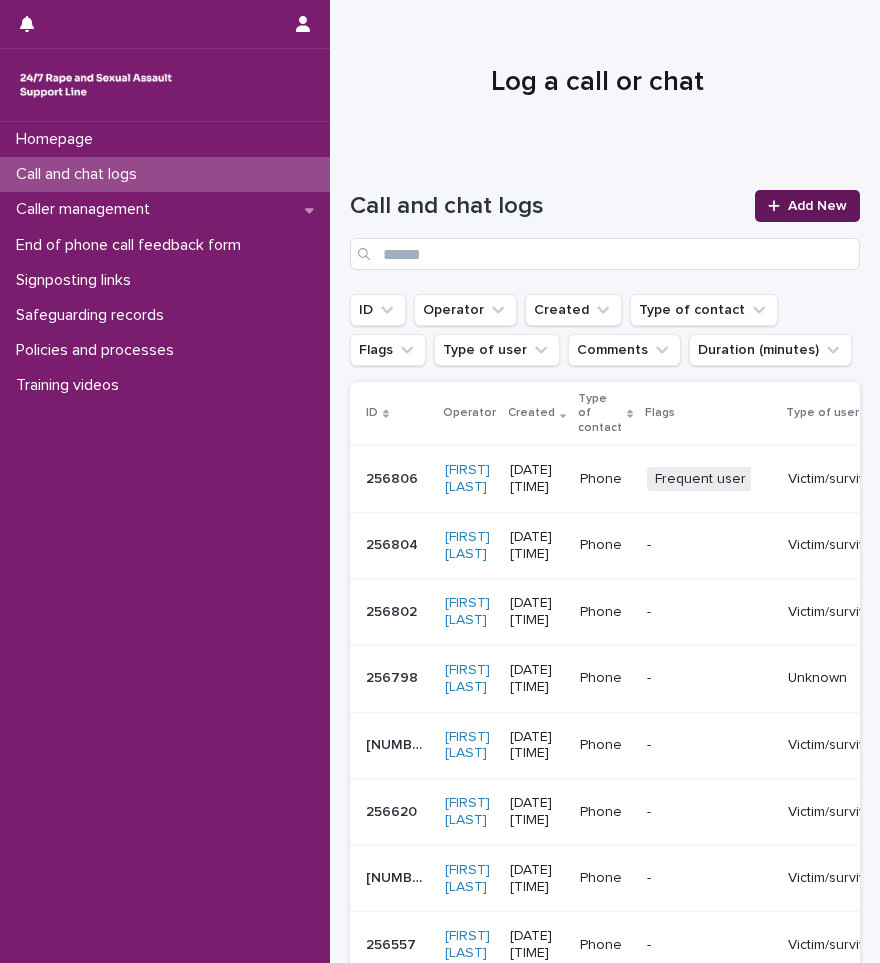 click on "Add New" at bounding box center (807, 206) 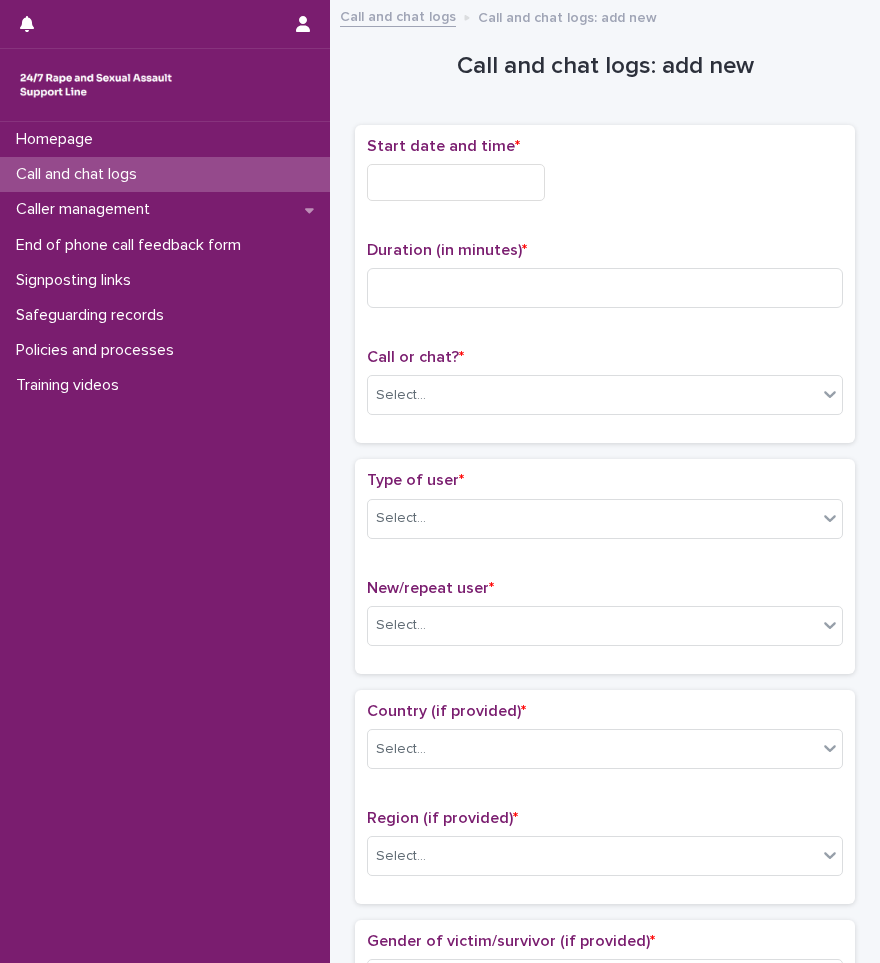 click at bounding box center (456, 182) 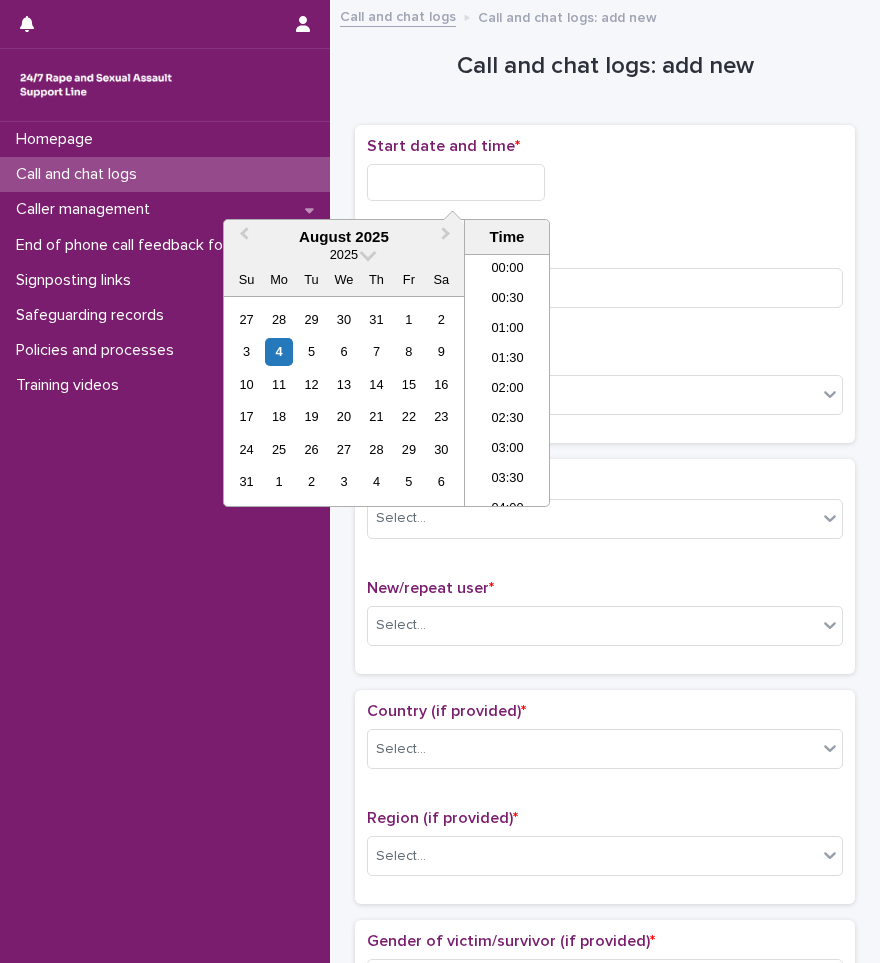 scroll, scrollTop: 10, scrollLeft: 0, axis: vertical 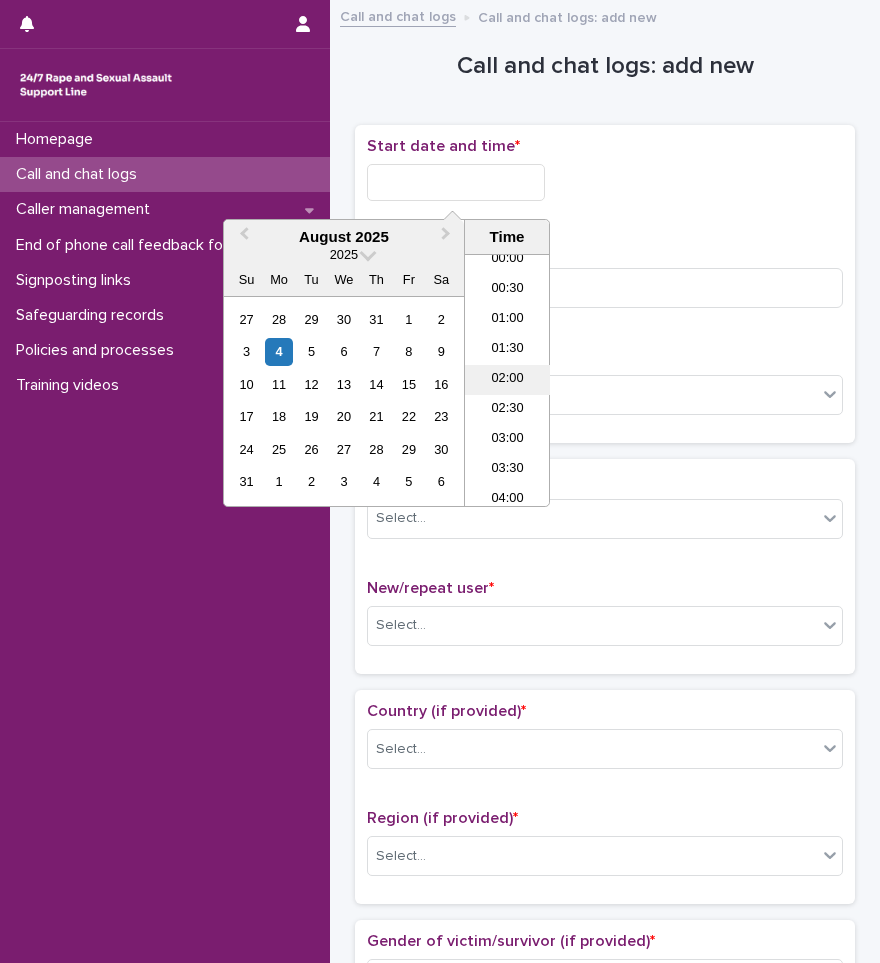 click on "02:00" at bounding box center [507, 380] 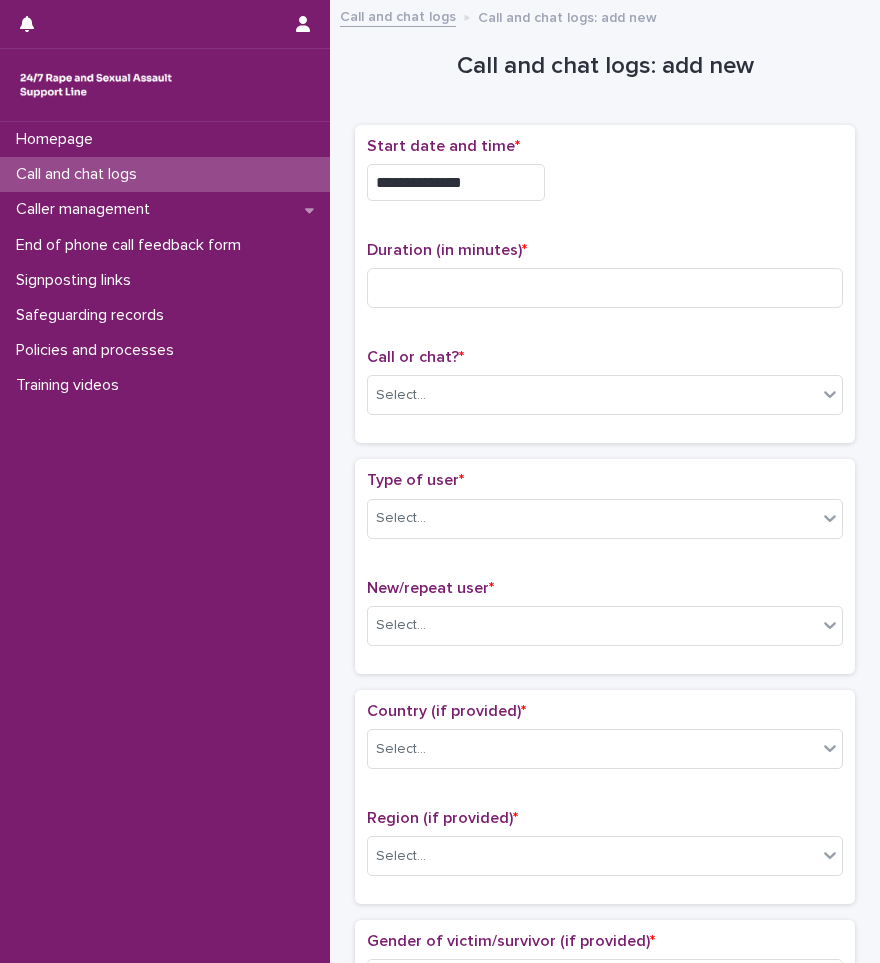 click on "**********" at bounding box center [456, 182] 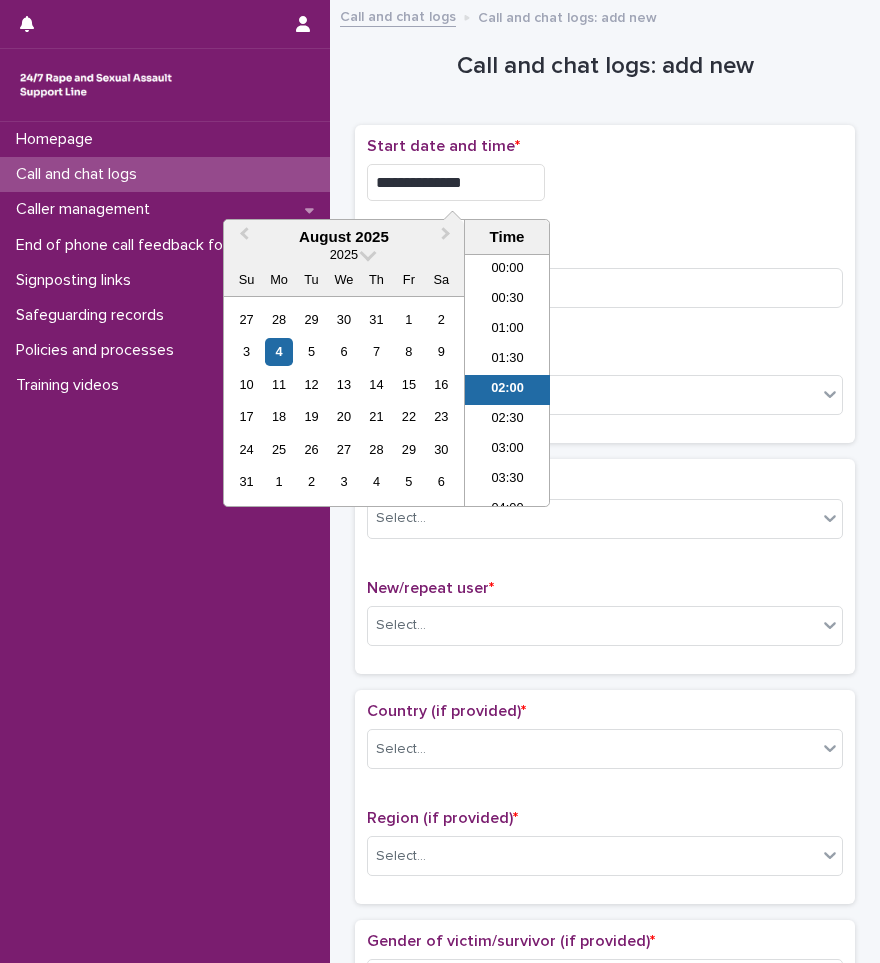 scroll, scrollTop: 10, scrollLeft: 0, axis: vertical 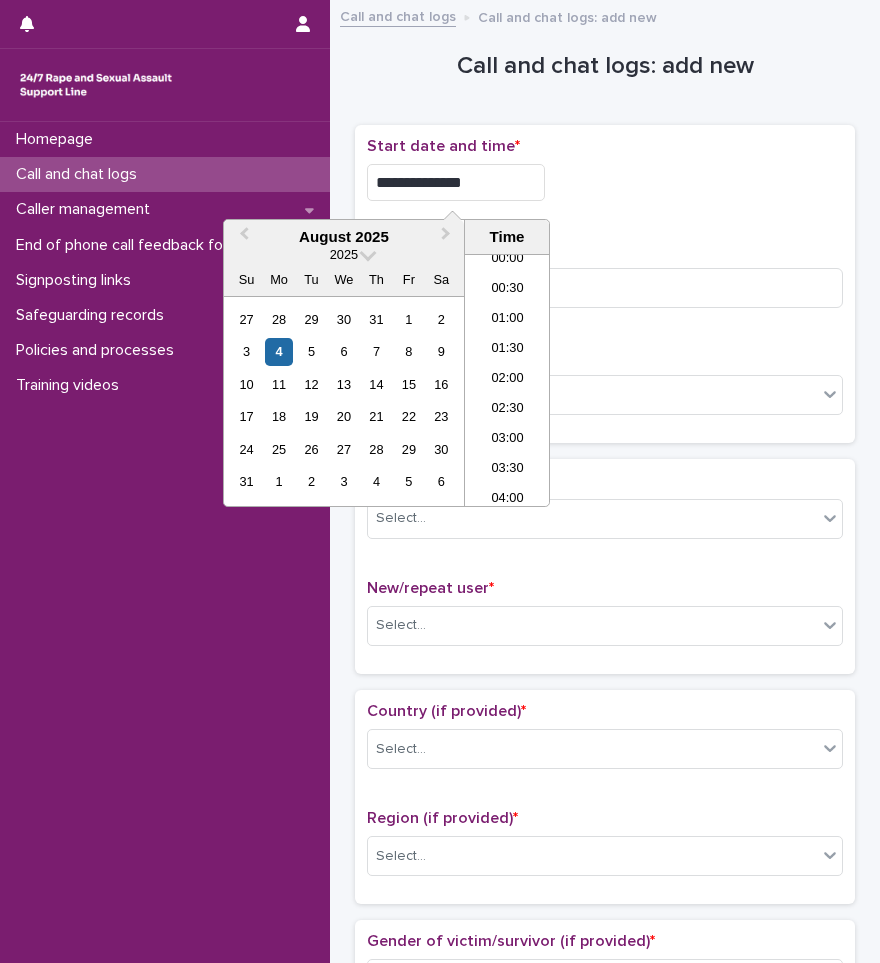 type on "**********" 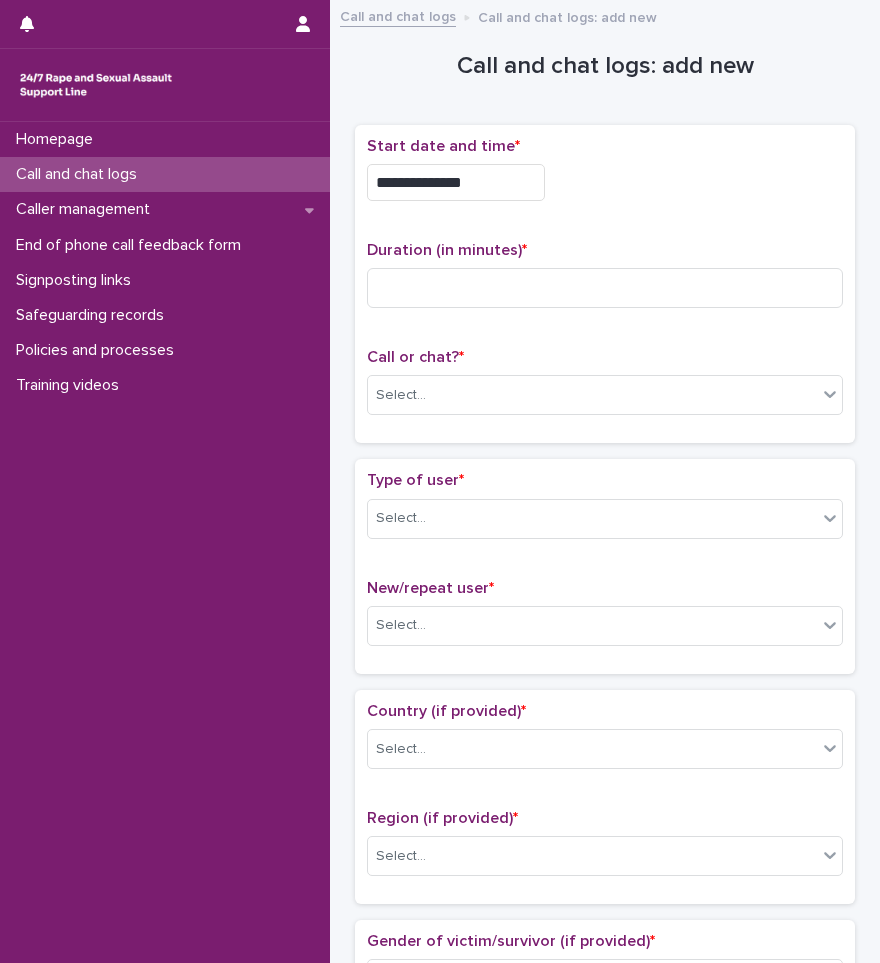click on "**********" at bounding box center (605, 284) 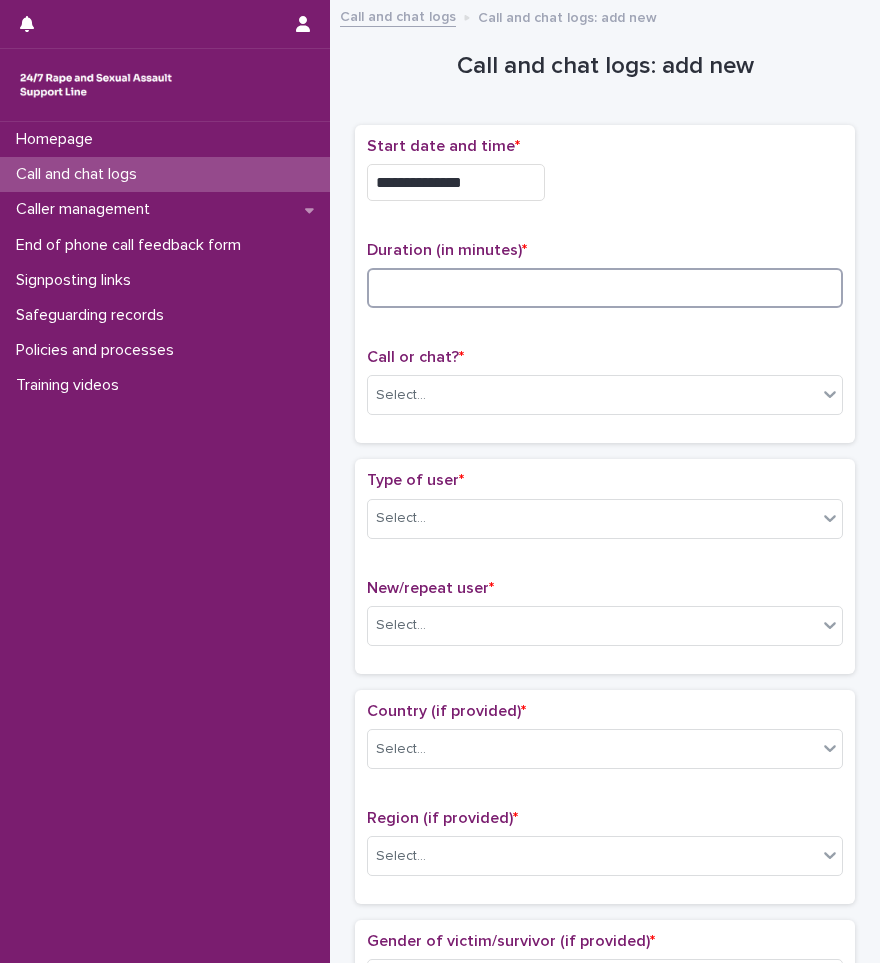 click at bounding box center (605, 288) 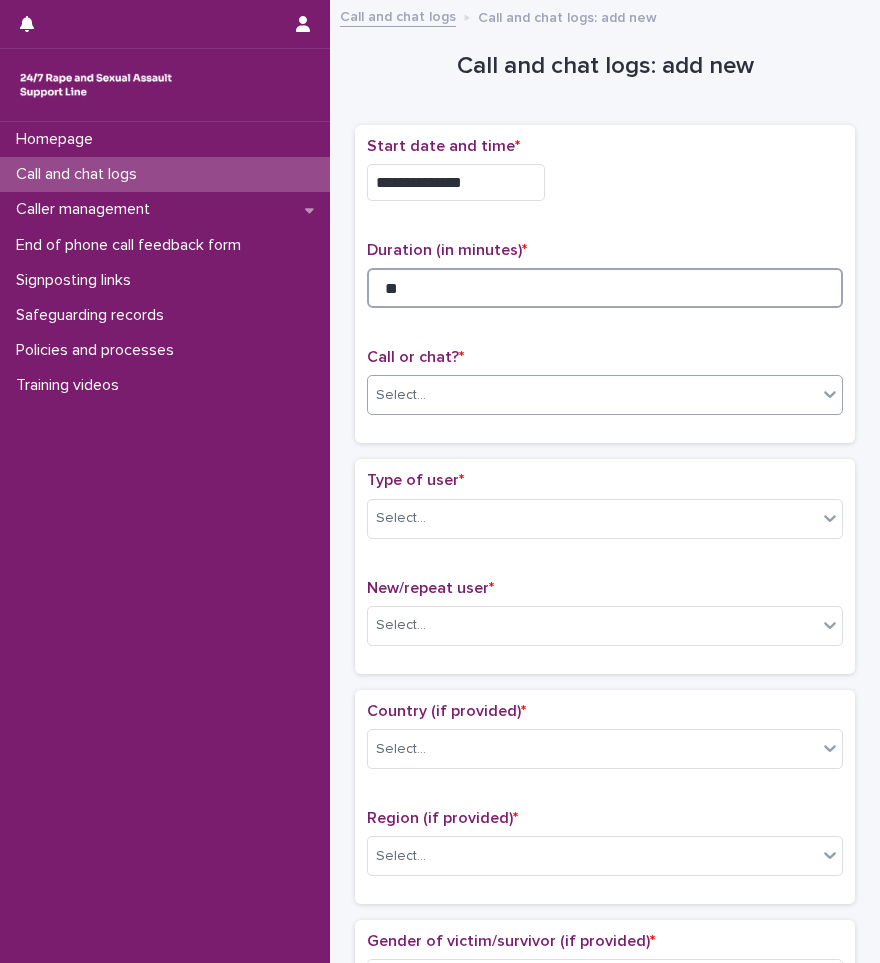 type on "**" 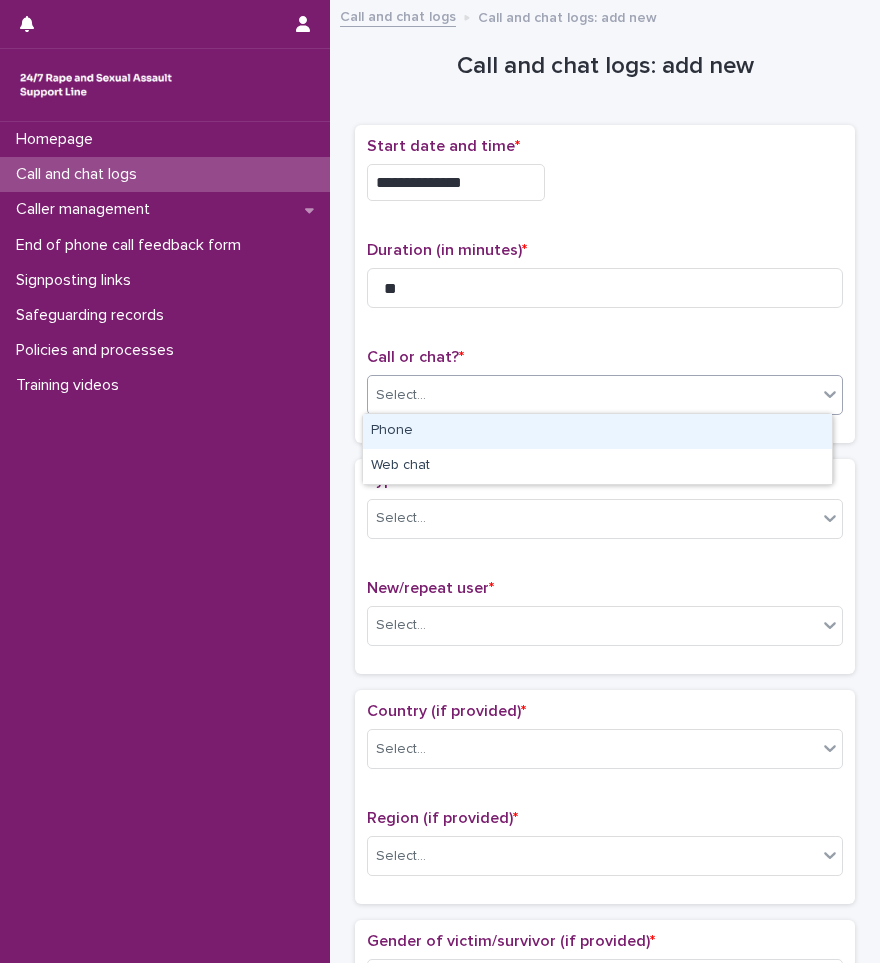 click on "Select..." at bounding box center (592, 395) 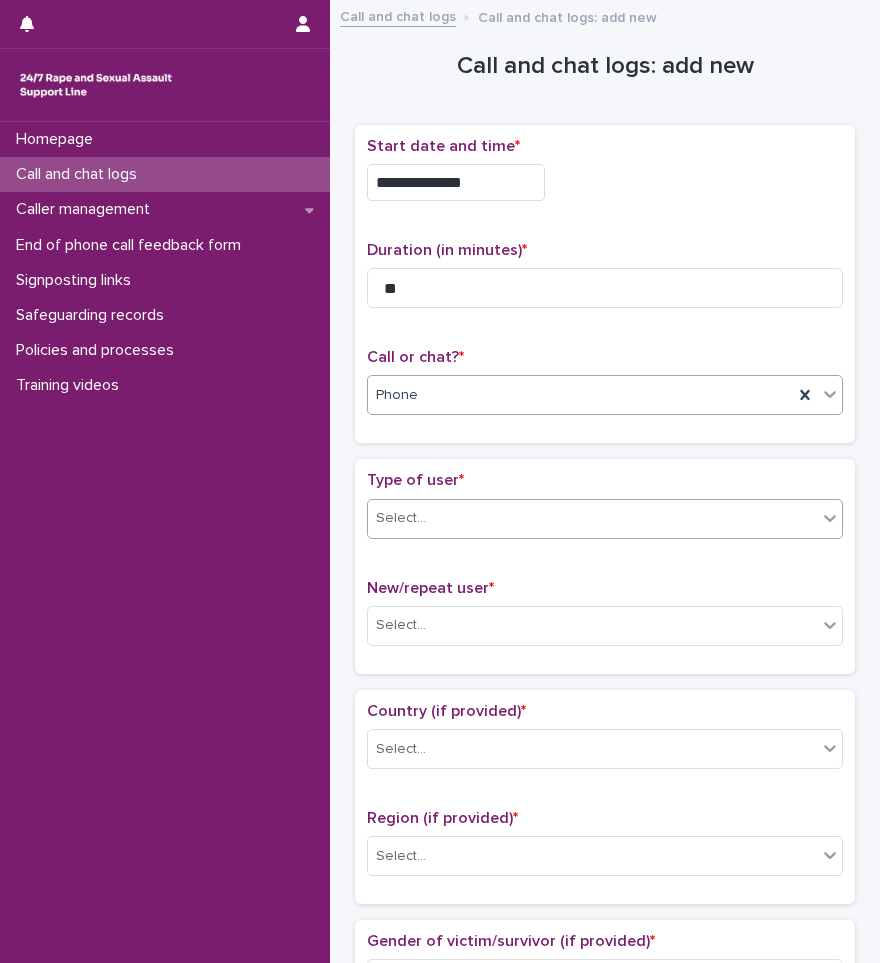 click on "Select..." at bounding box center [592, 518] 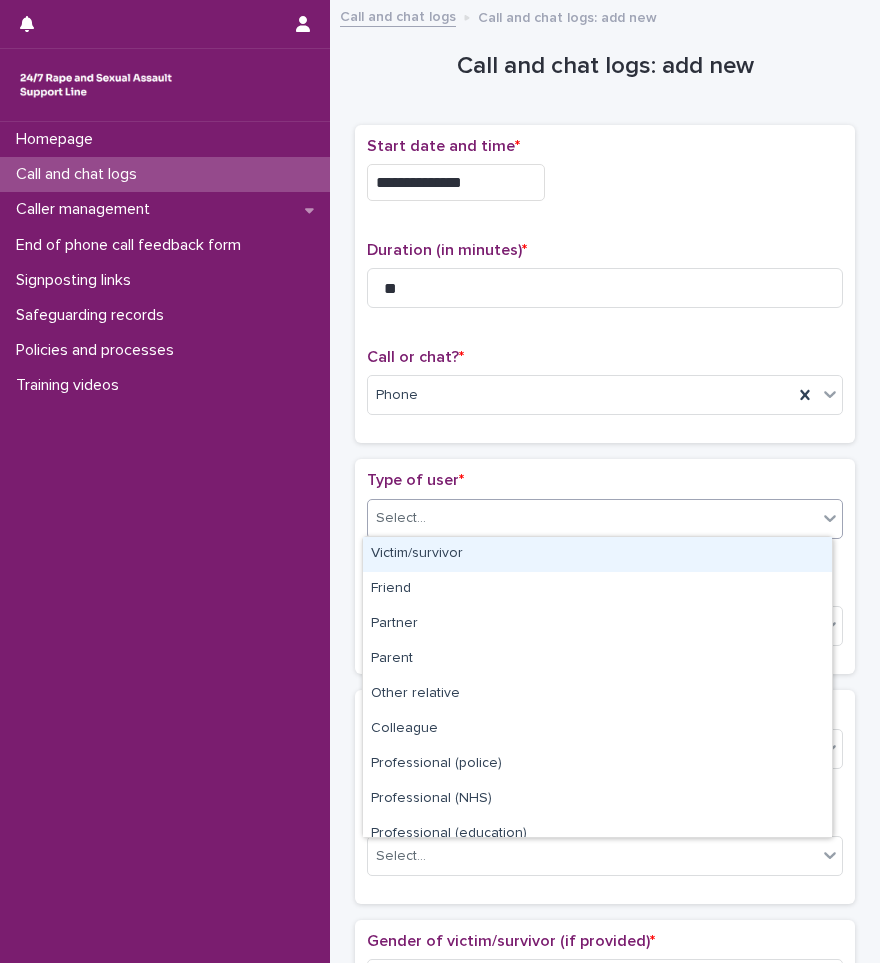 click on "Victim/survivor" at bounding box center [597, 554] 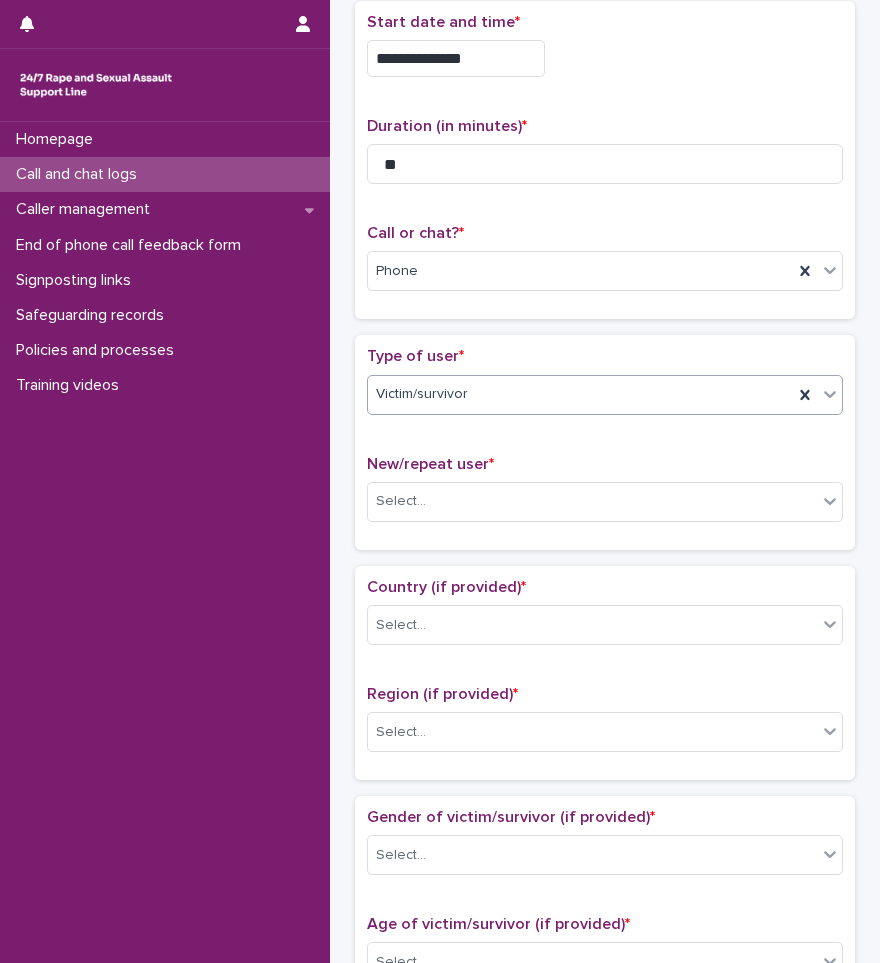 scroll, scrollTop: 300, scrollLeft: 0, axis: vertical 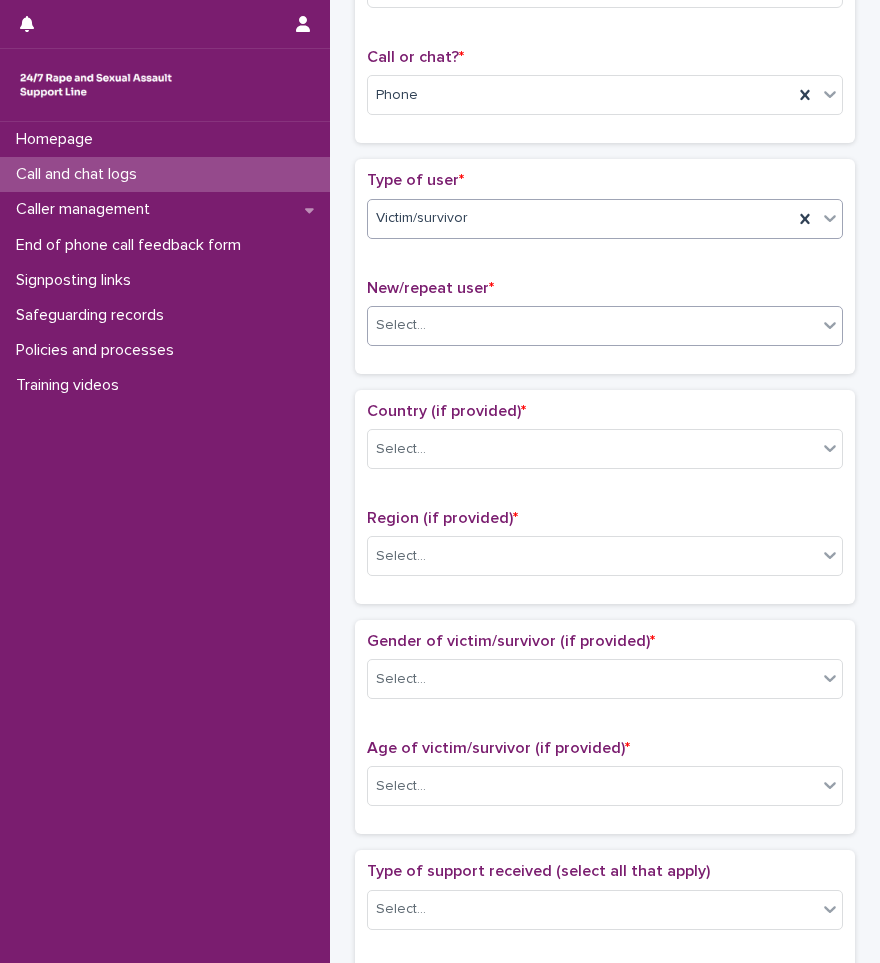 click on "Select..." at bounding box center [592, 325] 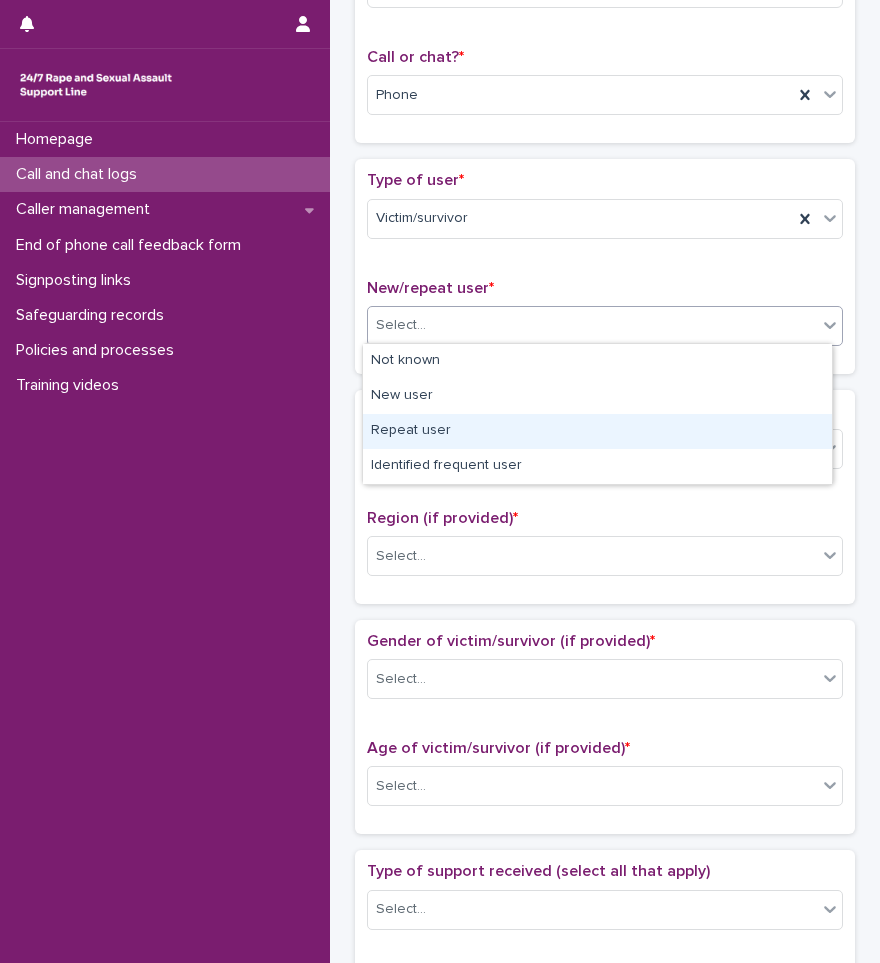 click on "Repeat user" at bounding box center (597, 431) 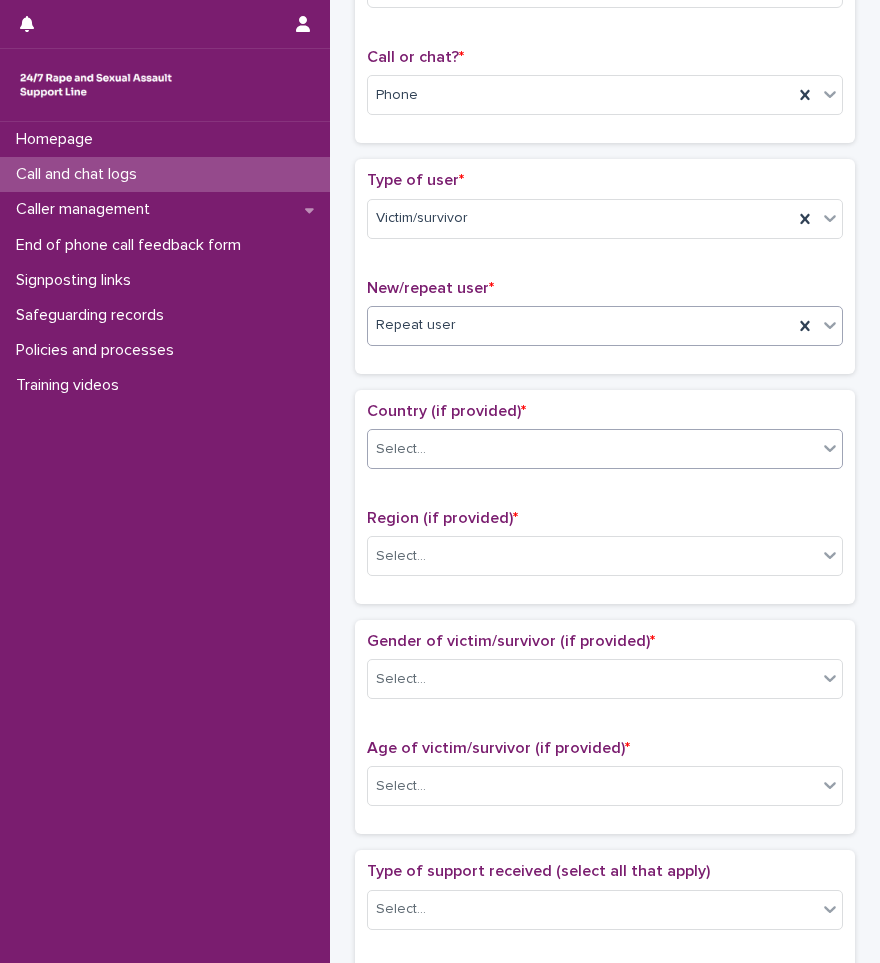 click on "Select..." at bounding box center (592, 449) 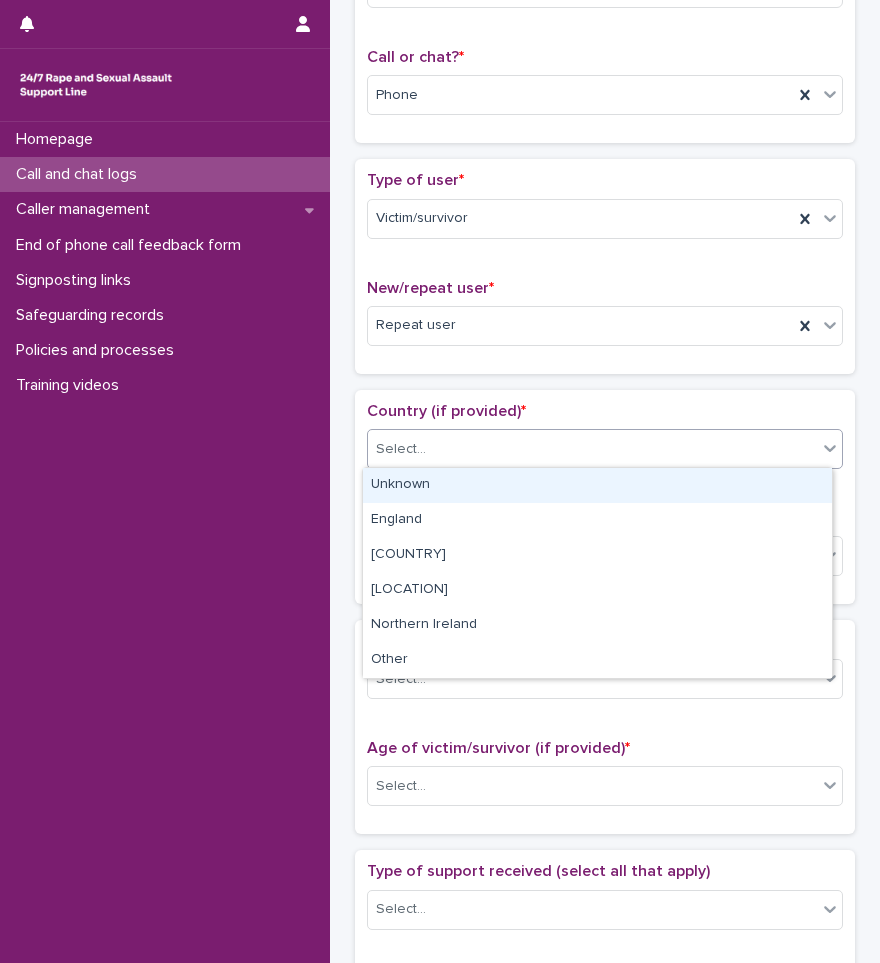 click on "Unknown" at bounding box center [597, 485] 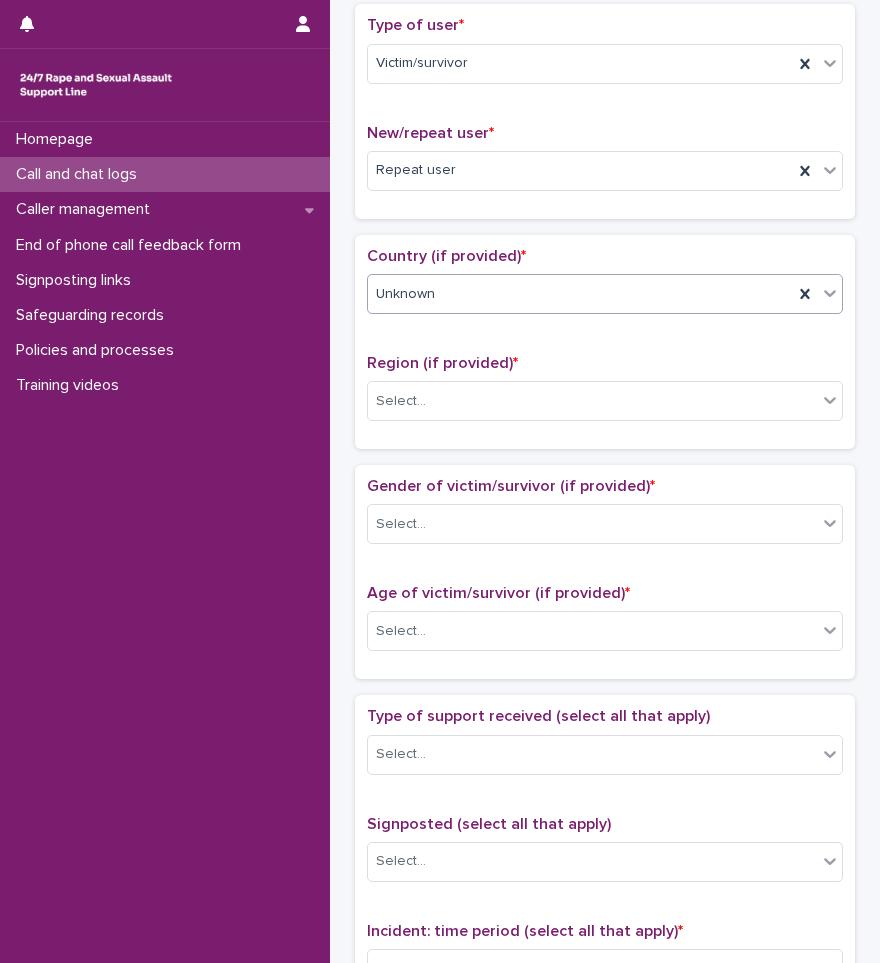 scroll, scrollTop: 500, scrollLeft: 0, axis: vertical 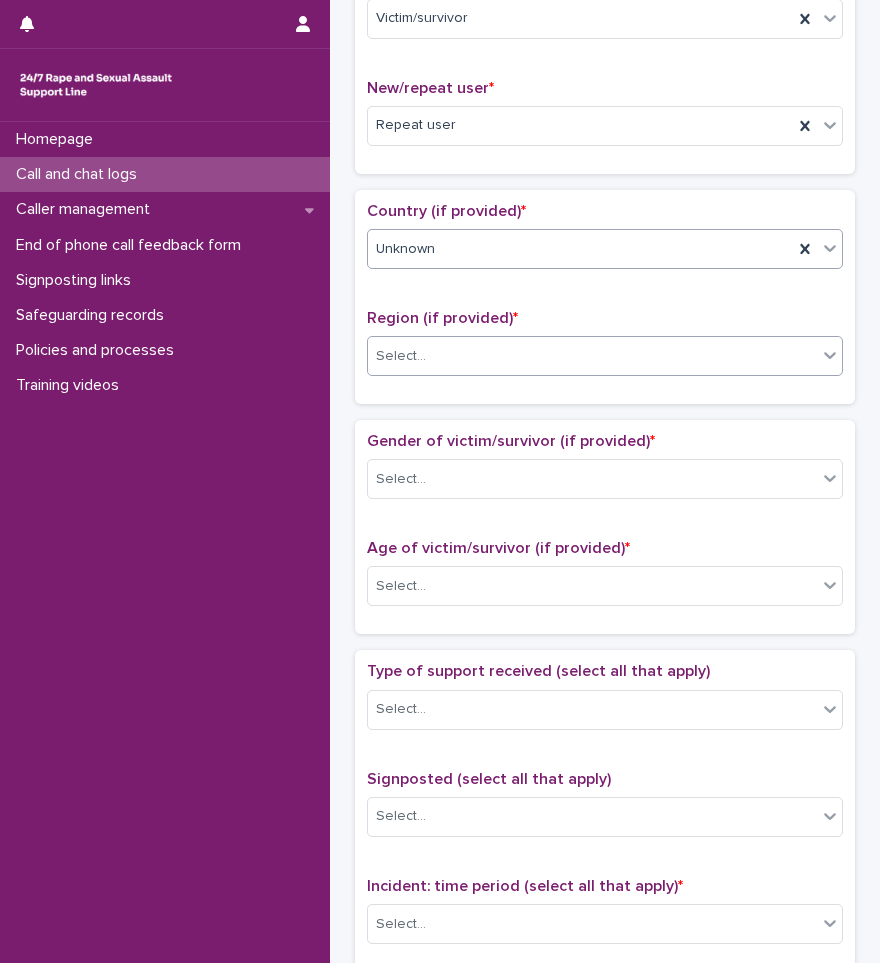 click on "Select..." at bounding box center [592, 356] 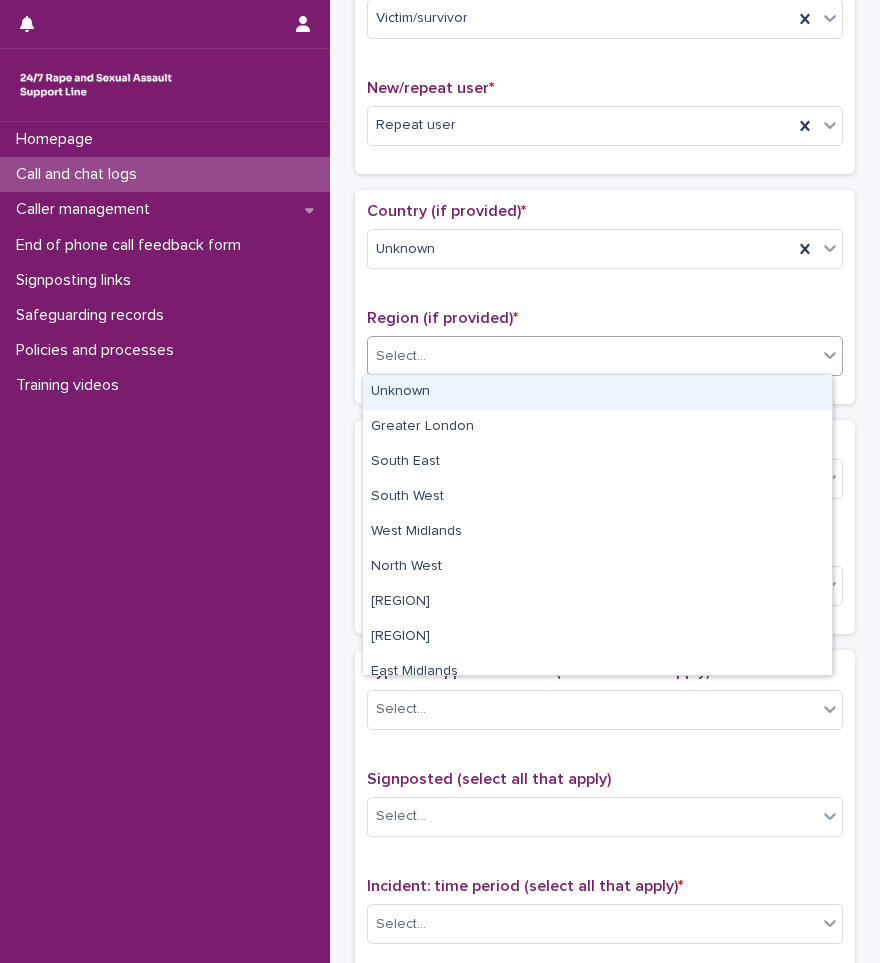 click on "Unknown" at bounding box center [597, 392] 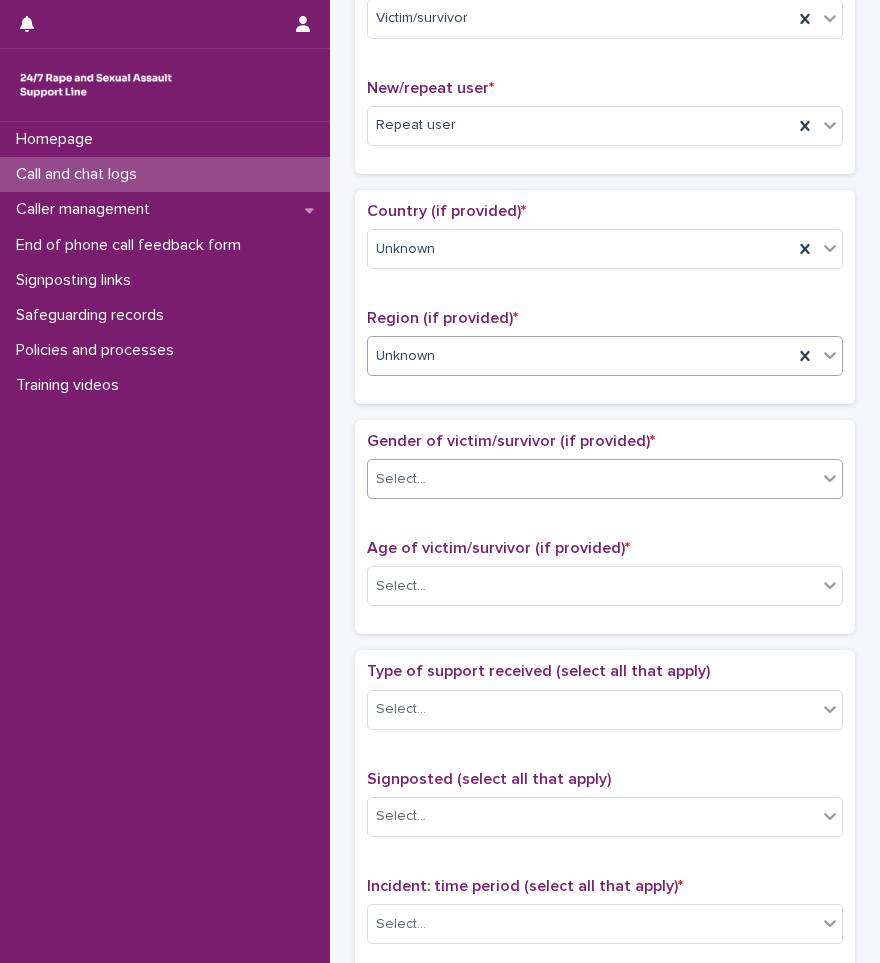 click on "Select..." at bounding box center (592, 479) 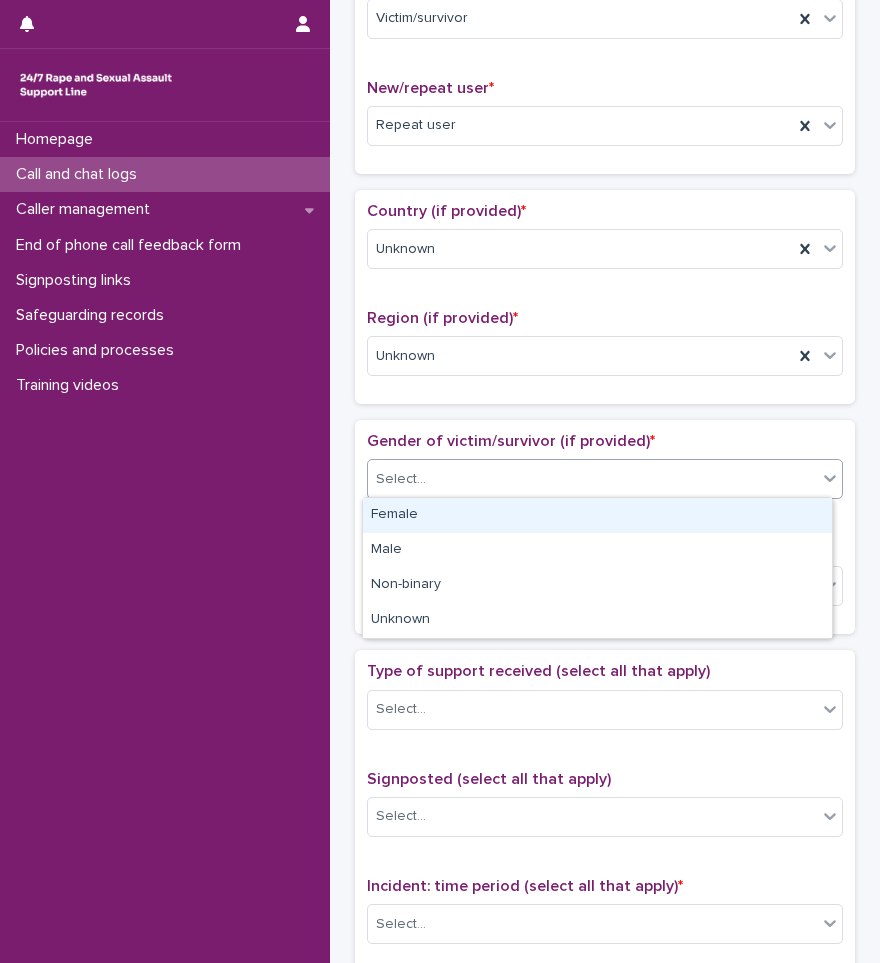 click on "Female" at bounding box center [597, 515] 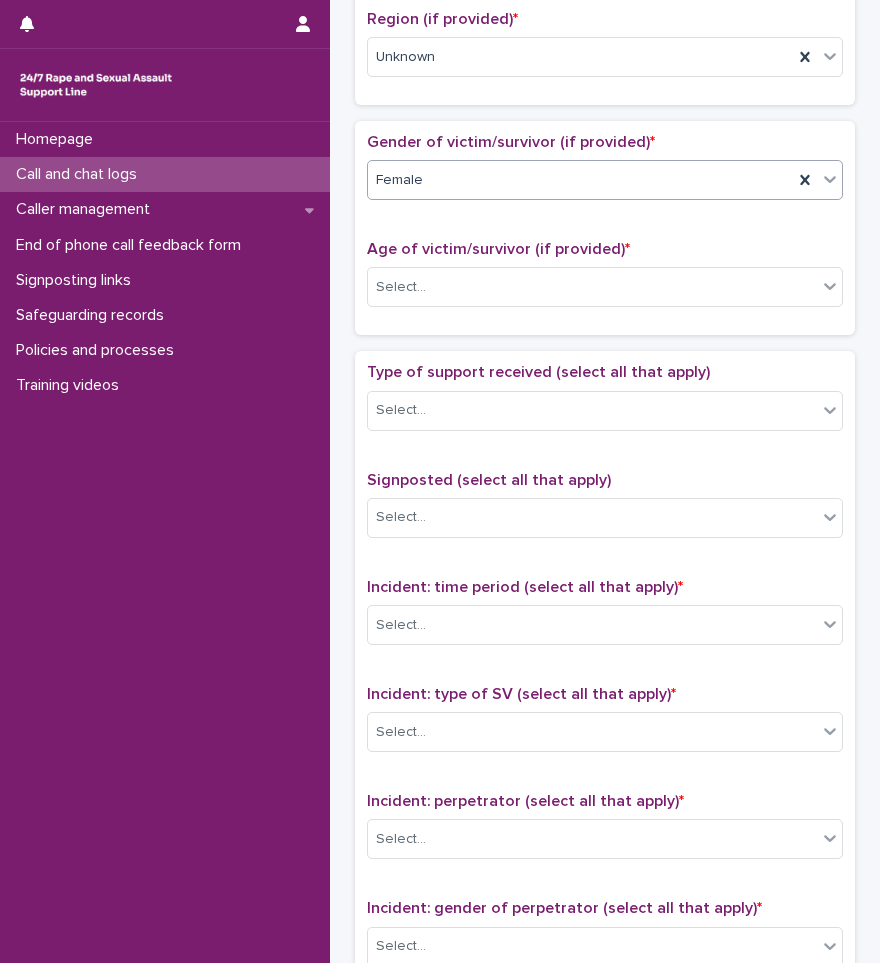 scroll, scrollTop: 800, scrollLeft: 0, axis: vertical 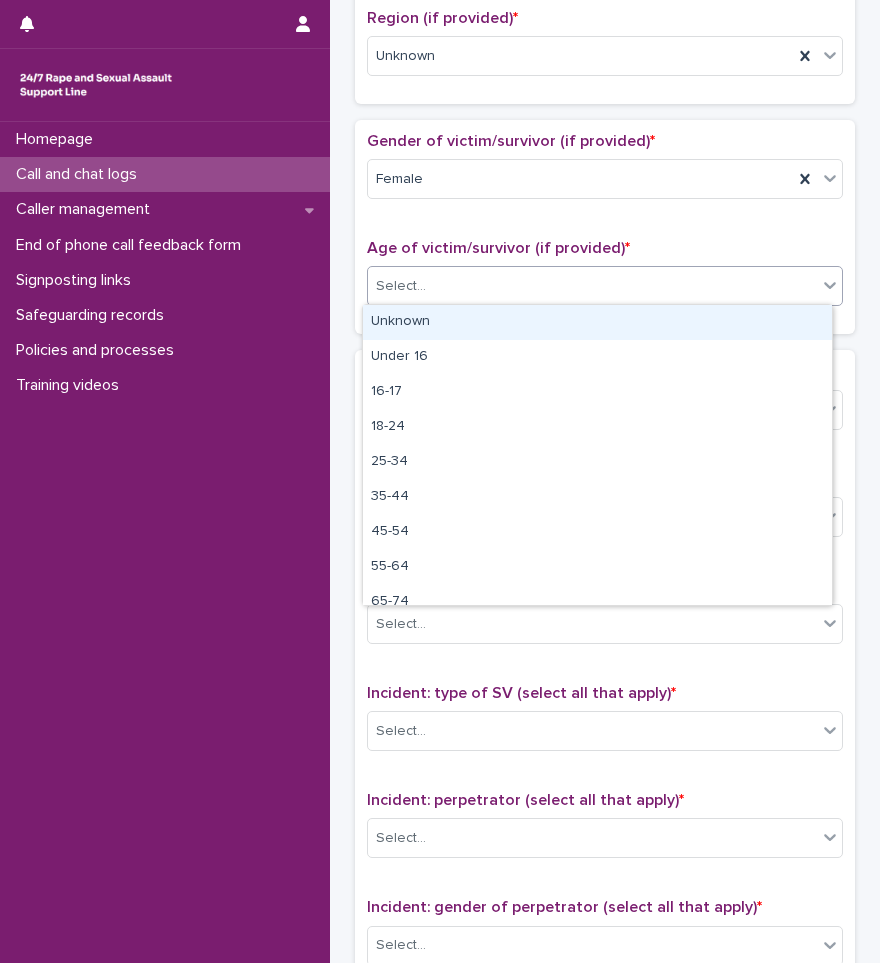 click on "Select..." at bounding box center (592, 286) 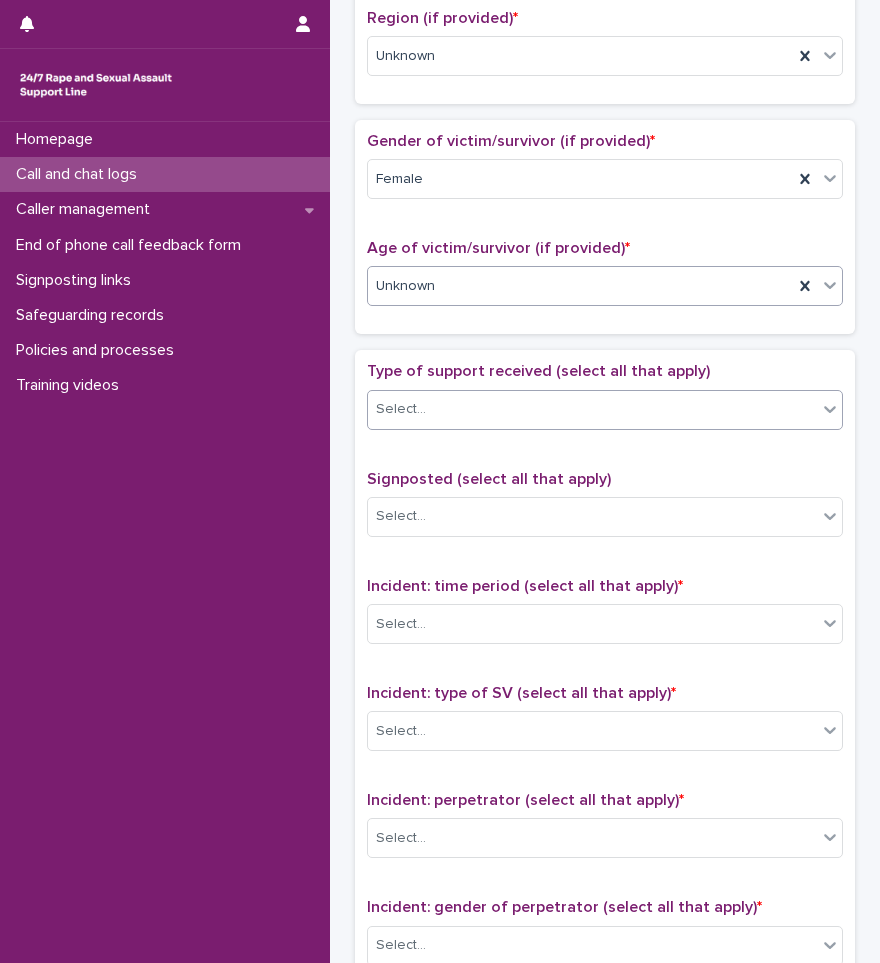 click on "Select..." at bounding box center (592, 409) 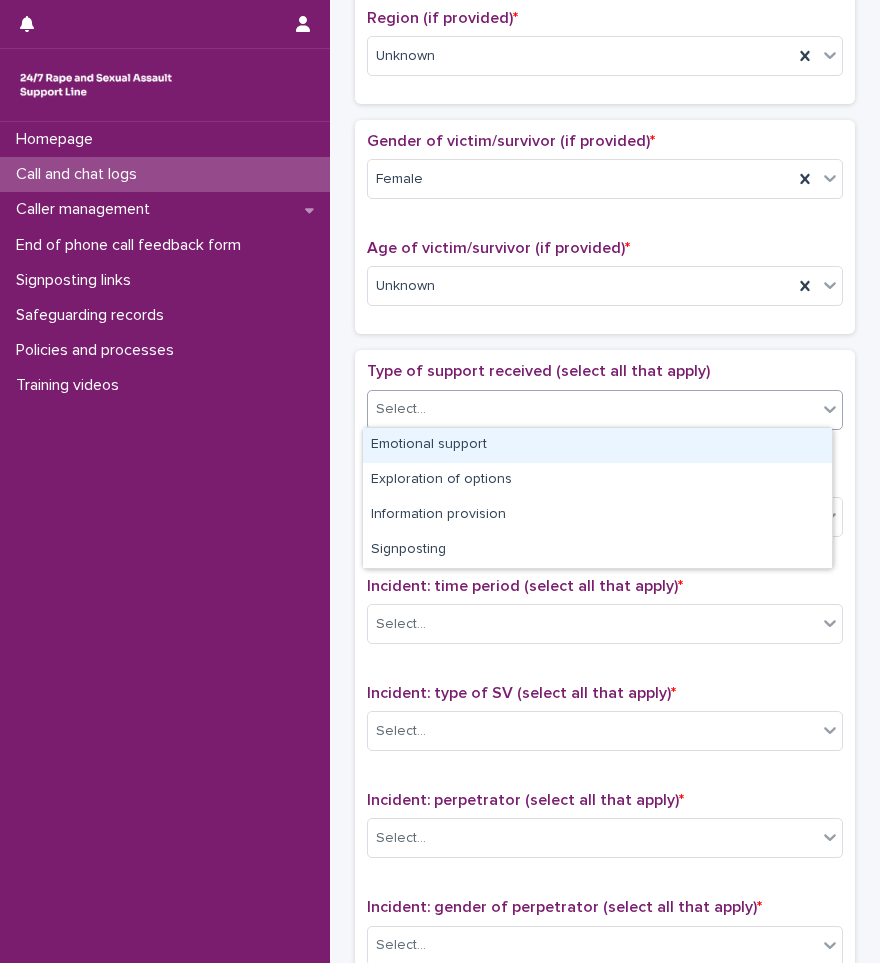click on "Emotional support" at bounding box center [597, 445] 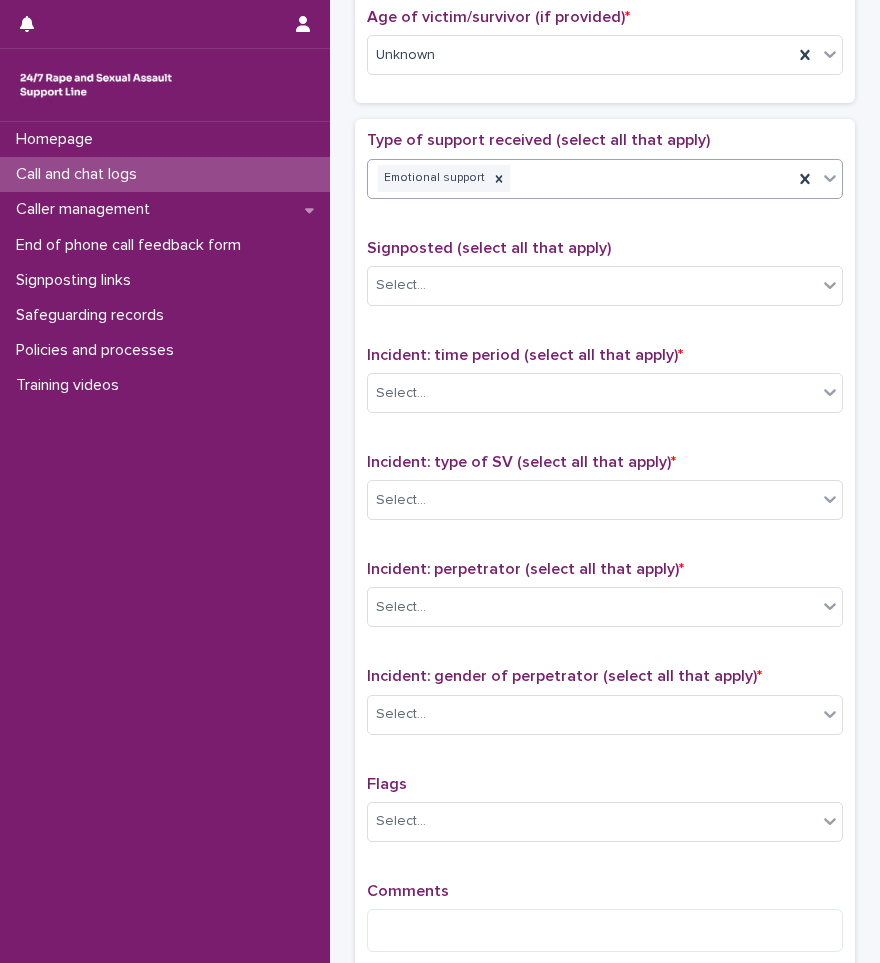 scroll, scrollTop: 1100, scrollLeft: 0, axis: vertical 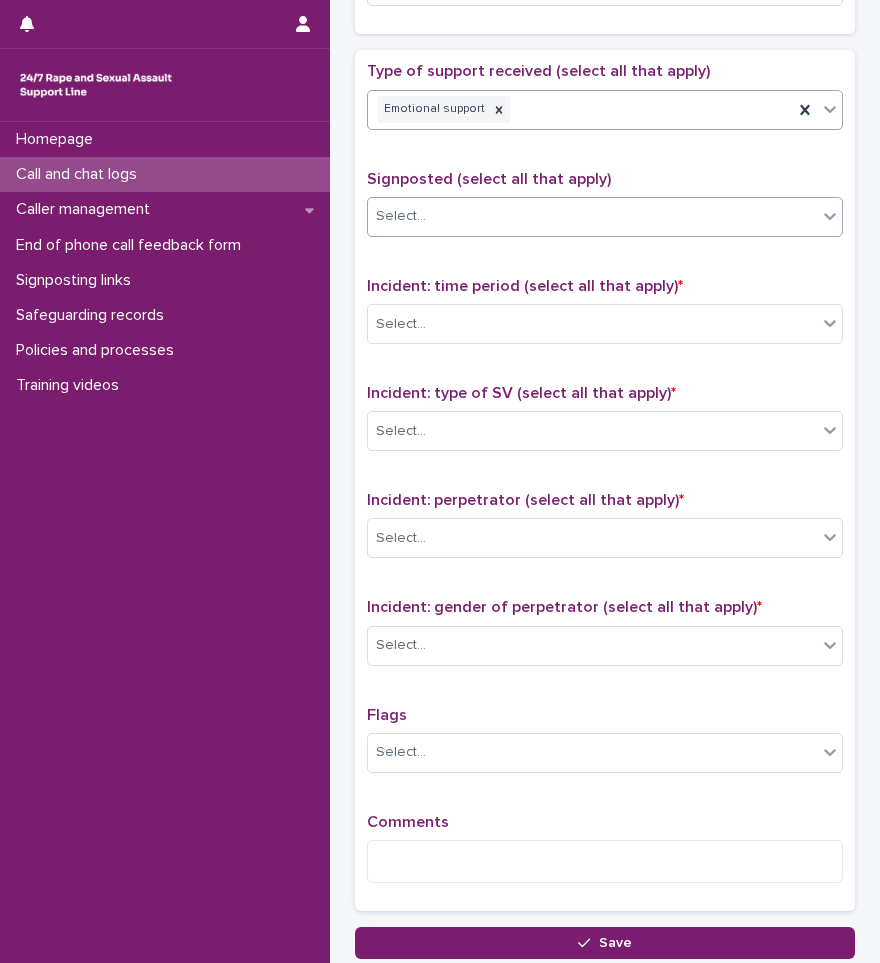 click on "Select..." at bounding box center (605, 217) 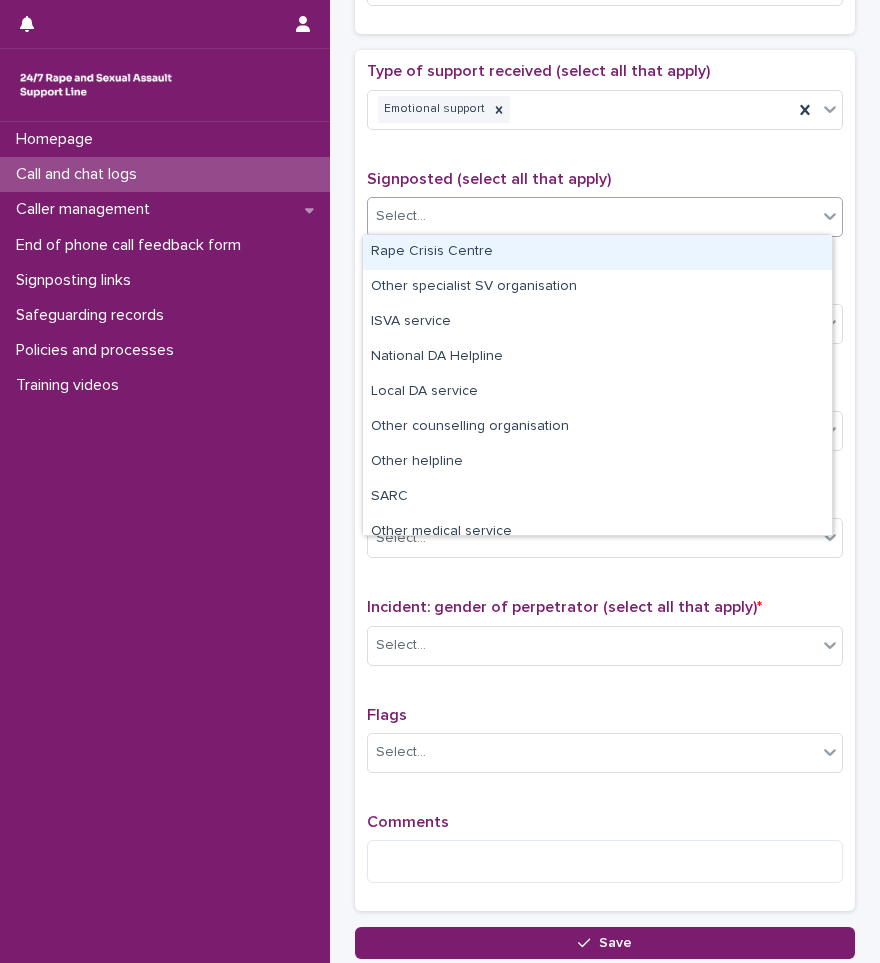 click on "Signposted (select all that apply)" at bounding box center (605, 179) 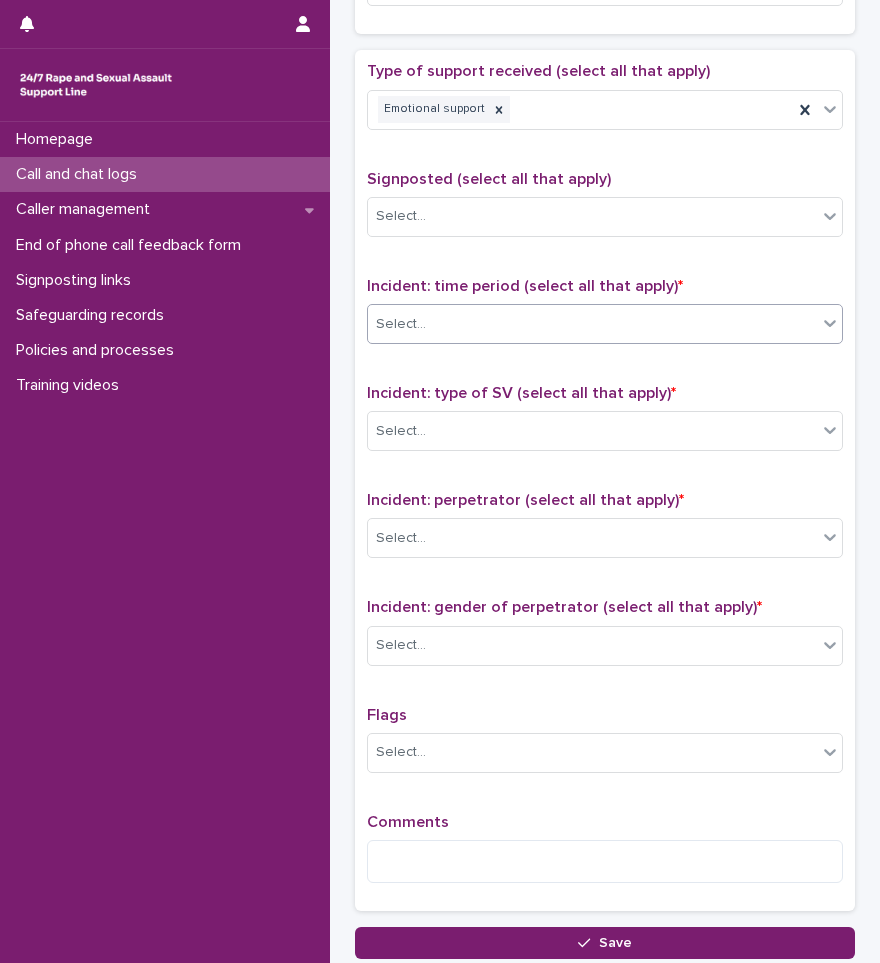 click on "Select..." at bounding box center [592, 324] 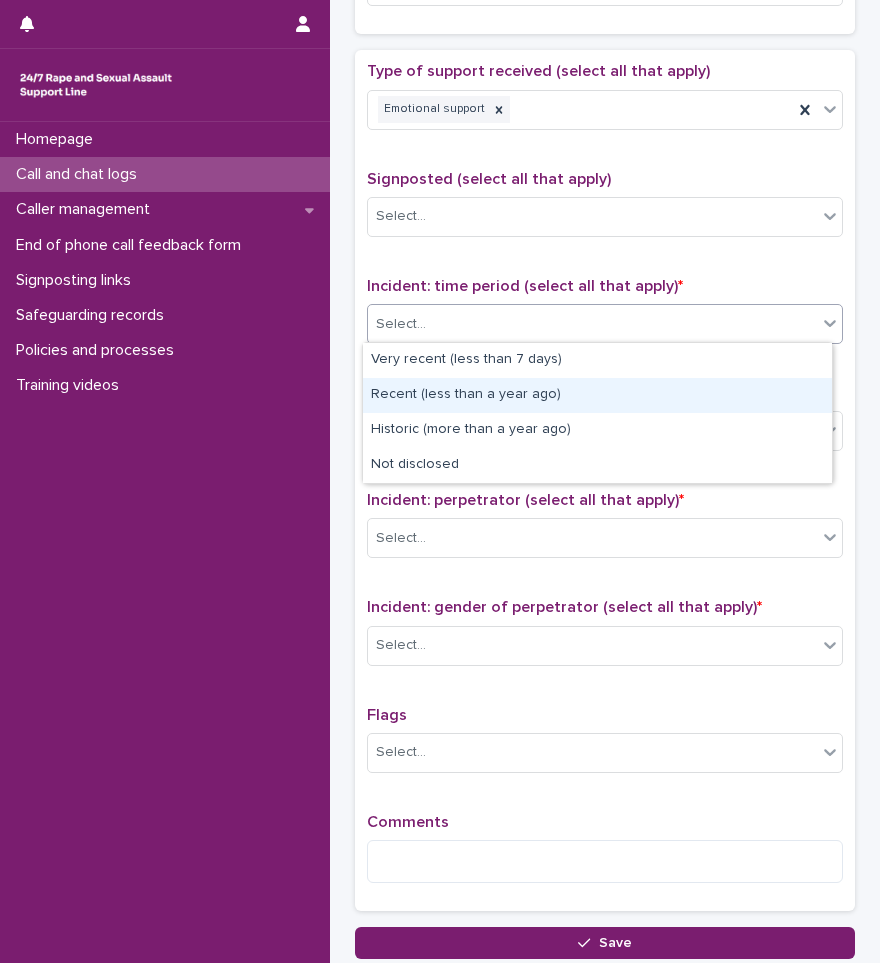 click on "Recent (less than a year ago)" at bounding box center [597, 395] 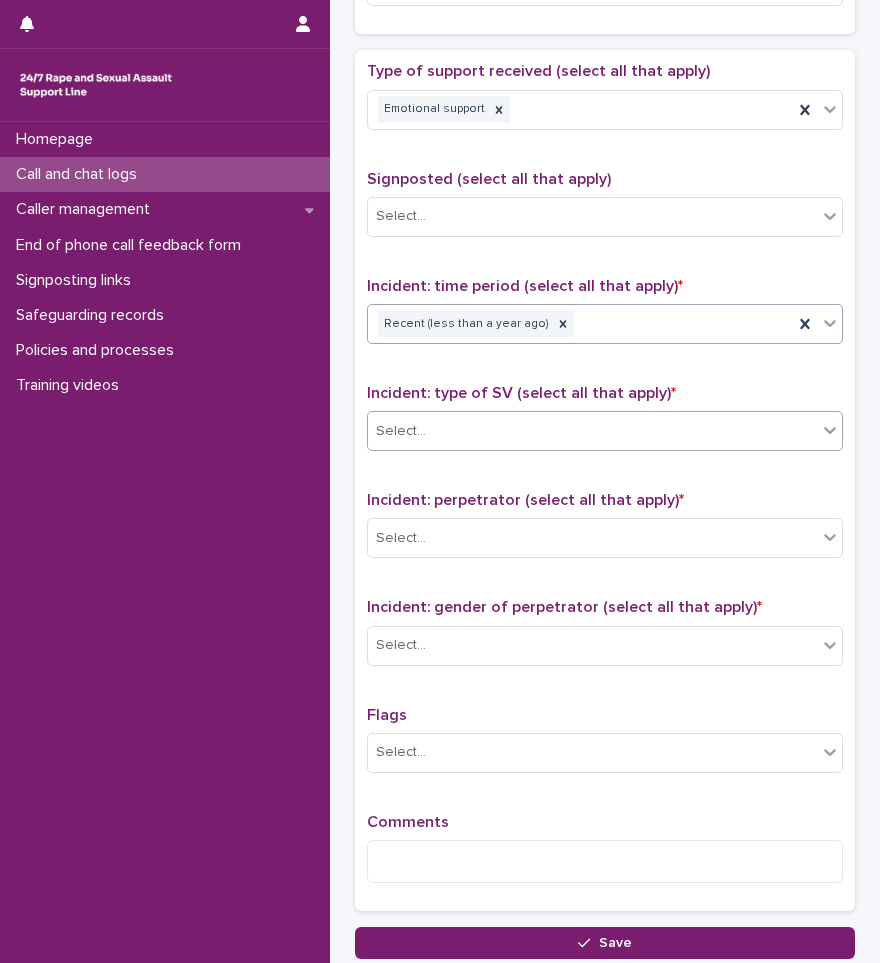 click on "Select..." at bounding box center [592, 431] 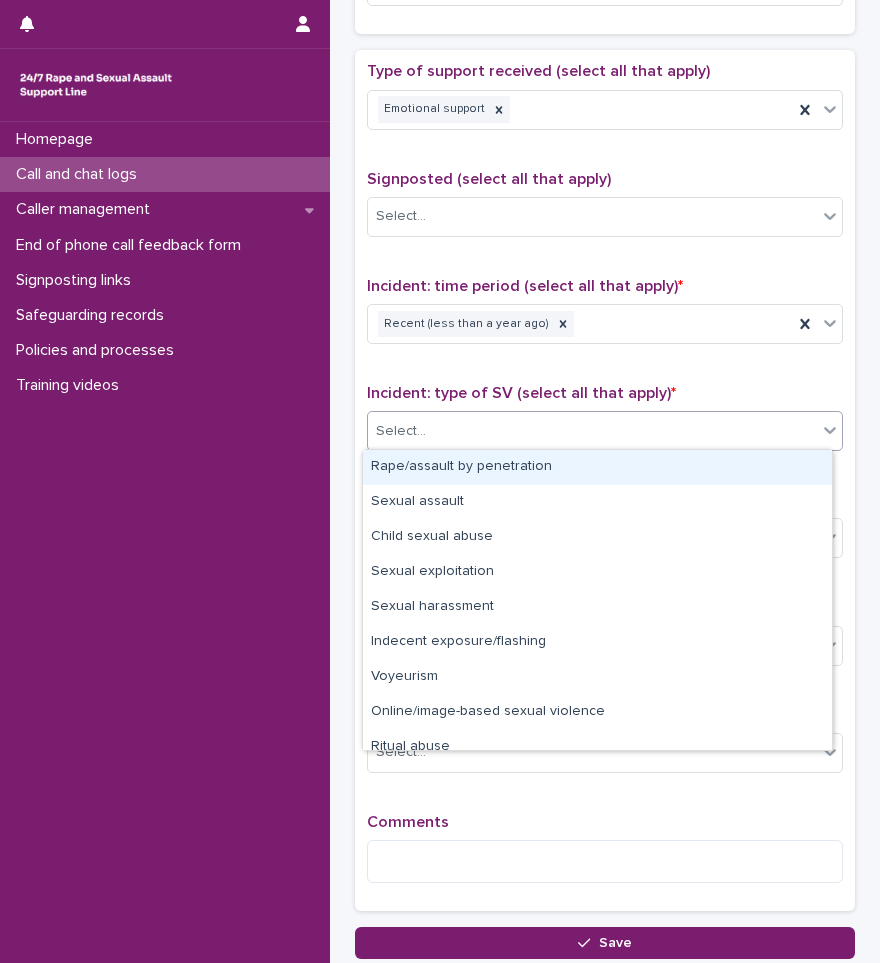 click on "Rape/assault by penetration" at bounding box center [597, 467] 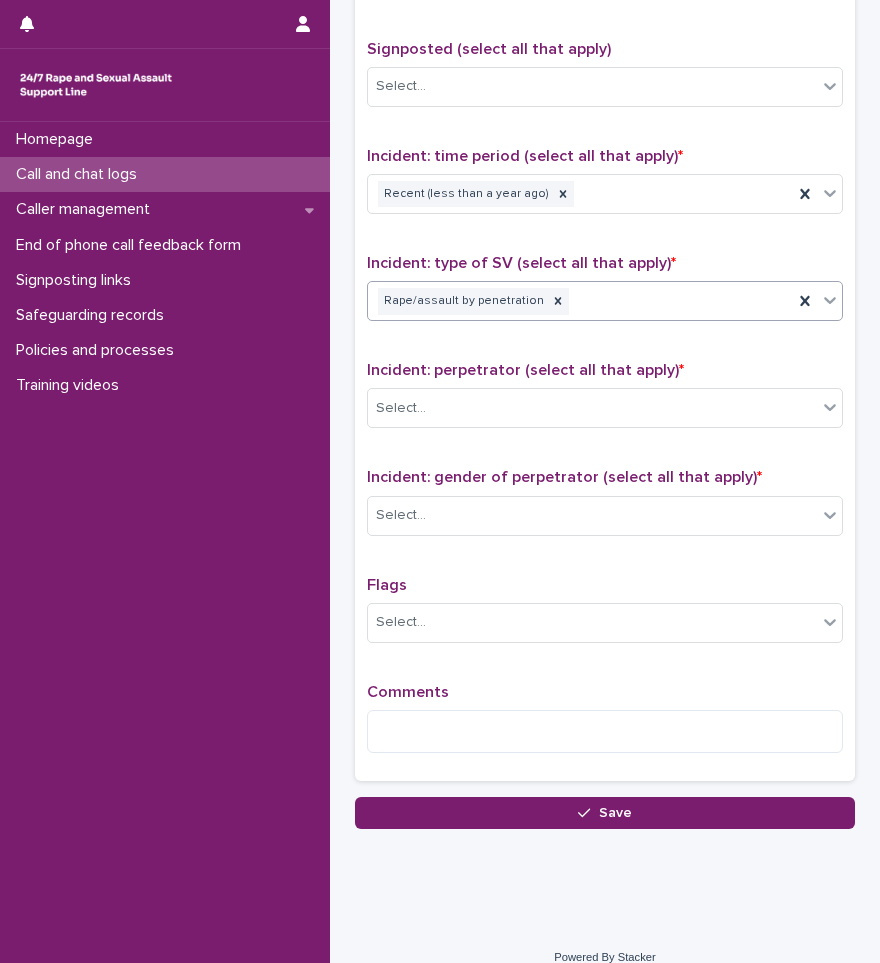 scroll, scrollTop: 1250, scrollLeft: 0, axis: vertical 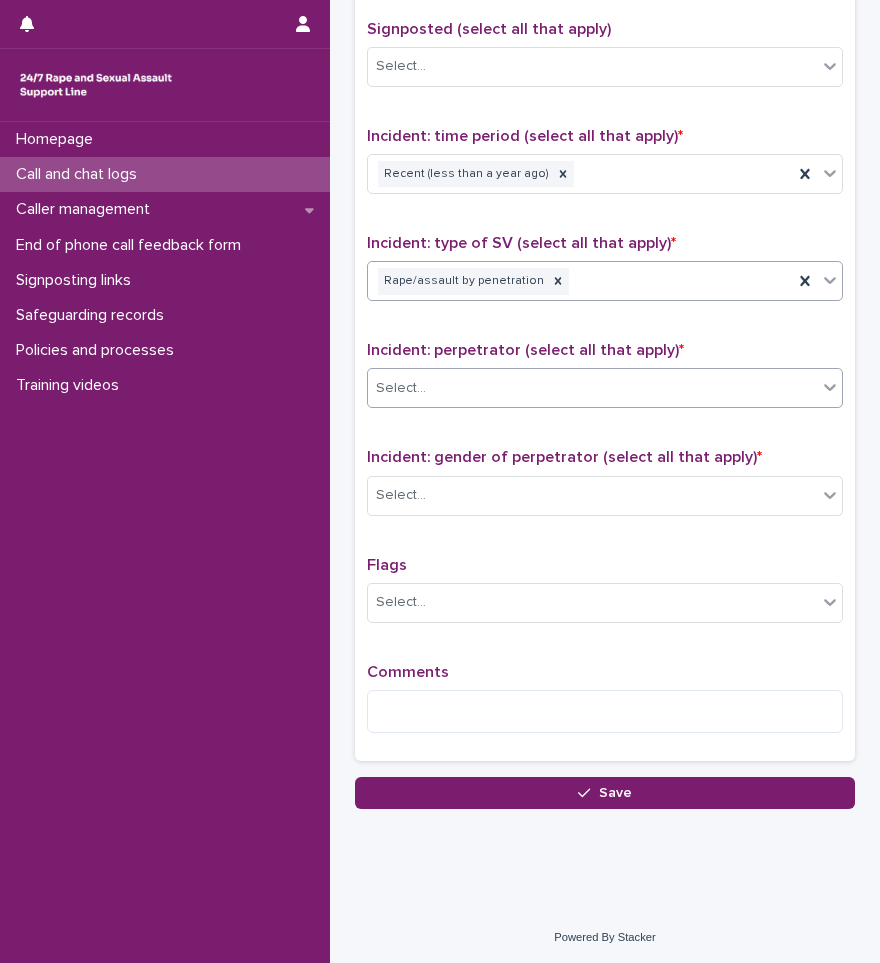click on "Select..." at bounding box center (592, 388) 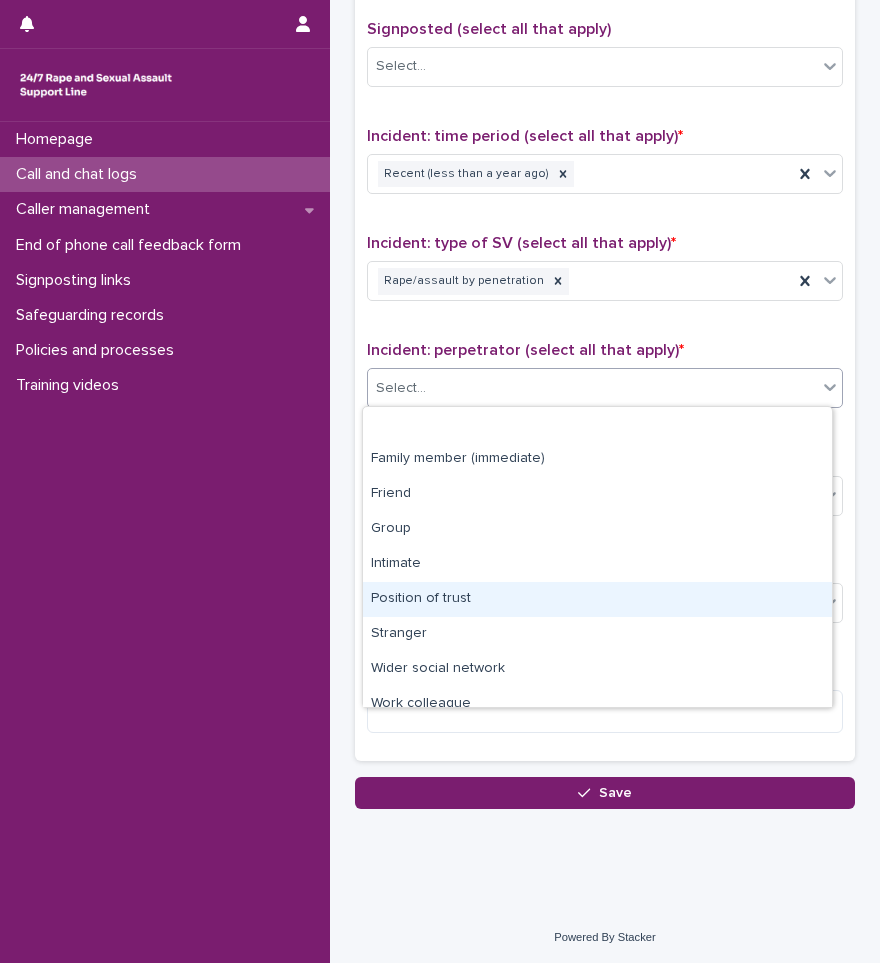 scroll, scrollTop: 85, scrollLeft: 0, axis: vertical 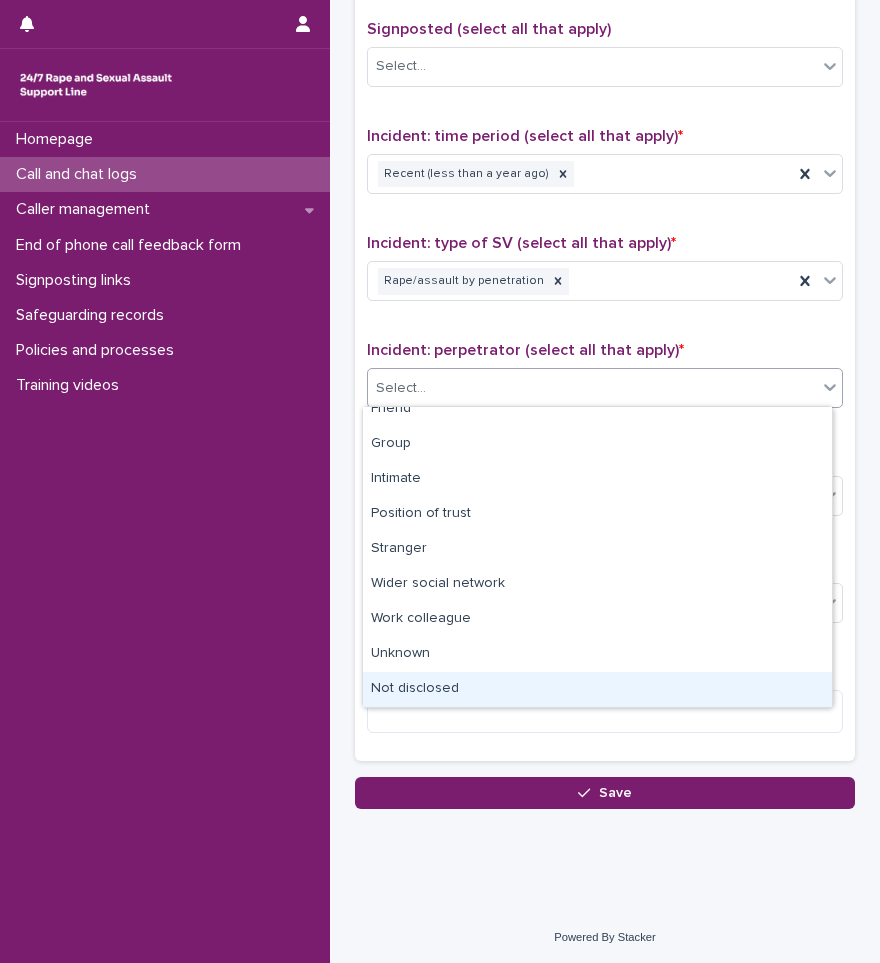 click on "Not disclosed" at bounding box center [597, 689] 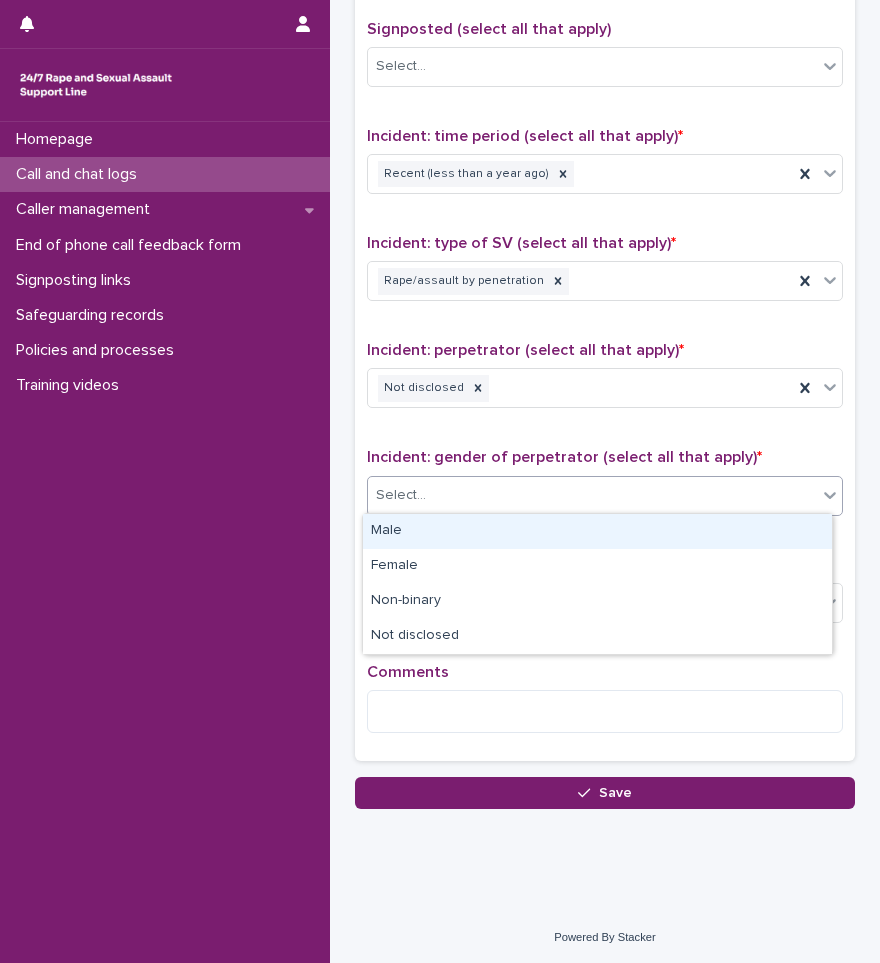 click on "Select..." at bounding box center [592, 495] 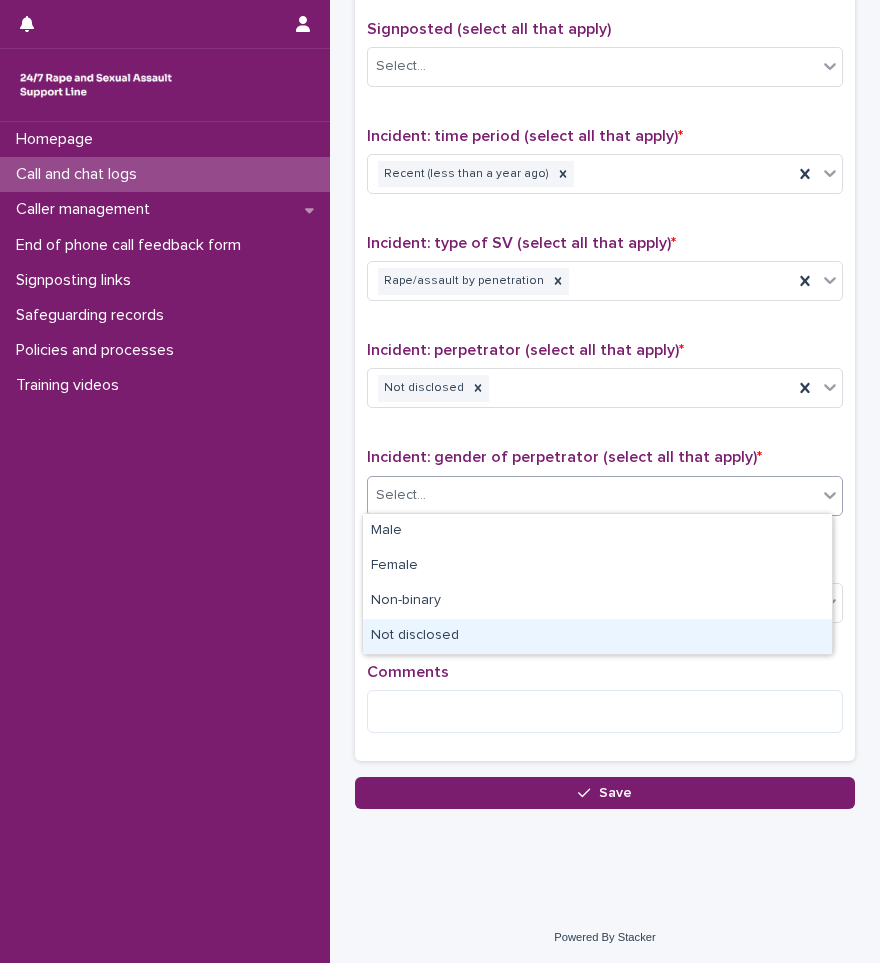 click on "Not disclosed" at bounding box center (597, 636) 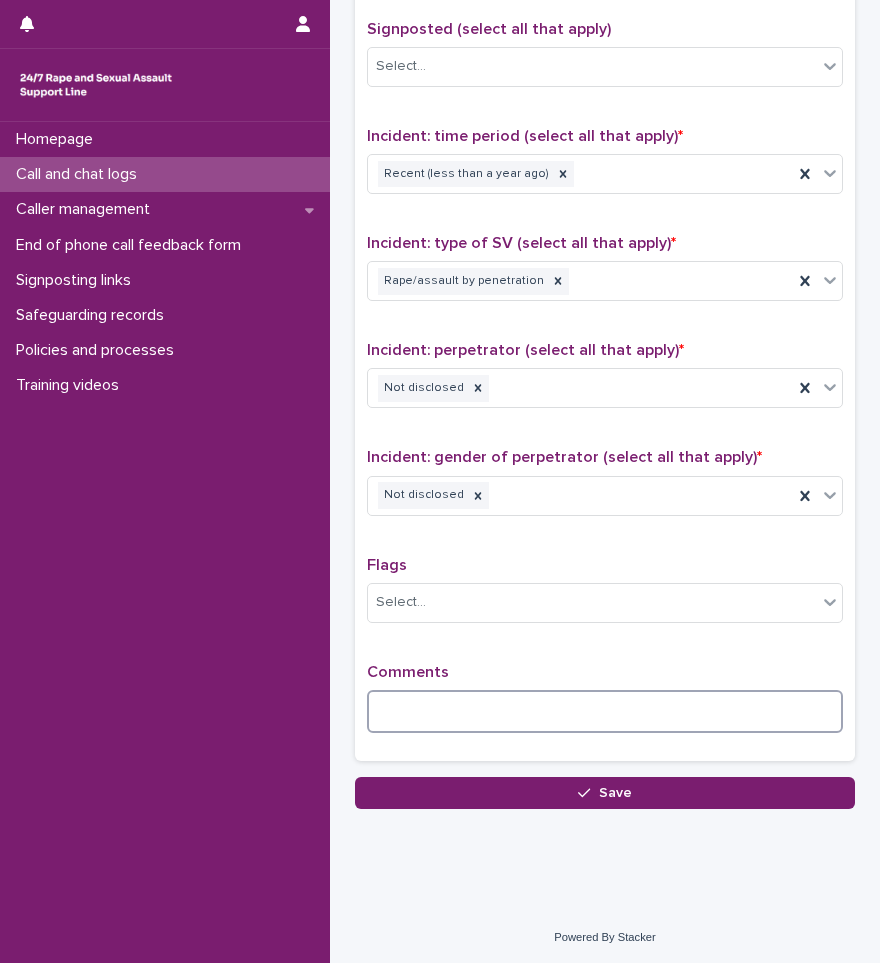 click at bounding box center [605, 711] 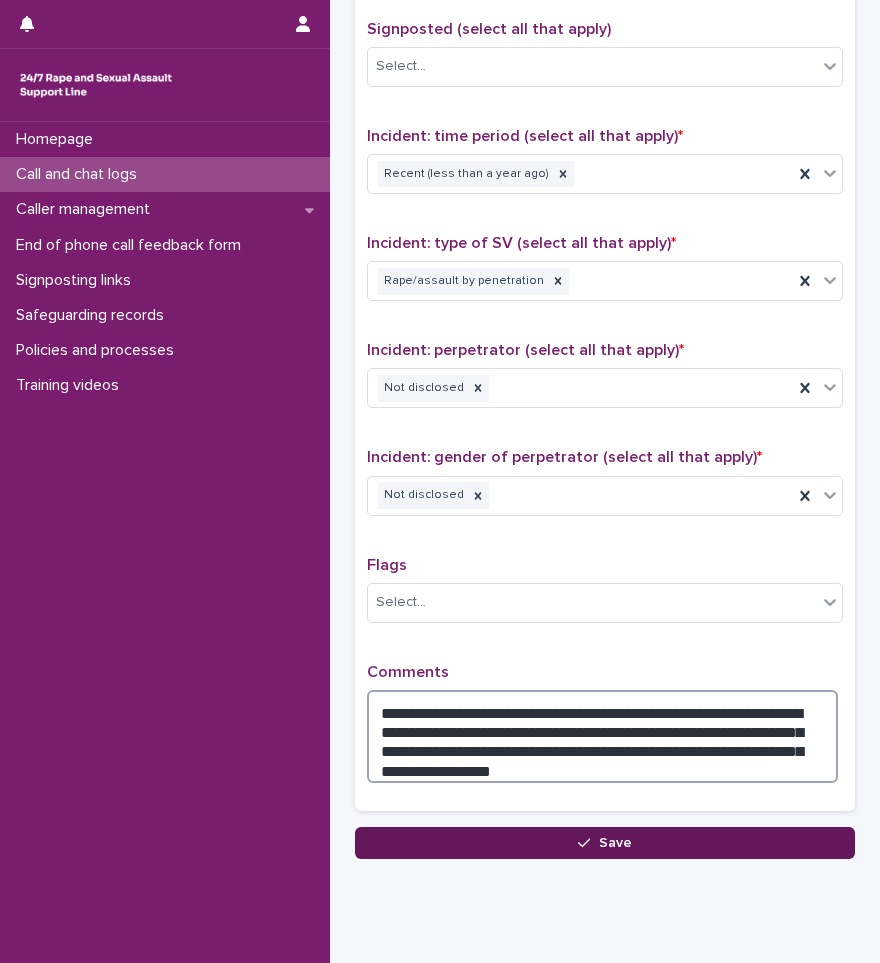 type on "**********" 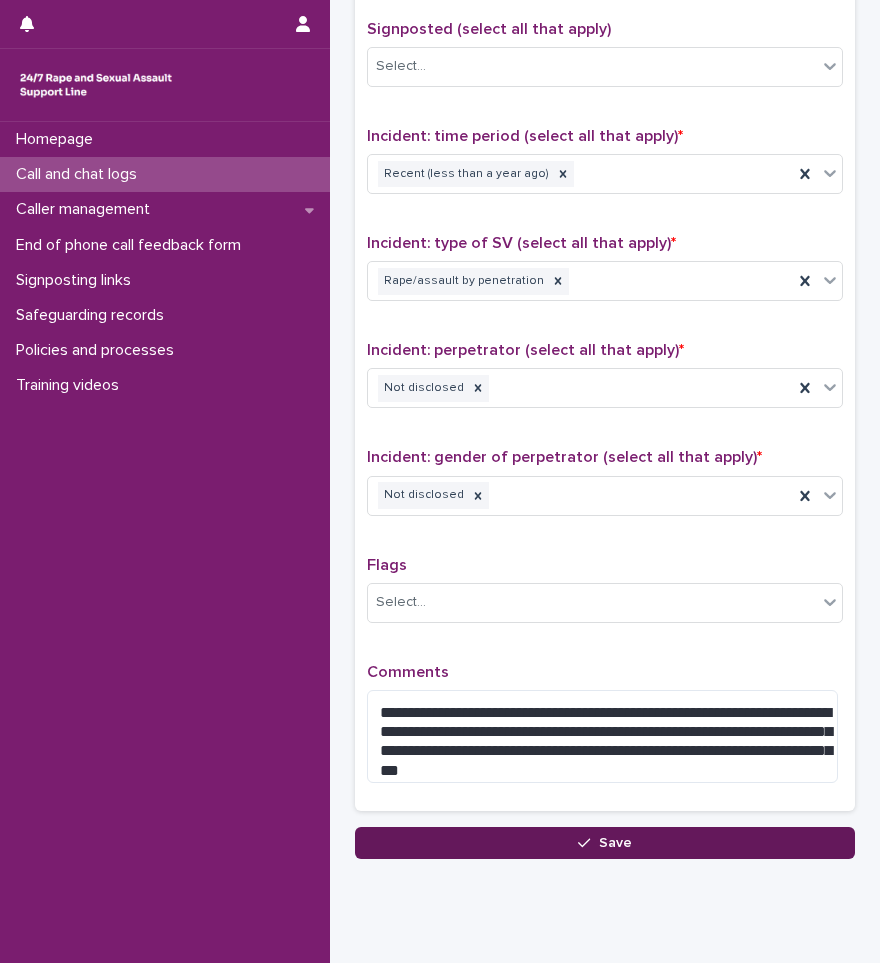 click on "Save" at bounding box center [605, 843] 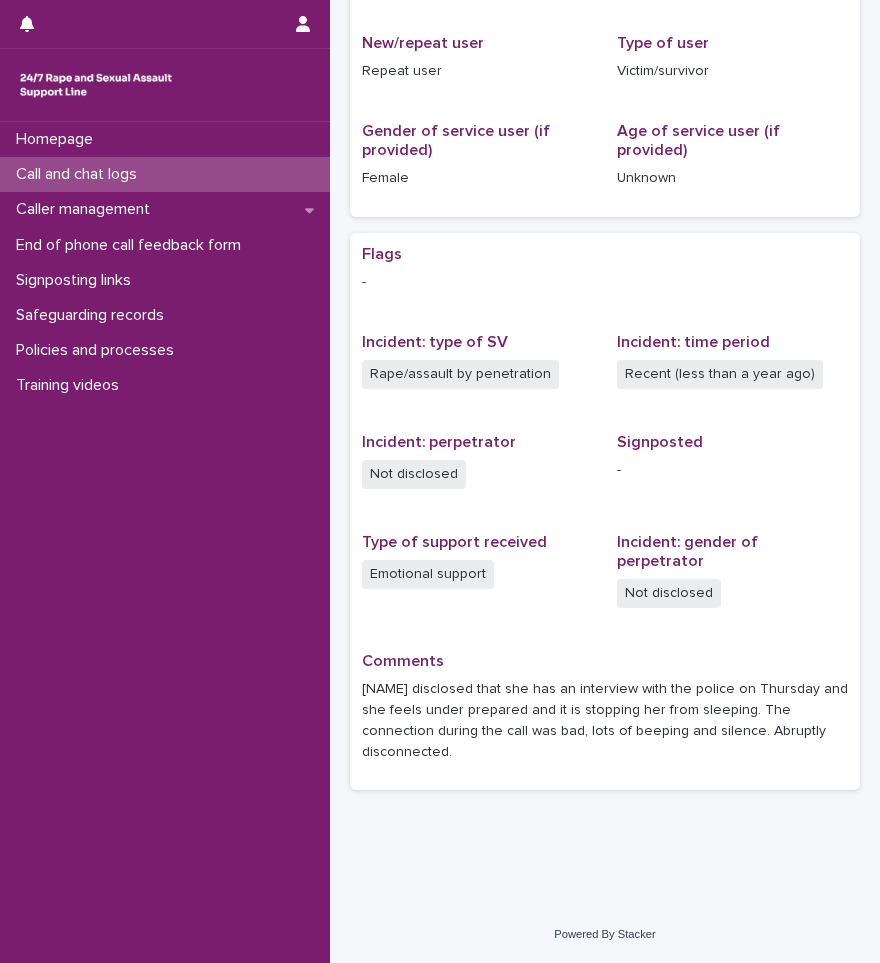 scroll, scrollTop: 0, scrollLeft: 0, axis: both 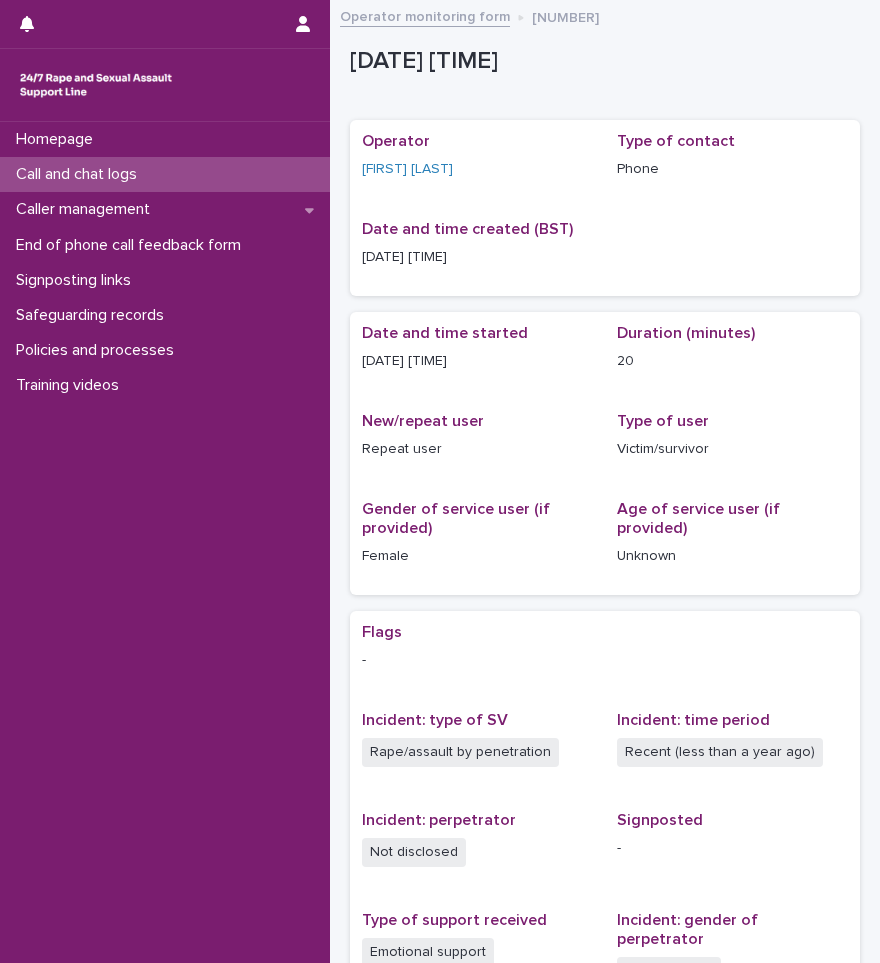 click on "Call and chat logs" at bounding box center (80, 174) 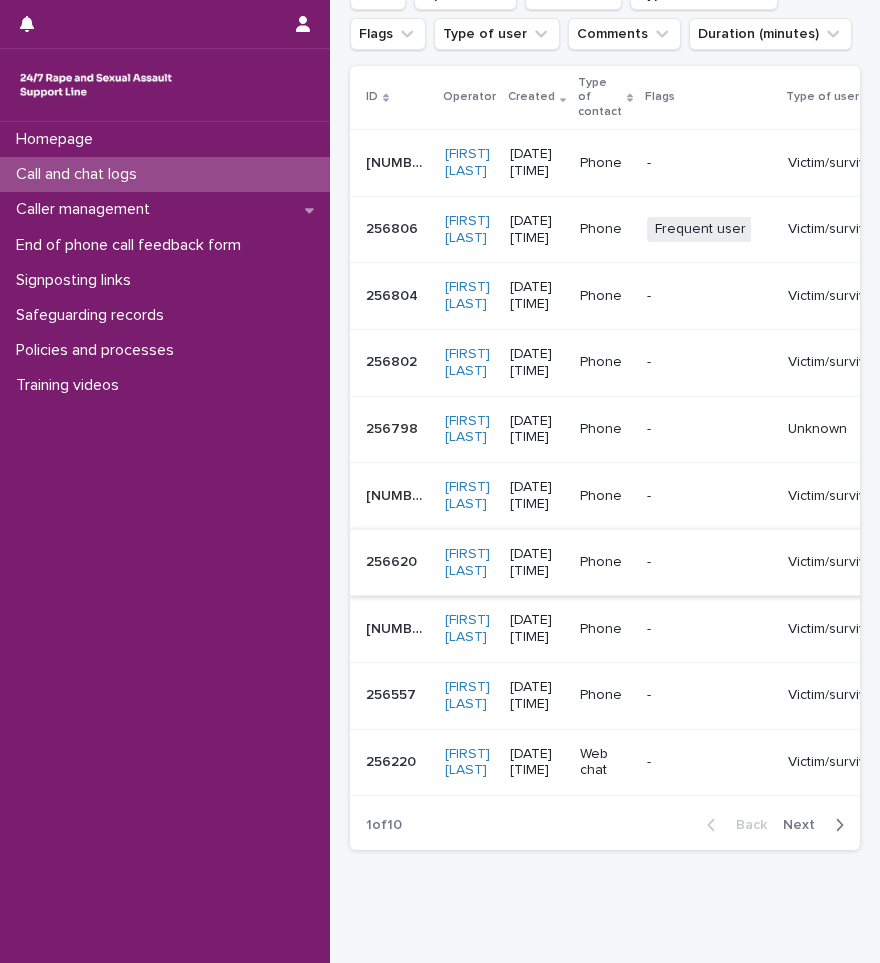 scroll, scrollTop: 391, scrollLeft: 0, axis: vertical 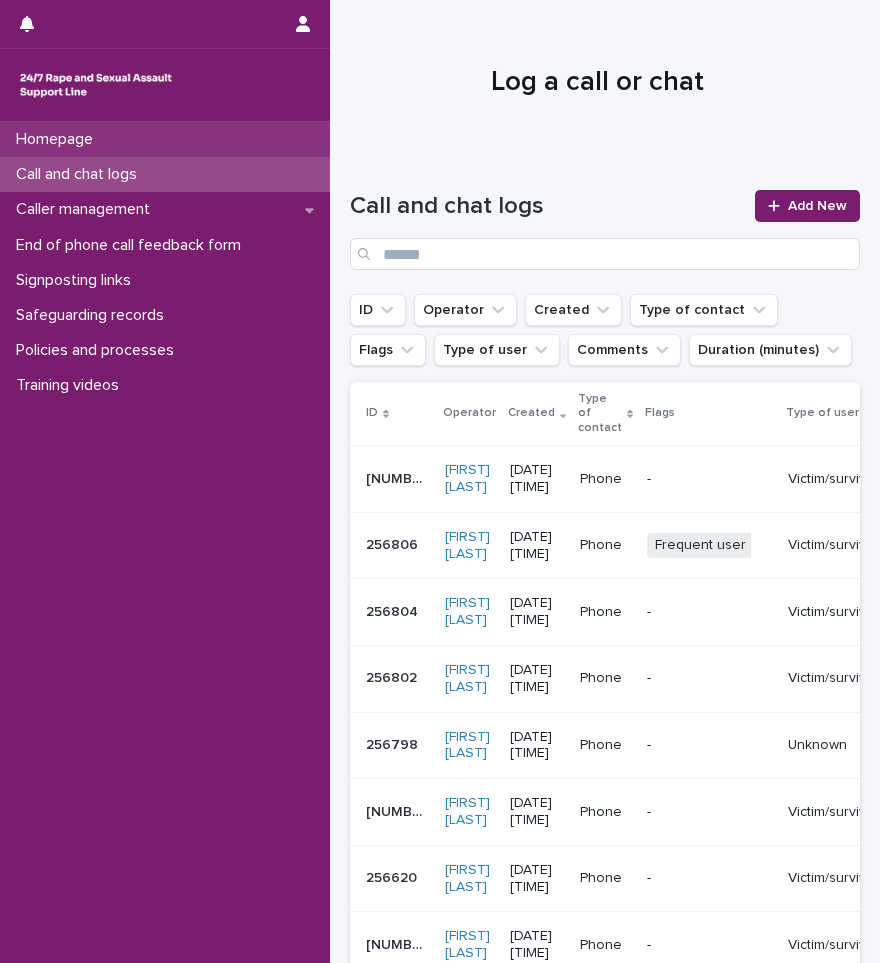 click on "Homepage" at bounding box center (58, 139) 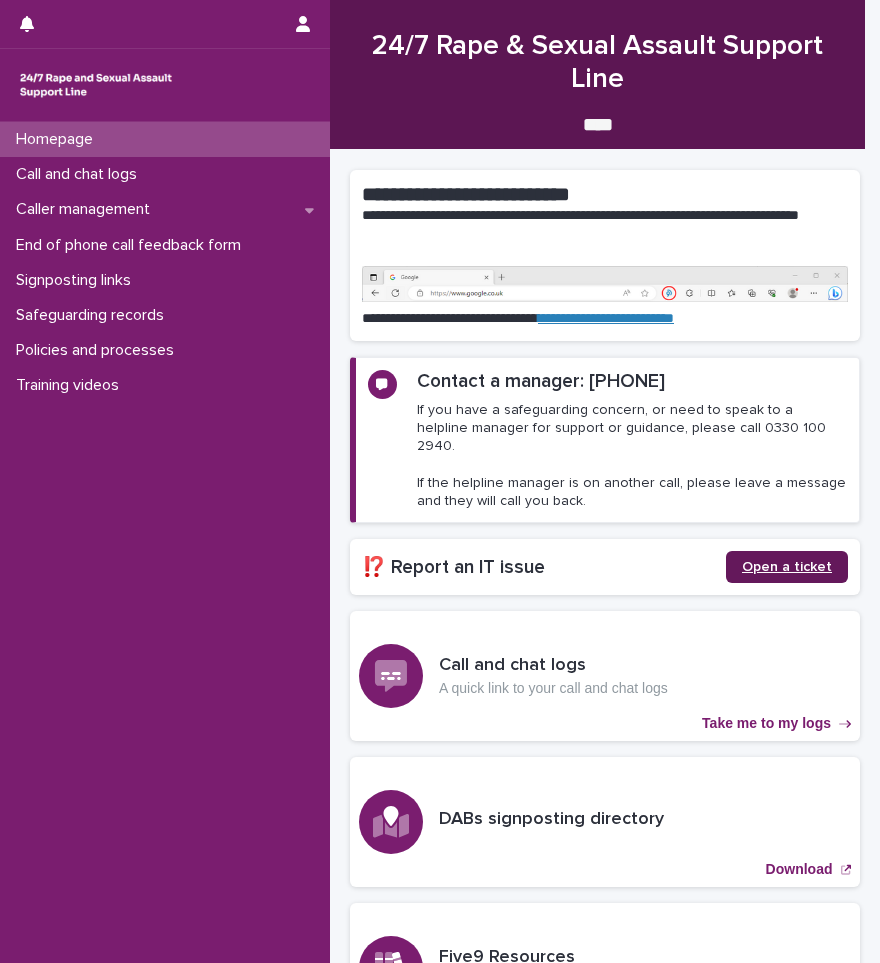 click on "Open a ticket" at bounding box center [787, 567] 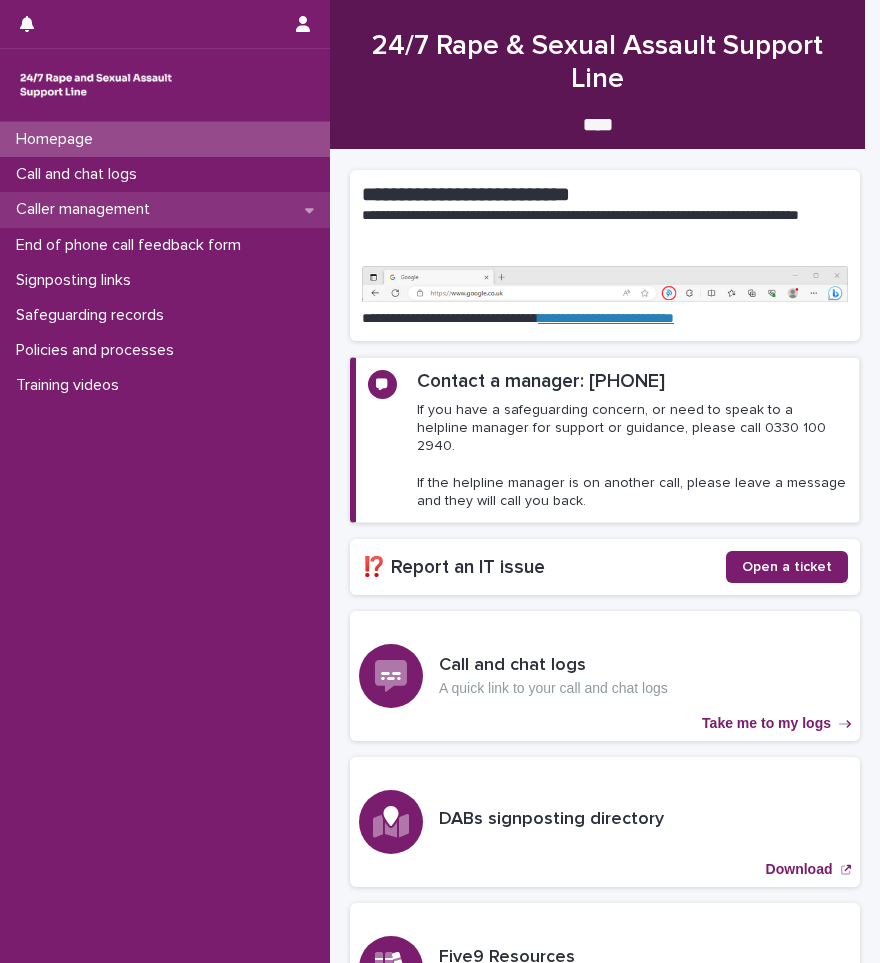 click on "Caller management" at bounding box center [87, 209] 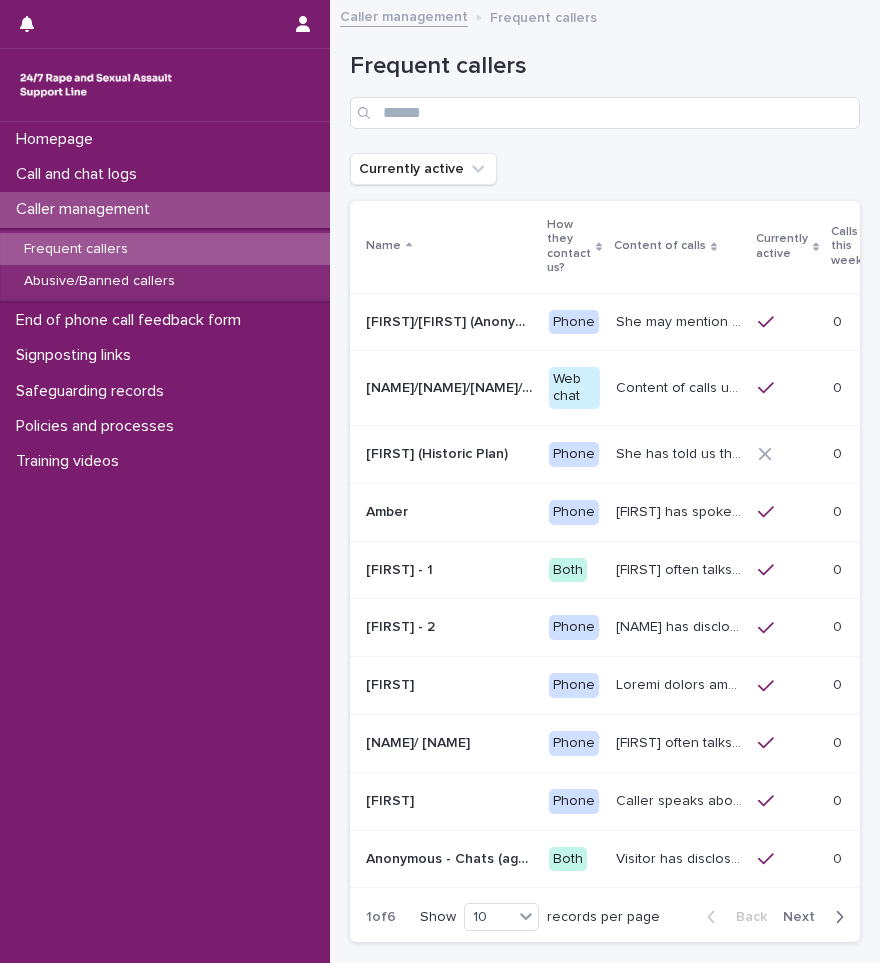 click on "Frequent callers" at bounding box center [76, 249] 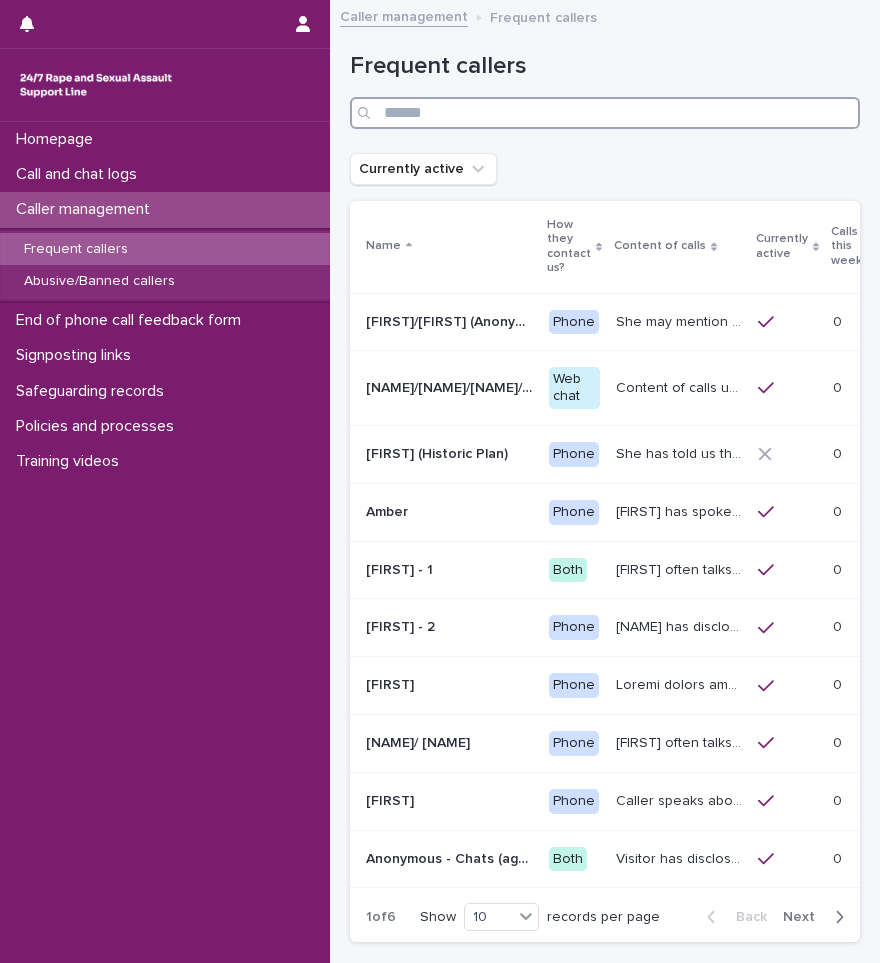 click at bounding box center [605, 113] 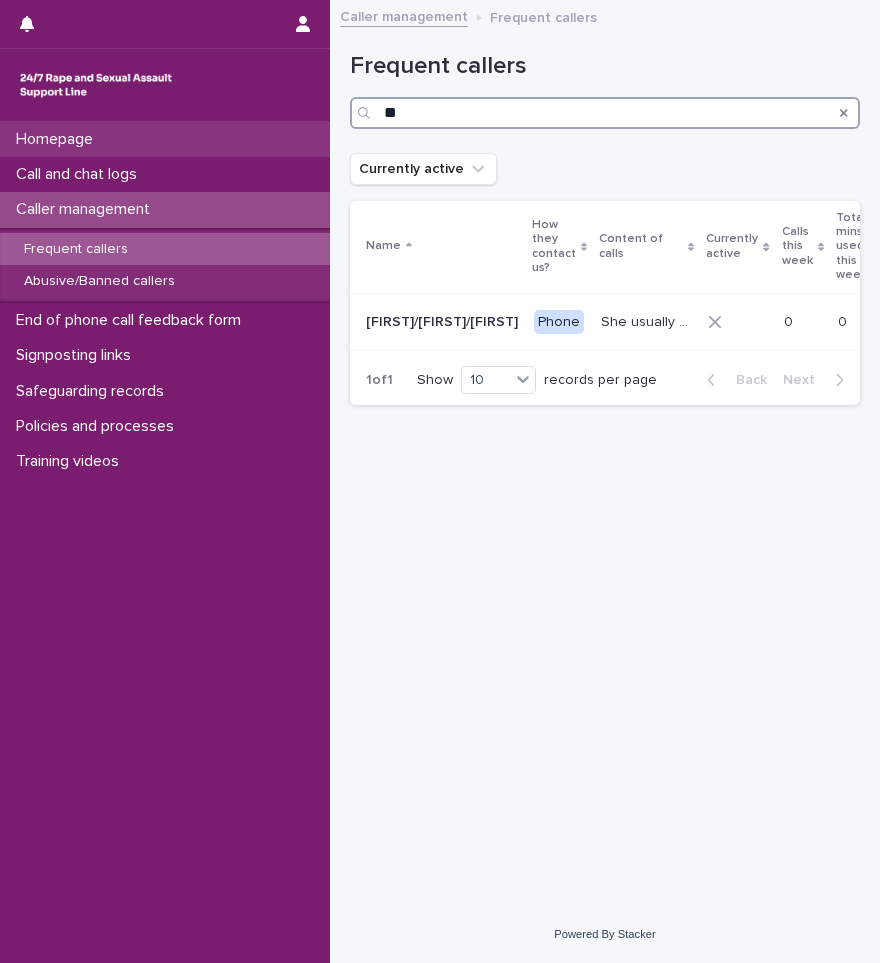 type on "*" 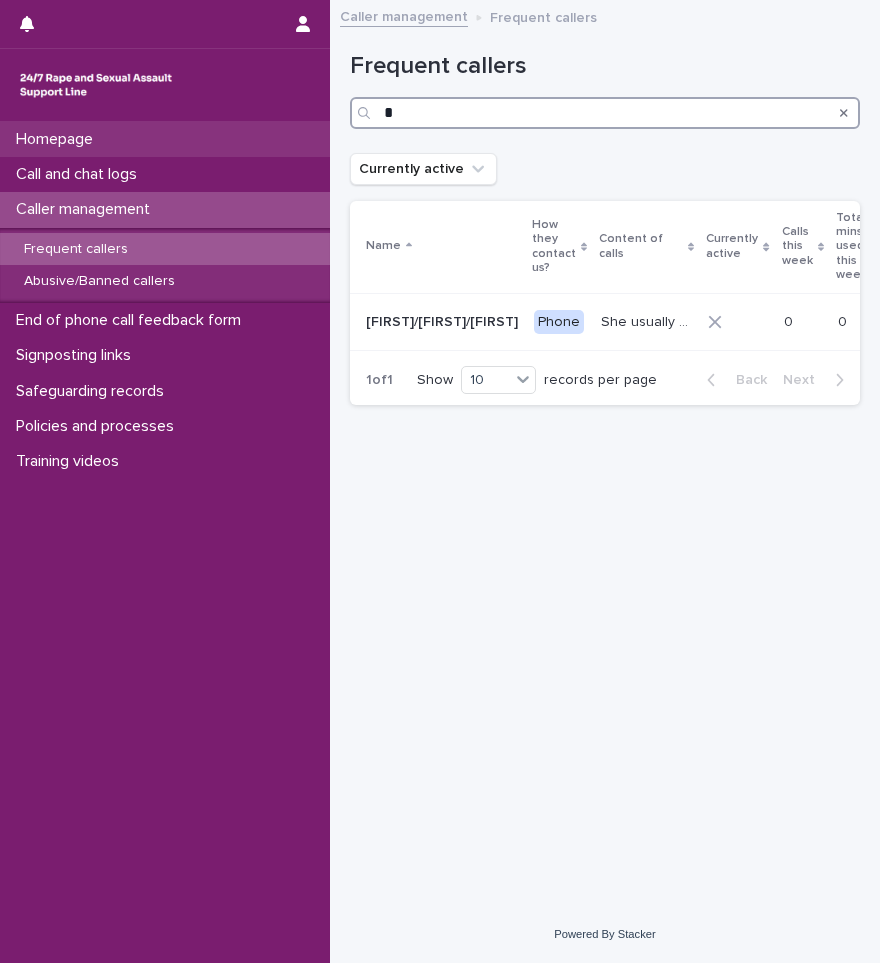 type 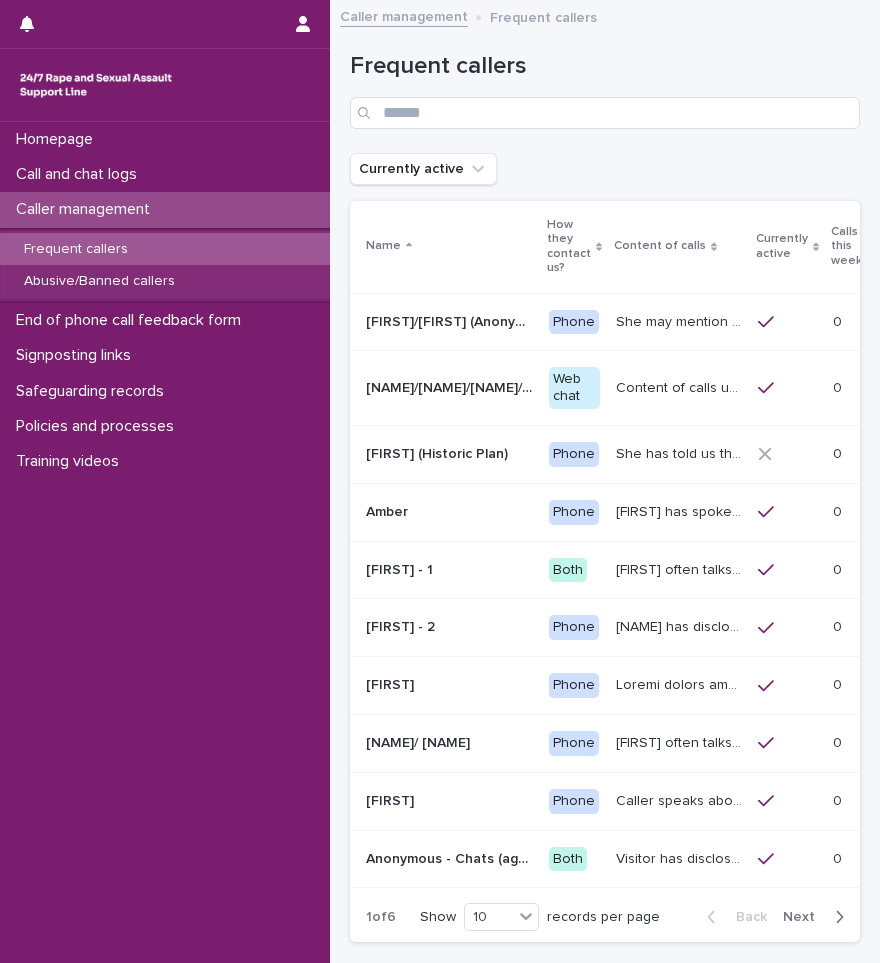 click on "Caller management" at bounding box center [87, 209] 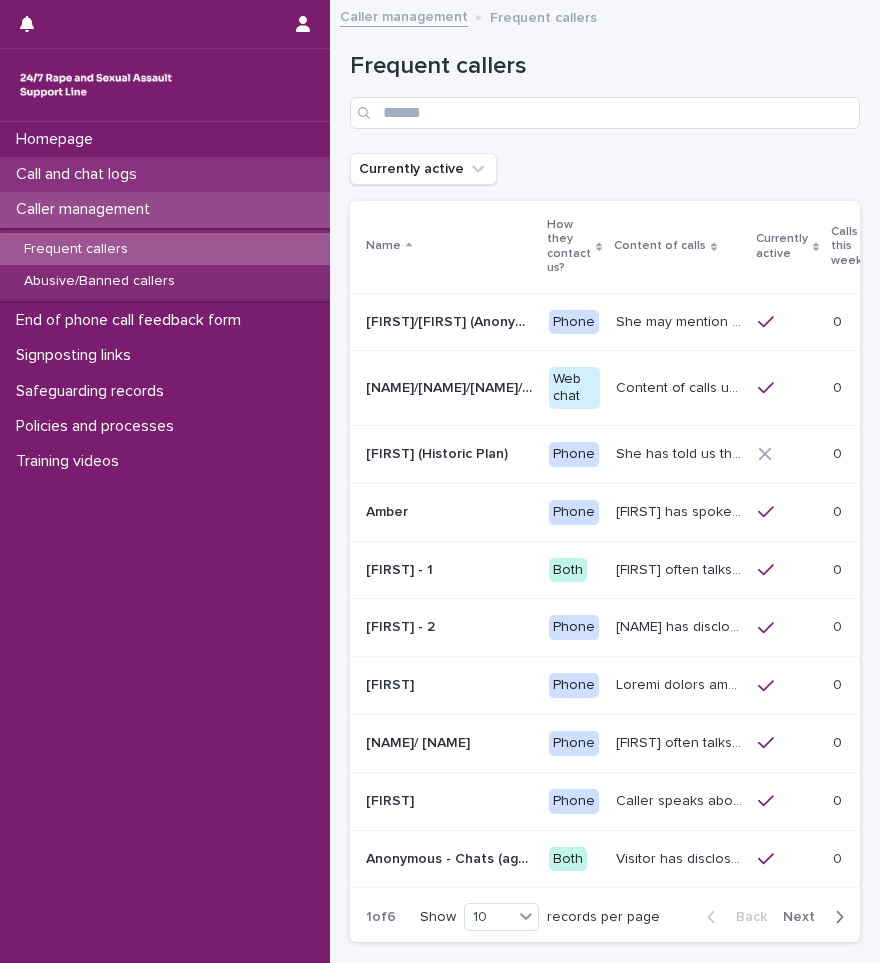 click on "Call and chat logs" at bounding box center [80, 174] 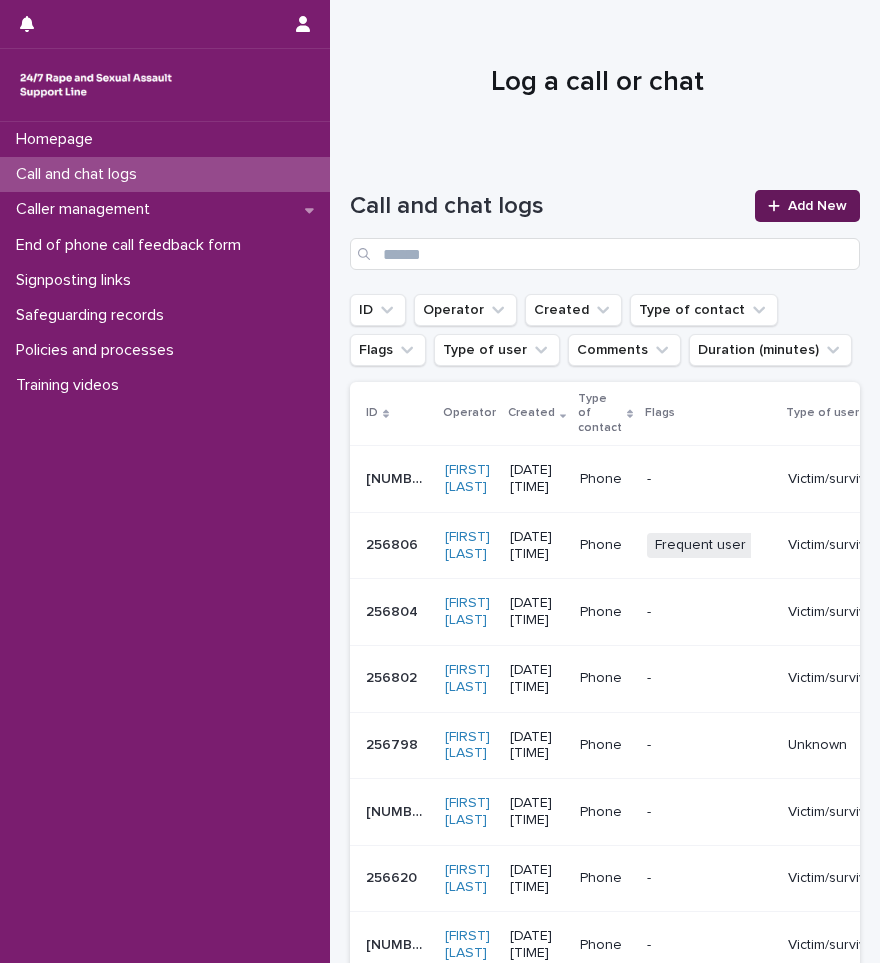 click on "Add New" at bounding box center (807, 206) 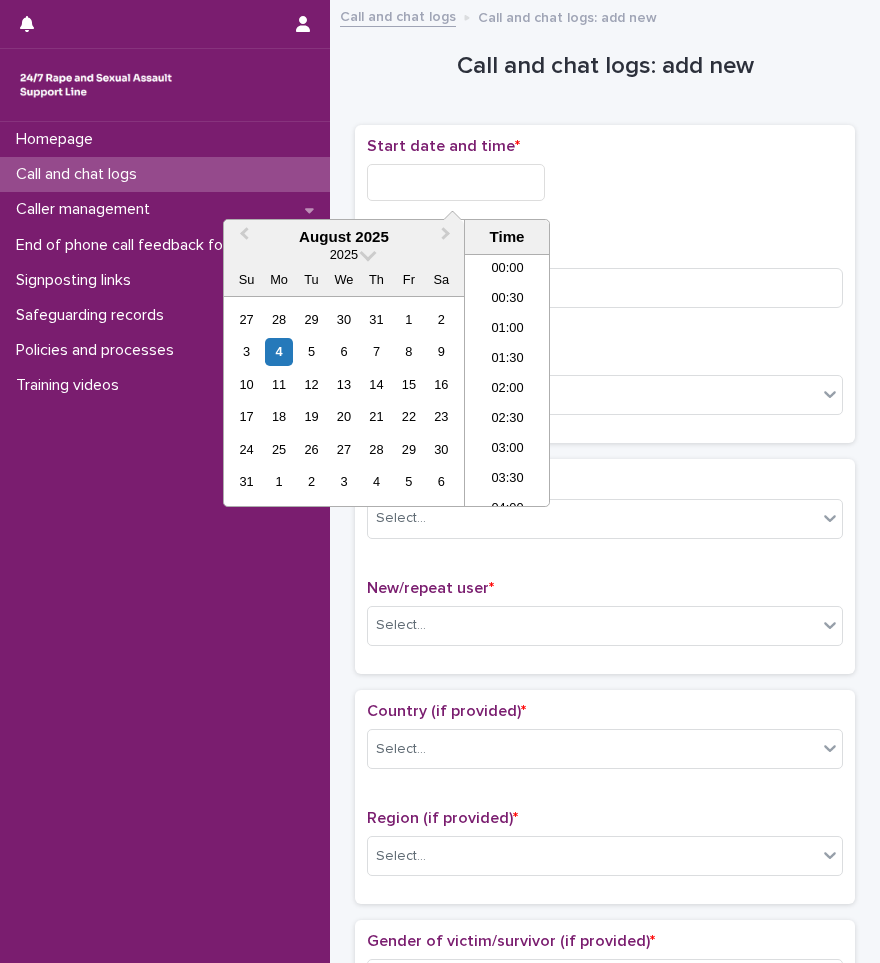 click at bounding box center (456, 182) 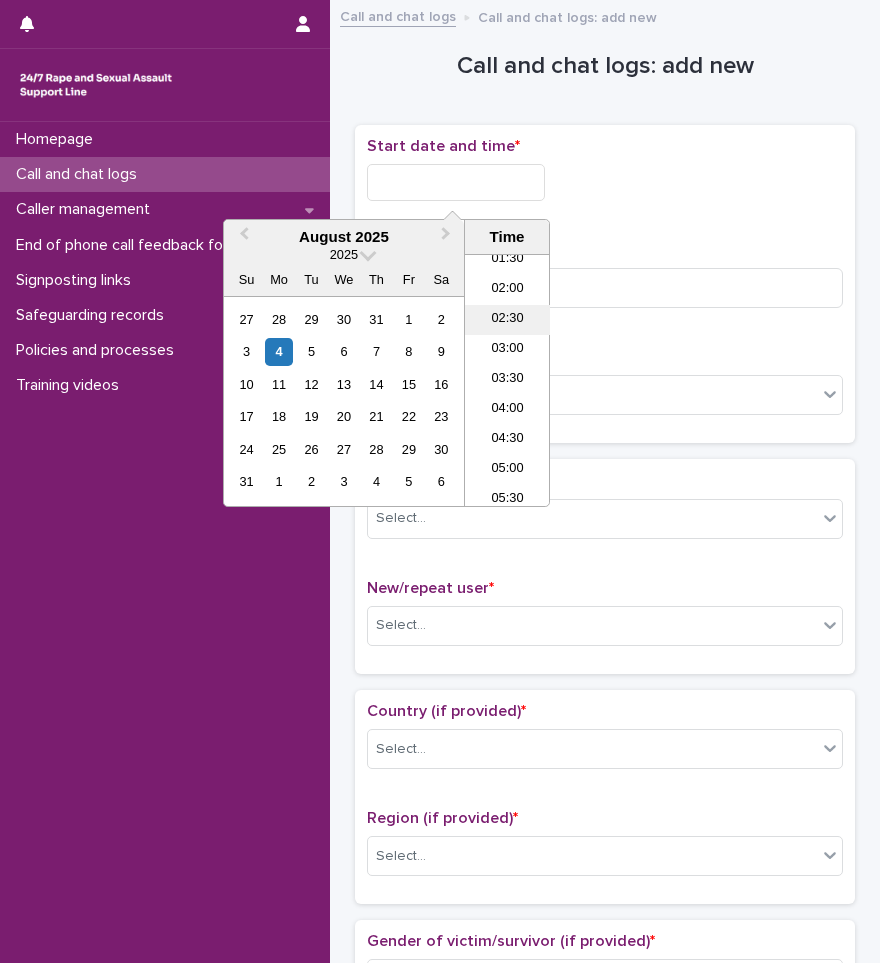 click on "02:30" at bounding box center (507, 320) 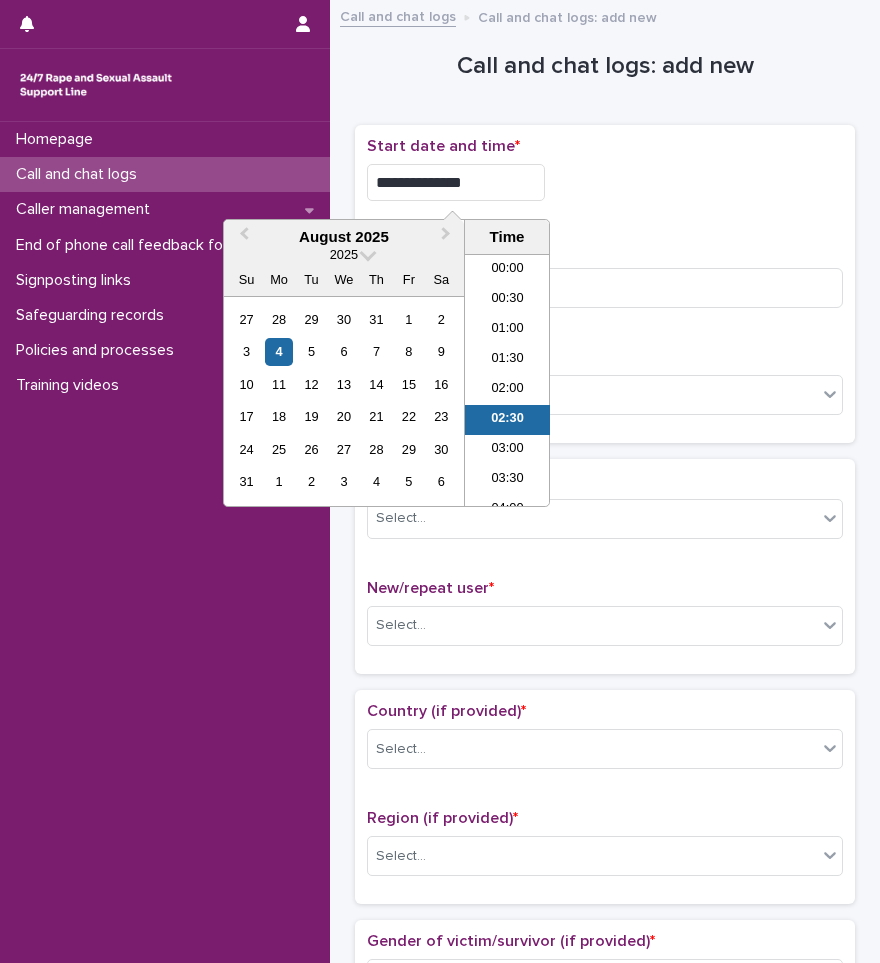 click on "**********" at bounding box center (456, 182) 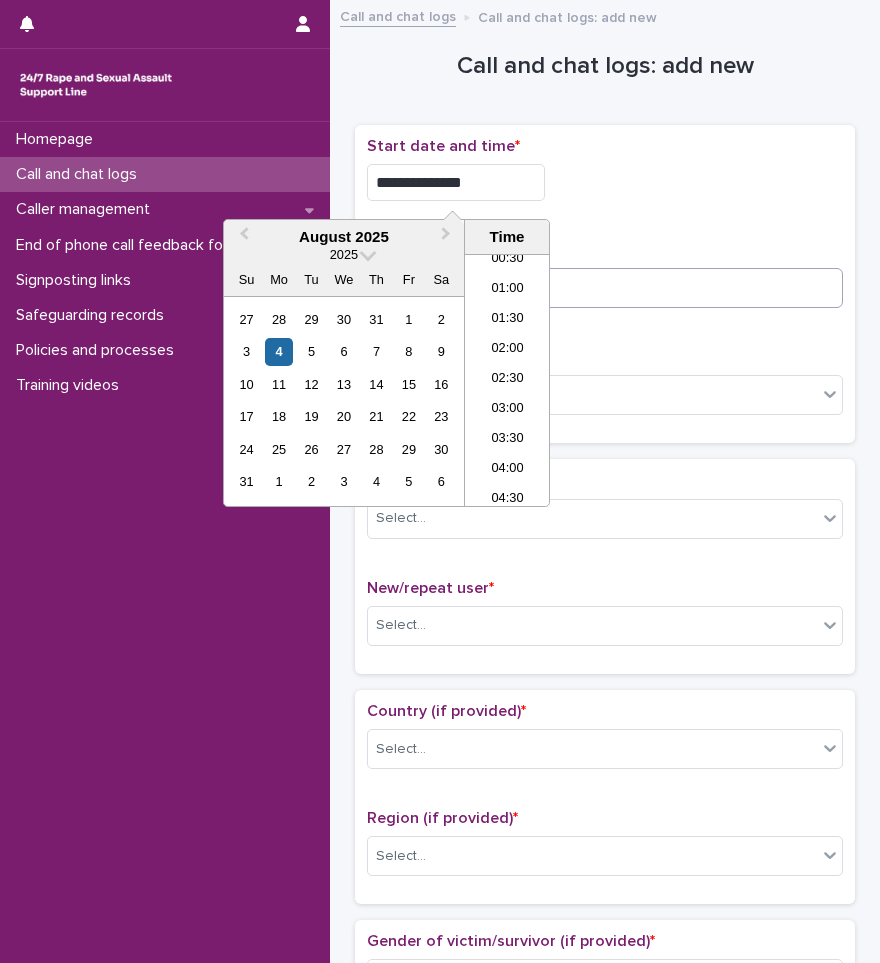 type on "**********" 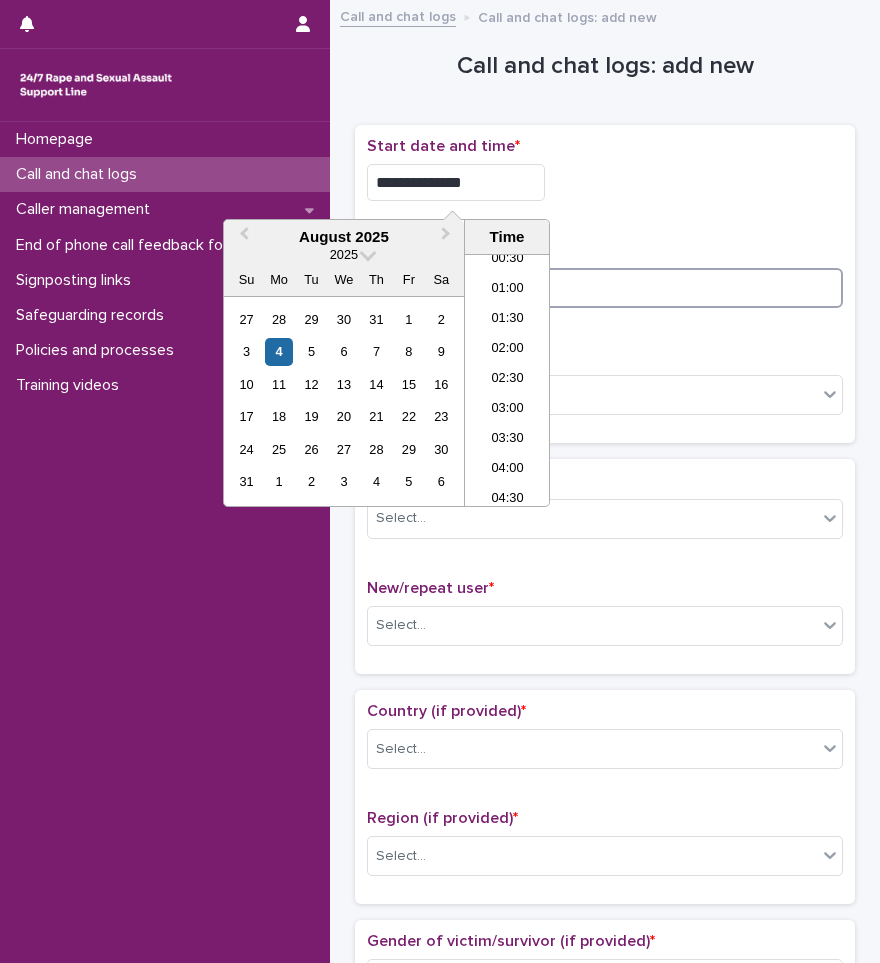 click at bounding box center (605, 288) 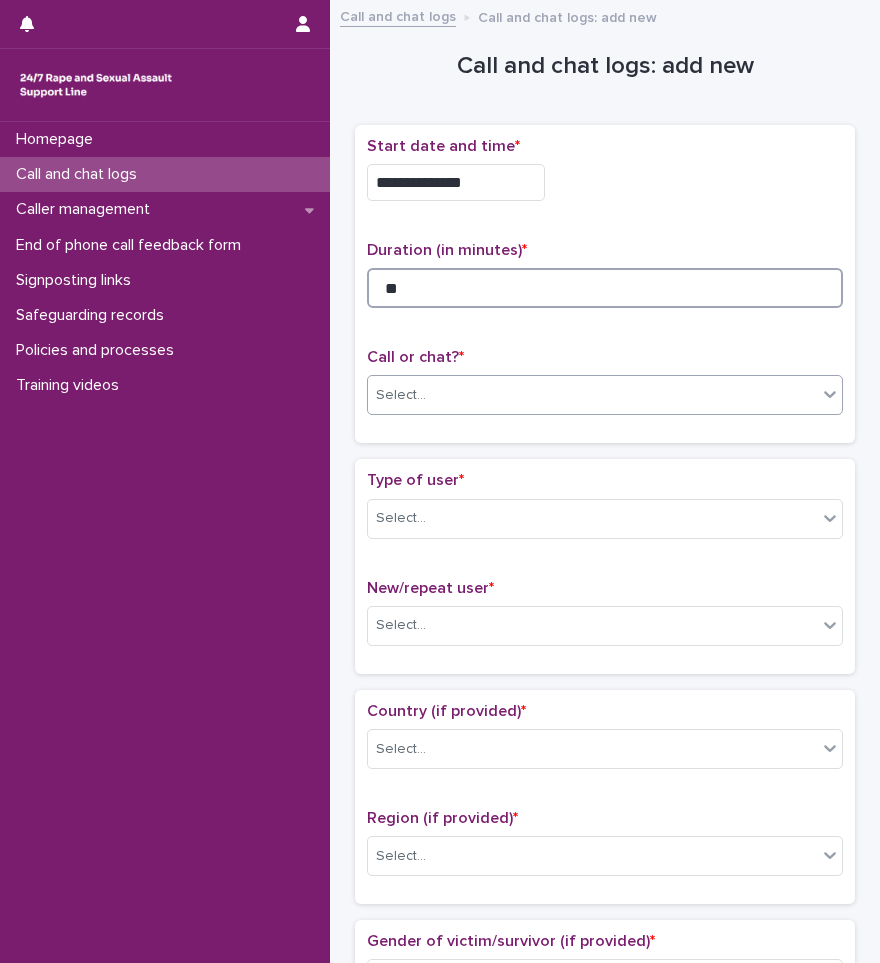 type on "**" 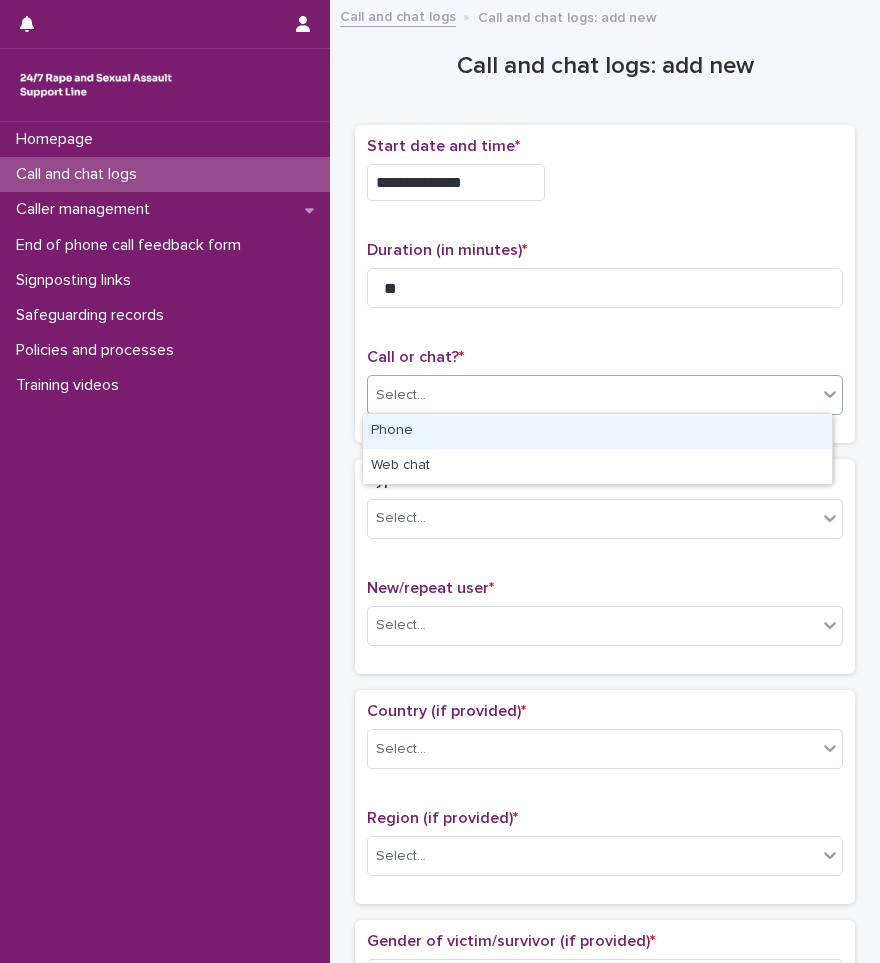 click on "Select..." at bounding box center [592, 395] 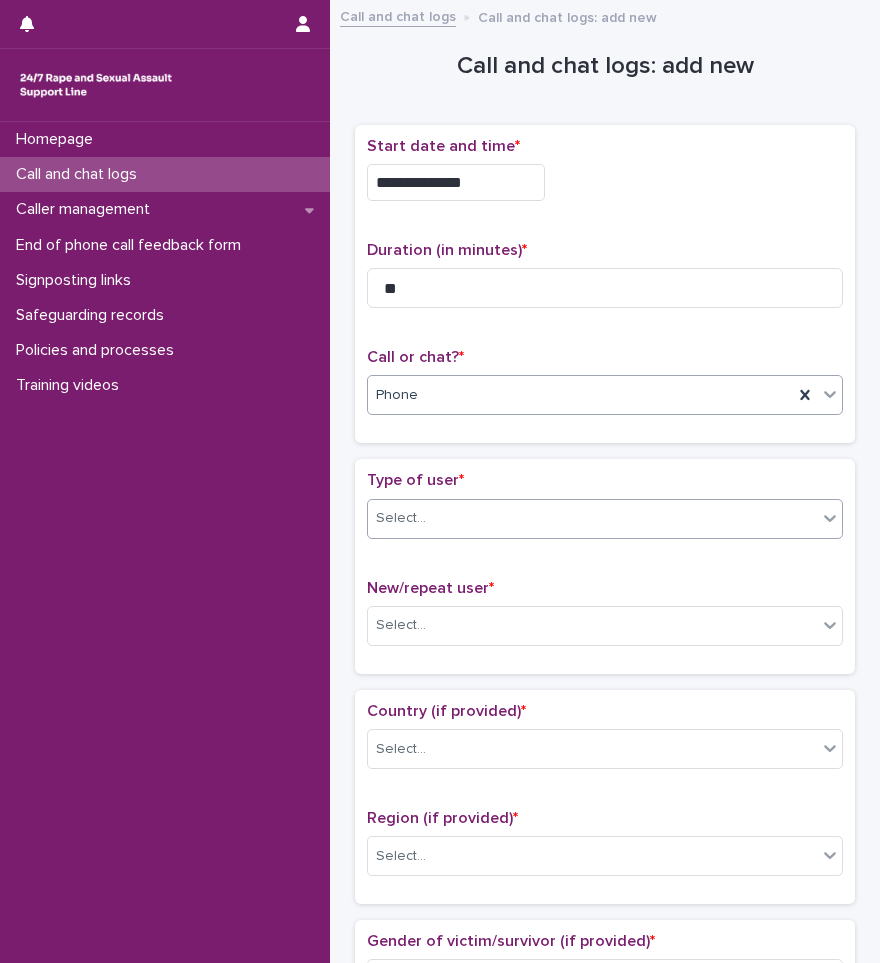 click on "Select..." at bounding box center (592, 518) 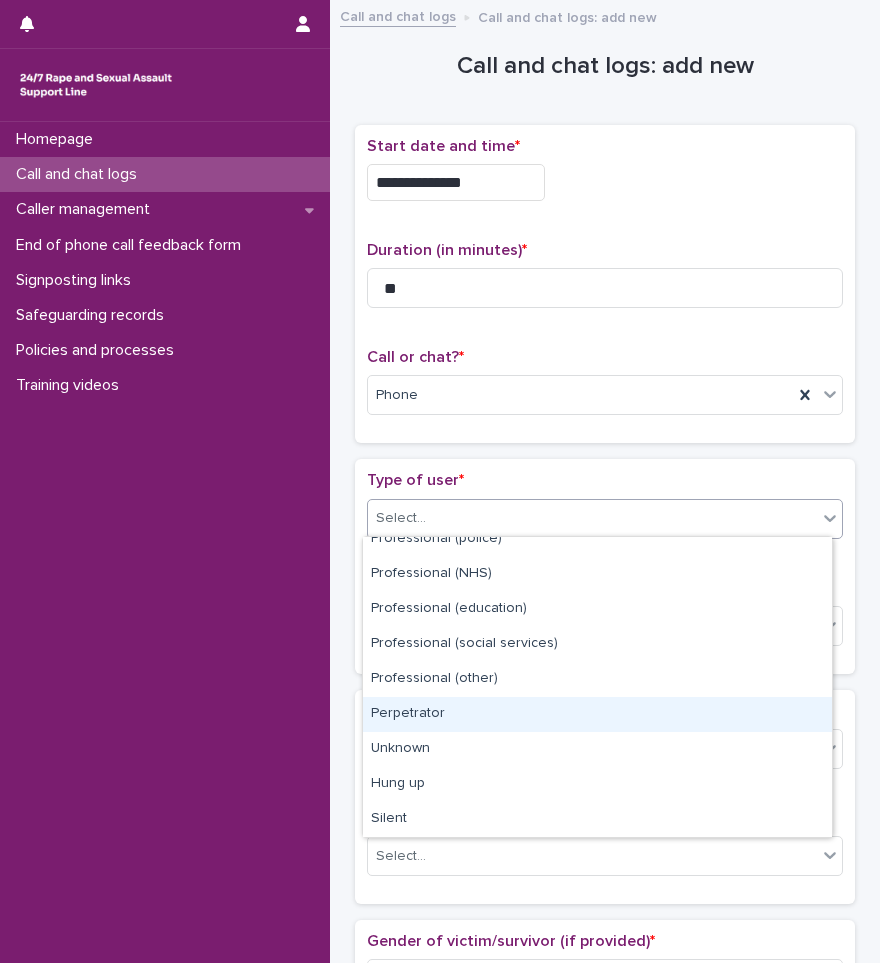 scroll, scrollTop: 0, scrollLeft: 0, axis: both 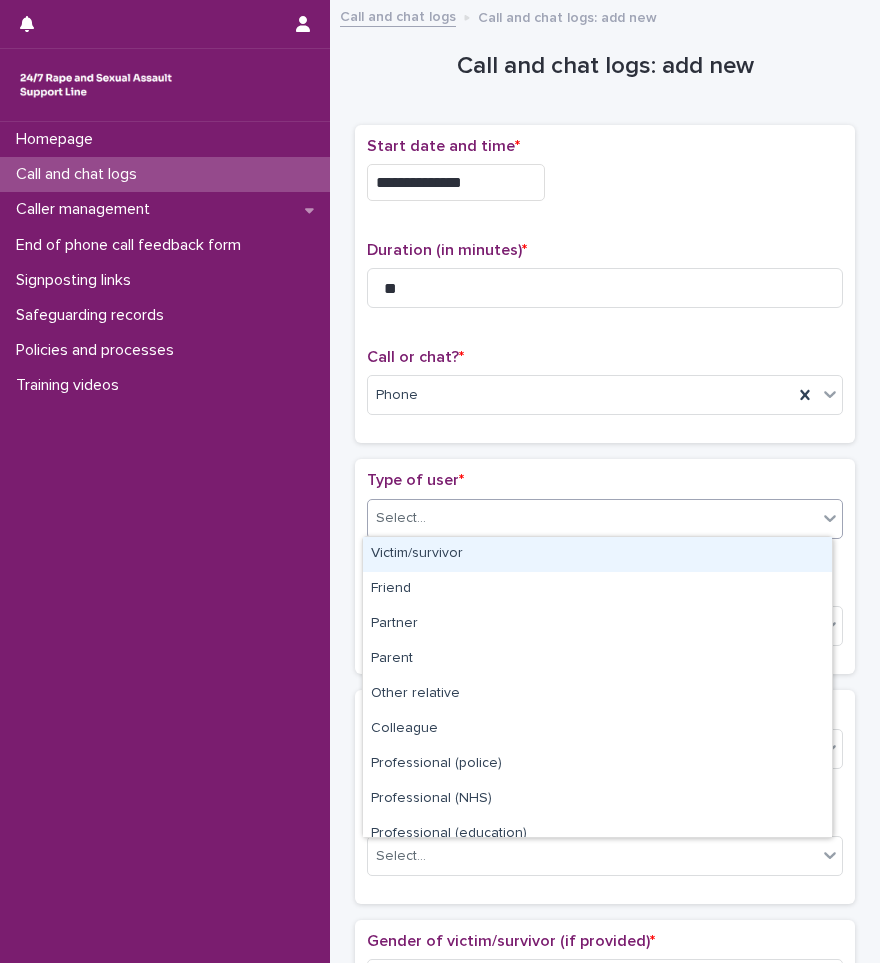 click on "Type of user *      option Victim/survivor focused, 1 of 15. 15 results available. Use Up and Down to choose options, press Enter to select the currently focused option, press Escape to exit the menu, press Tab to select the option and exit the menu. Select..." at bounding box center [605, 512] 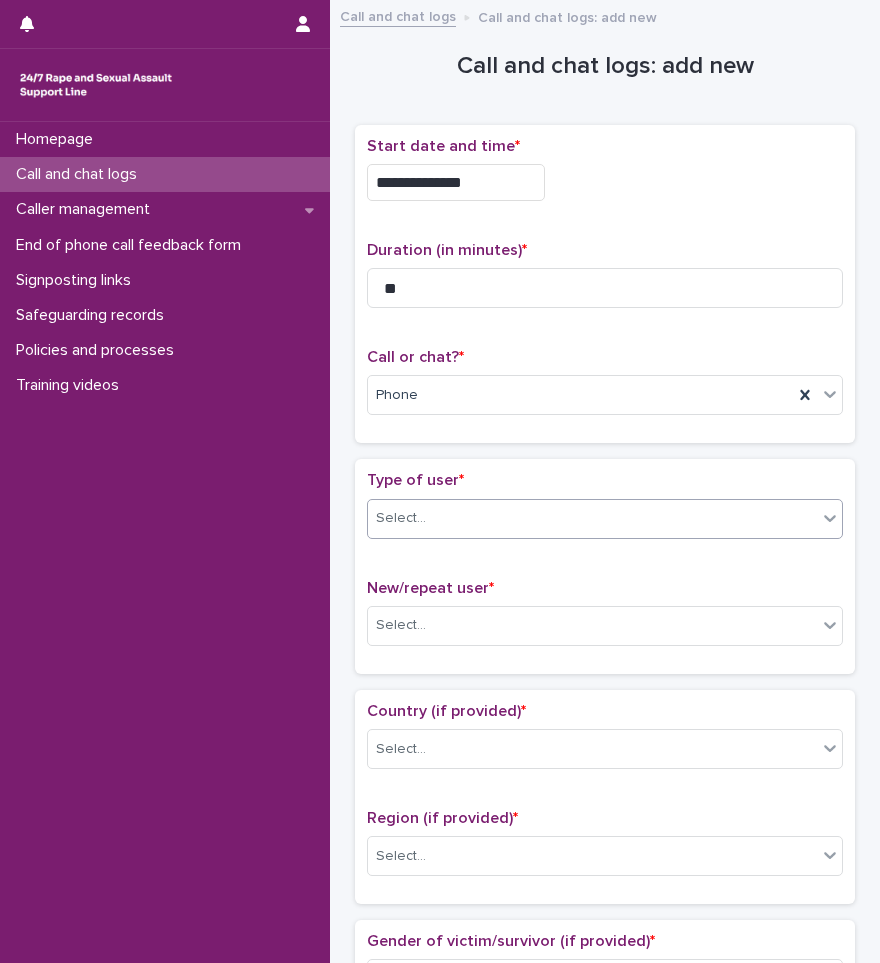 click on "Select..." at bounding box center [592, 518] 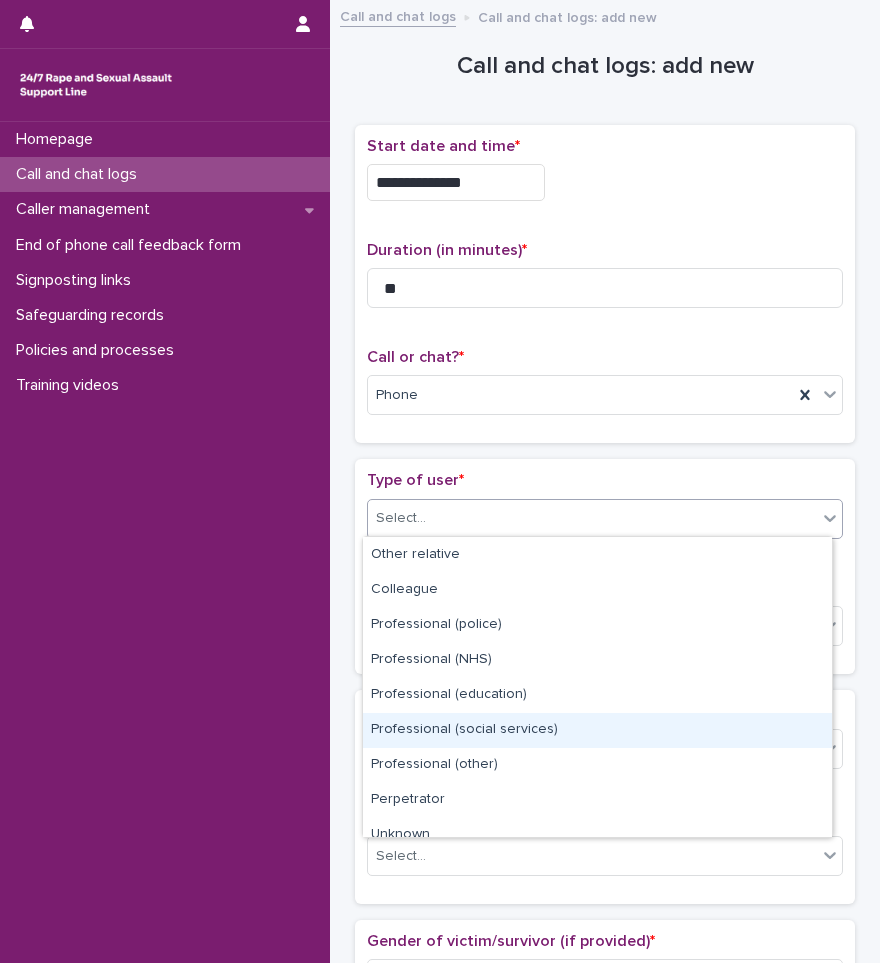 scroll, scrollTop: 0, scrollLeft: 0, axis: both 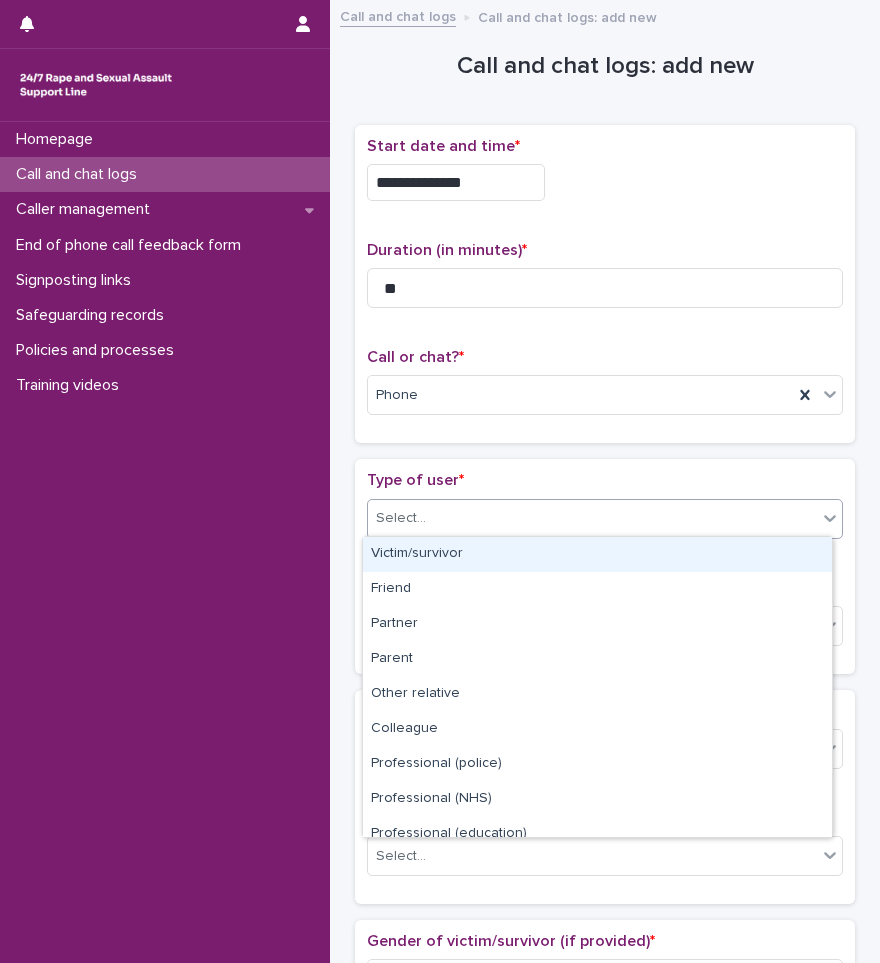 click on "Victim/survivor" at bounding box center [597, 554] 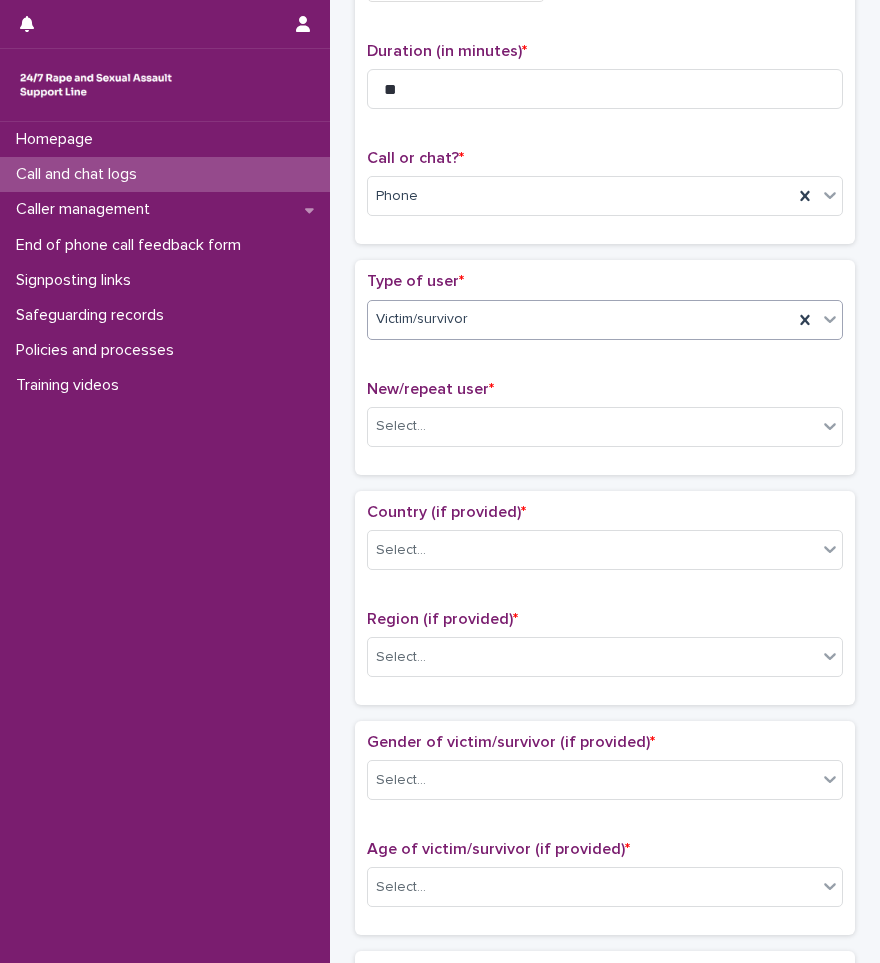 scroll, scrollTop: 200, scrollLeft: 0, axis: vertical 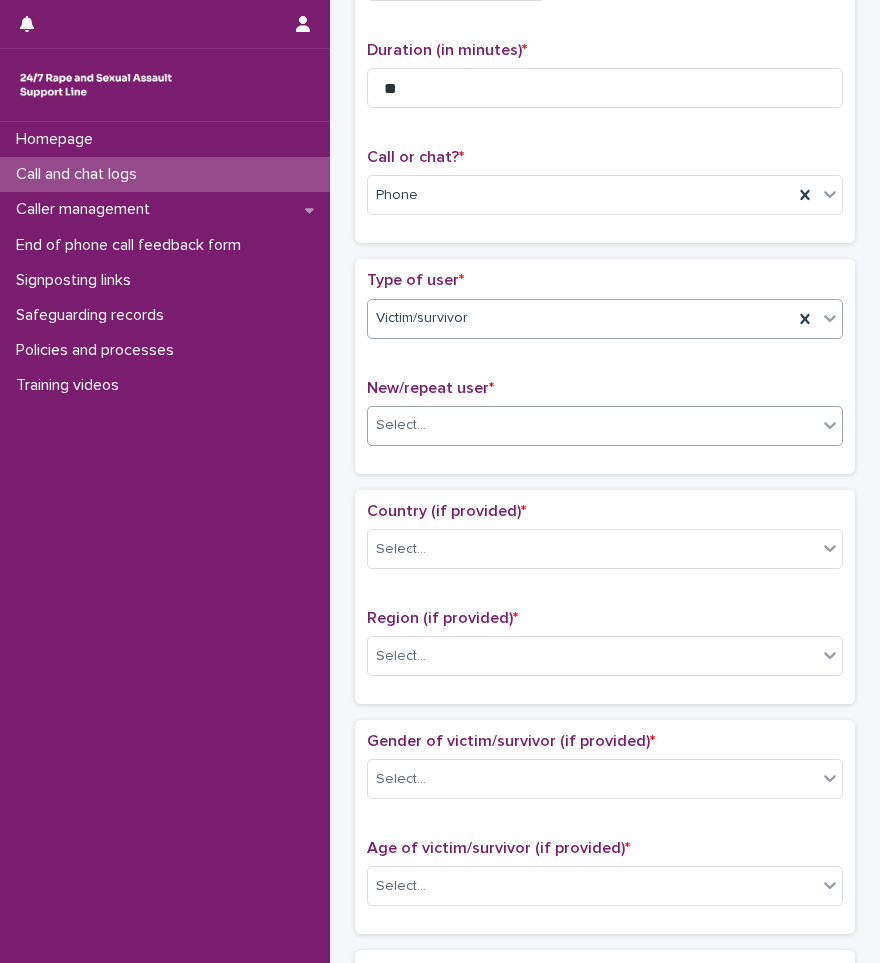 click on "Select..." at bounding box center (592, 425) 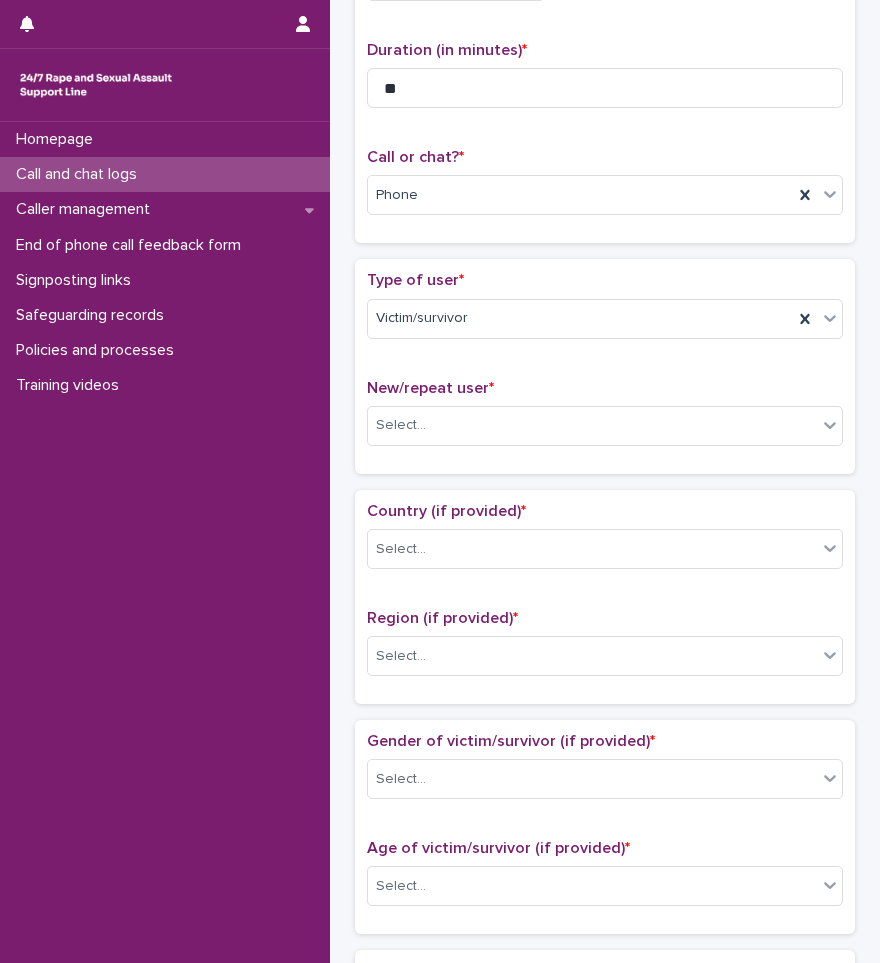 click on "Type of user * Victim/survivor New/repeat user * Select..." at bounding box center (605, 366) 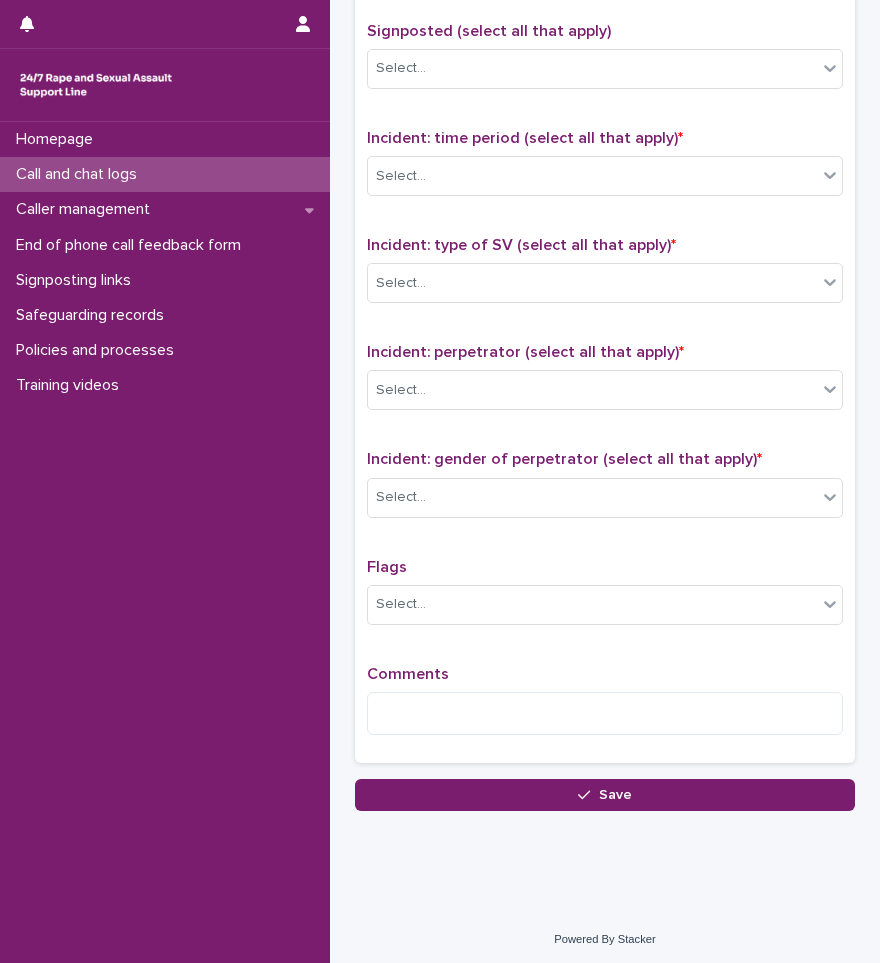 scroll, scrollTop: 1250, scrollLeft: 0, axis: vertical 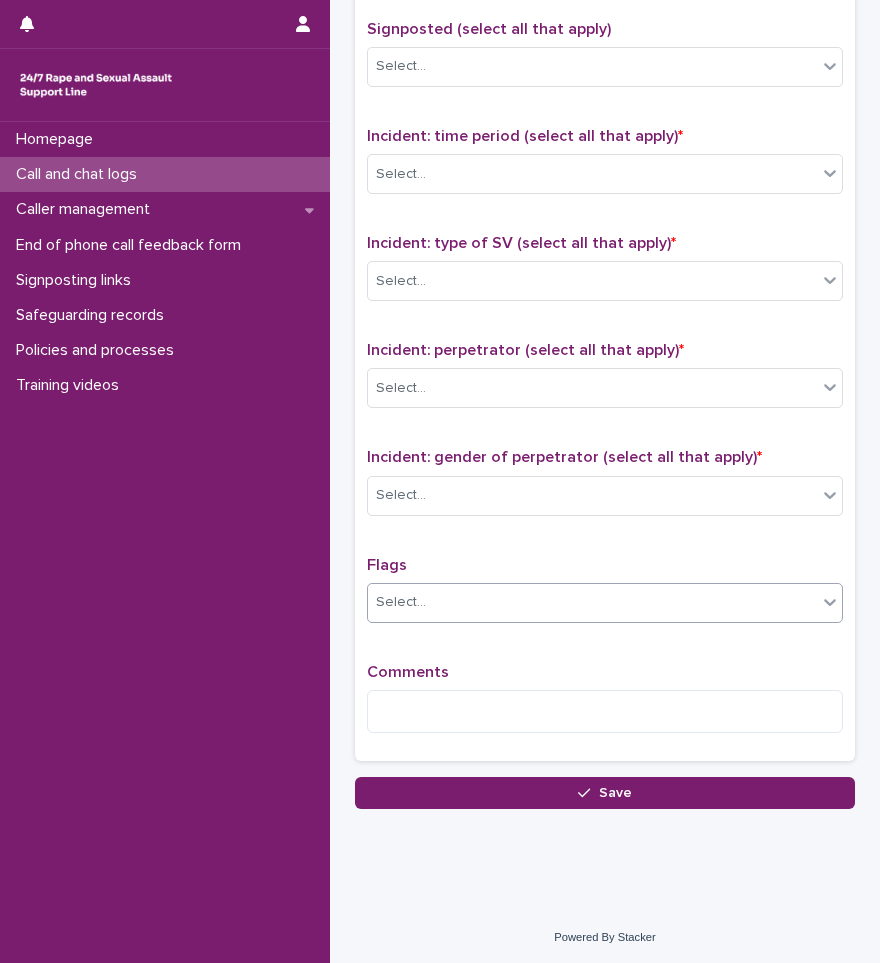 click on "Select..." at bounding box center [592, 602] 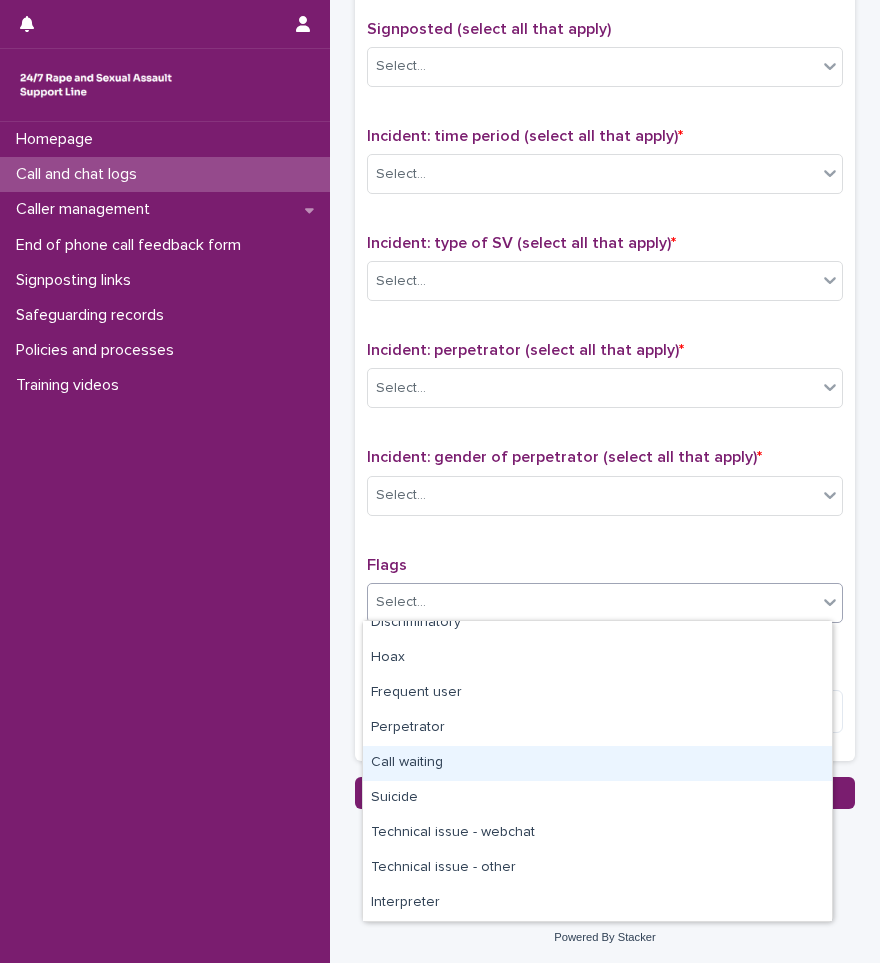 scroll, scrollTop: 0, scrollLeft: 0, axis: both 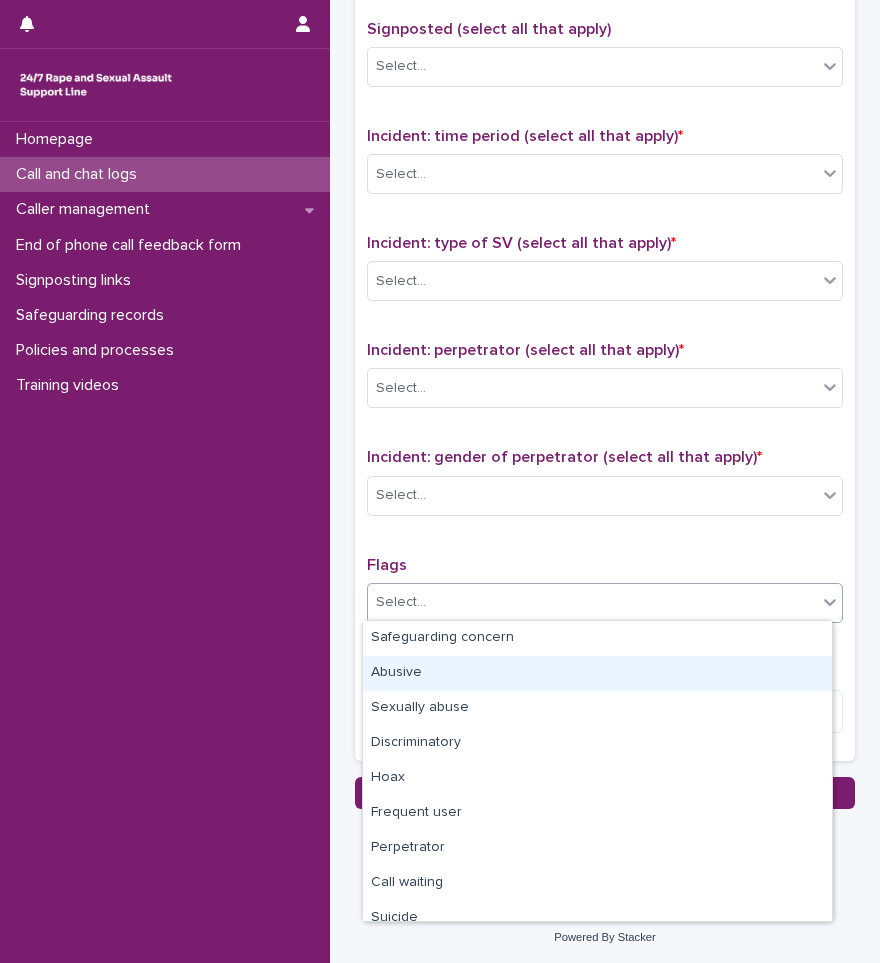 click on "Abusive" at bounding box center [597, 673] 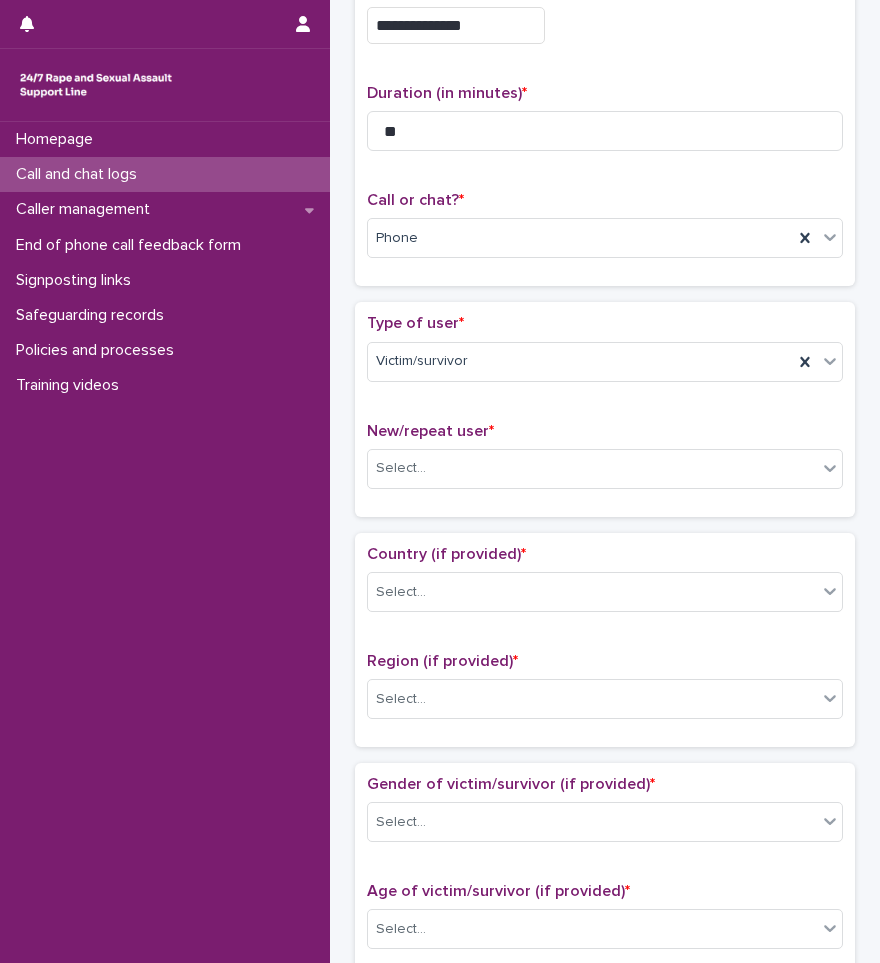 scroll, scrollTop: 150, scrollLeft: 0, axis: vertical 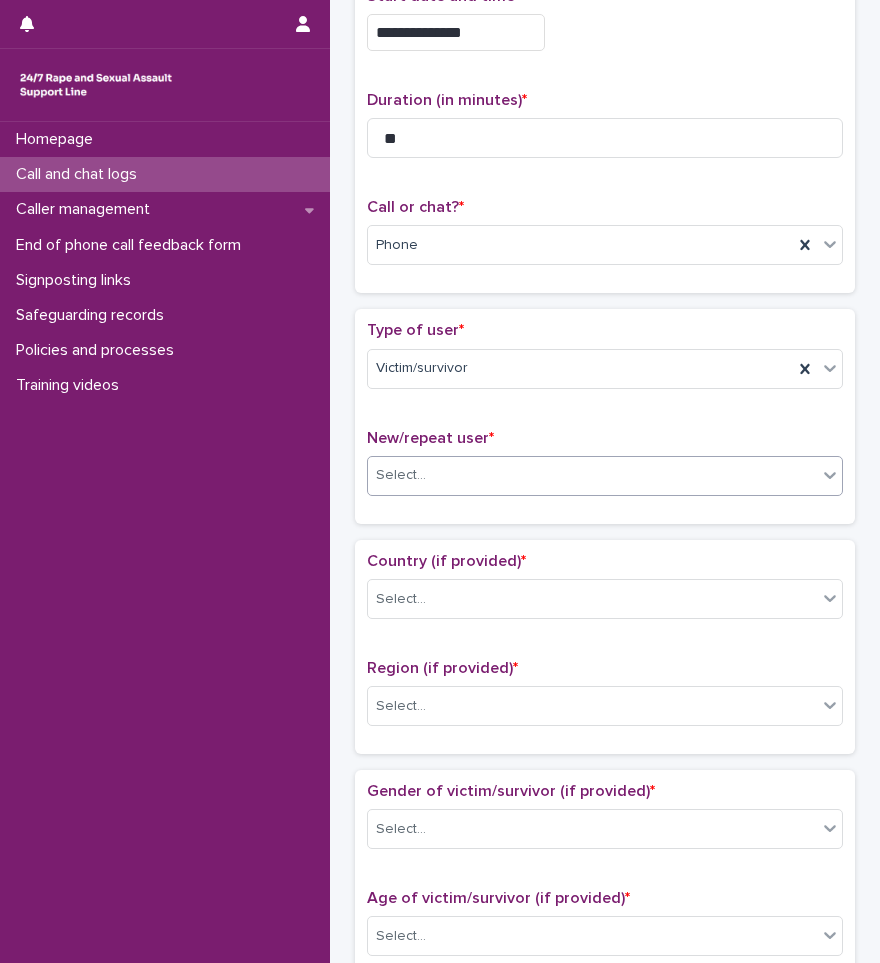 click on "Select..." at bounding box center (592, 475) 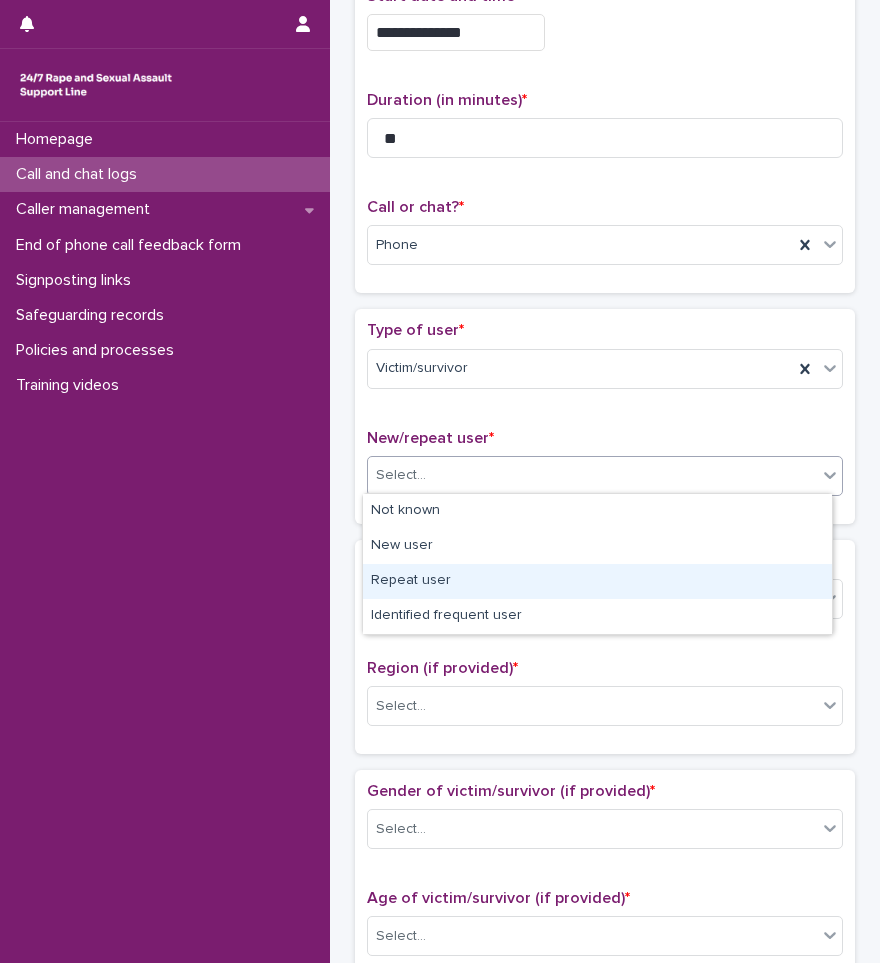 click on "Repeat user" at bounding box center [597, 581] 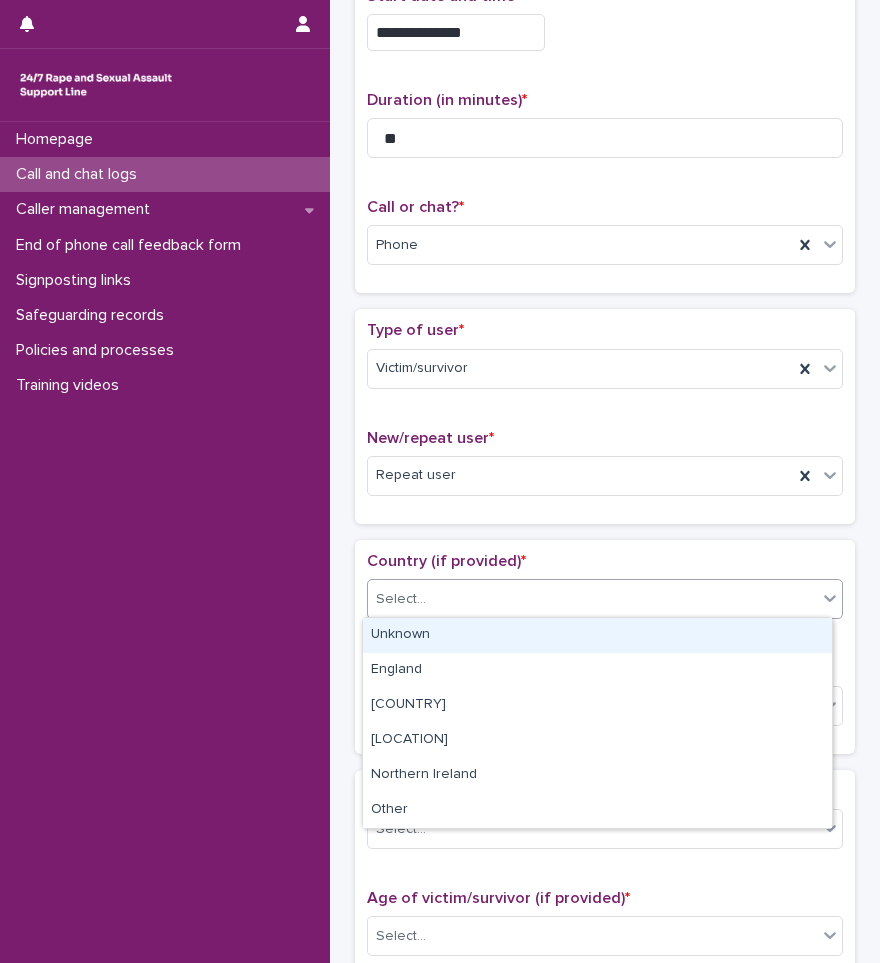 click on "Select..." at bounding box center (592, 599) 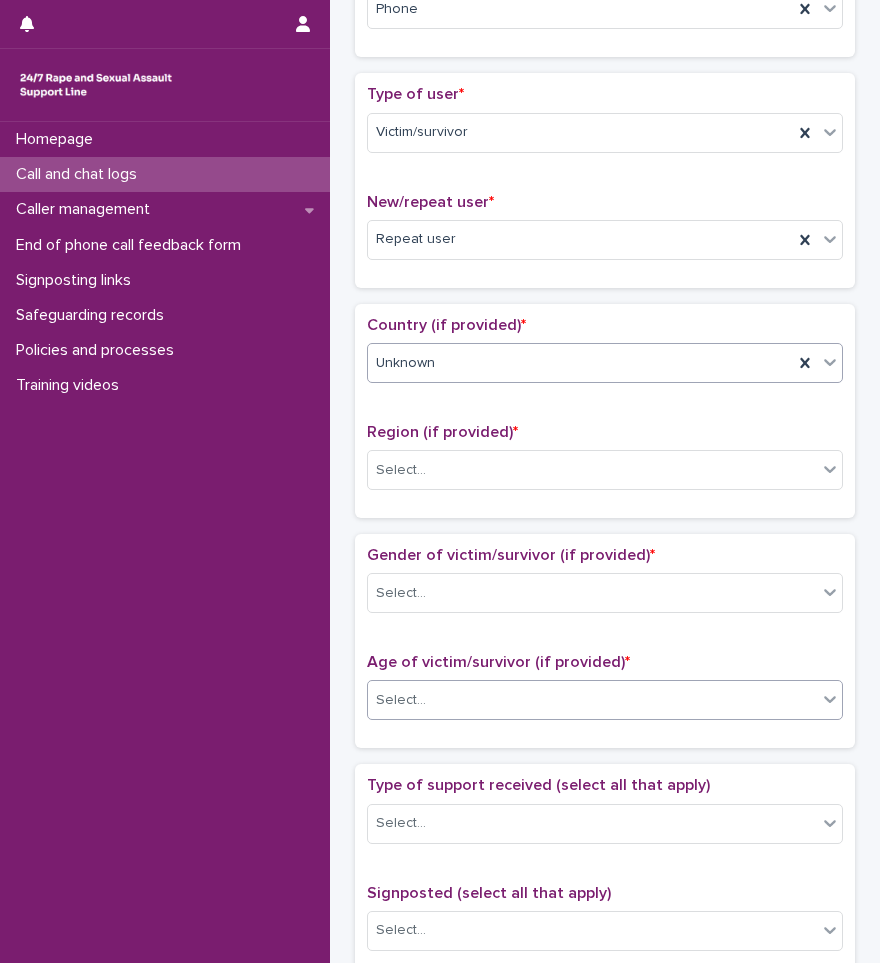 scroll, scrollTop: 450, scrollLeft: 0, axis: vertical 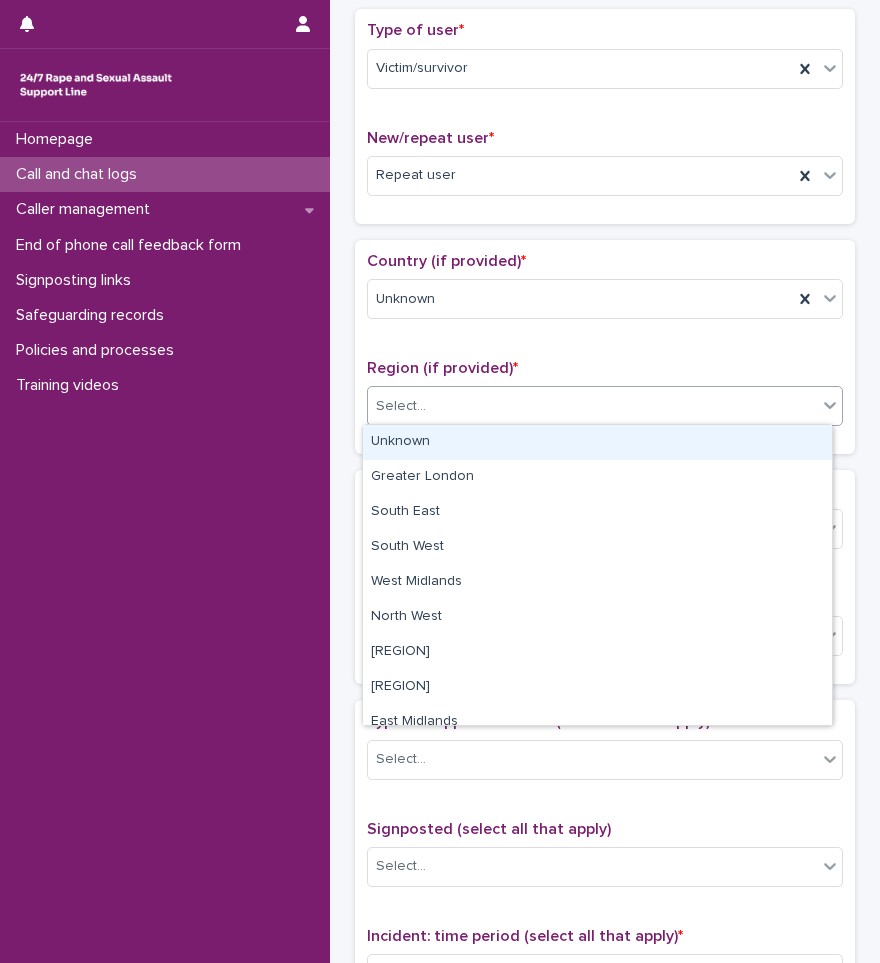 click on "Select..." at bounding box center (592, 406) 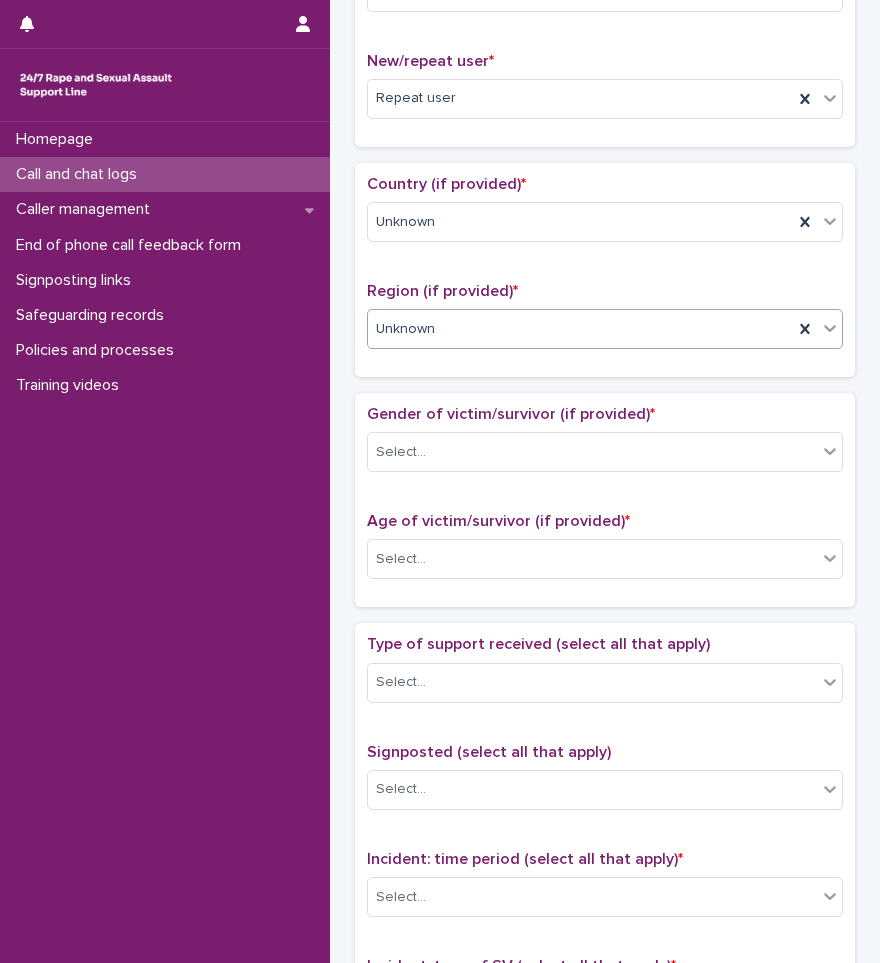 scroll, scrollTop: 550, scrollLeft: 0, axis: vertical 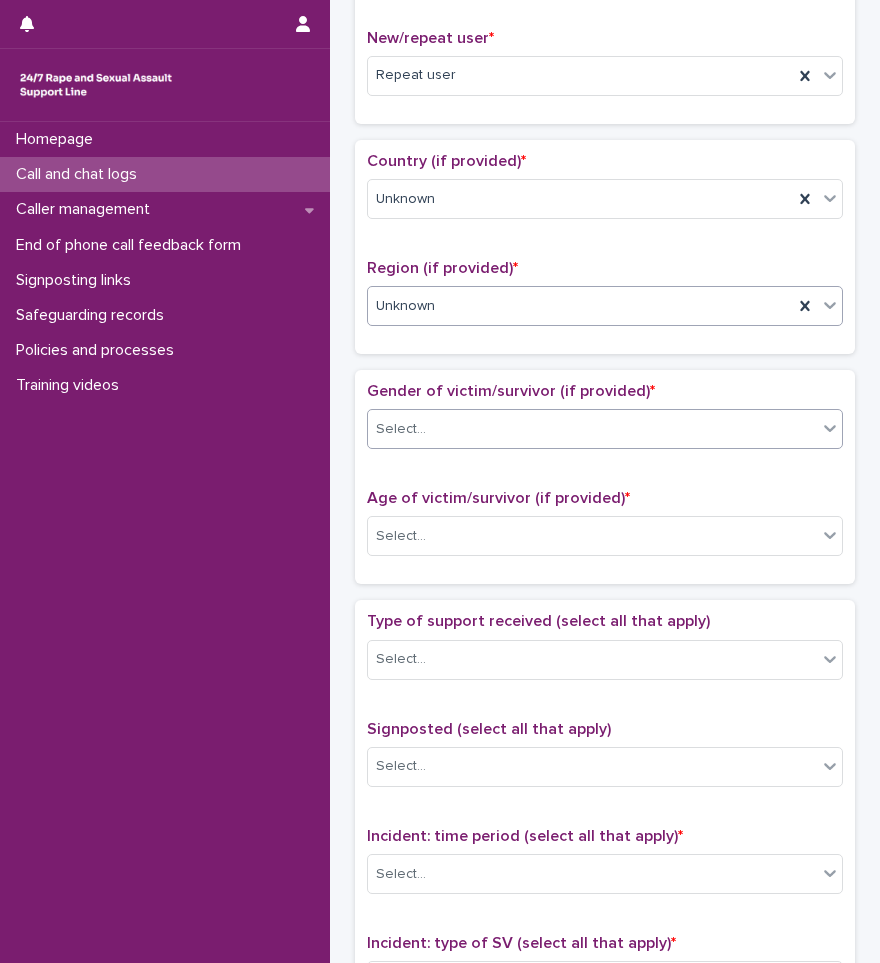 click on "Select..." at bounding box center [592, 429] 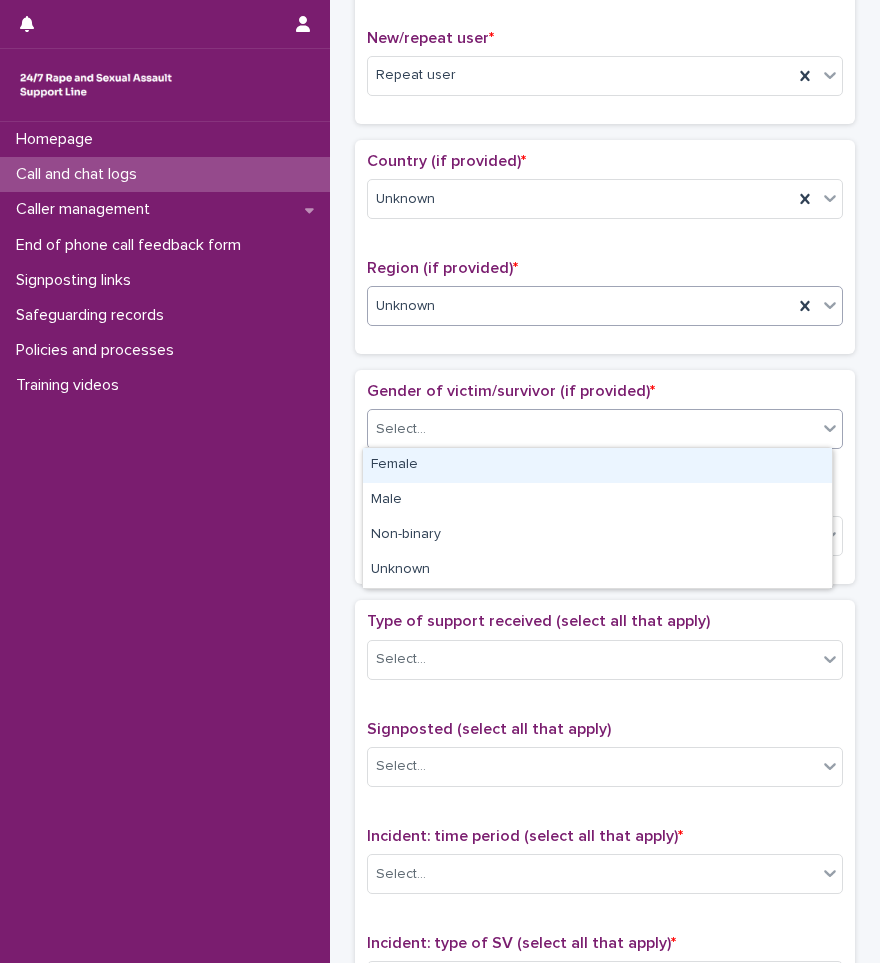 click on "Unknown" at bounding box center (580, 306) 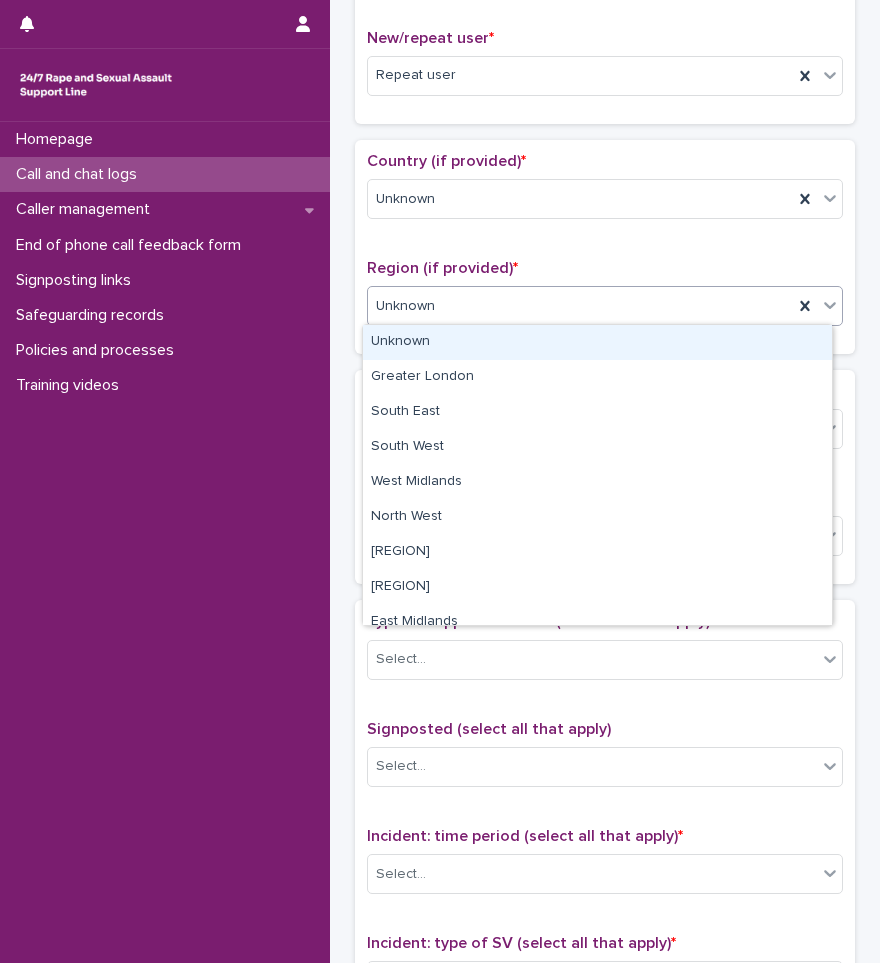 click on "Country (if provided) * Unknown Region (if provided) *   option Unknown, selected.    option Unknown focused, 1 of 11. 11 results available. Use Up and Down to choose options, press Enter to select the currently focused option, press Escape to exit the menu, press Tab to select the option and exit the menu. Unknown" at bounding box center [605, 247] 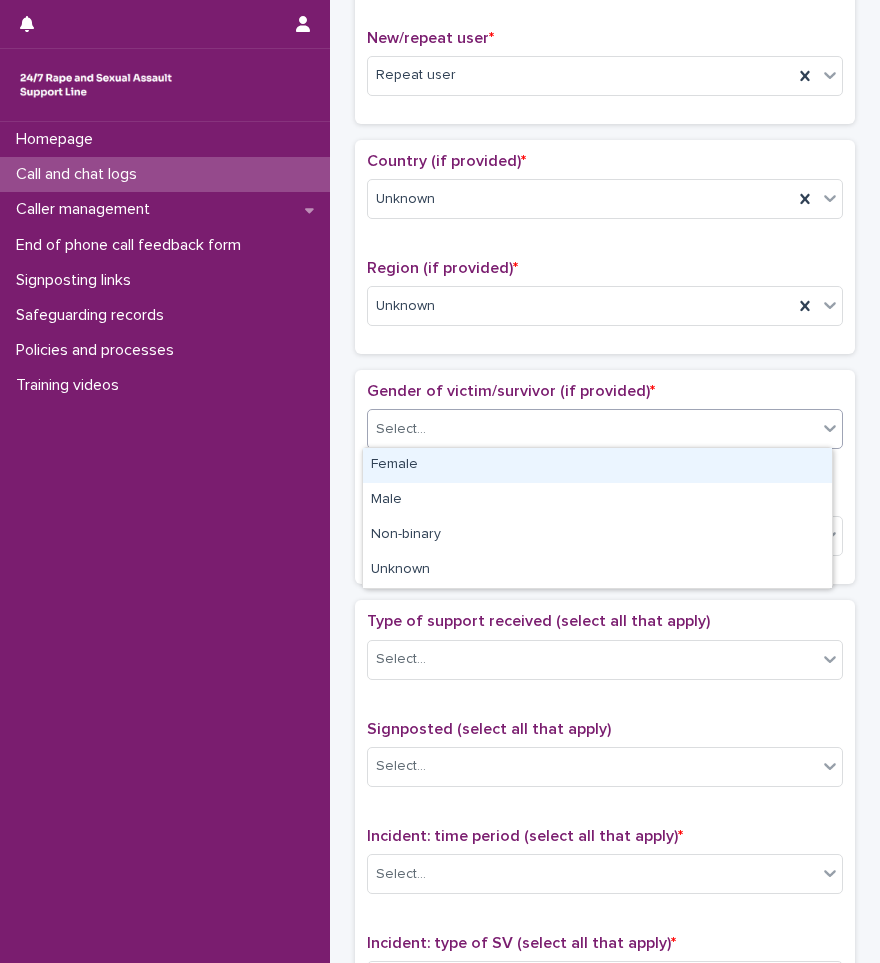 click on "Select..." at bounding box center (592, 429) 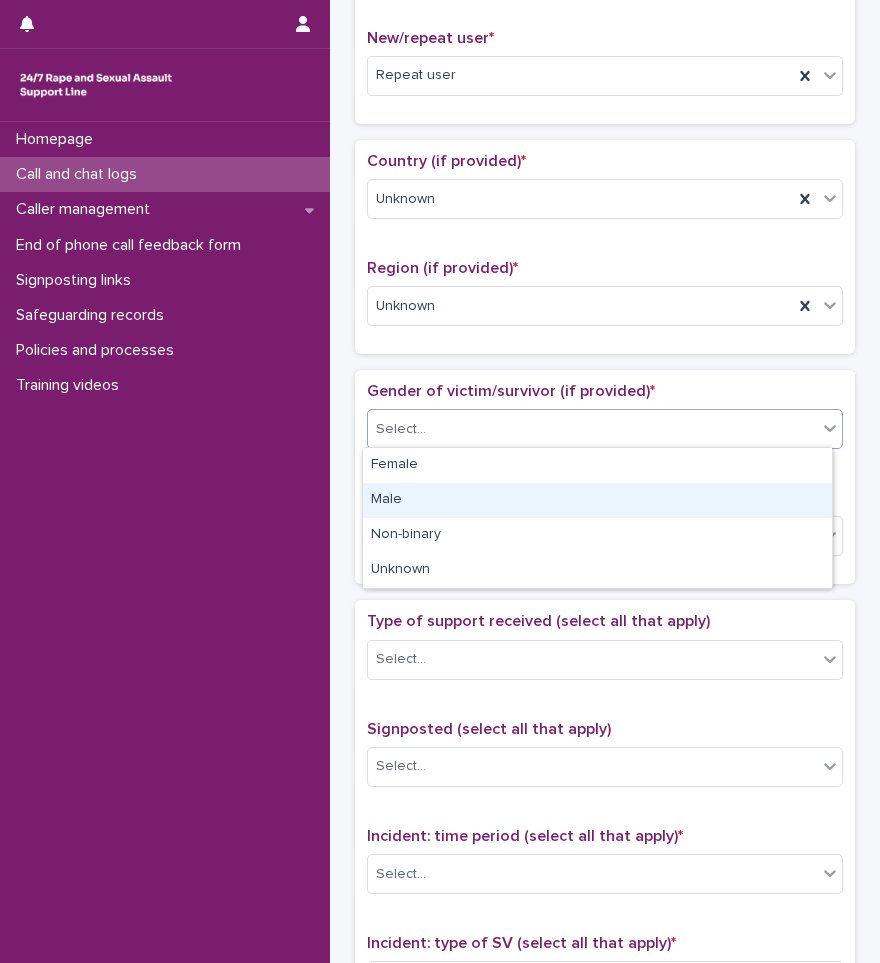 click on "Male" at bounding box center (597, 500) 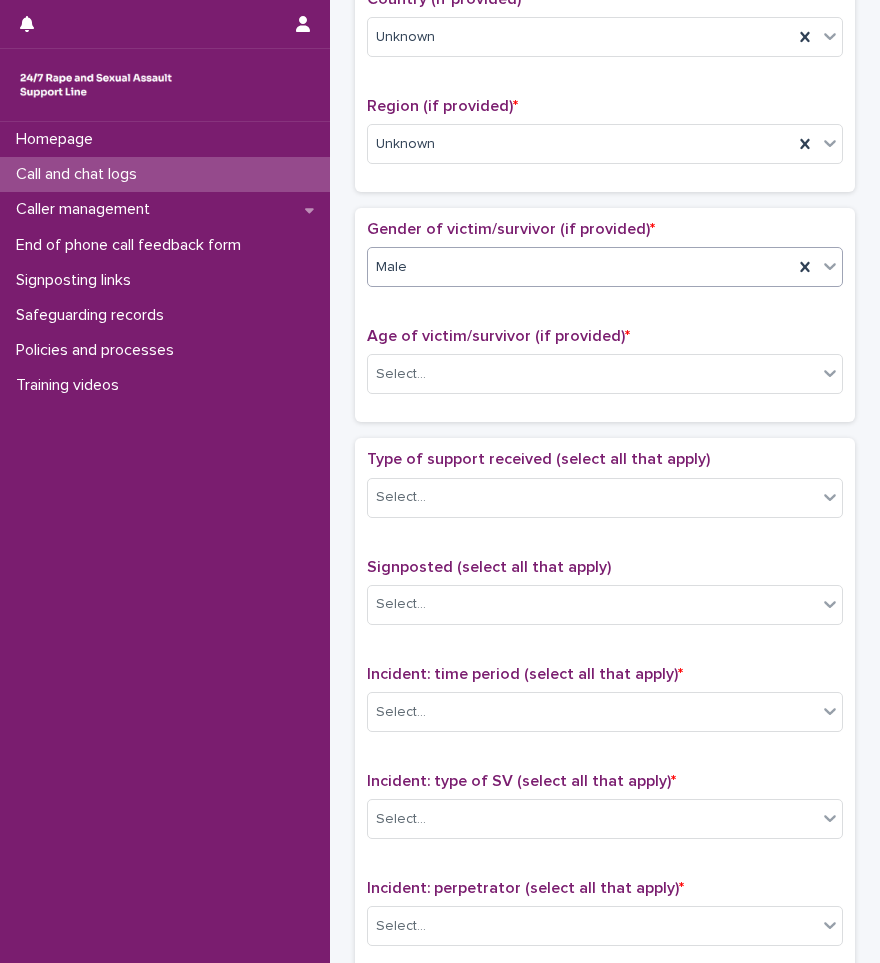 scroll, scrollTop: 850, scrollLeft: 0, axis: vertical 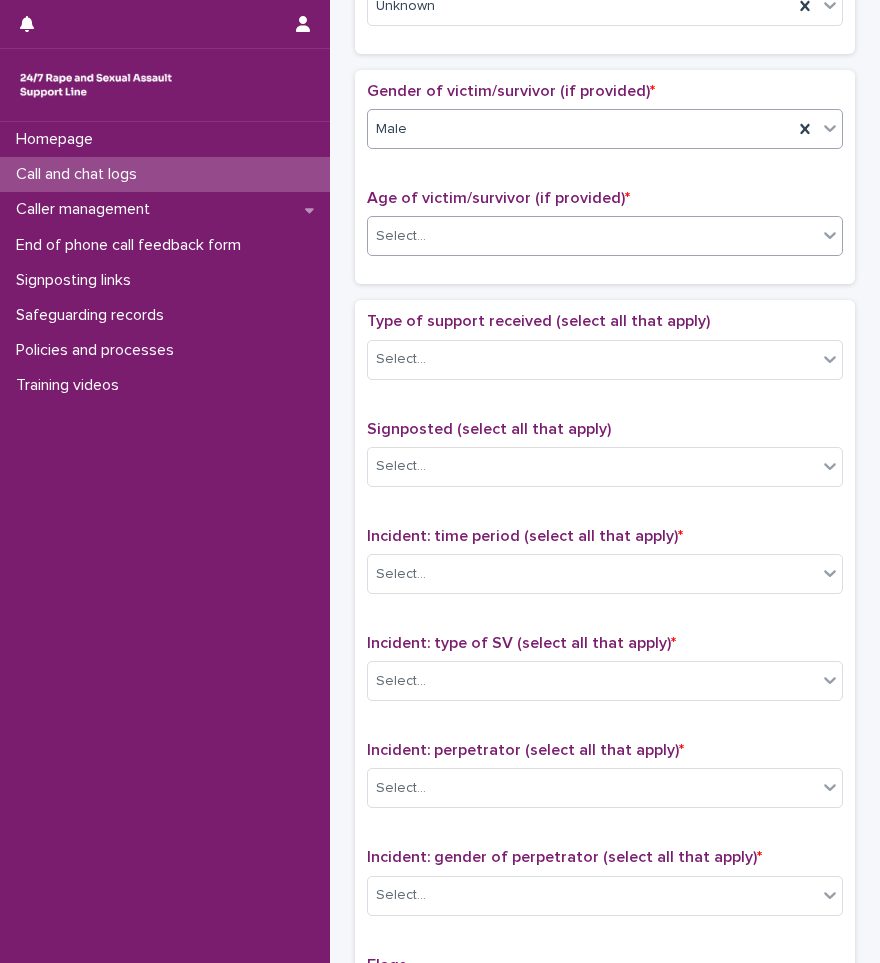 click on "Select..." at bounding box center [592, 236] 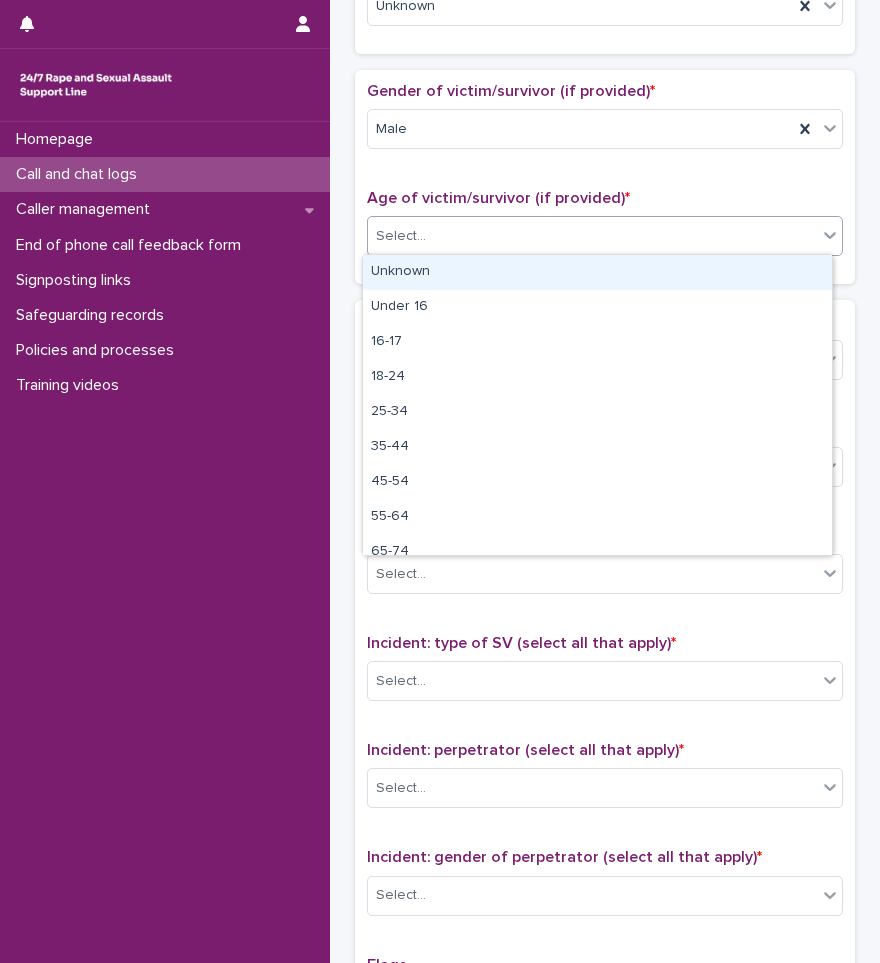 click on "Unknown" at bounding box center (597, 272) 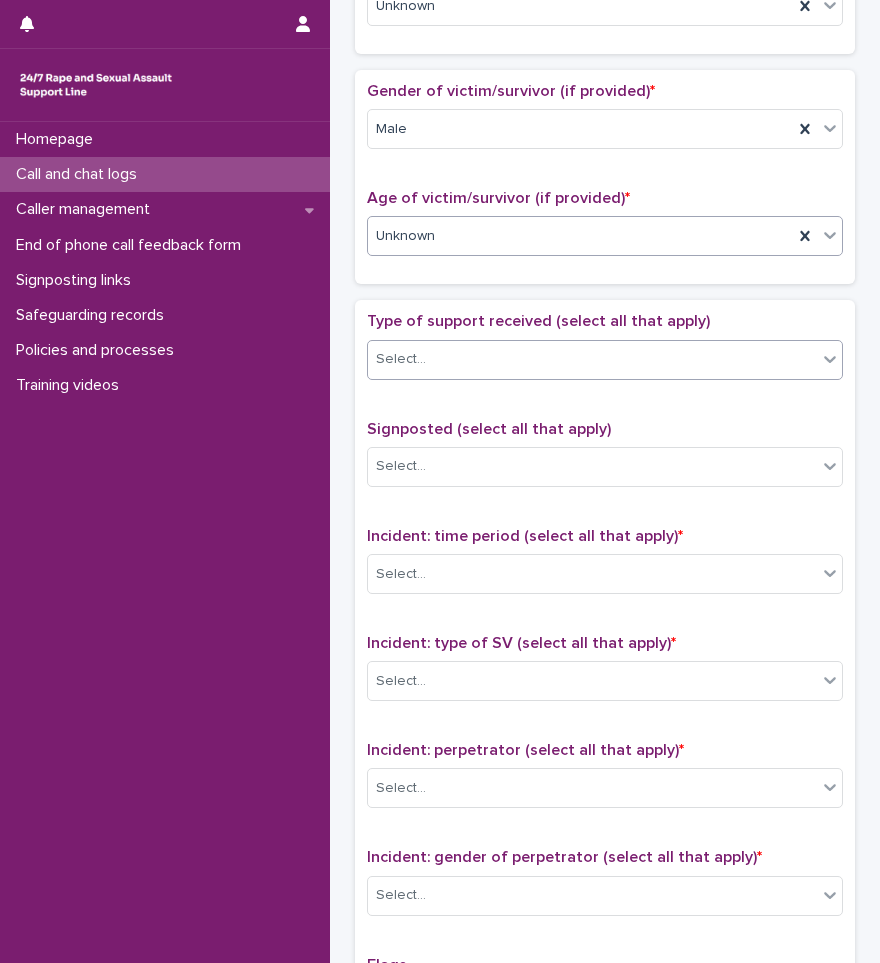 click on "Select..." at bounding box center [592, 359] 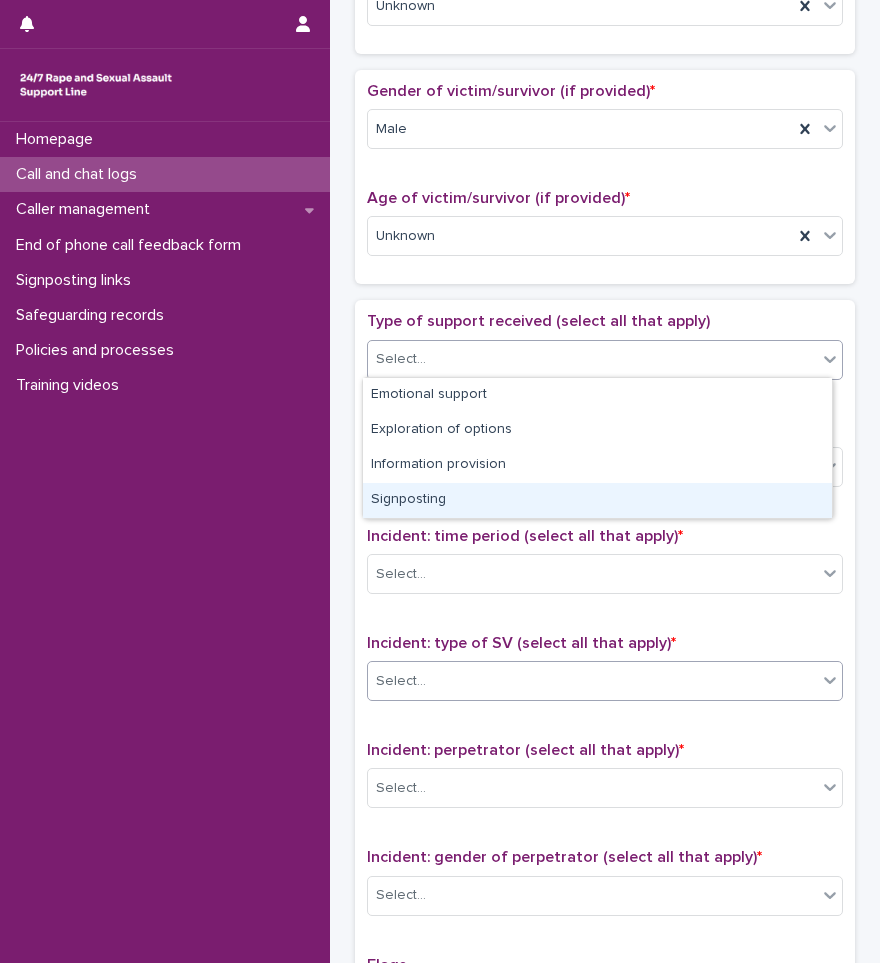 click on "Select..." at bounding box center (605, 681) 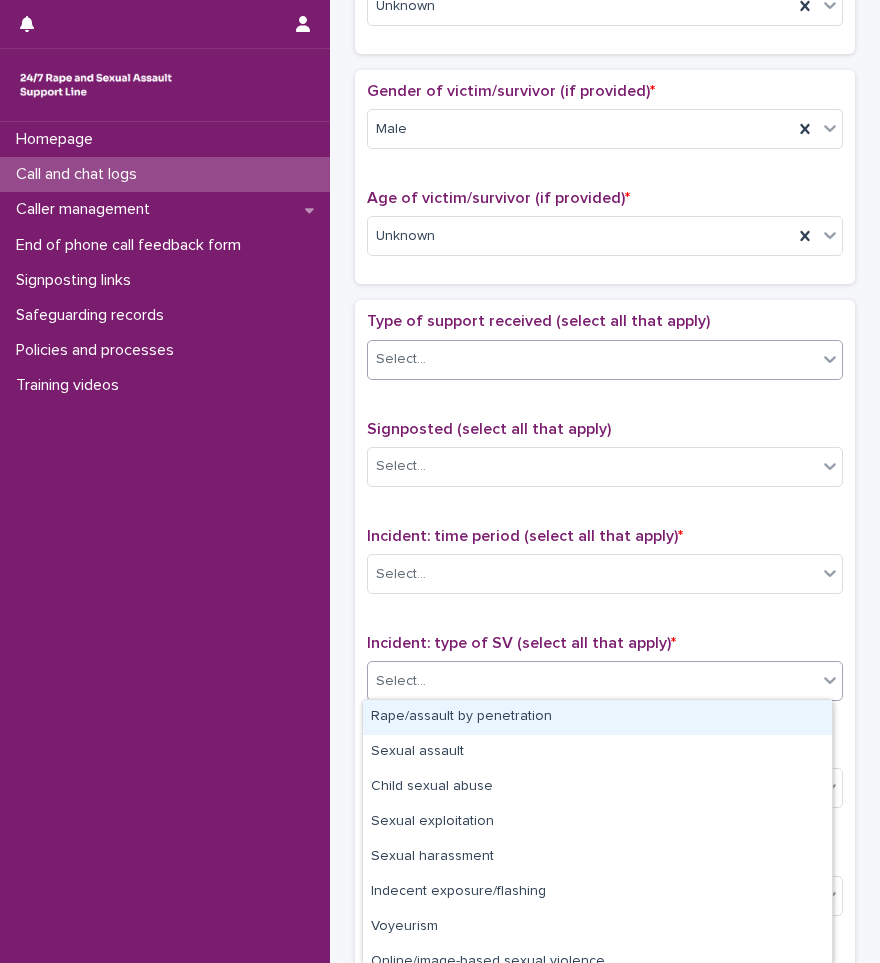 click on "Select..." at bounding box center [592, 359] 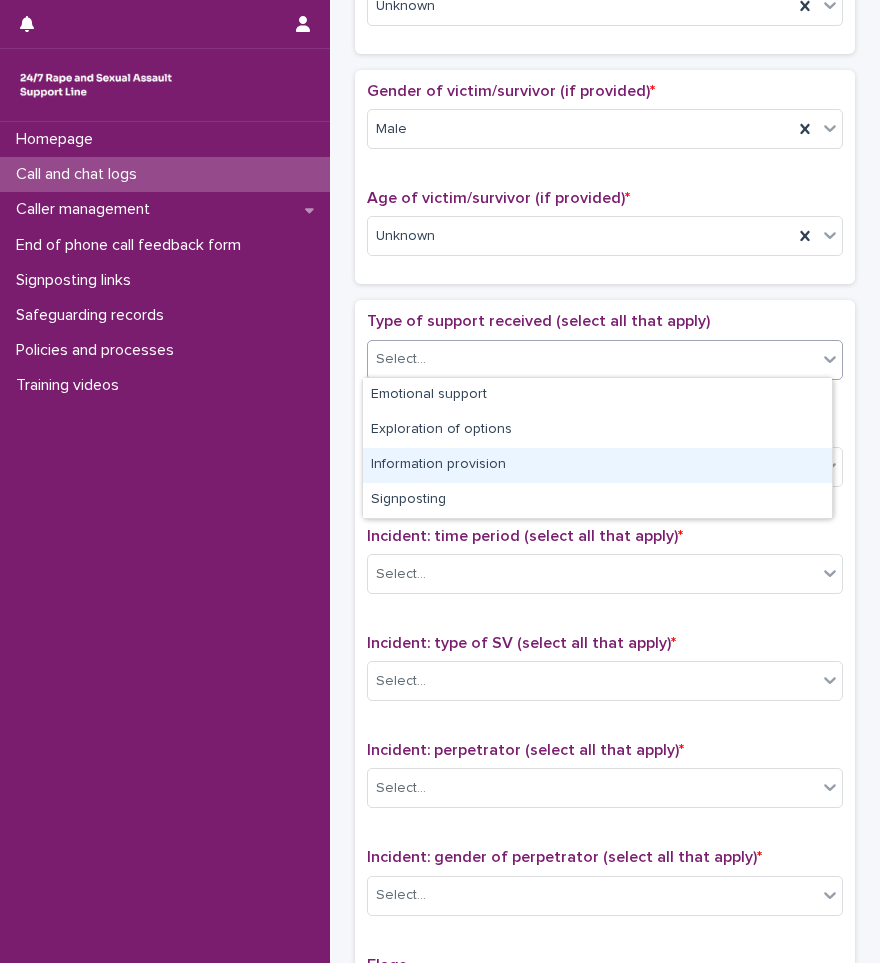 click on "Information provision" at bounding box center (597, 465) 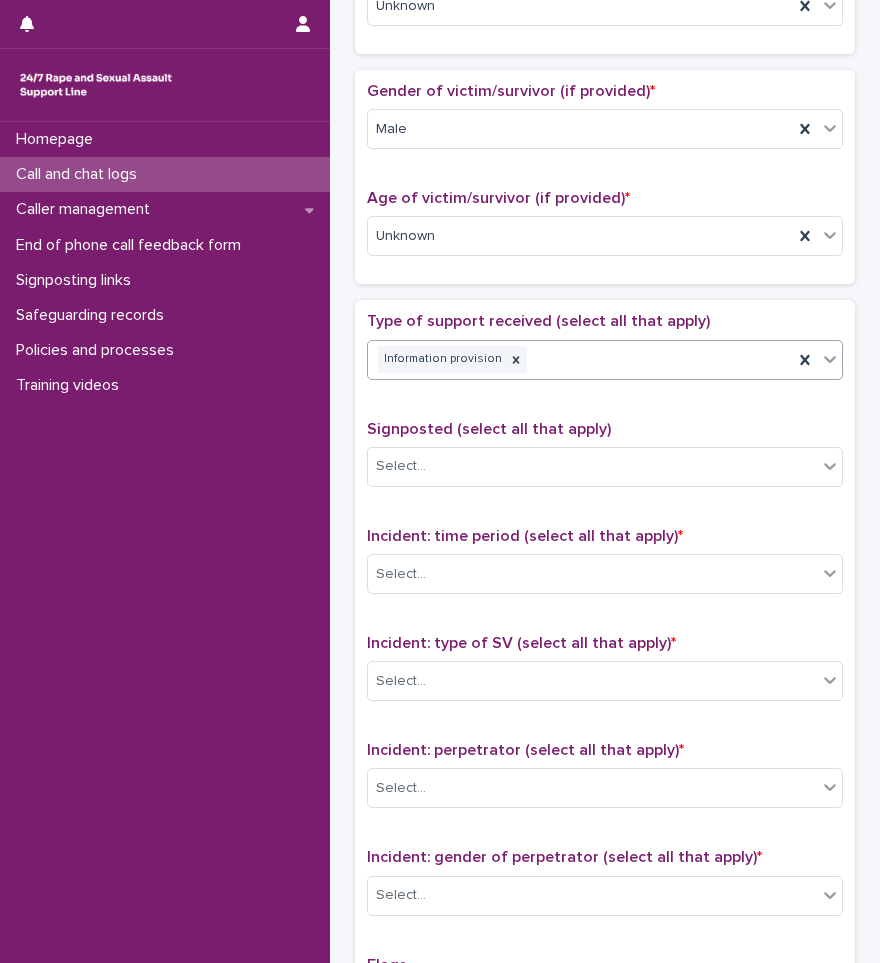 click on "Information provision" at bounding box center [580, 359] 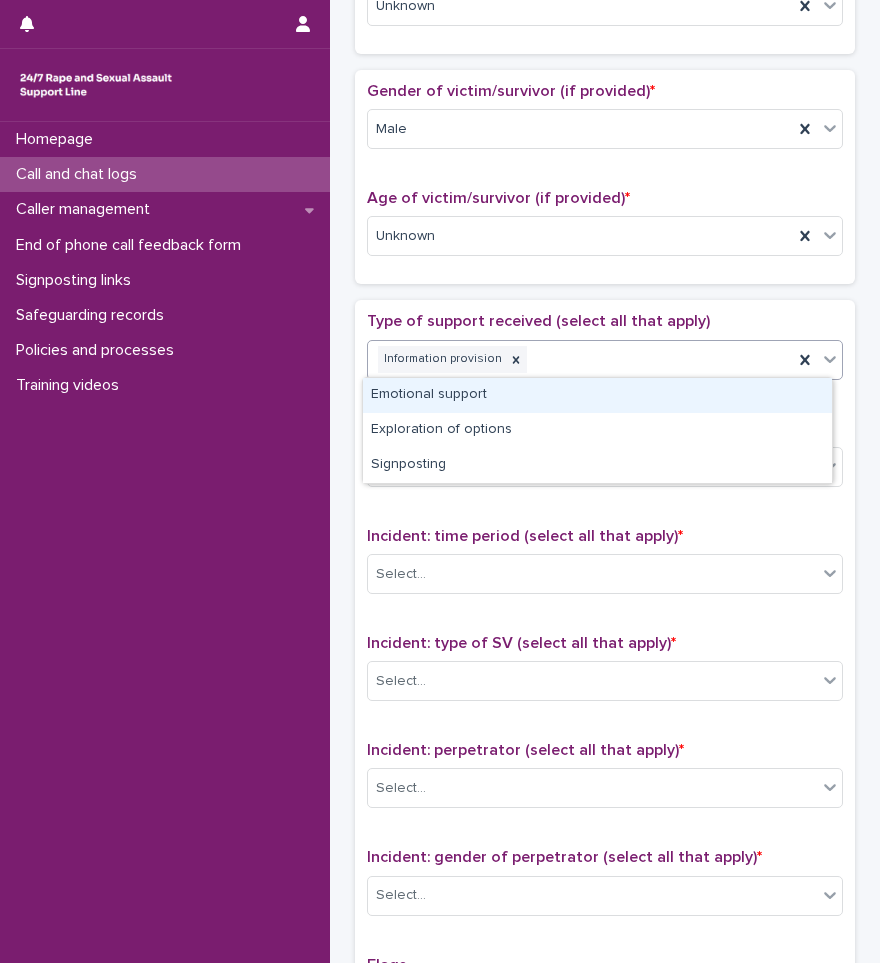 click on "Emotional support" at bounding box center [597, 395] 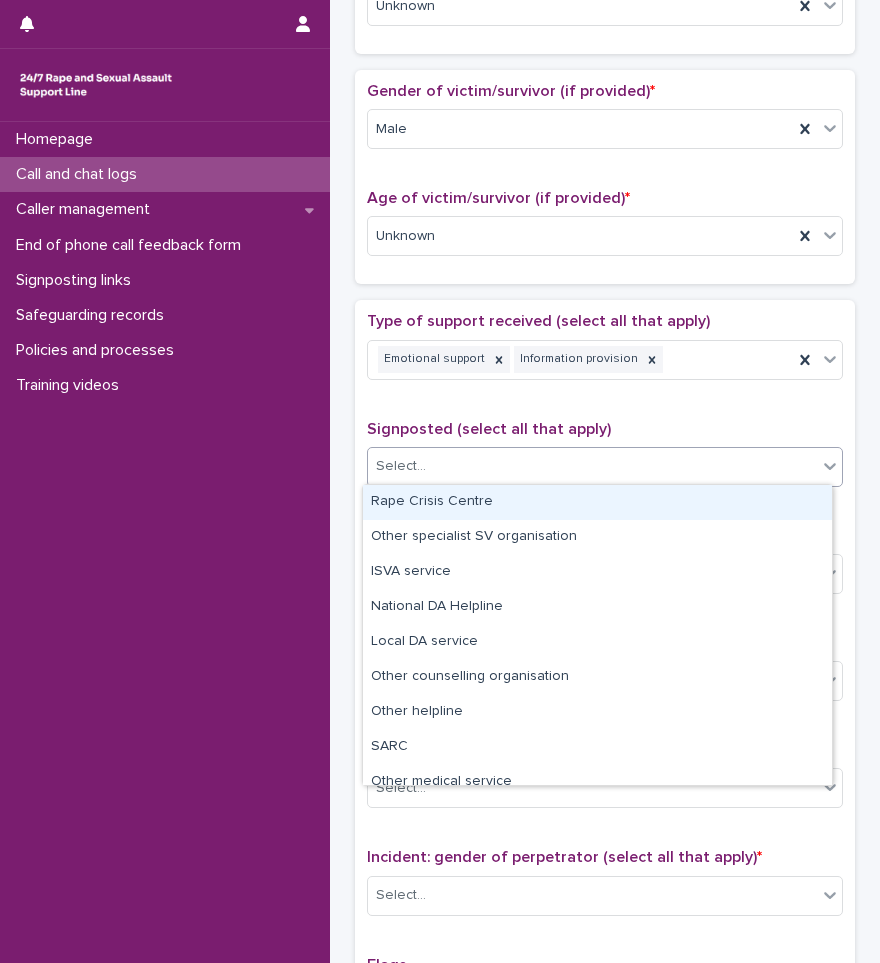 click on "Select..." at bounding box center [592, 466] 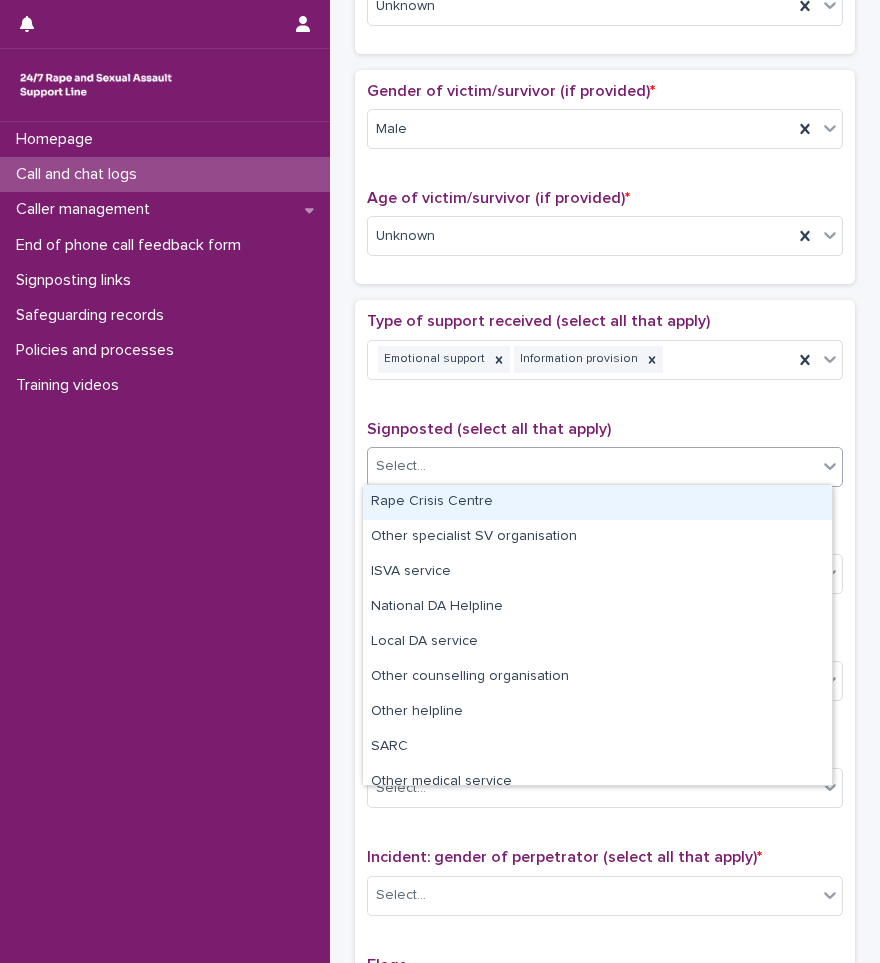 click on "Type of support received (select all that apply) Emotional support Information provision Signposted (select all that apply)      option Rape Crisis Centre focused, 1 of 12. 12 results available. Use Up and Down to choose options, press Enter to select the currently focused option, press Escape to exit the menu, press Tab to select the option and exit the menu. Select... Incident: time period (select all that apply) * Select... Incident: type of SV (select all that apply) * Select... Incident: perpetrator (select all that apply) * Select... Incident: gender of perpetrator (select all that apply) * Select... Flags Abusive Comments" at bounding box center [605, 730] 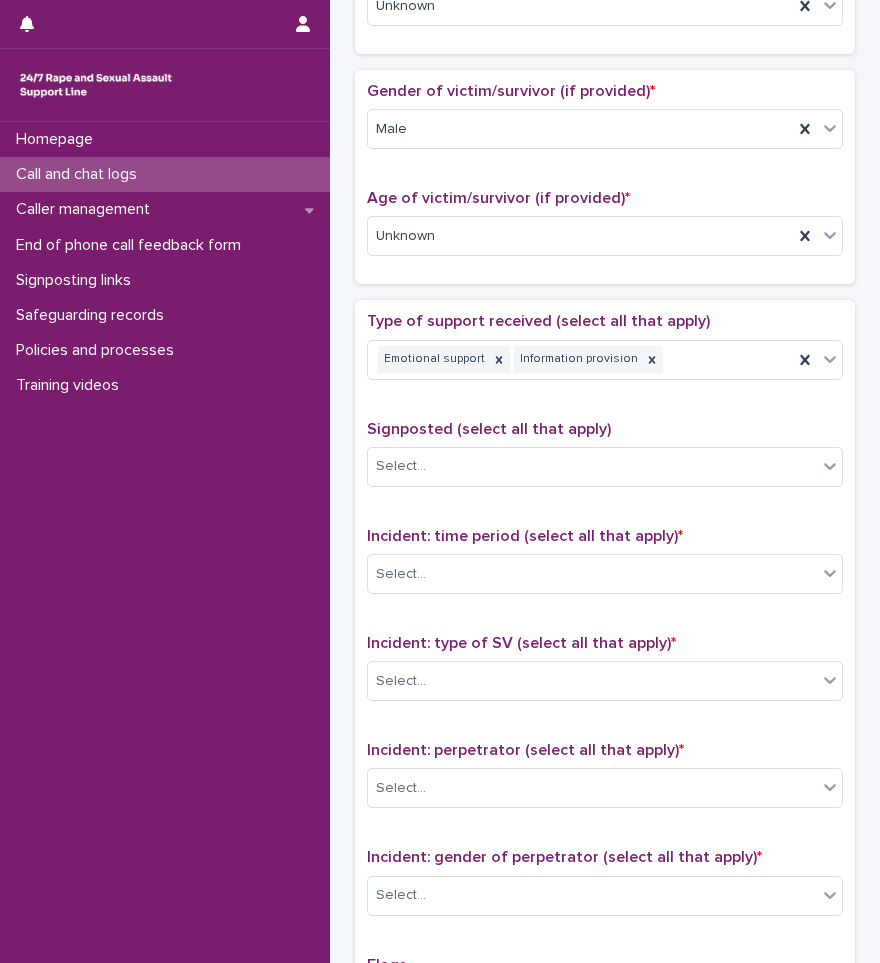 scroll, scrollTop: 1050, scrollLeft: 0, axis: vertical 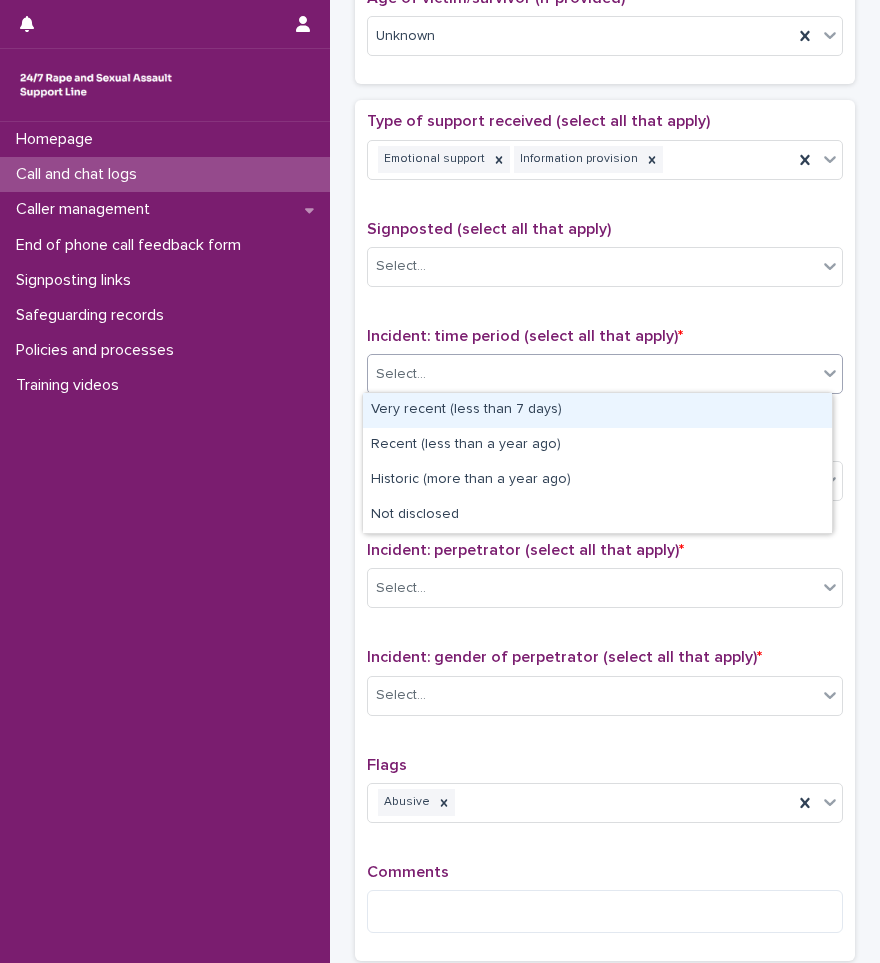 click on "Select..." at bounding box center (592, 374) 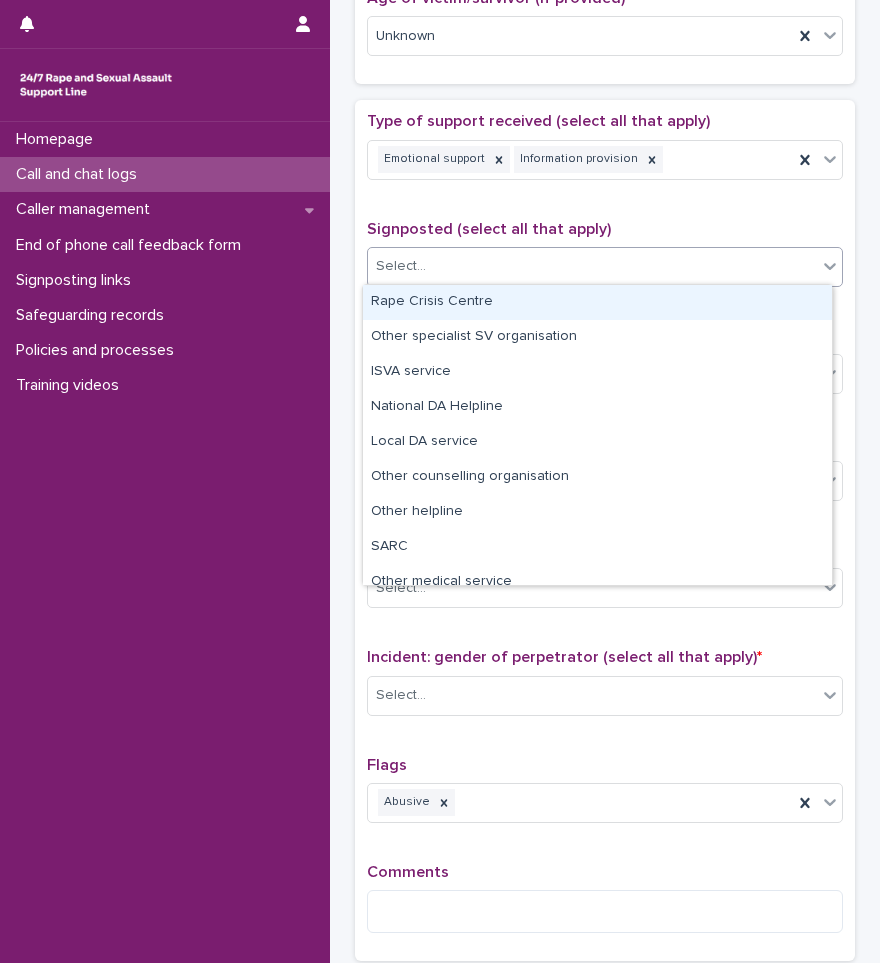 click on "Select..." at bounding box center (592, 266) 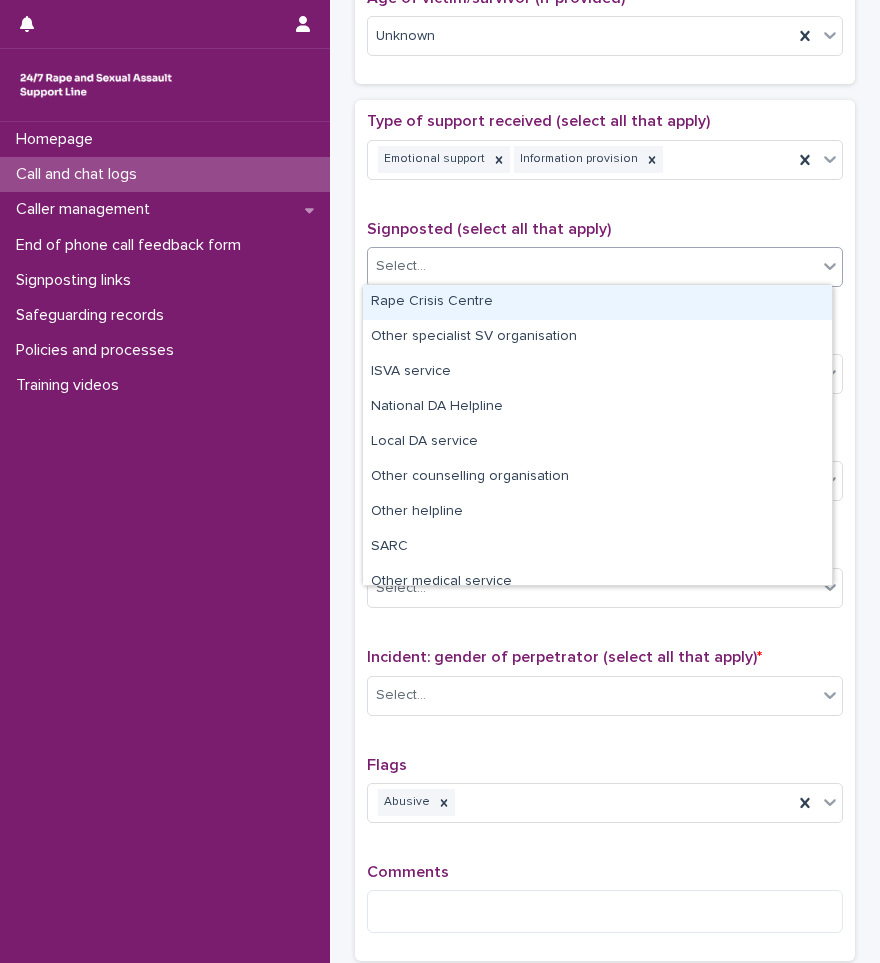 click on "Signposted (select all that apply)" at bounding box center [489, 229] 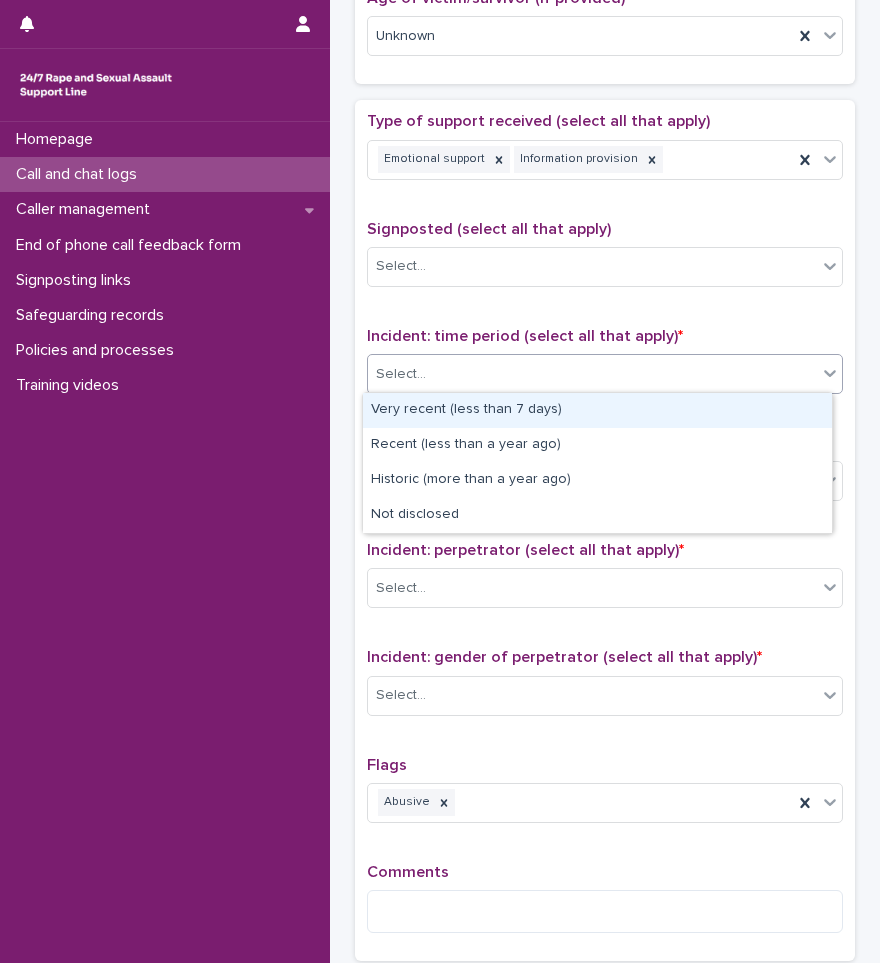click on "Select..." at bounding box center [592, 374] 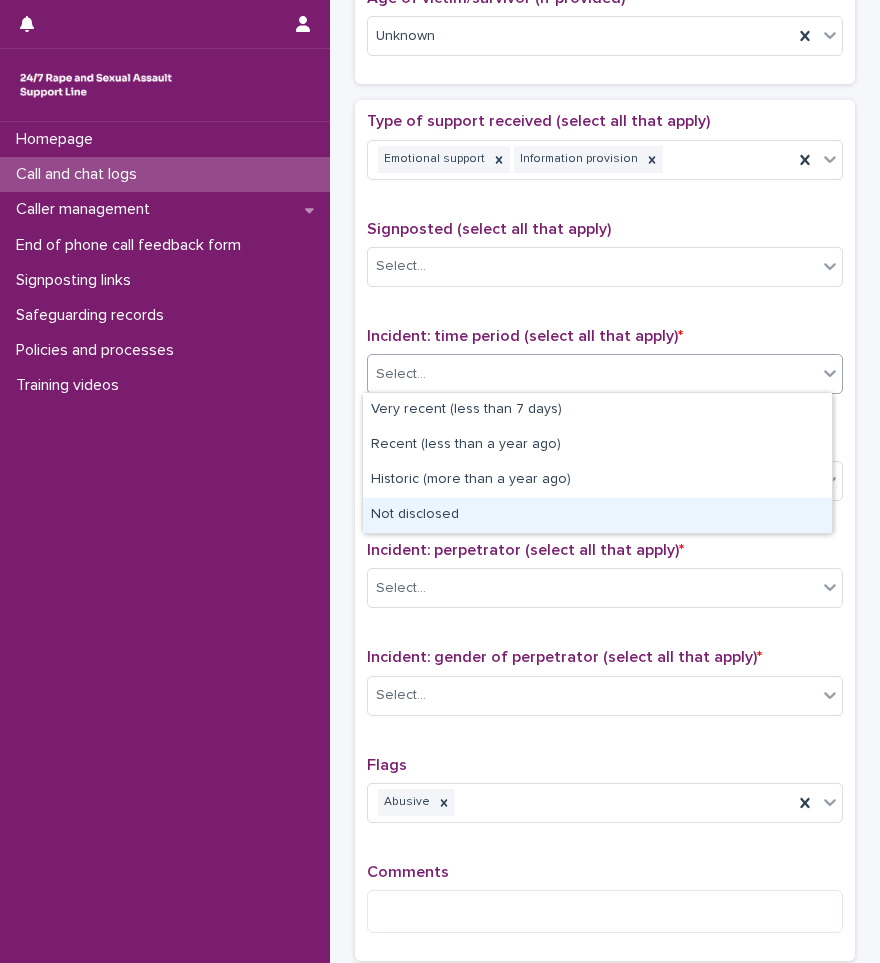 click on "Not disclosed" at bounding box center [597, 515] 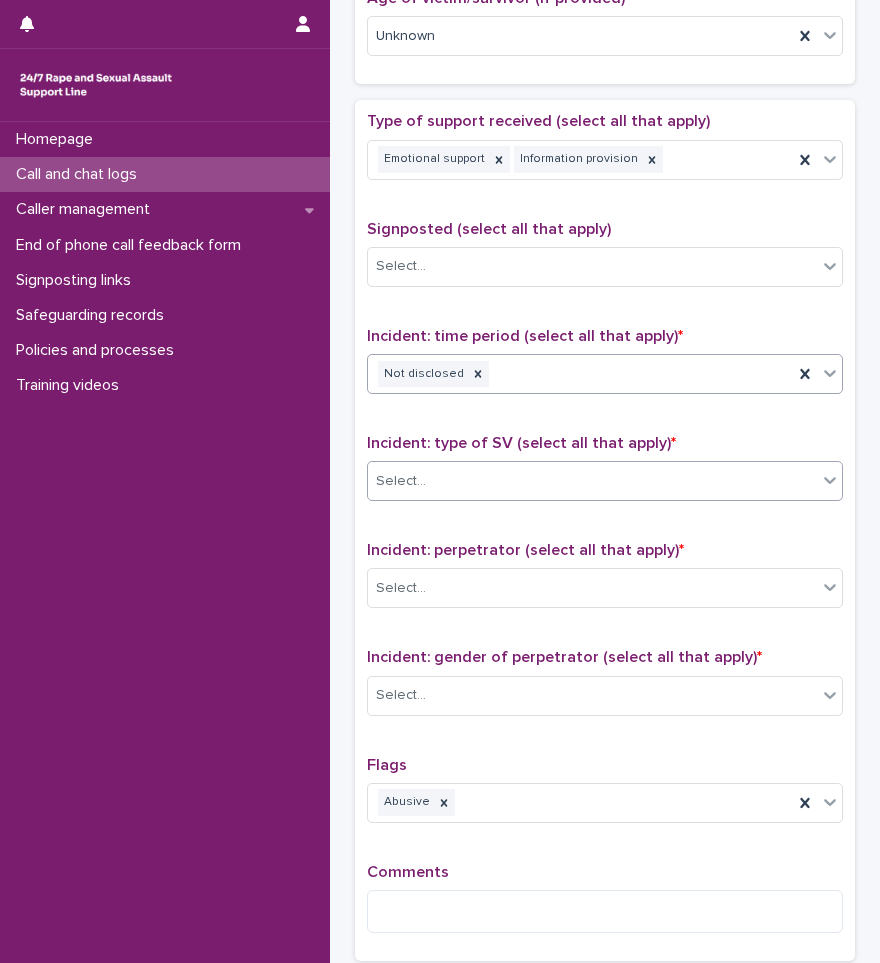 click on "Select..." at bounding box center [592, 481] 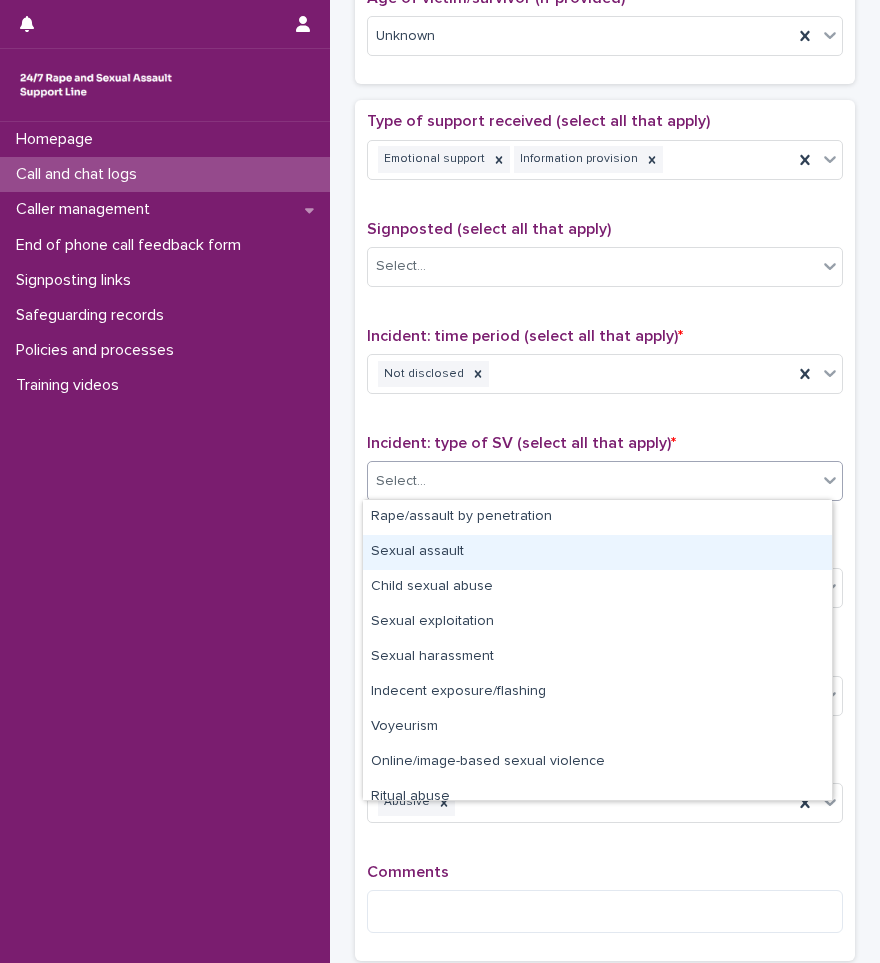 click on "Sexual assault" at bounding box center [597, 552] 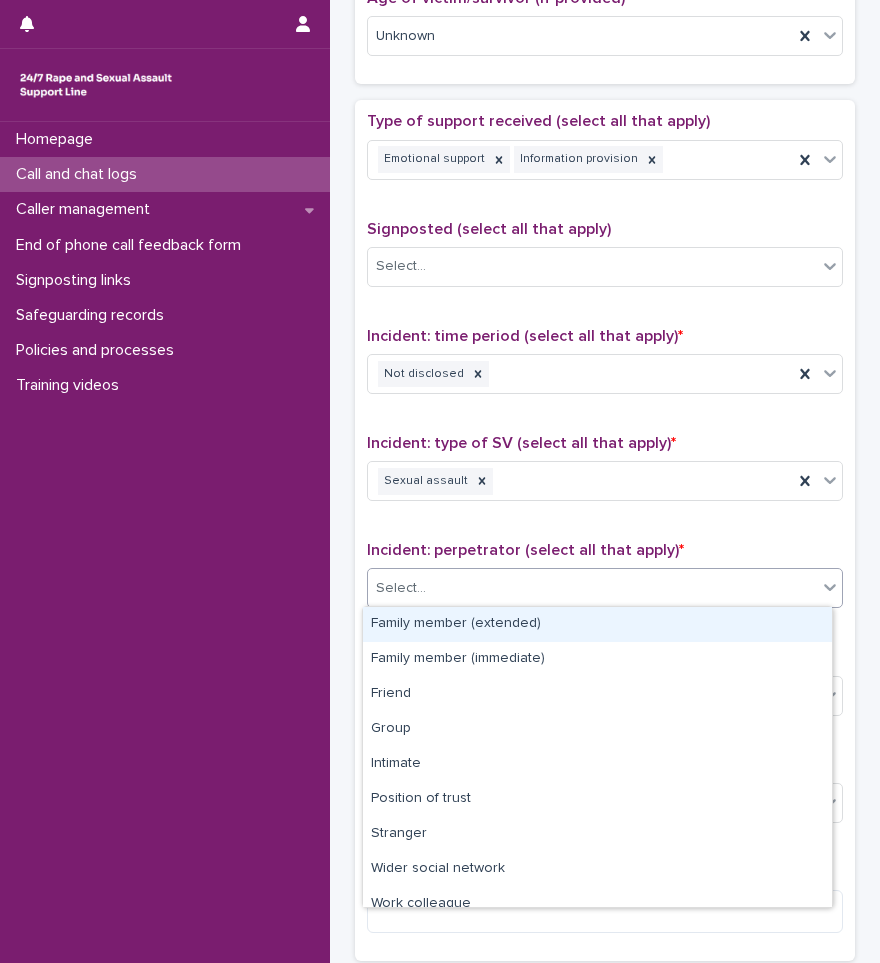 click on "Select..." at bounding box center [592, 588] 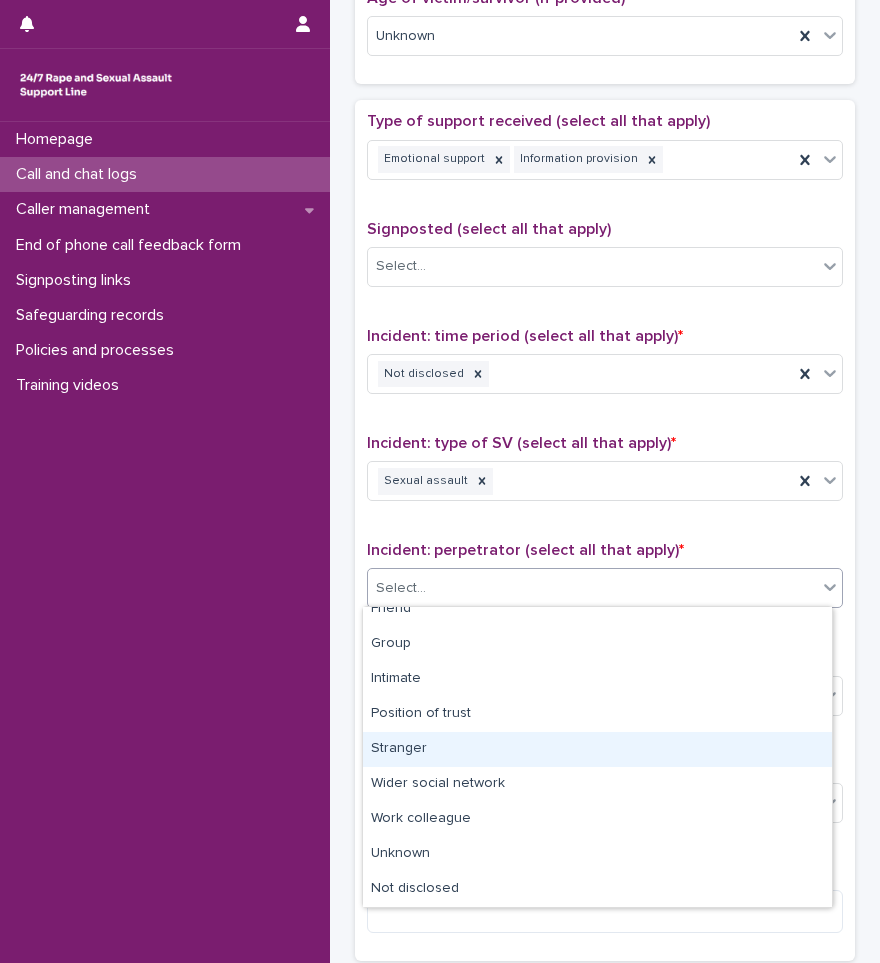 click on "Stranger" at bounding box center [597, 749] 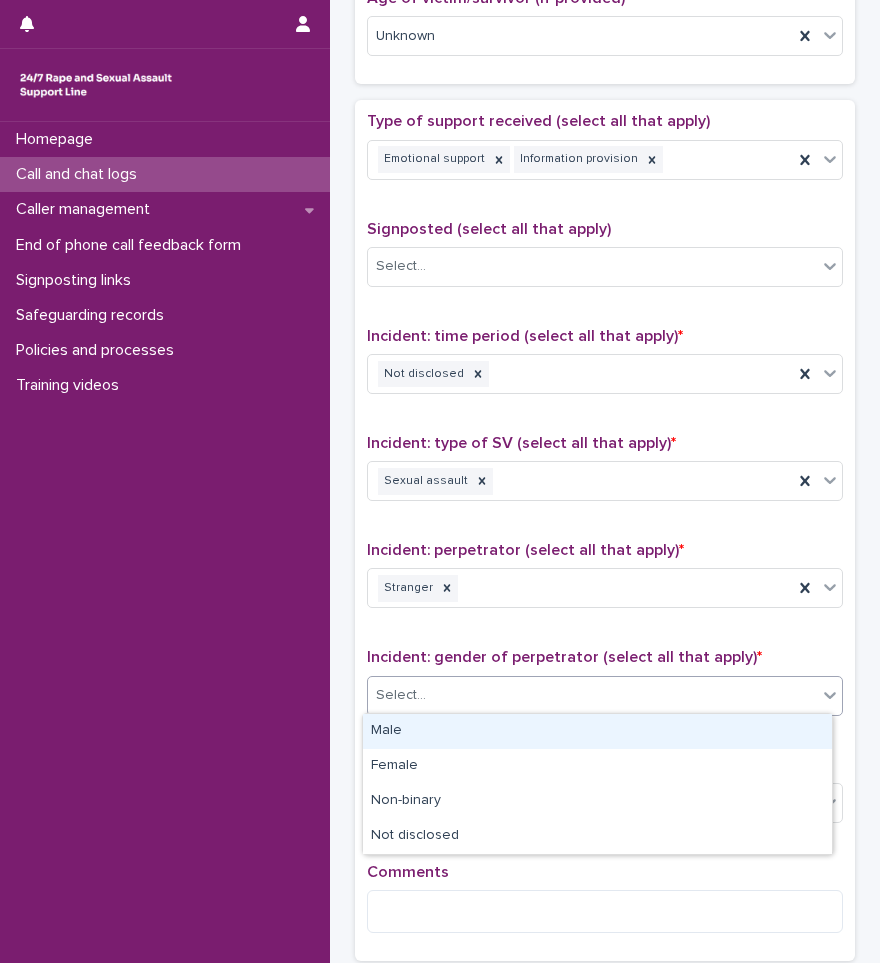 click on "Select..." at bounding box center [592, 695] 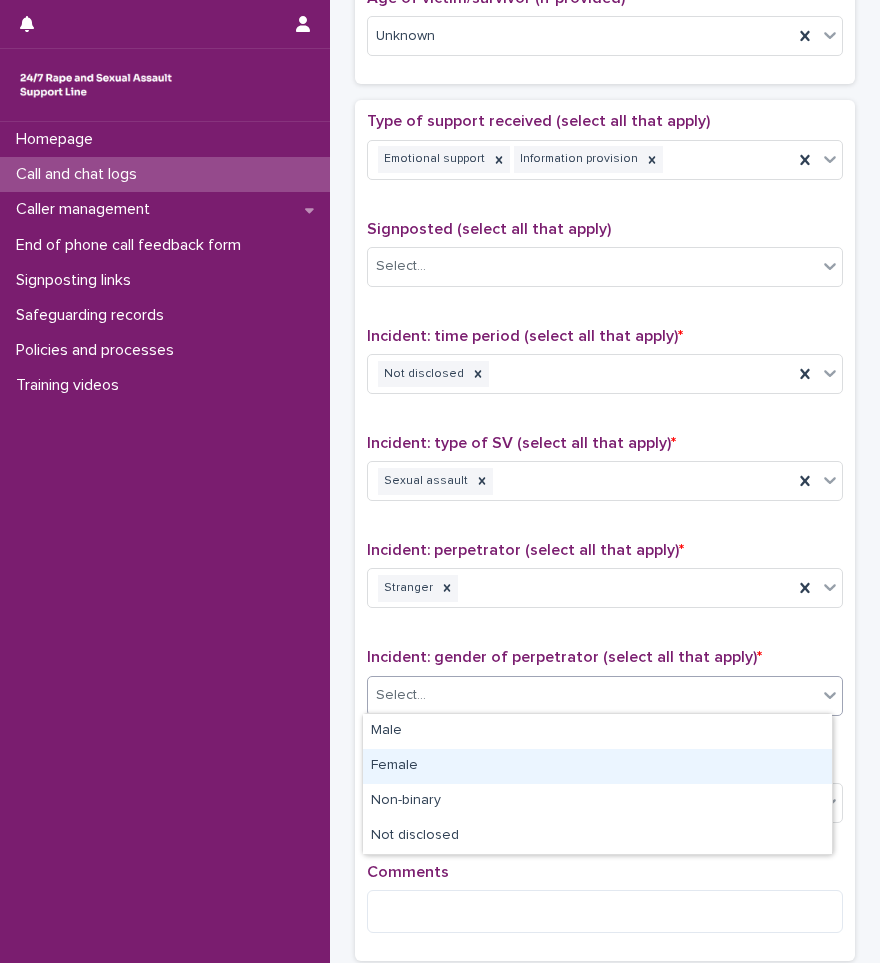 click on "Female" at bounding box center (597, 766) 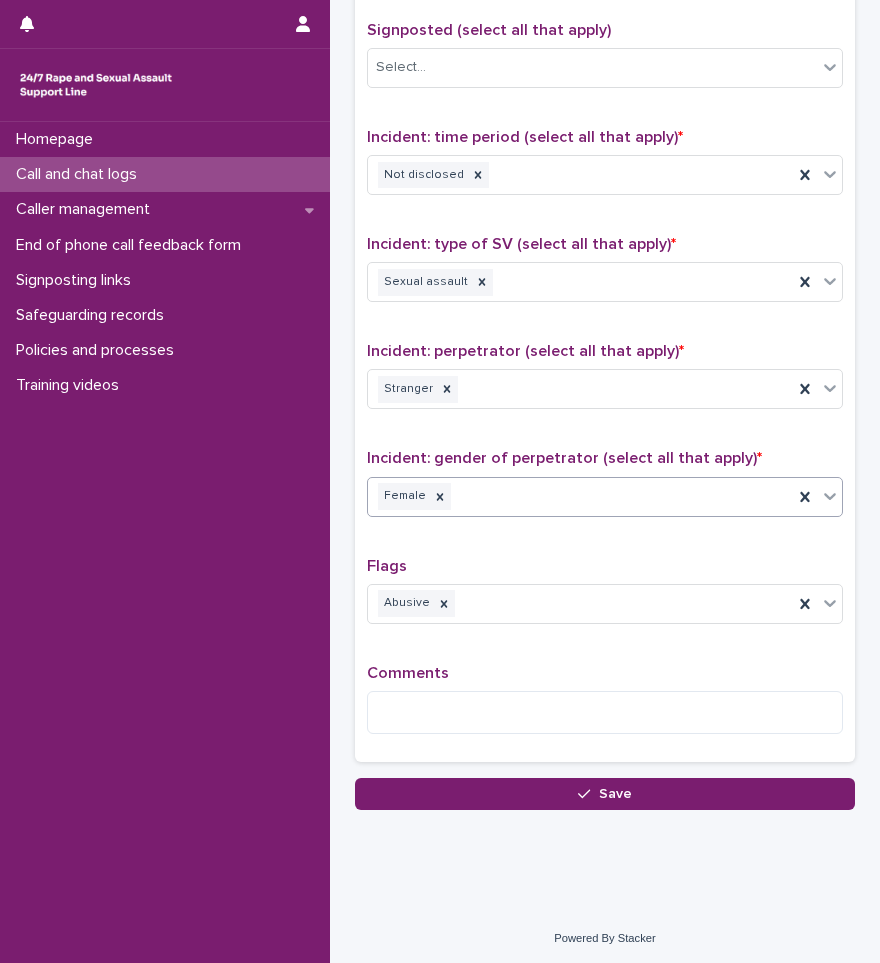 scroll, scrollTop: 1250, scrollLeft: 0, axis: vertical 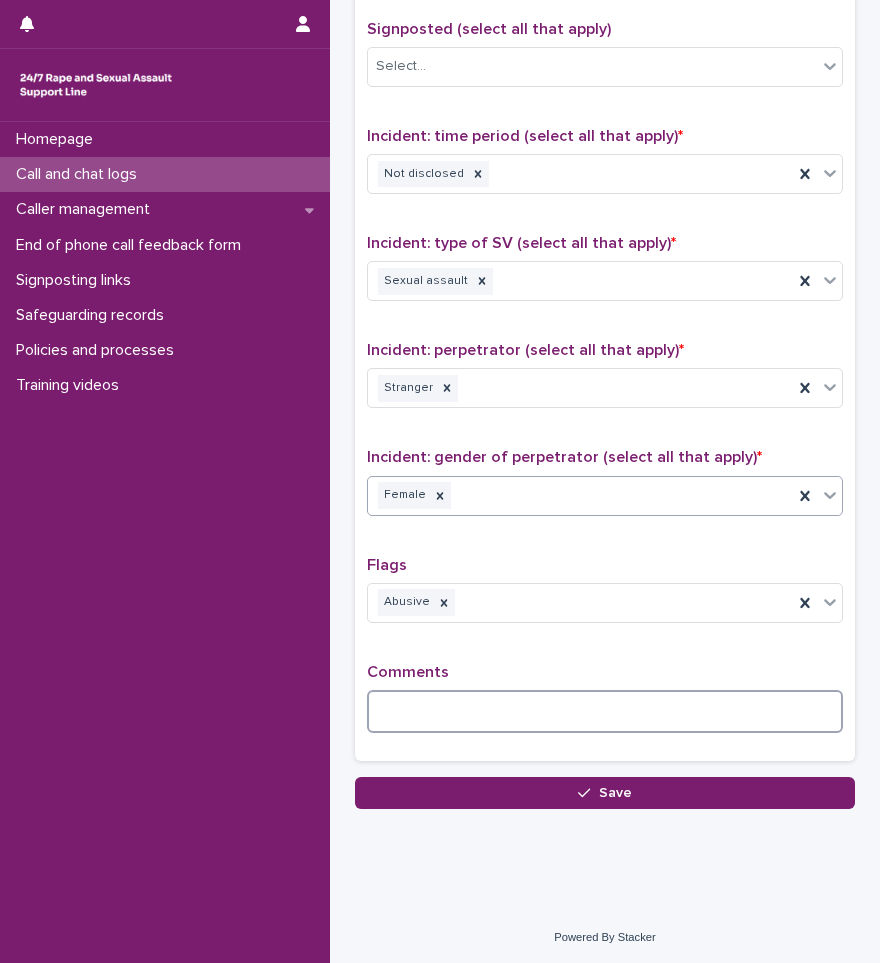 click at bounding box center (605, 711) 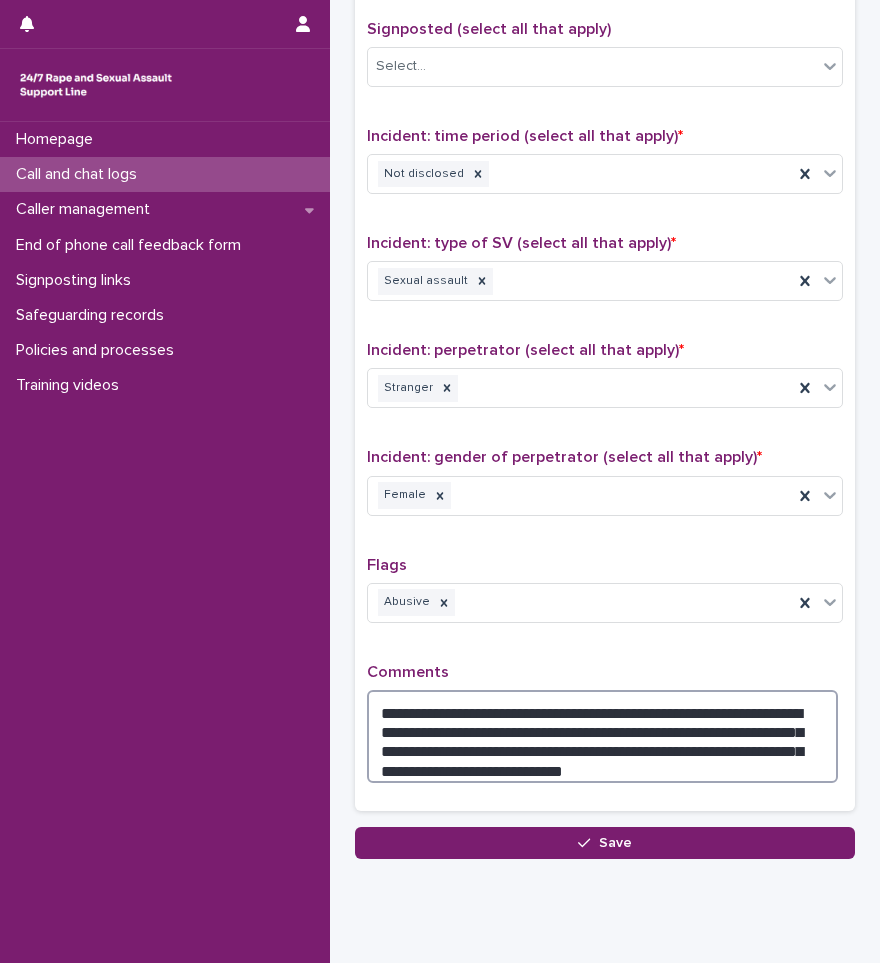 click on "**********" at bounding box center (602, 736) 